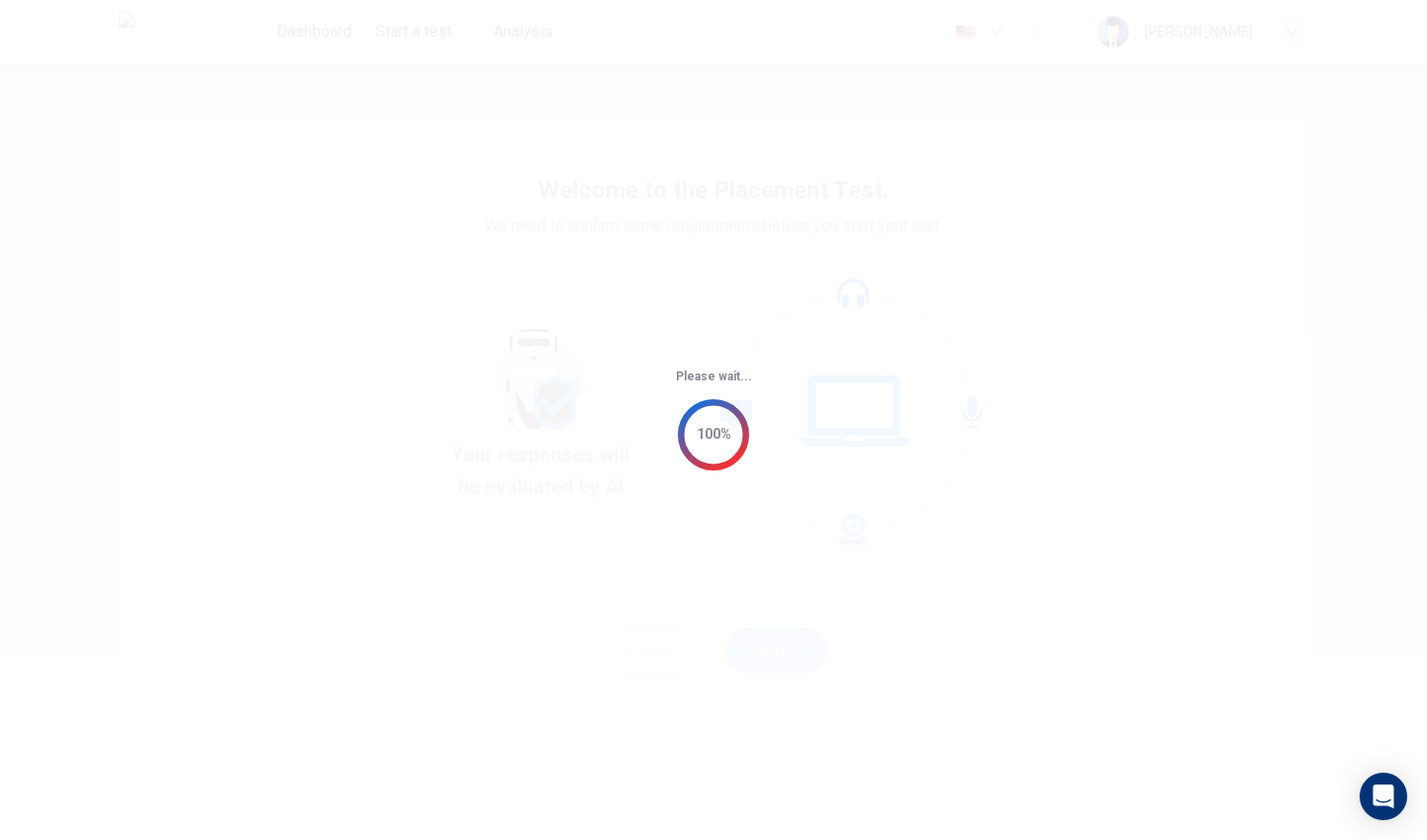 scroll, scrollTop: 0, scrollLeft: 0, axis: both 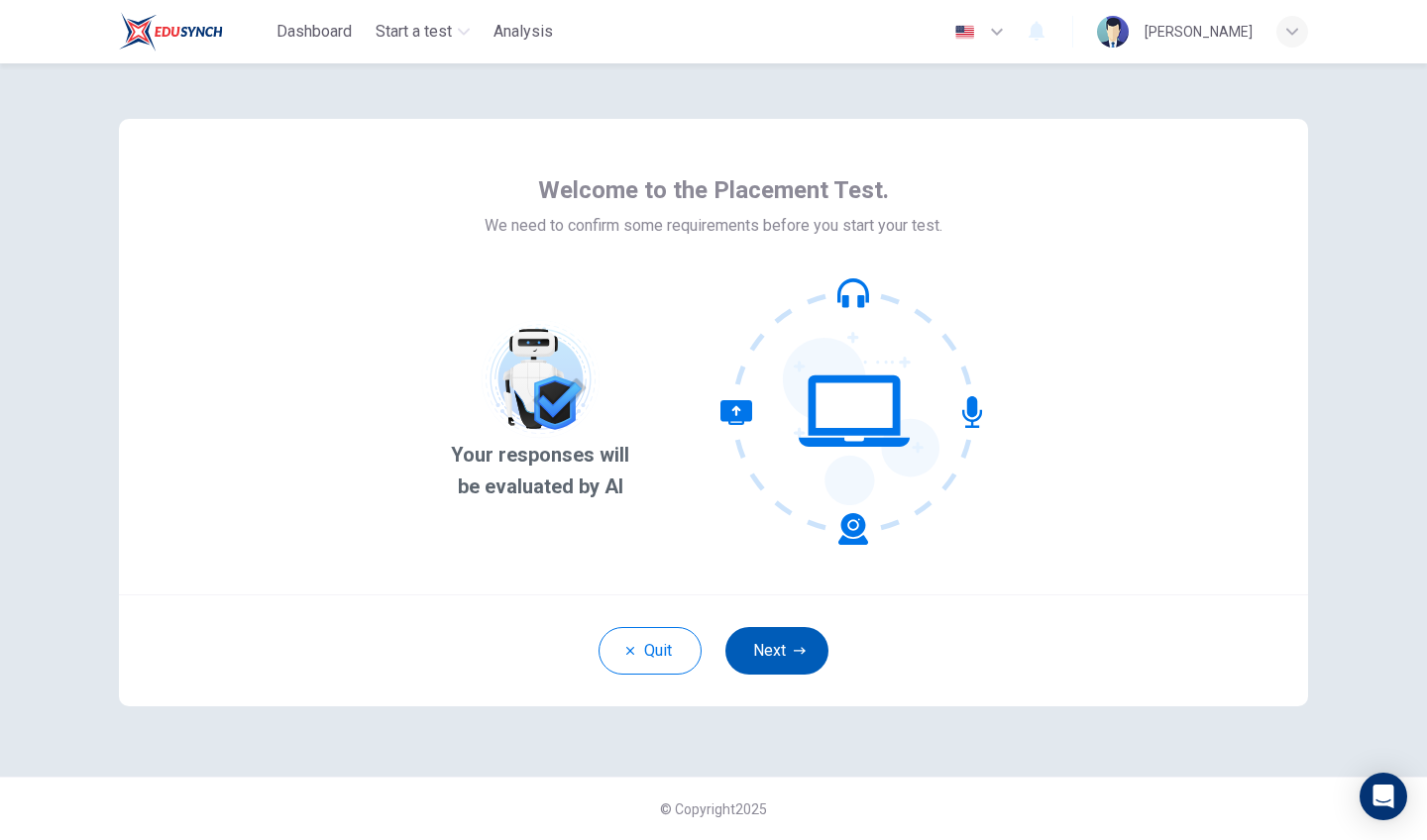 click on "Next" at bounding box center [777, 651] 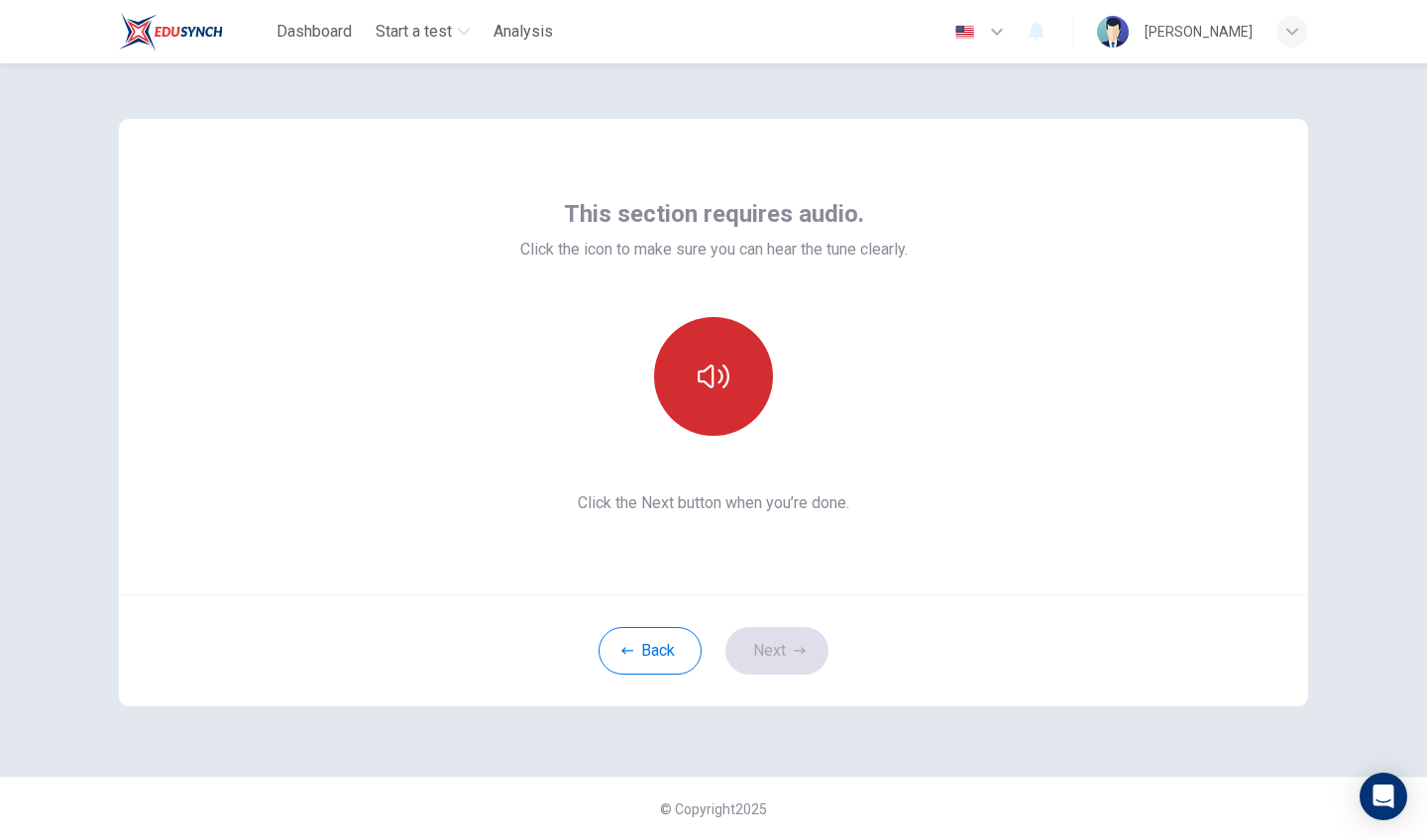 click at bounding box center [714, 376] 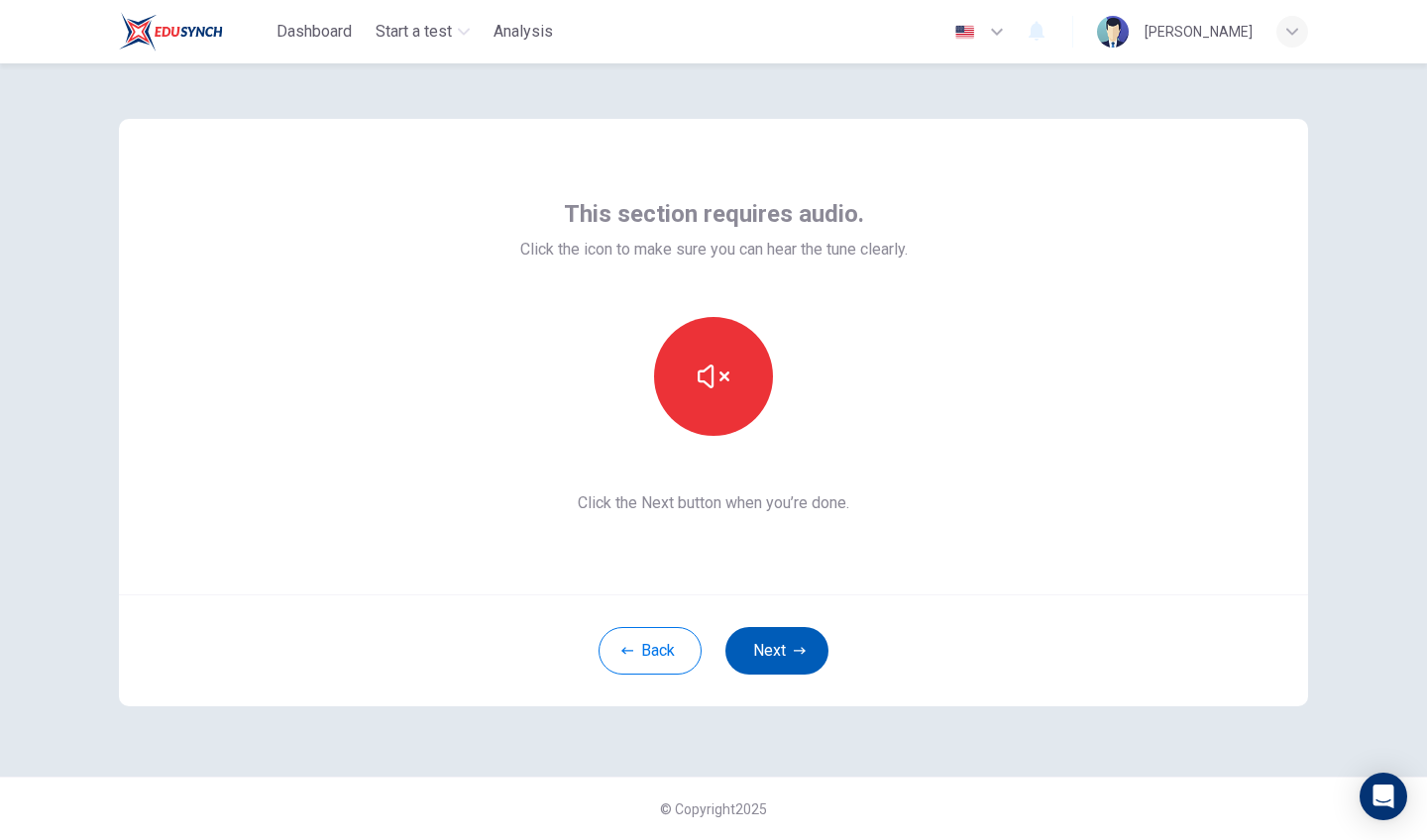 click on "Next" at bounding box center [777, 651] 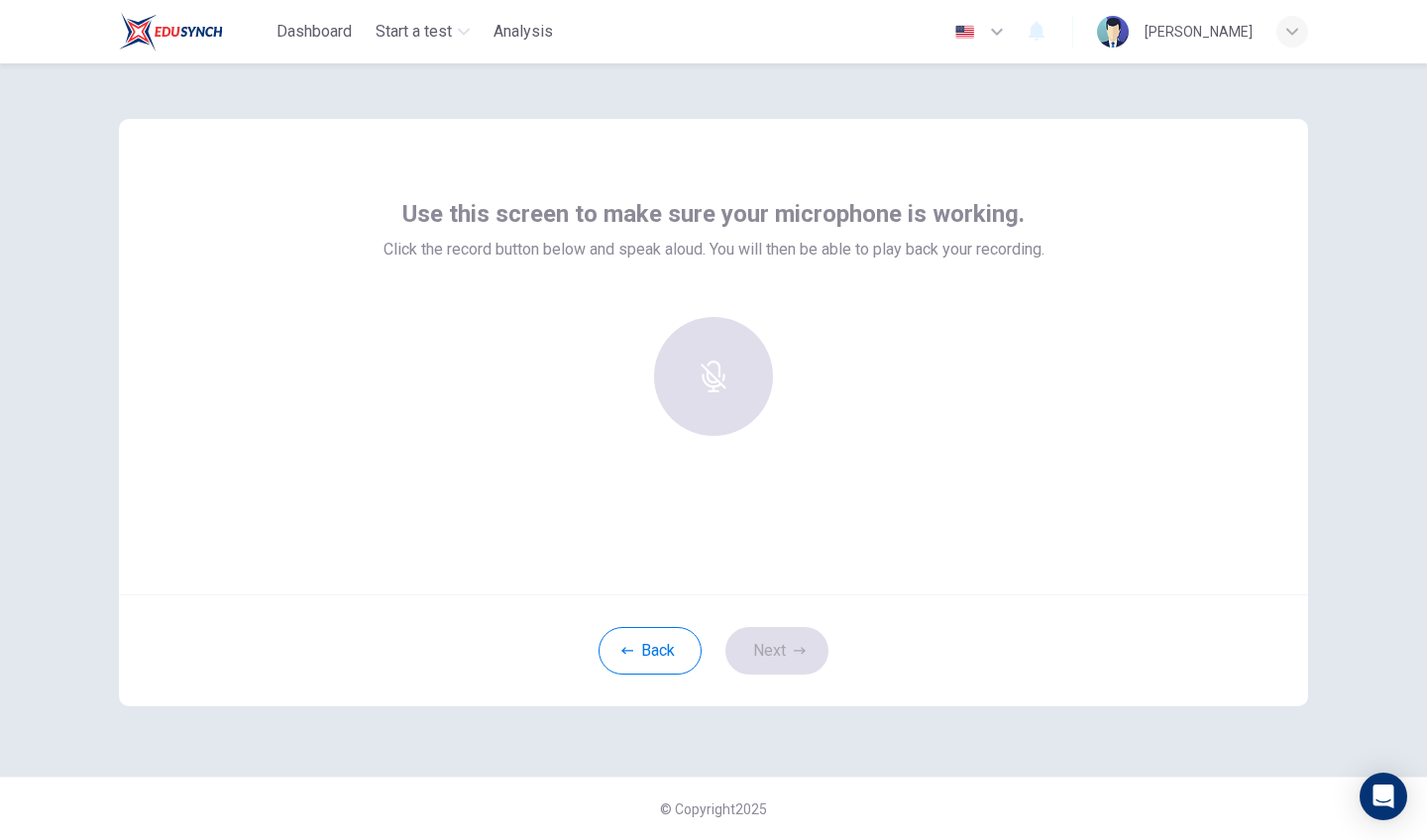 click 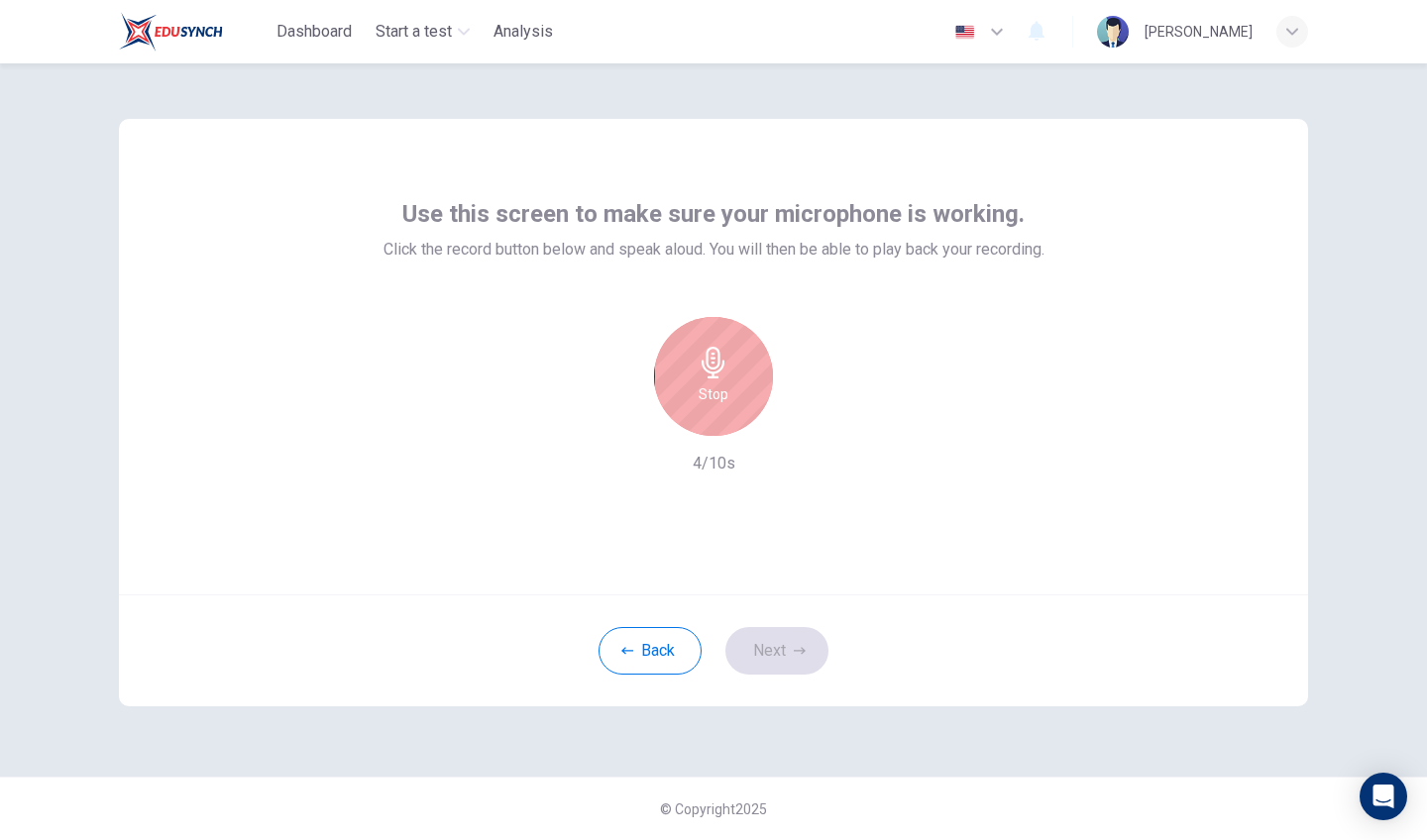 click on "Stop" at bounding box center (714, 394) 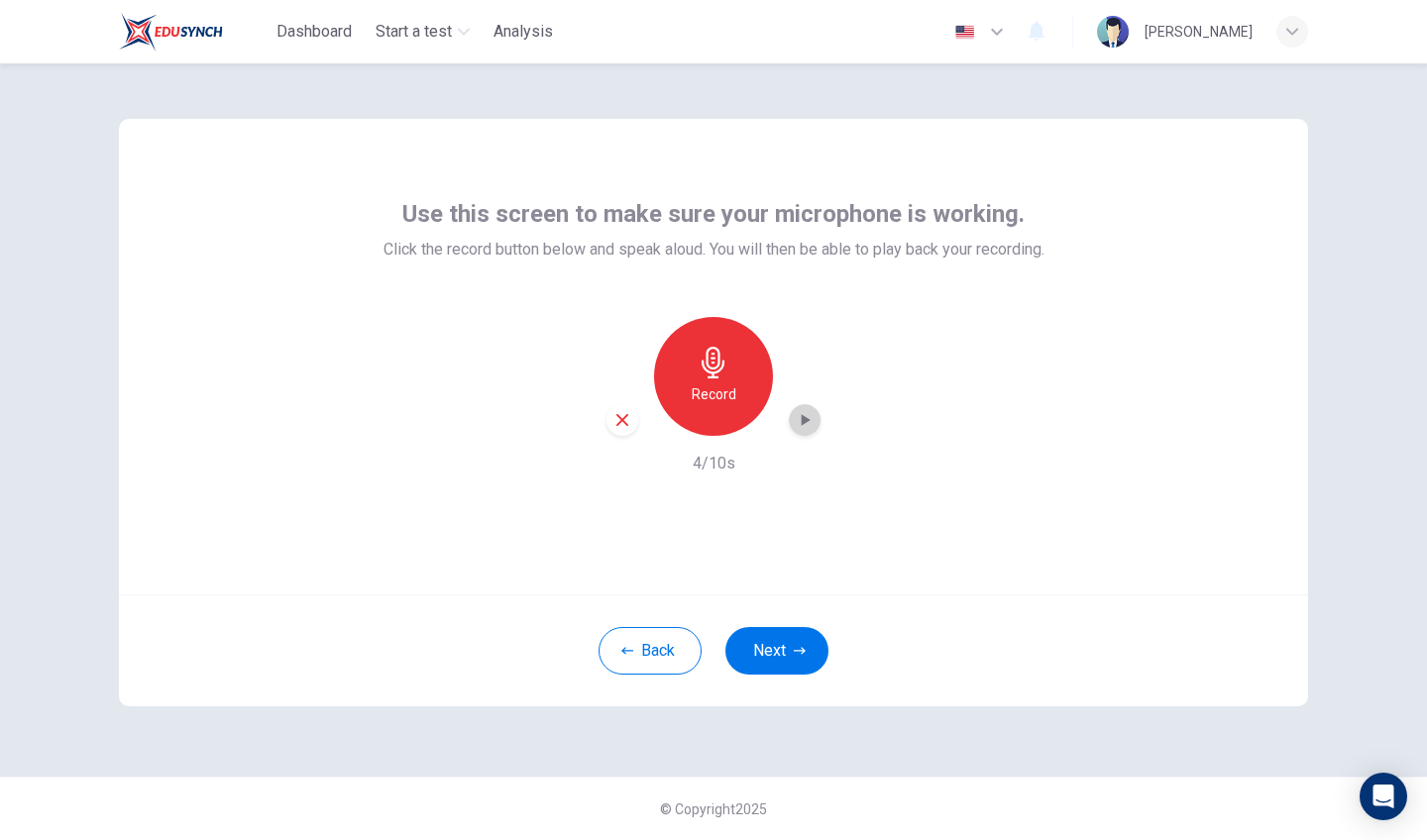 click 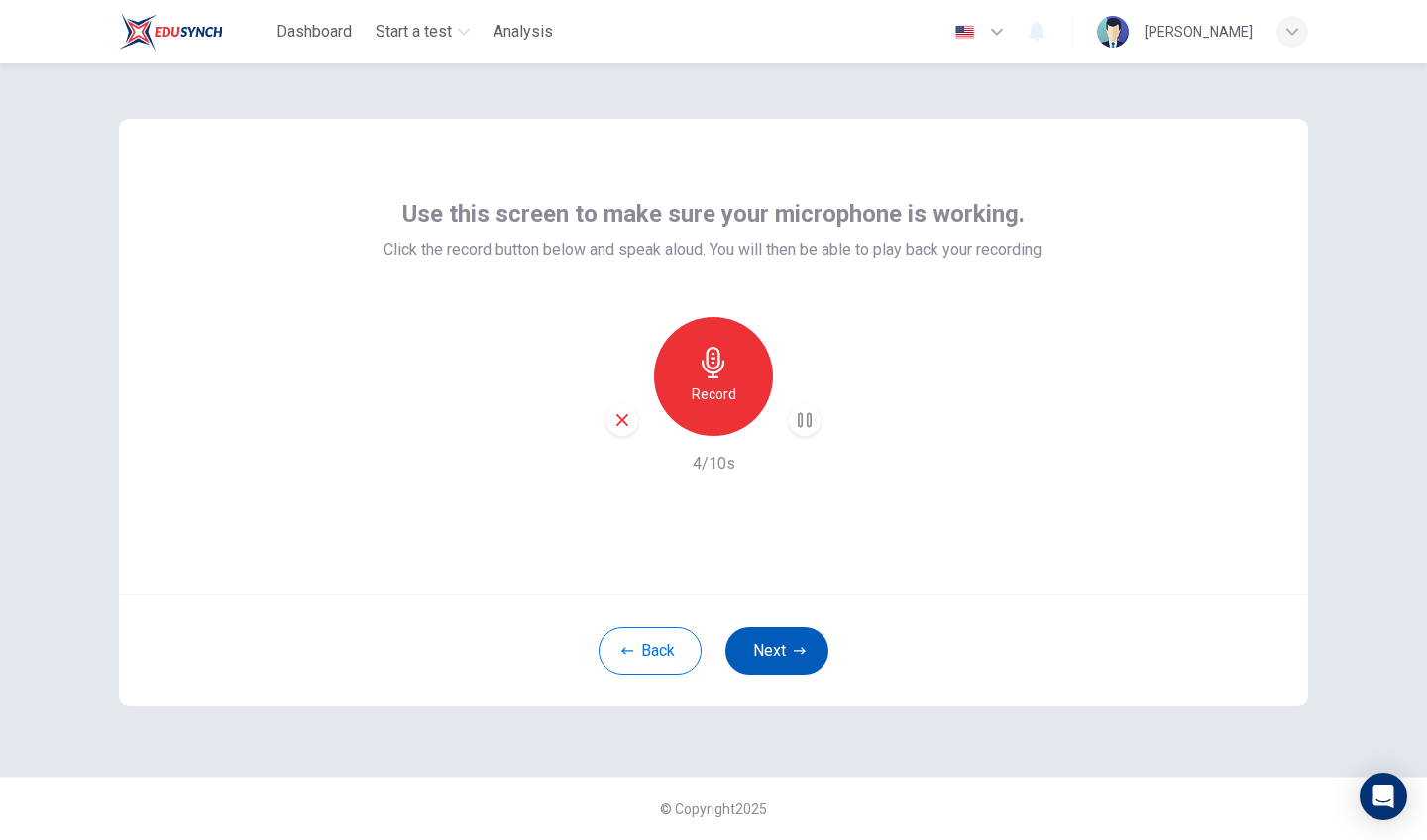 click on "Next" at bounding box center [777, 651] 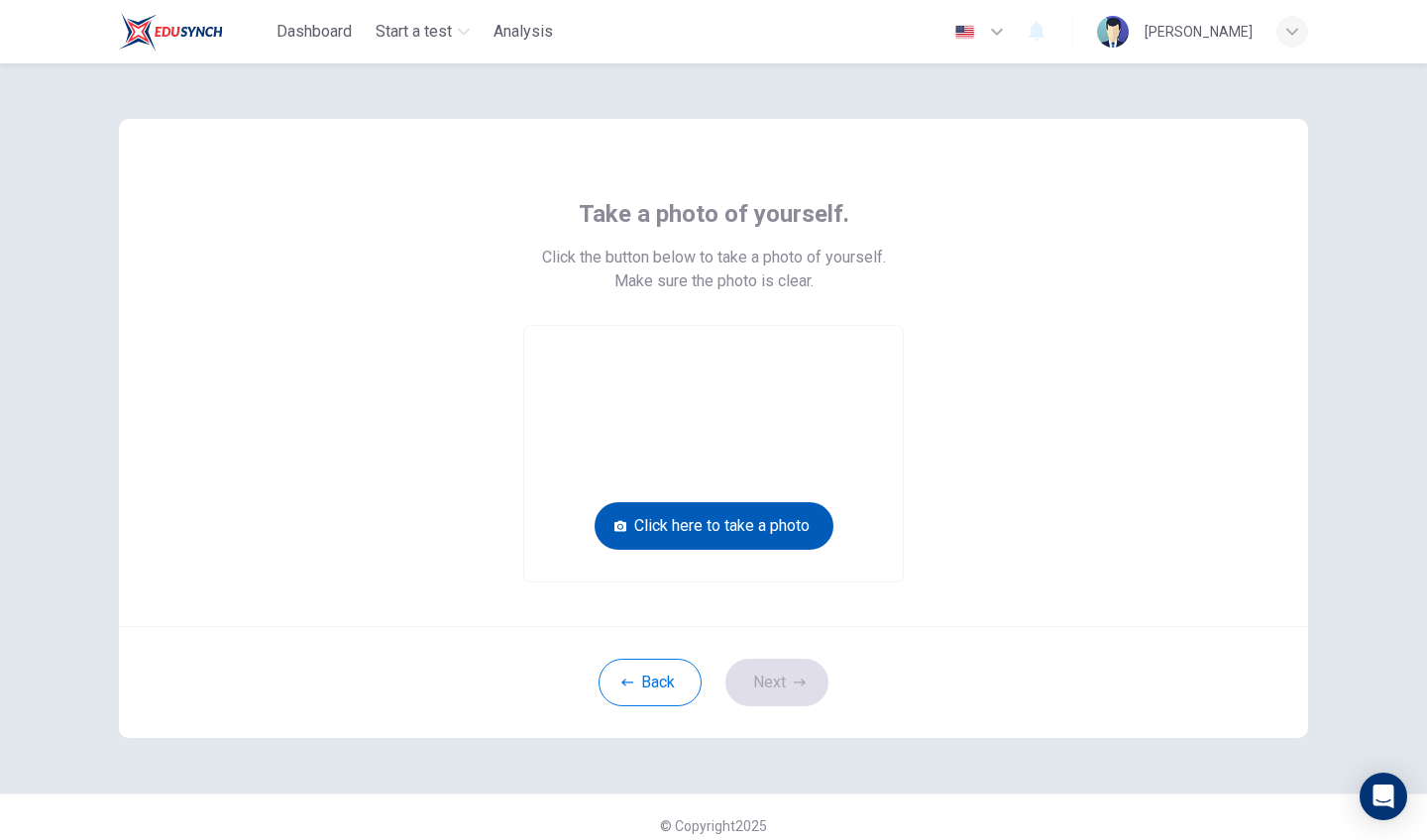 click on "Click here to take a photo" at bounding box center (714, 526) 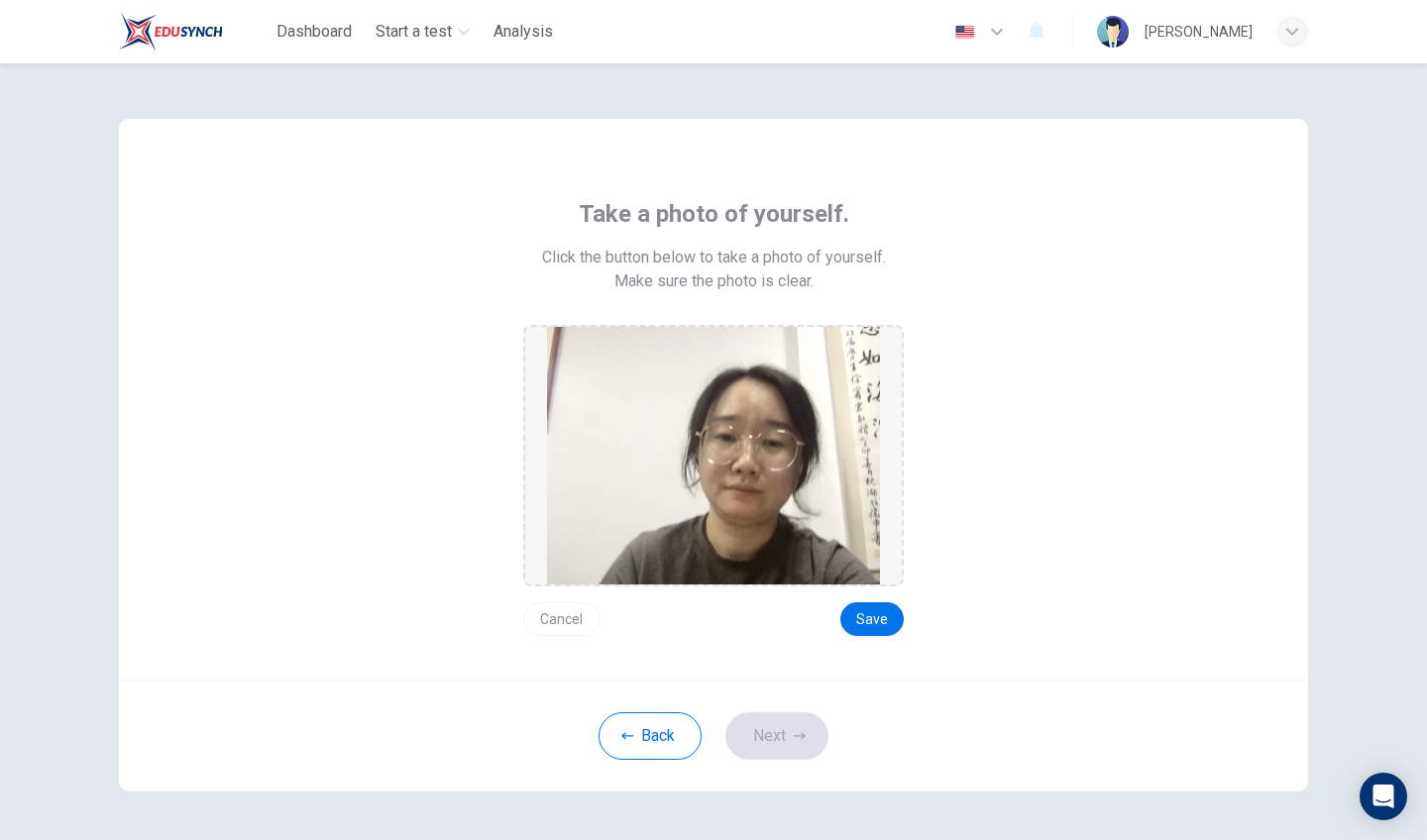 click on "Cancel" at bounding box center [561, 619] 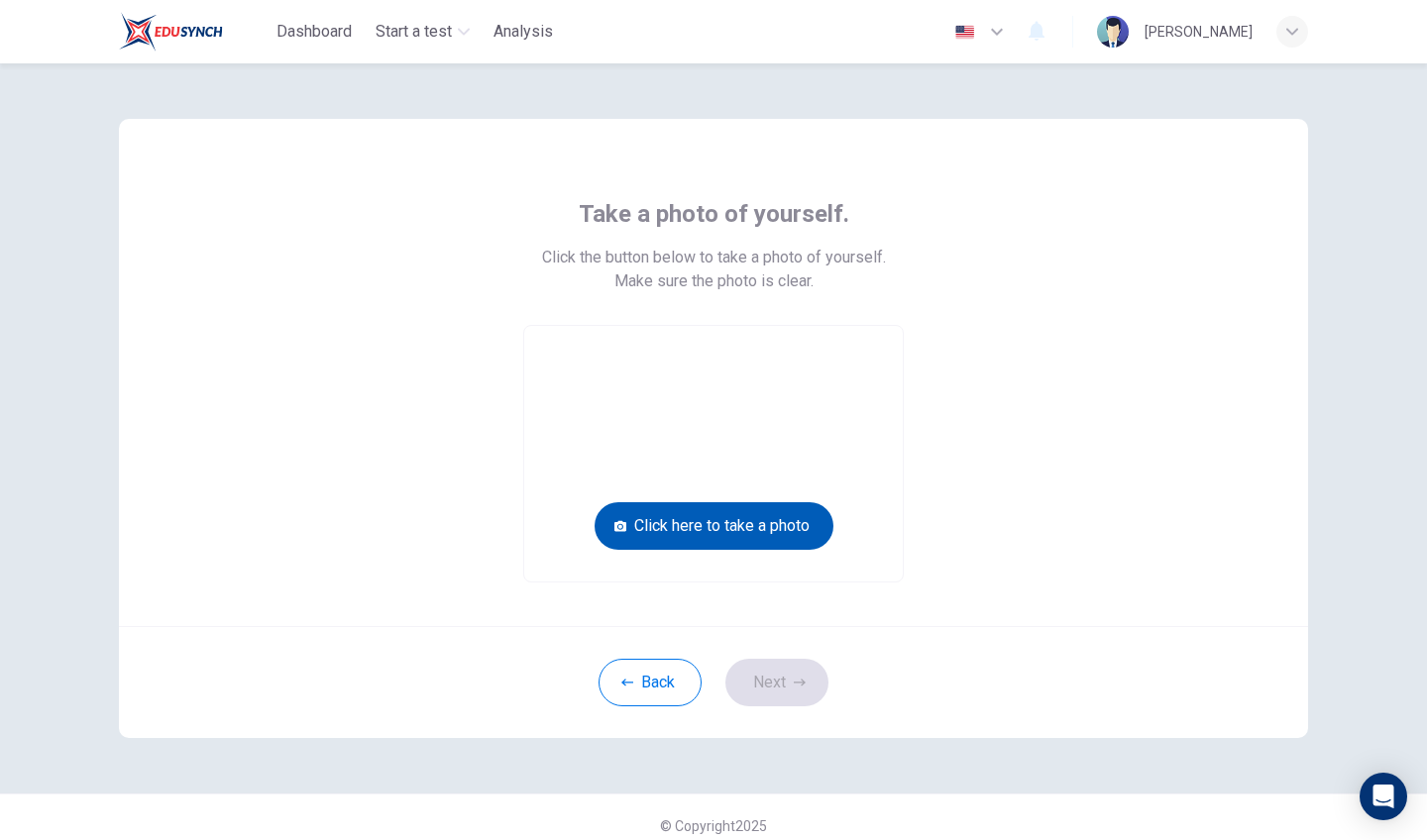 click on "Click here to take a photo" at bounding box center [714, 526] 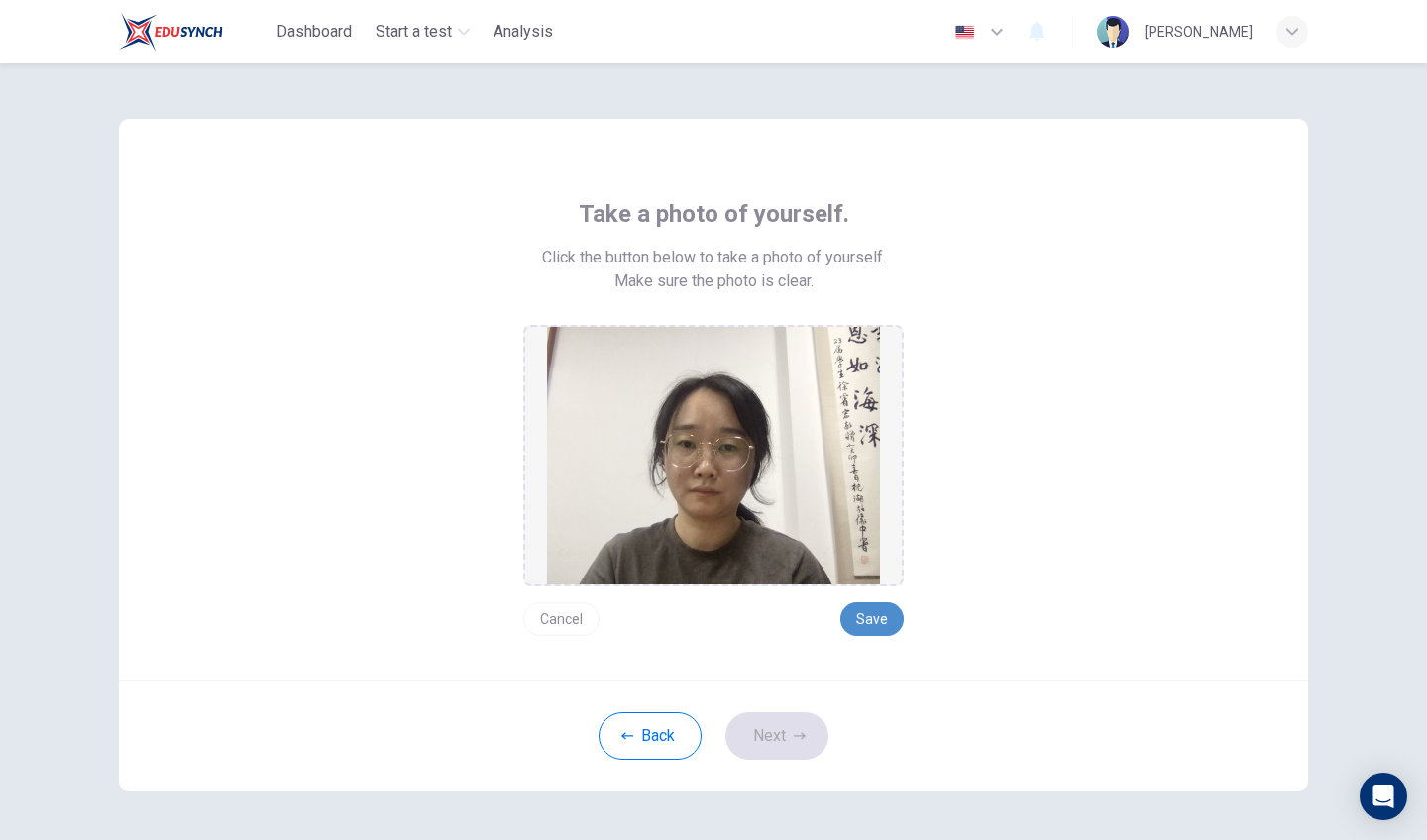 click on "Save" at bounding box center [872, 619] 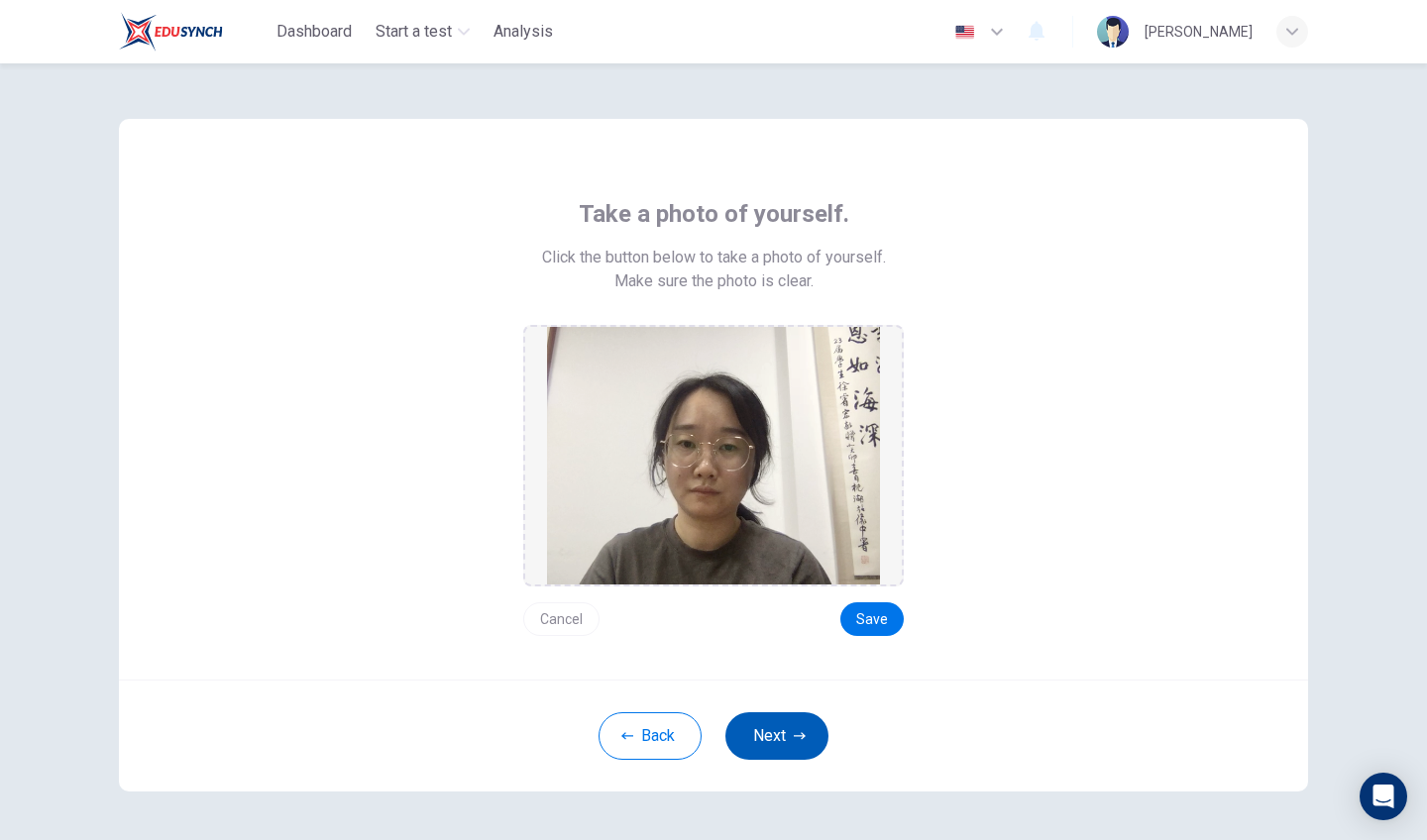 click on "Next" at bounding box center (777, 736) 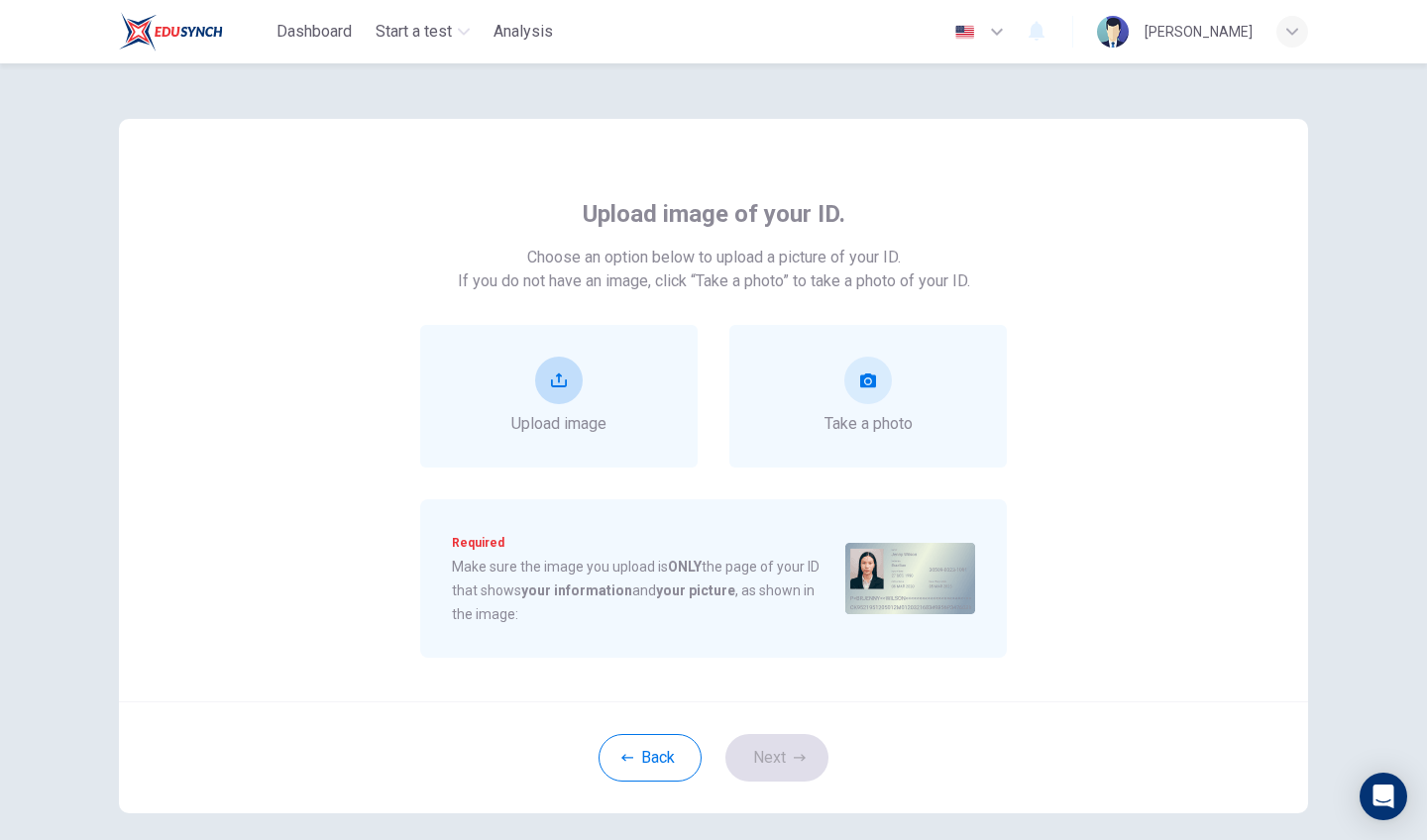 click 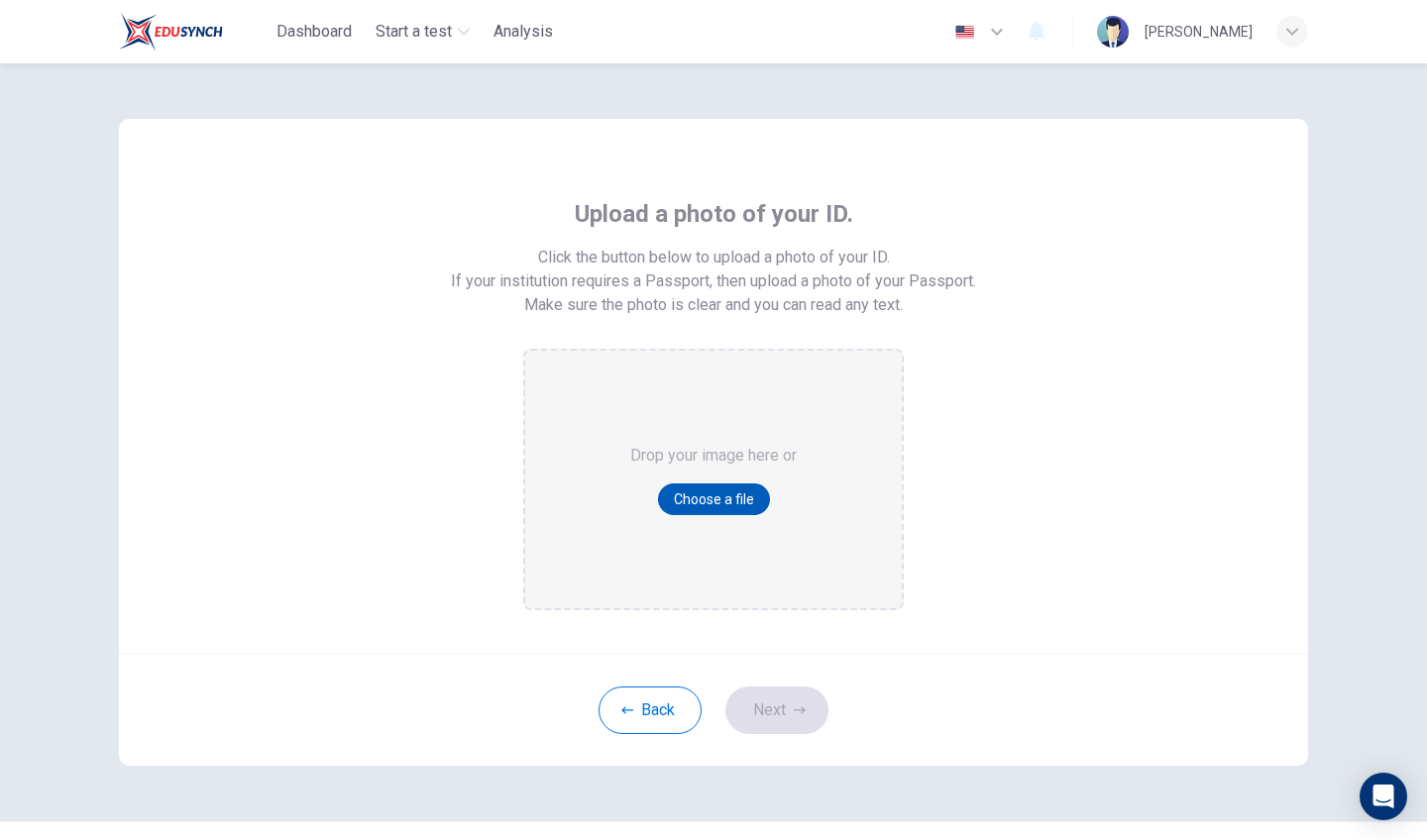 click on "Choose a file" at bounding box center (714, 499) 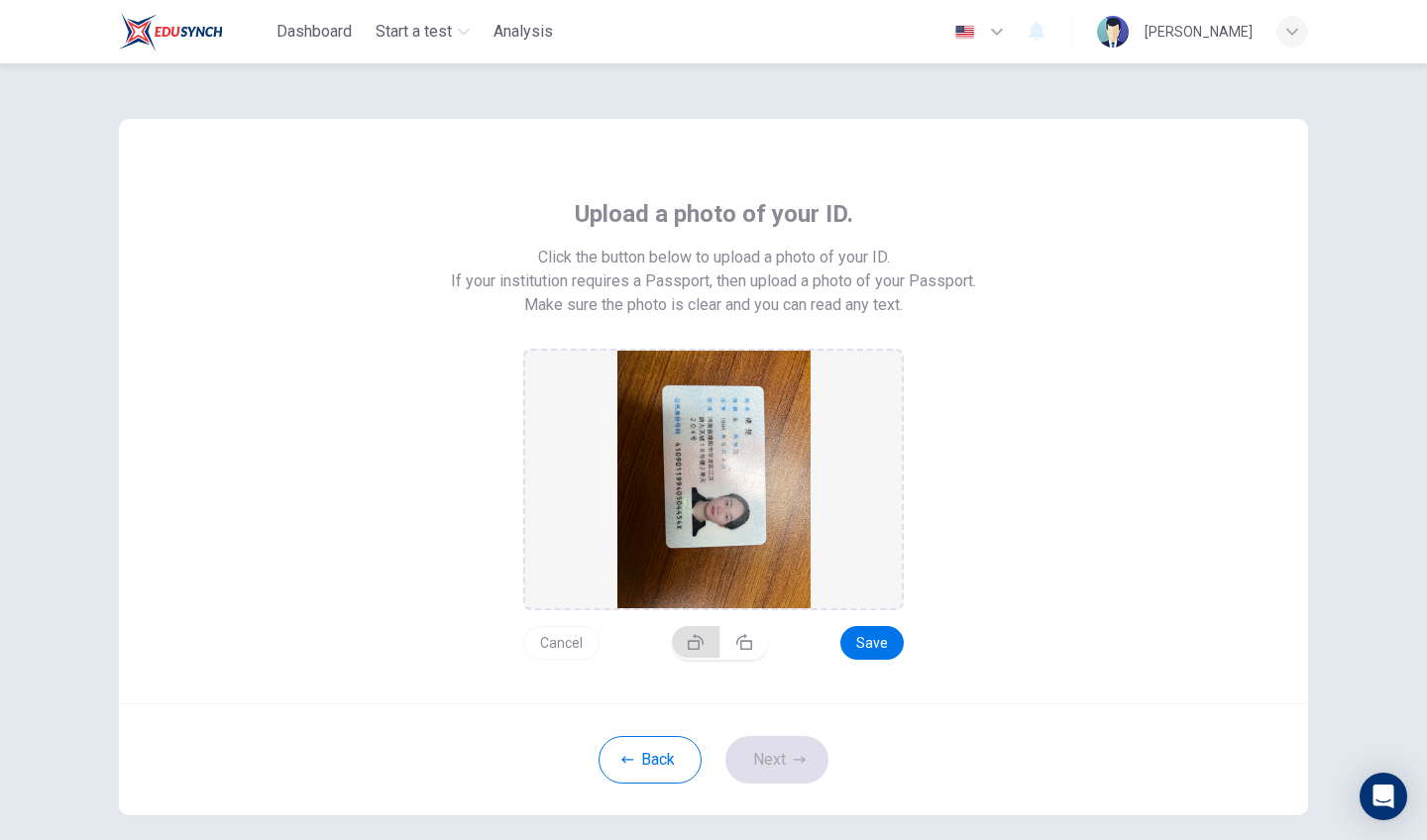 click at bounding box center (696, 642) 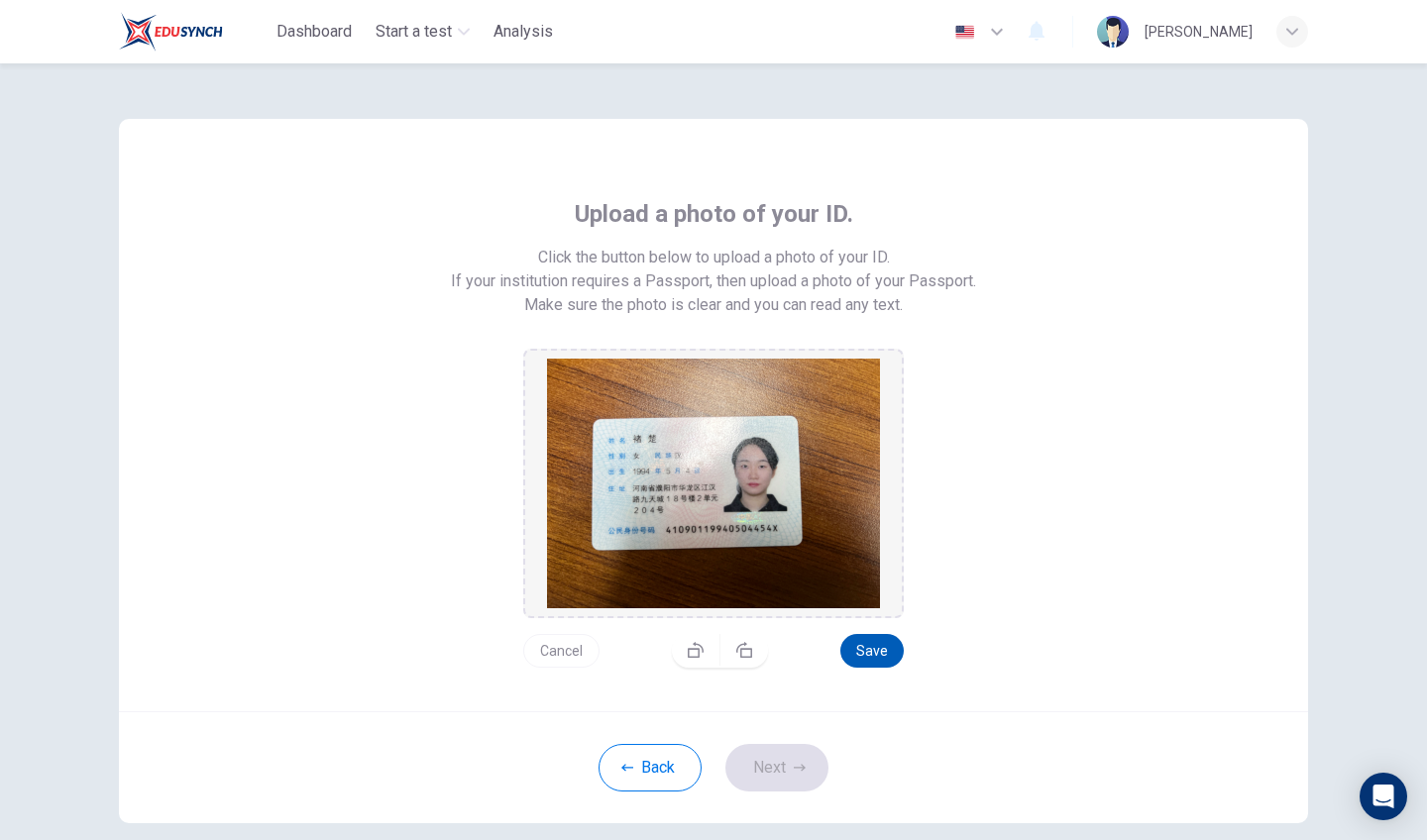 click on "Save" at bounding box center (872, 651) 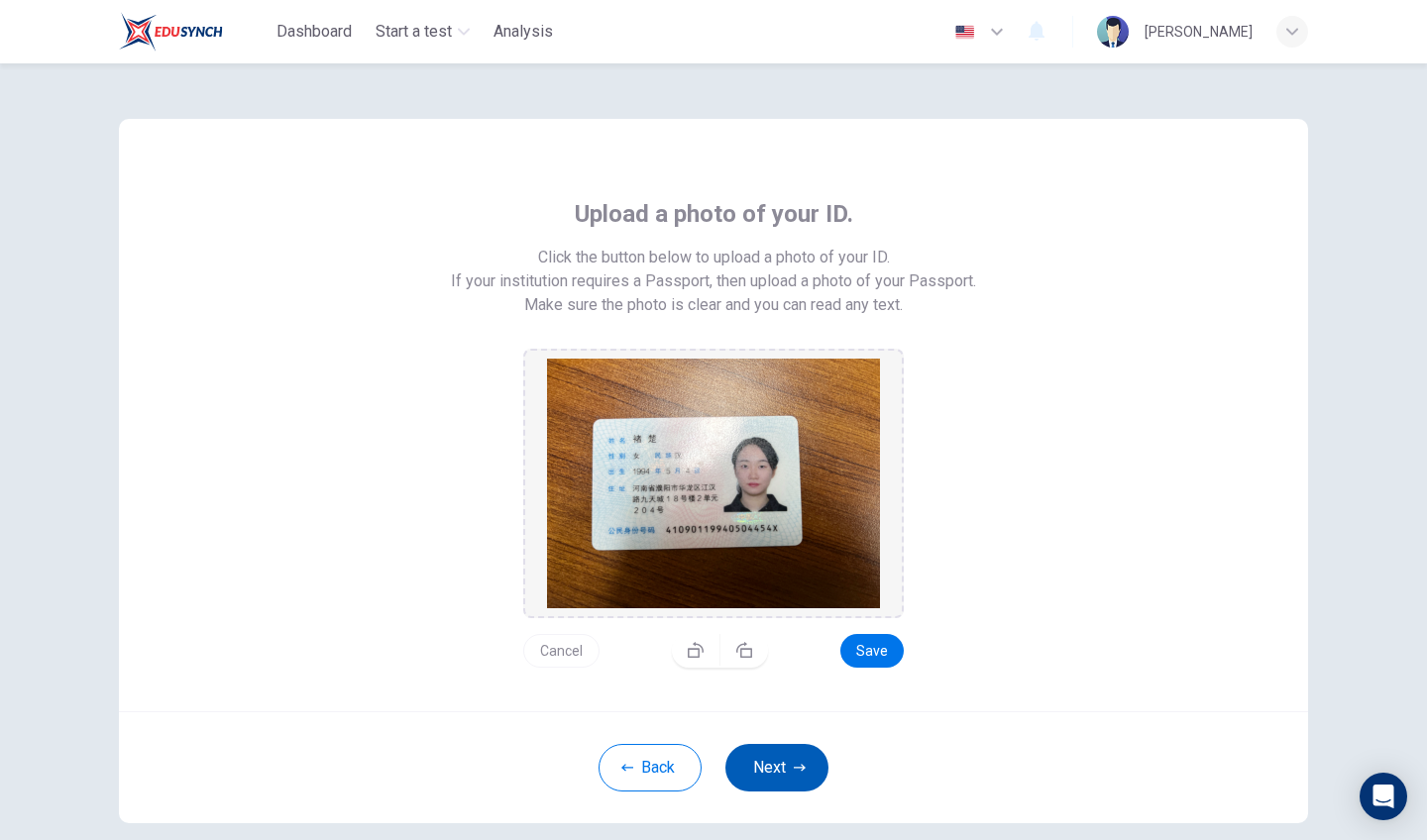 click on "Next" at bounding box center (777, 768) 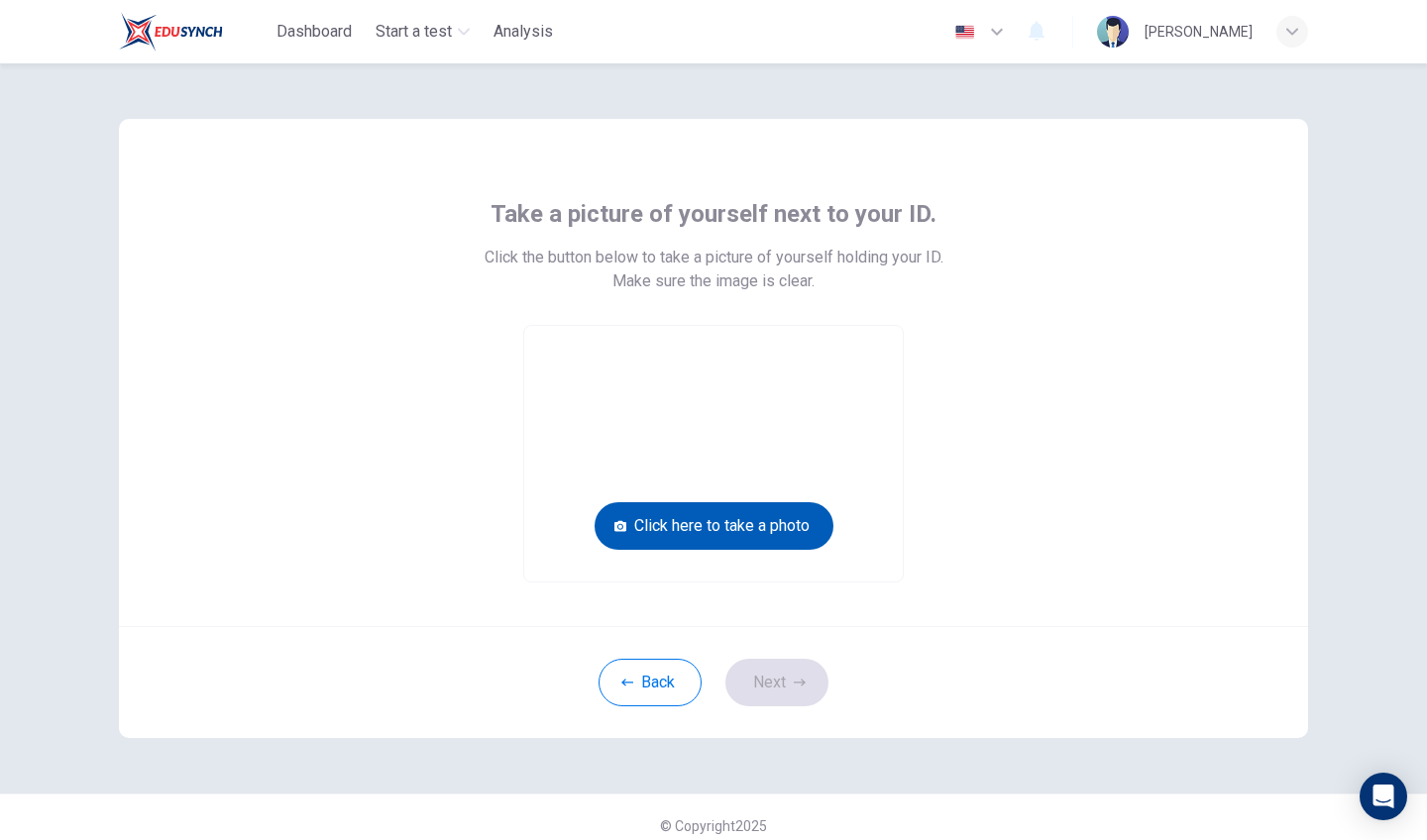 click on "Click here to take a photo" at bounding box center (714, 526) 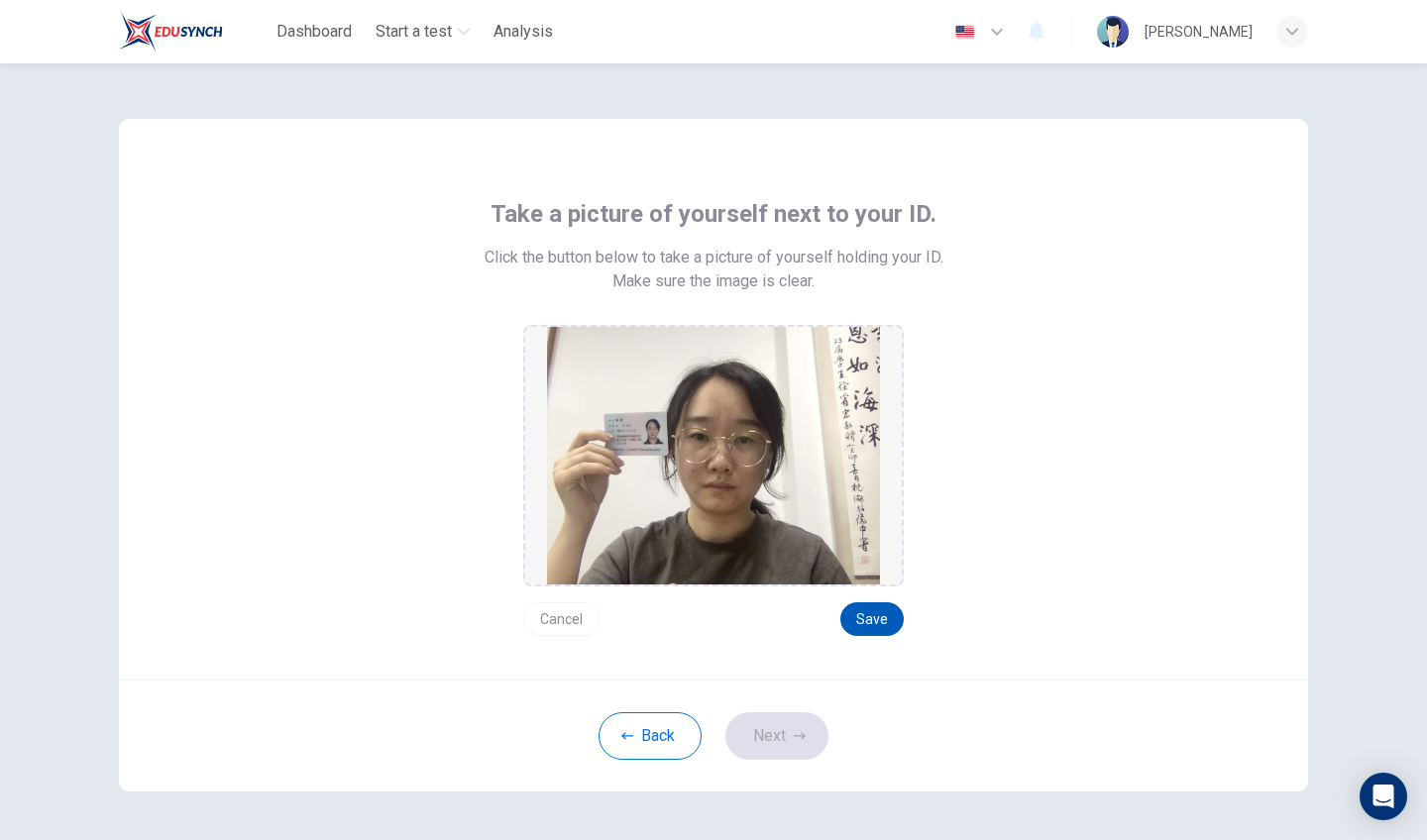 click on "Save" at bounding box center (872, 619) 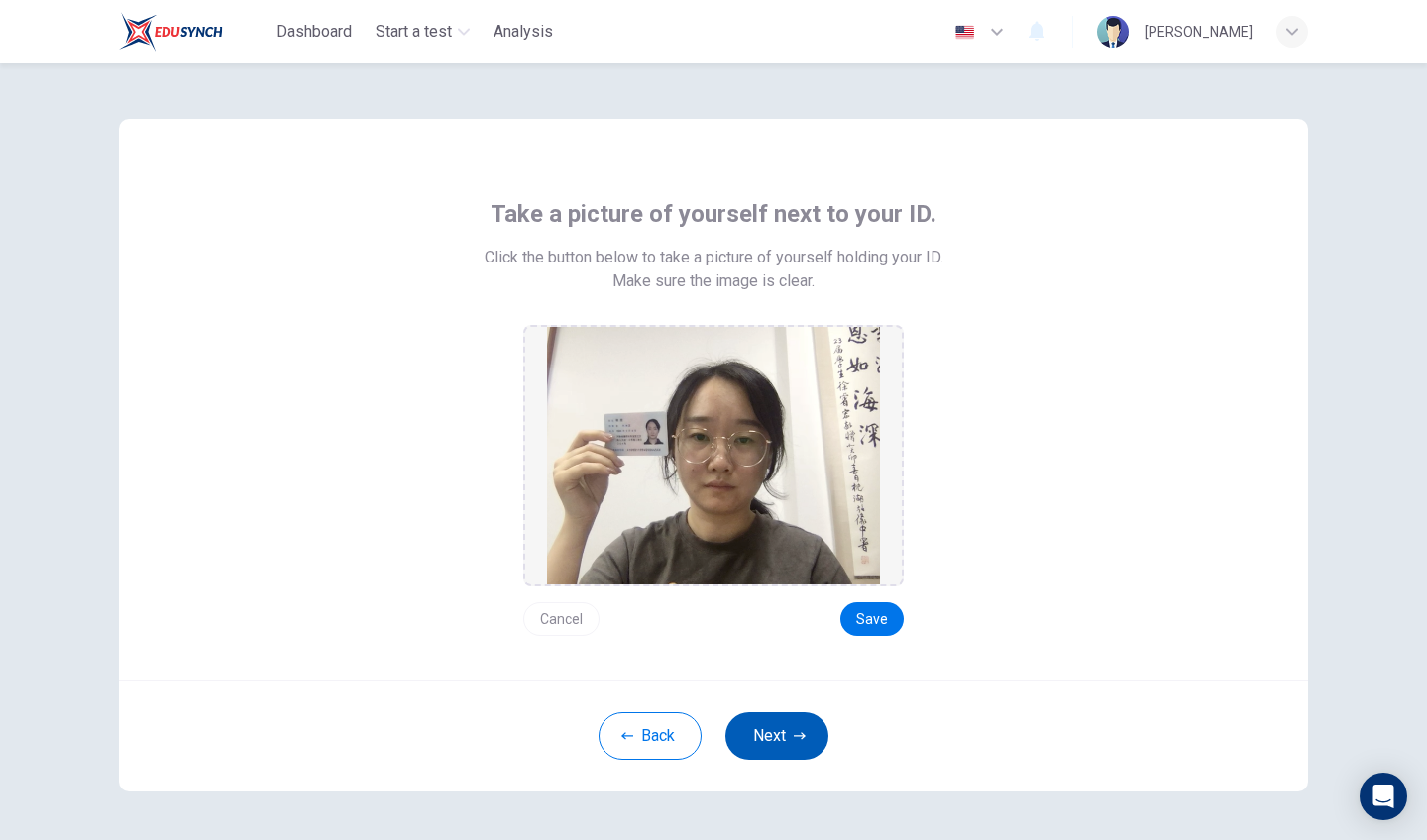 click on "Next" at bounding box center [777, 736] 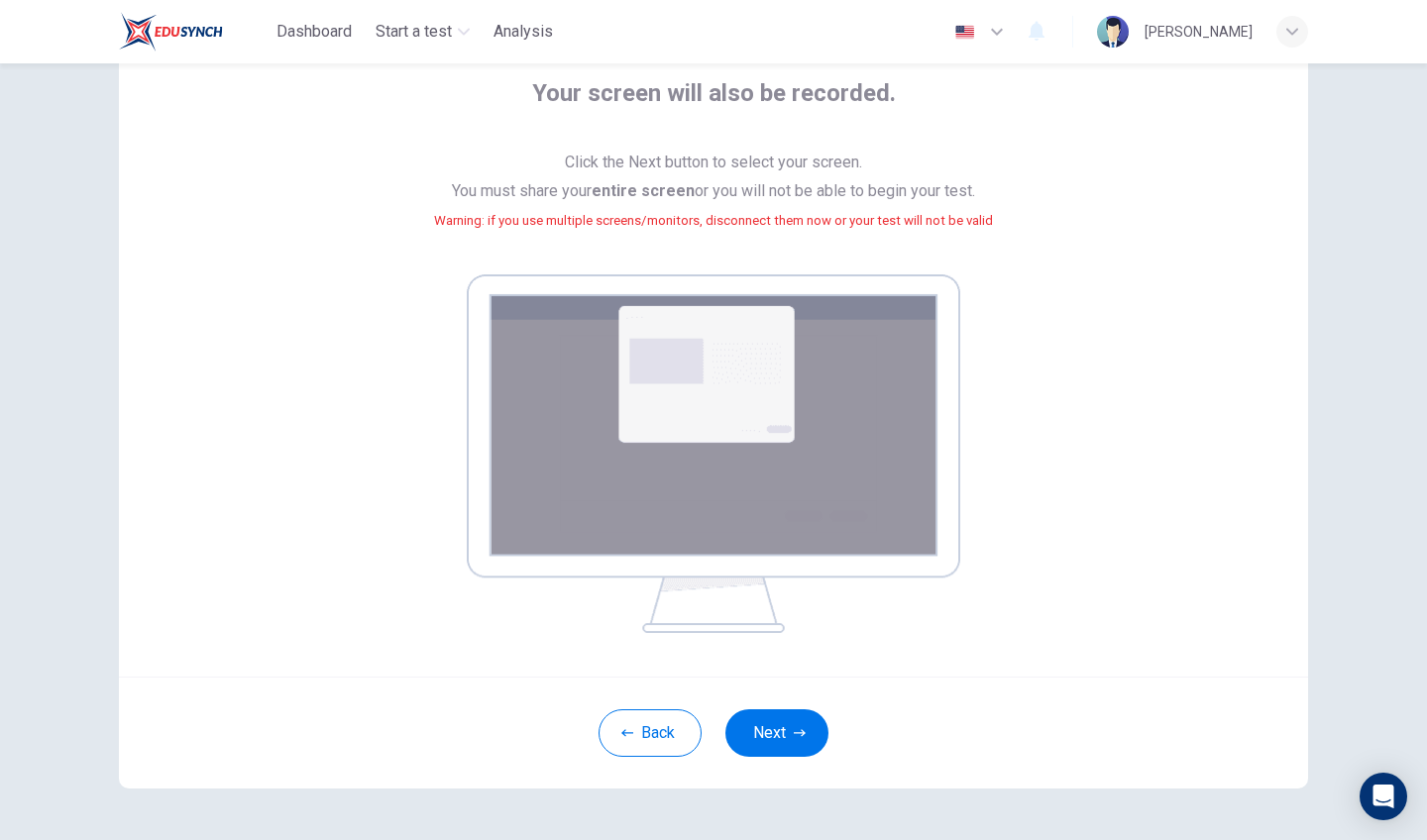 scroll, scrollTop: 120, scrollLeft: 0, axis: vertical 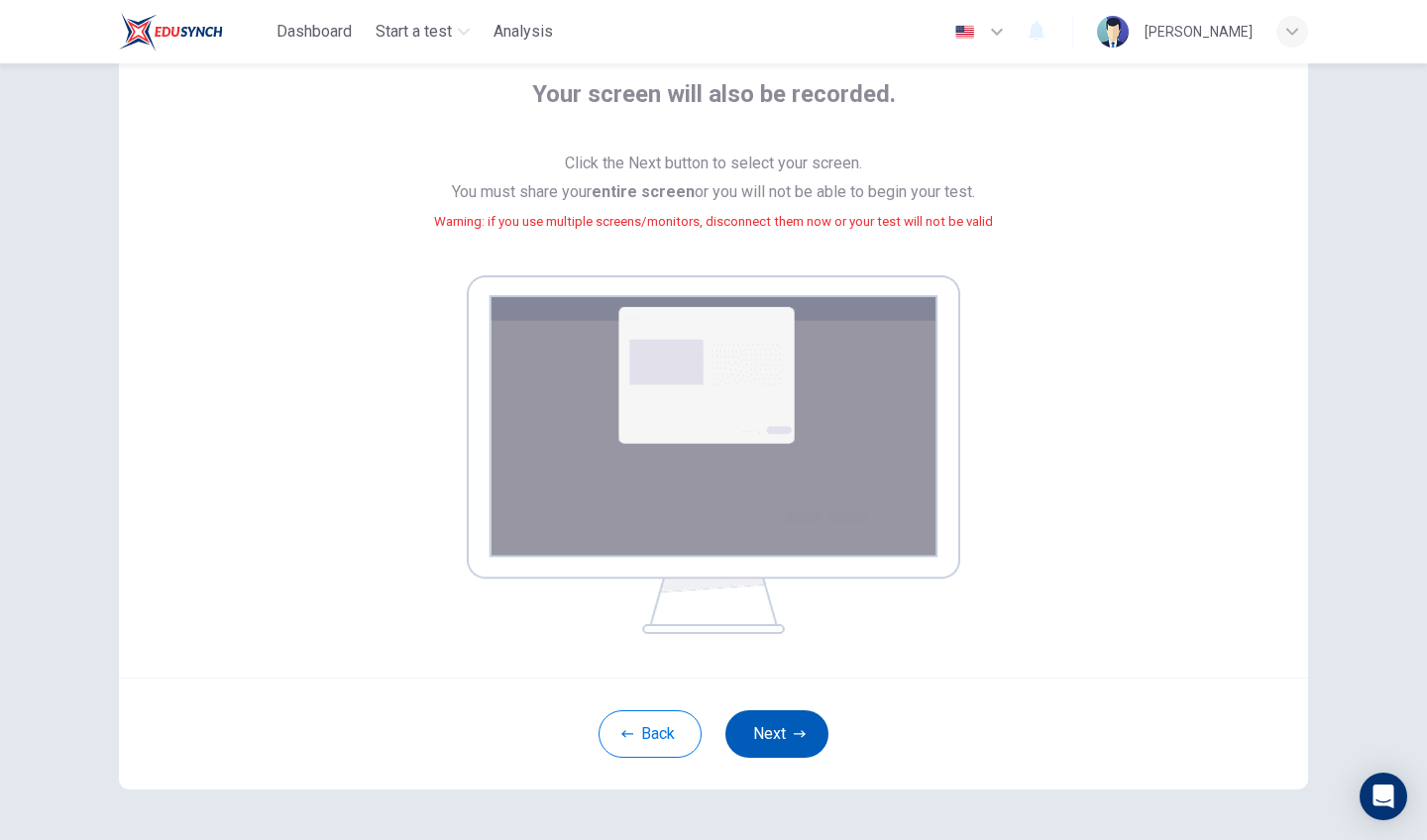 click on "Next" at bounding box center [777, 734] 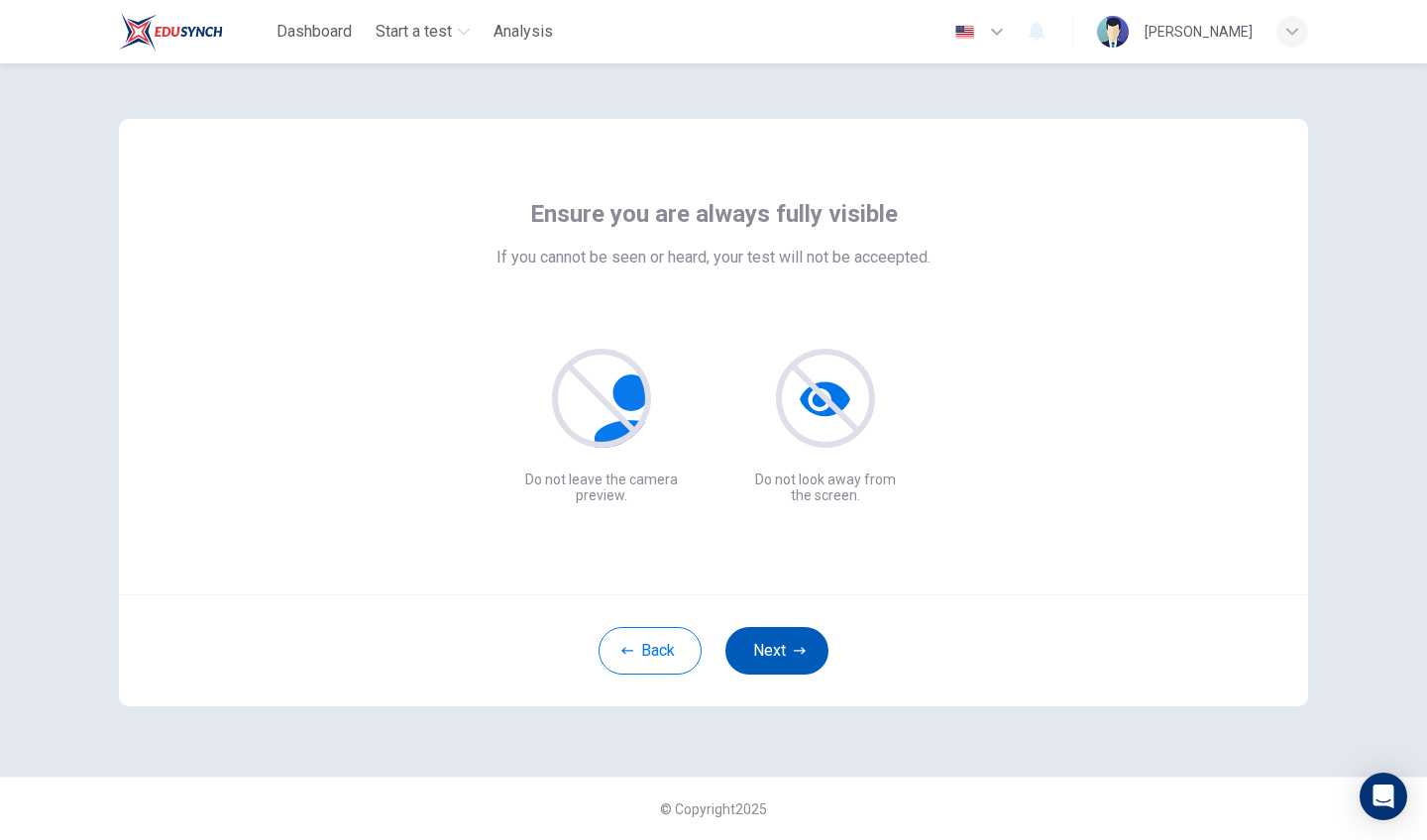 scroll, scrollTop: 0, scrollLeft: 0, axis: both 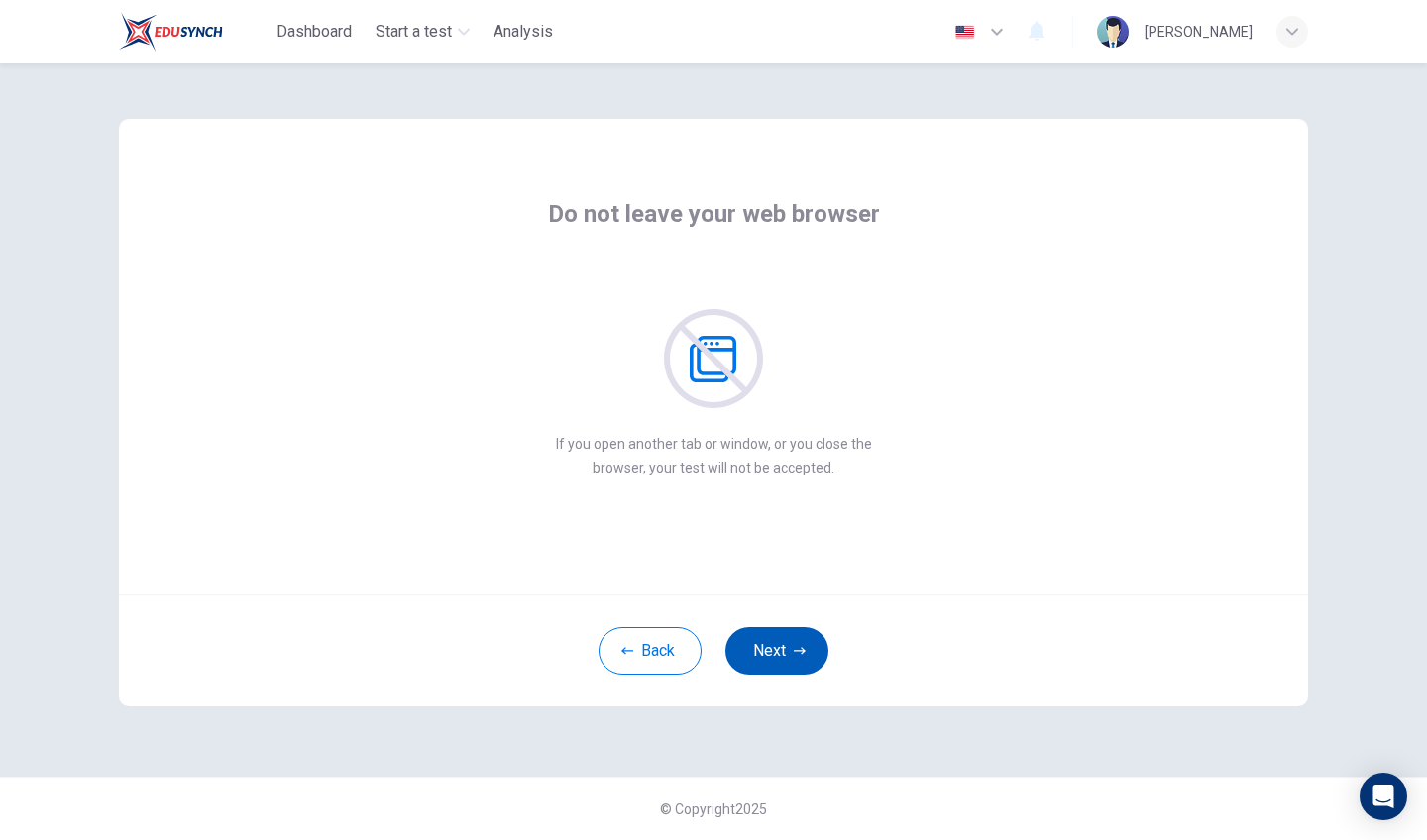 click 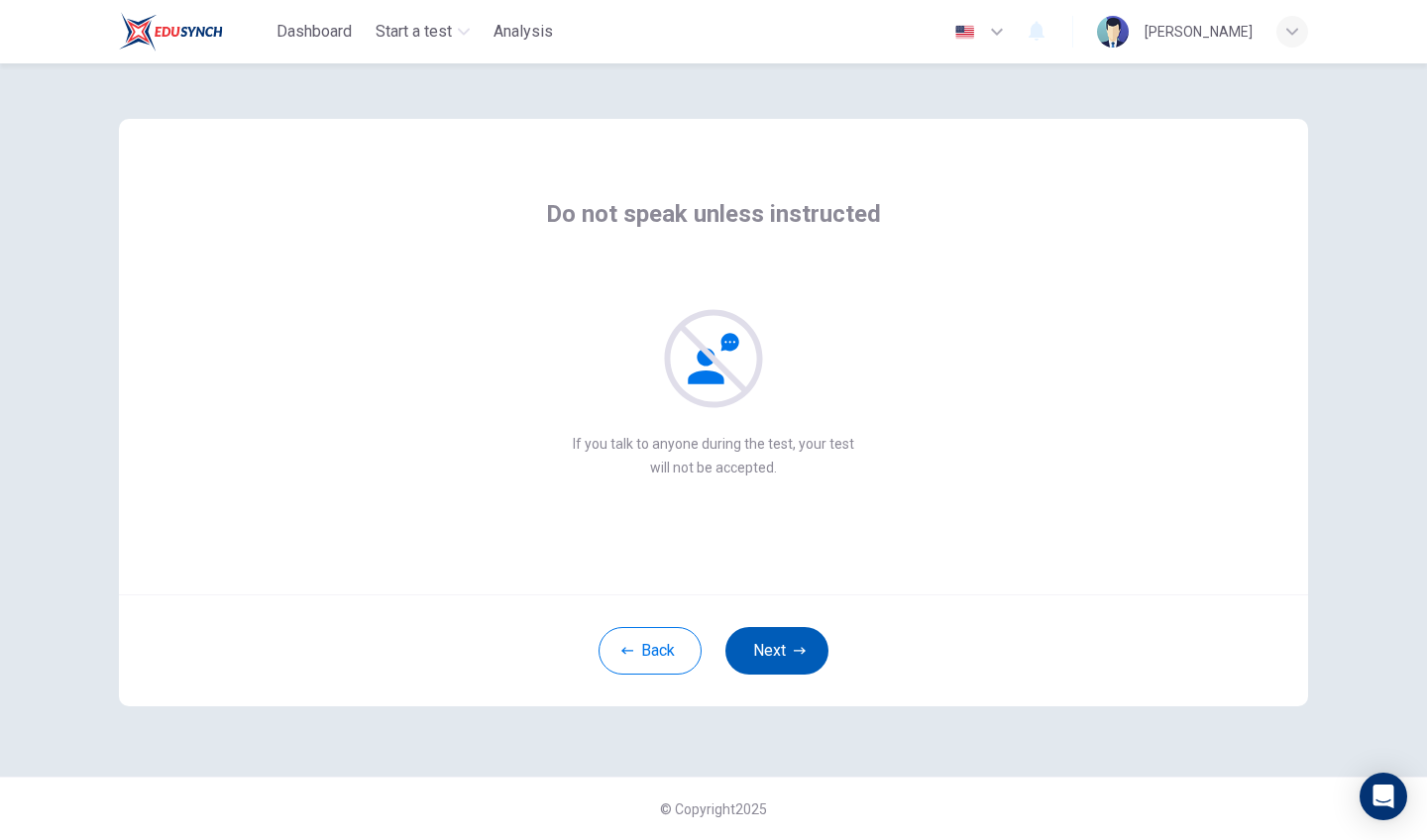 click on "Next" at bounding box center [777, 651] 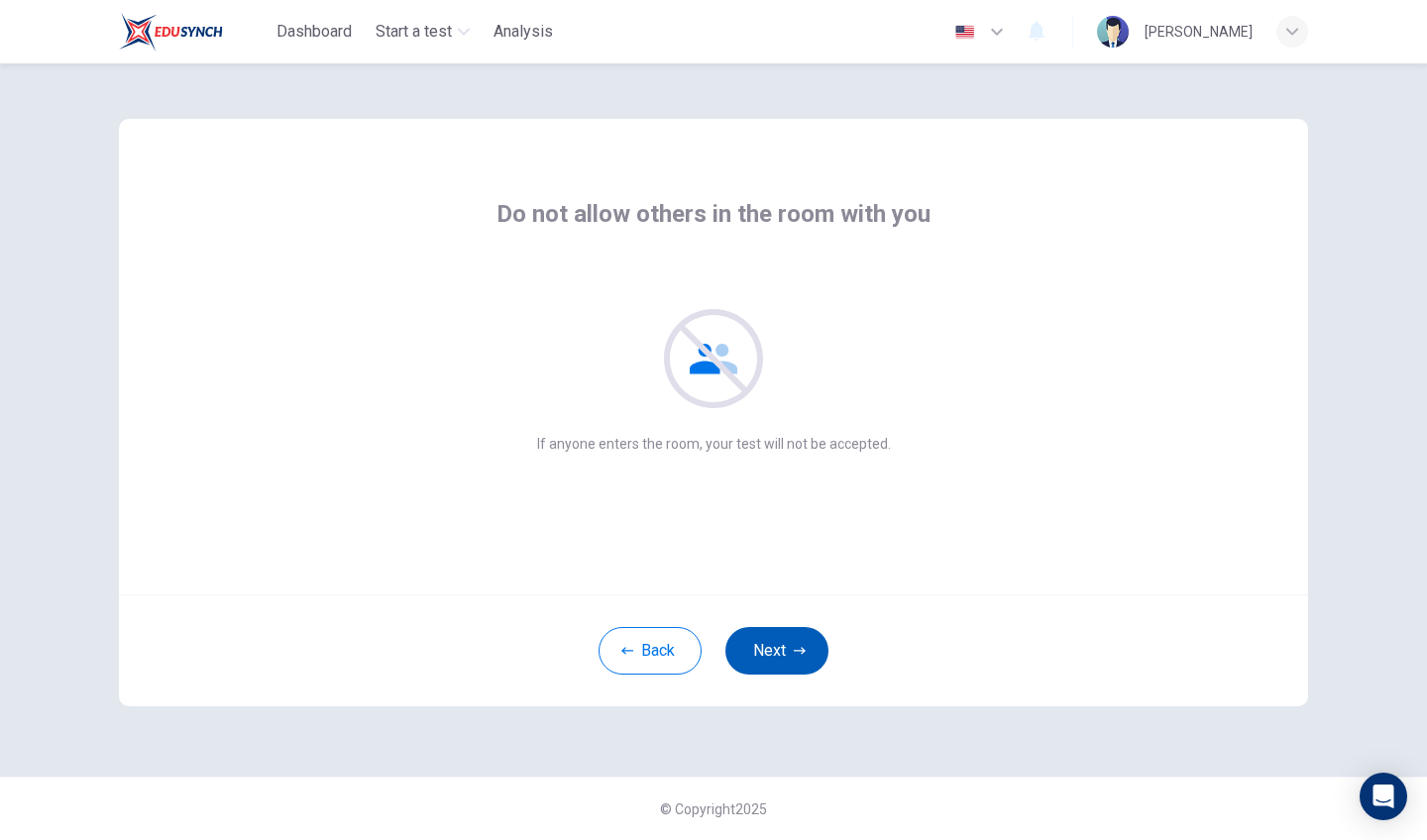 click on "Next" at bounding box center [777, 651] 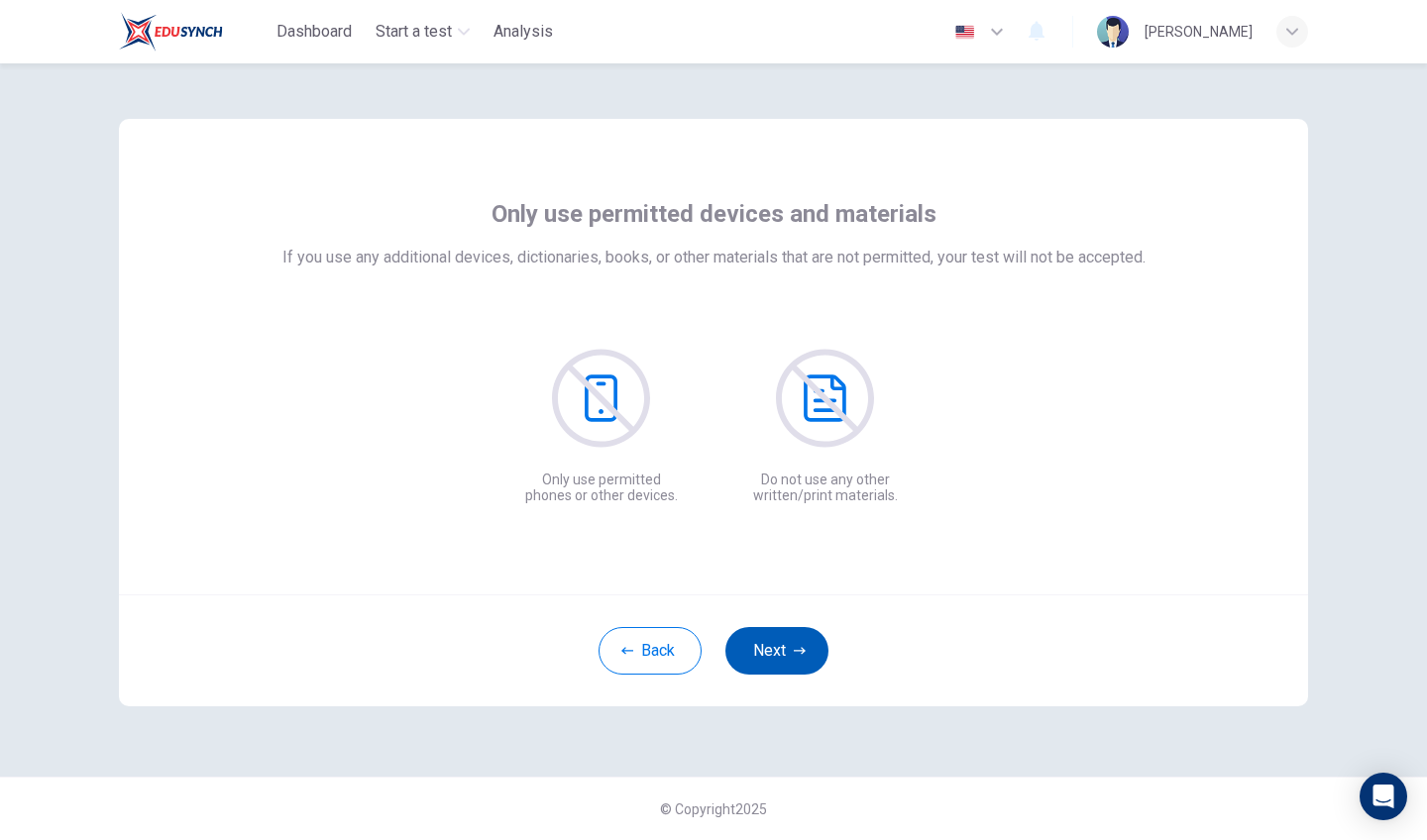 click on "Next" at bounding box center [777, 651] 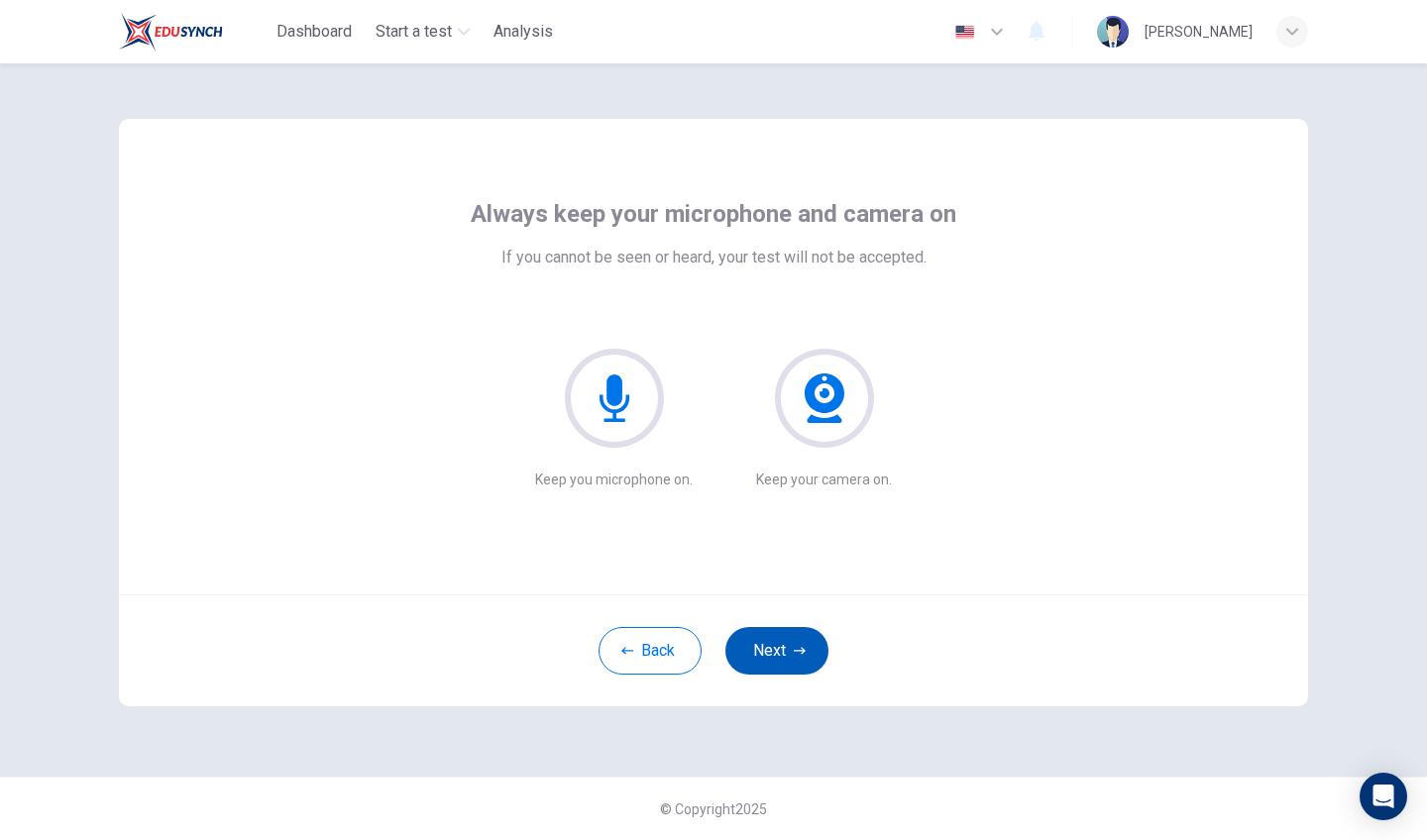 click on "Next" at bounding box center [777, 651] 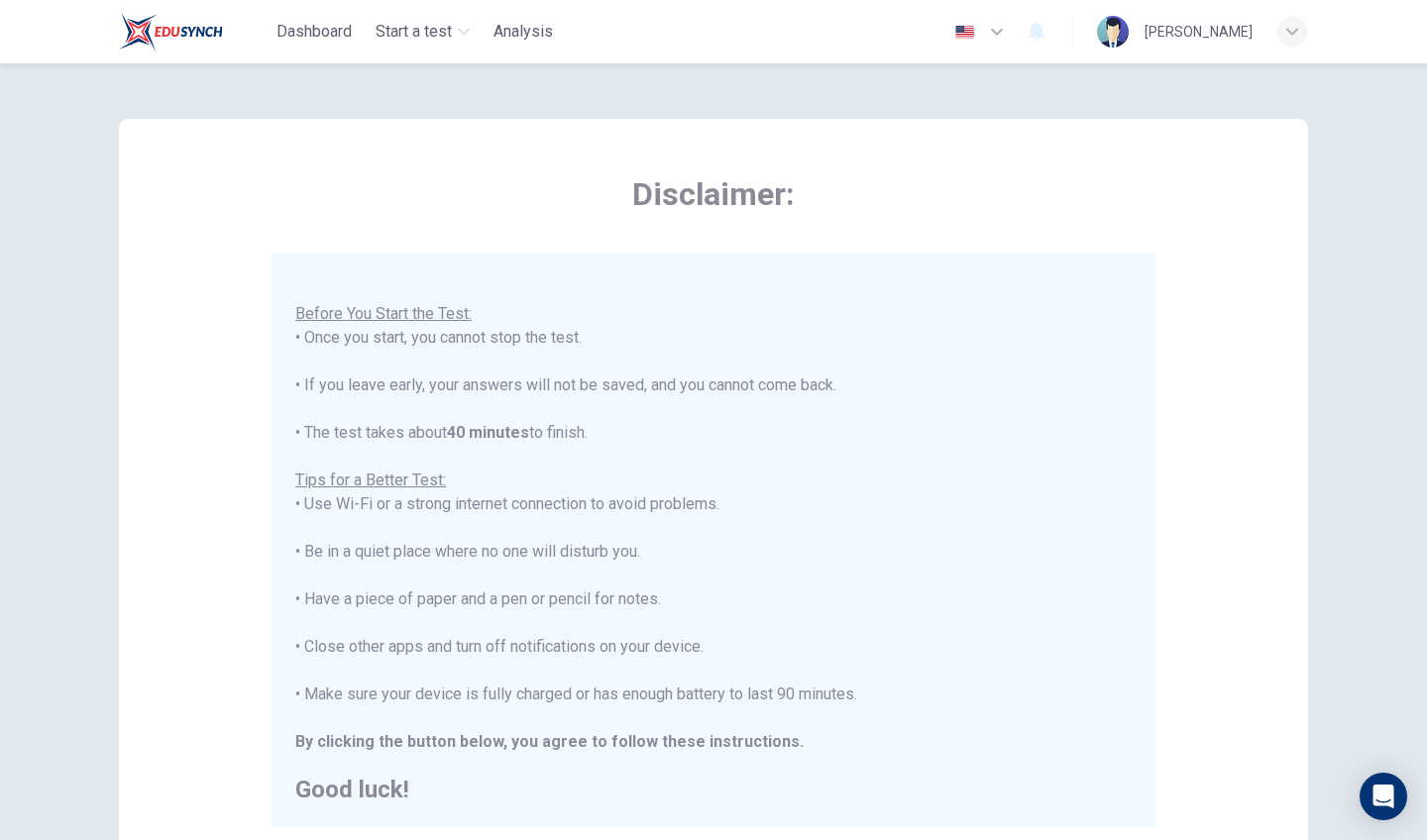 scroll, scrollTop: 21, scrollLeft: 0, axis: vertical 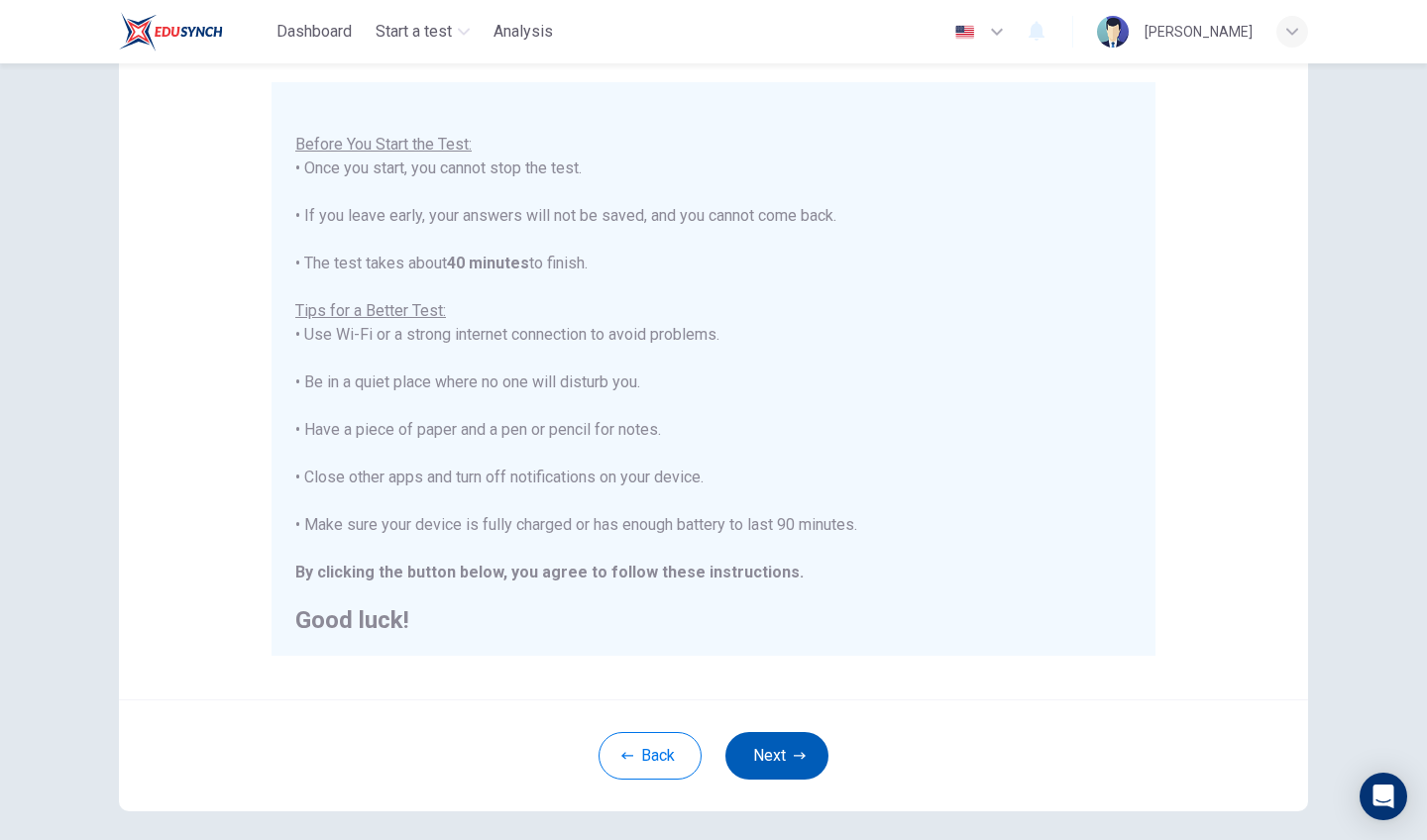 click on "Next" at bounding box center (777, 756) 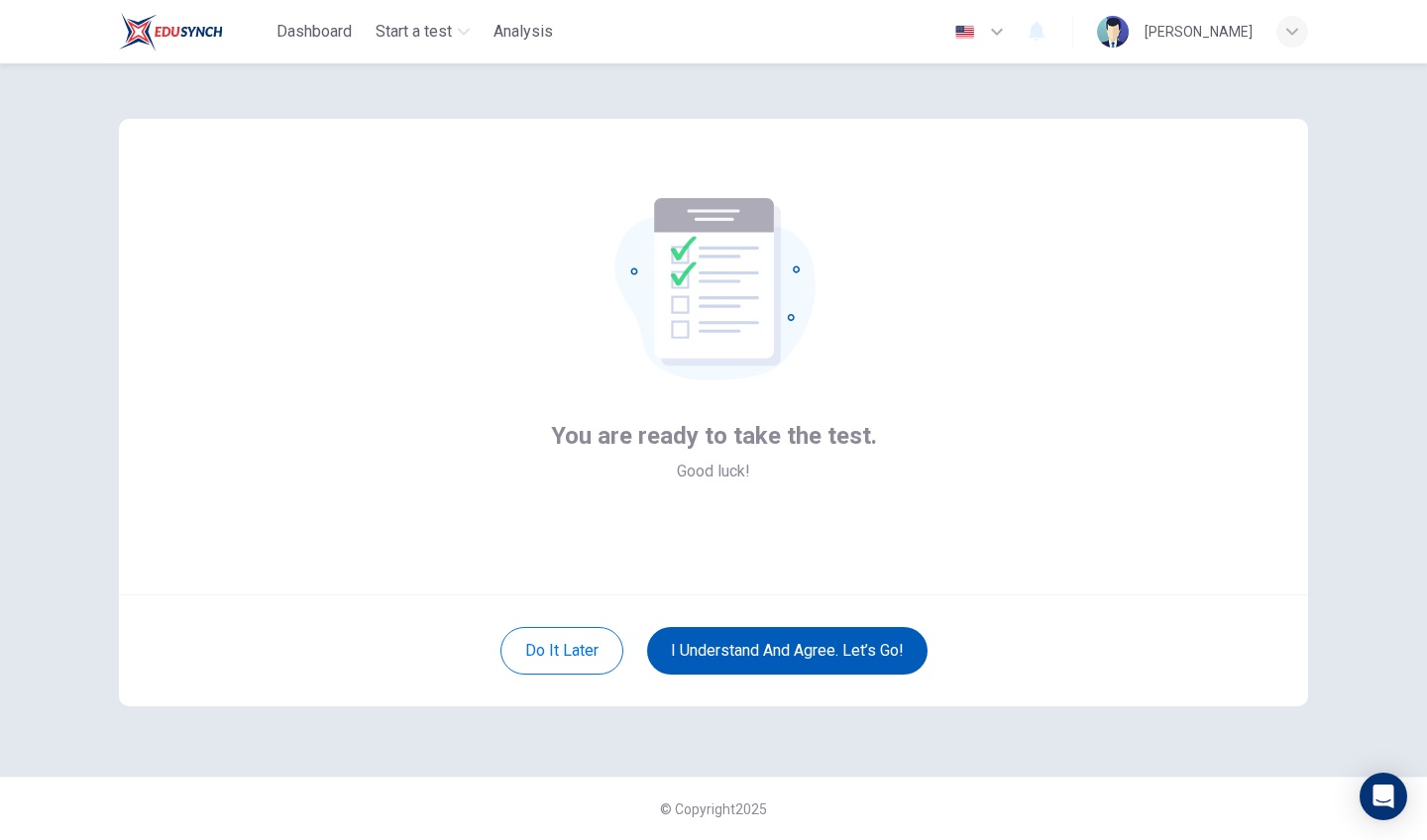 click on "I understand and agree. Let’s go!" at bounding box center [787, 651] 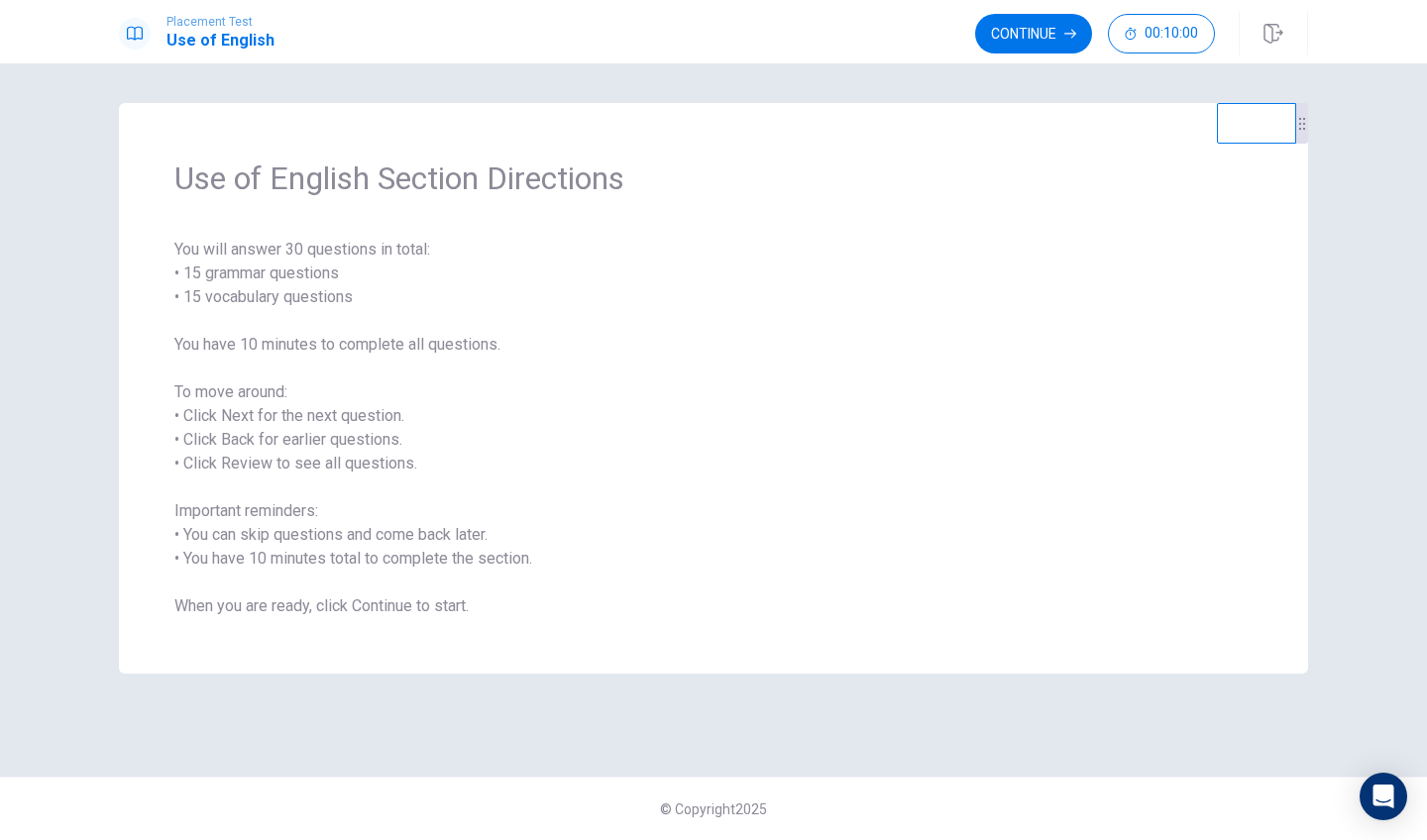 scroll, scrollTop: 0, scrollLeft: 0, axis: both 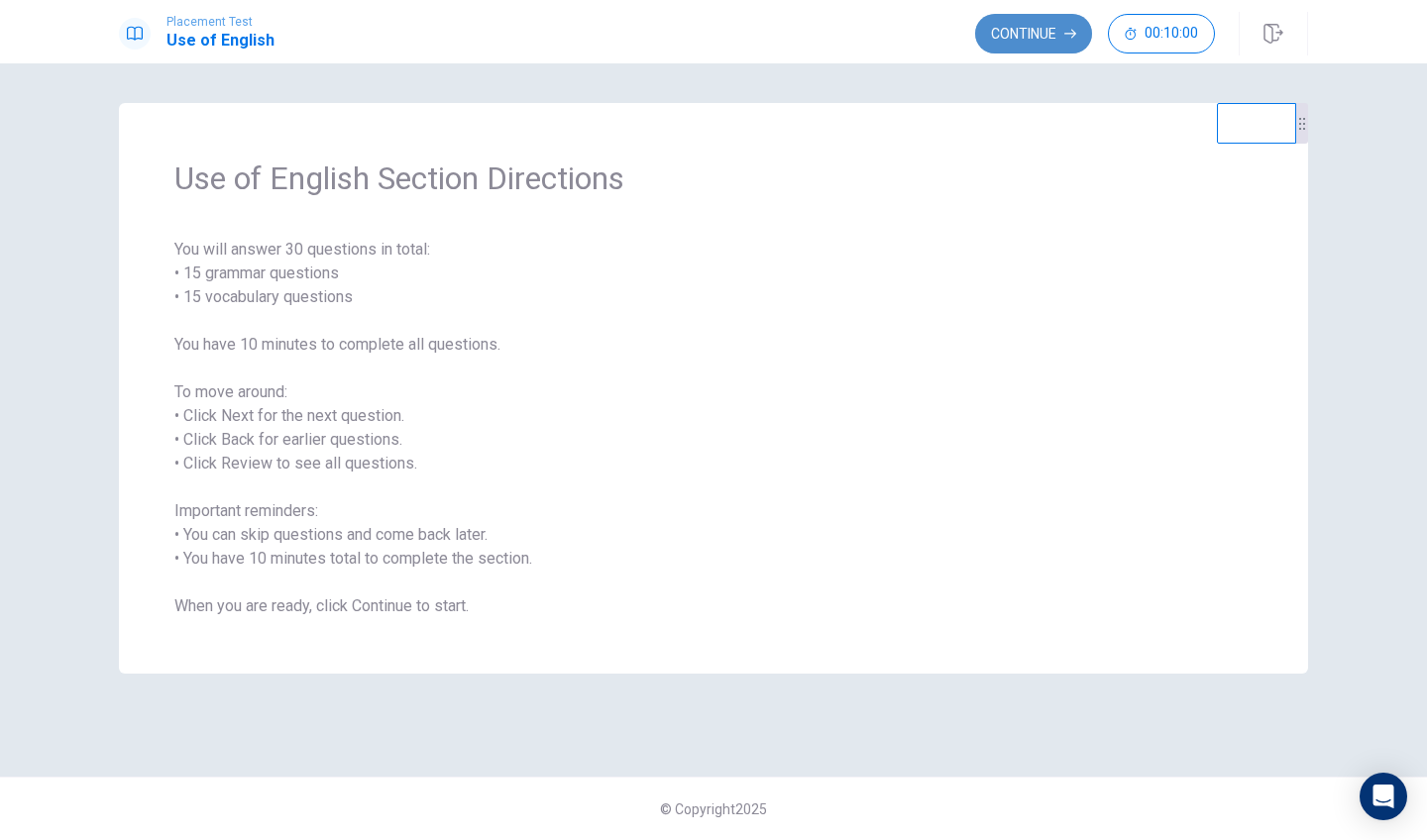 click on "Continue" at bounding box center (1034, 34) 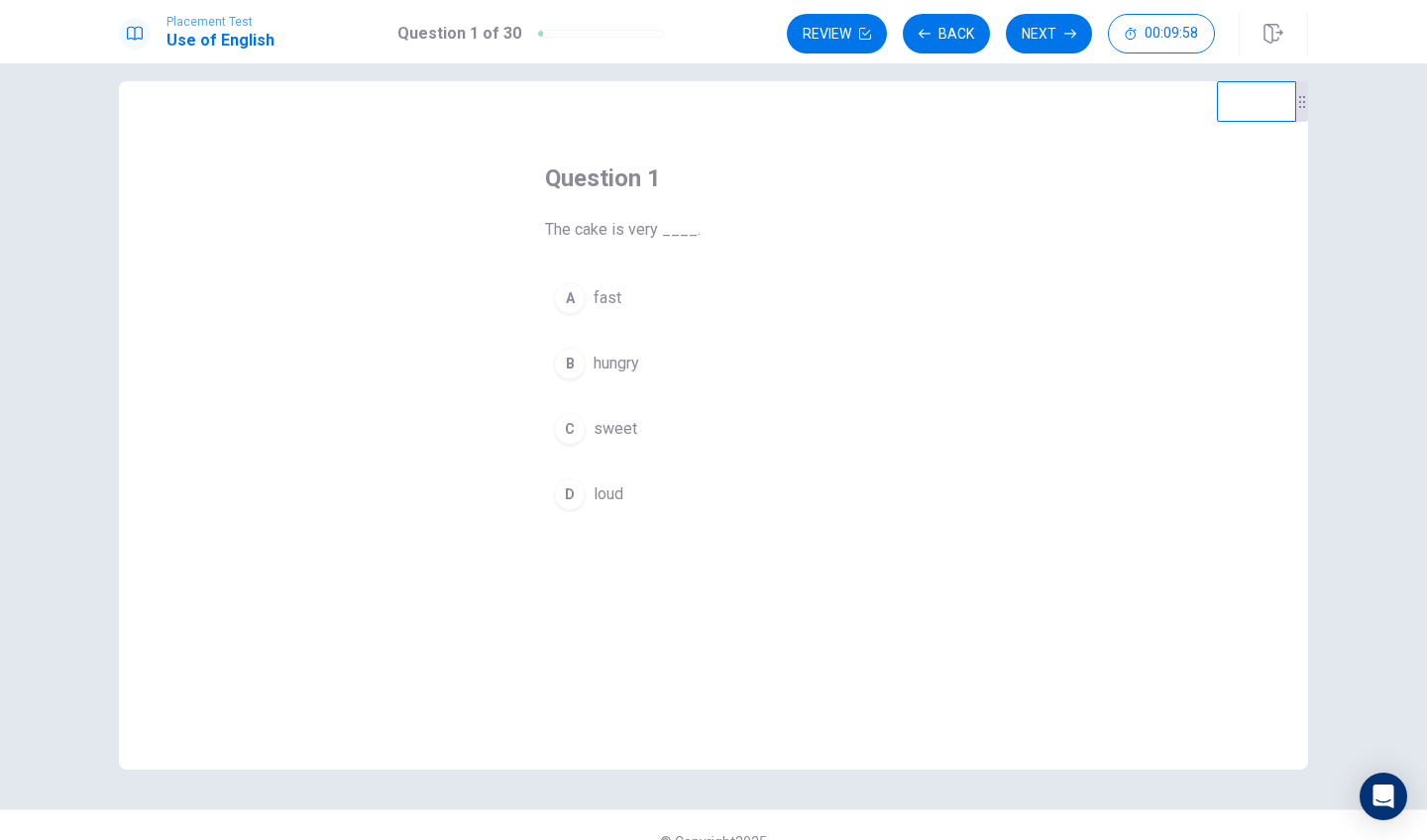 scroll, scrollTop: 26, scrollLeft: 0, axis: vertical 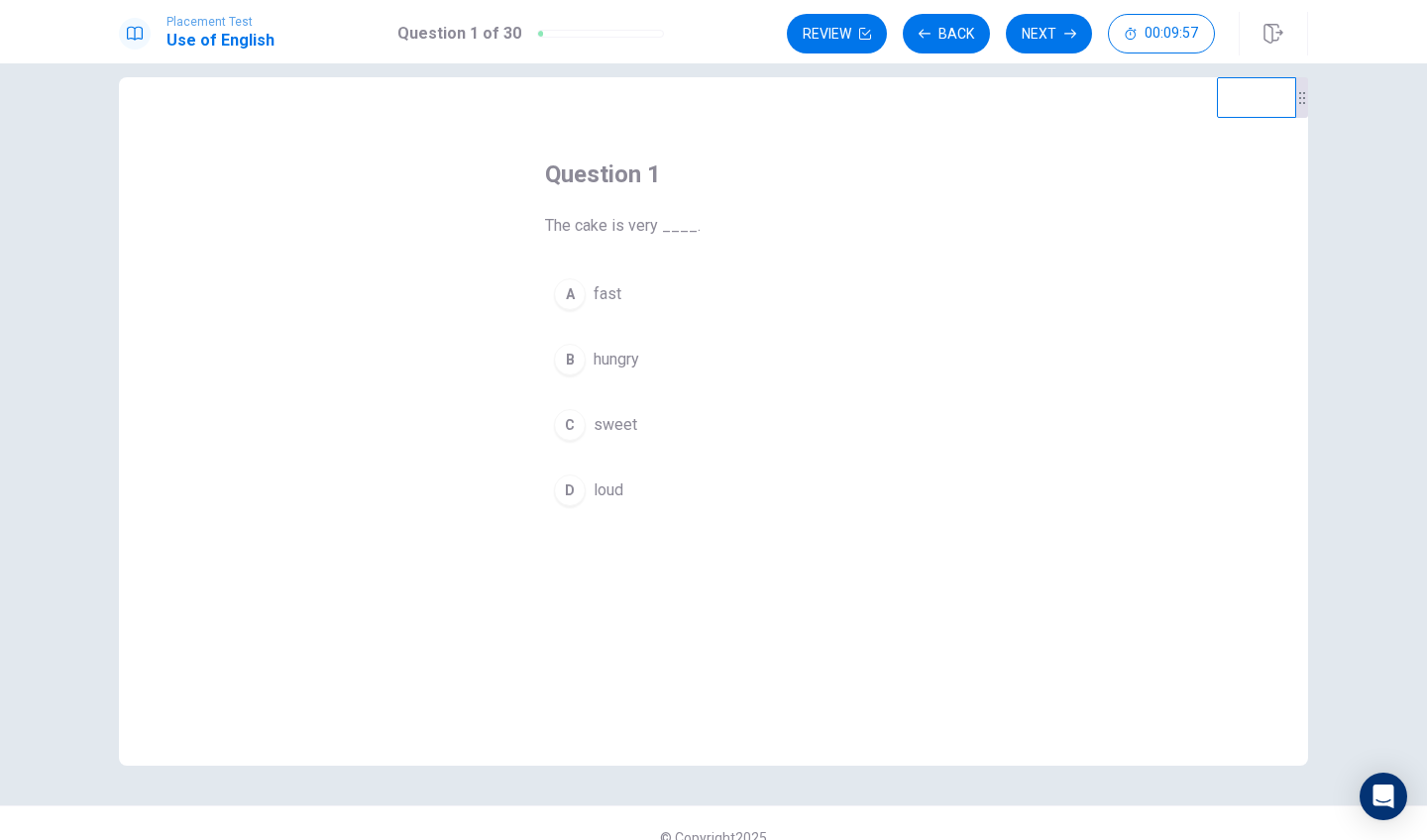 click on "C" at bounding box center (570, 425) 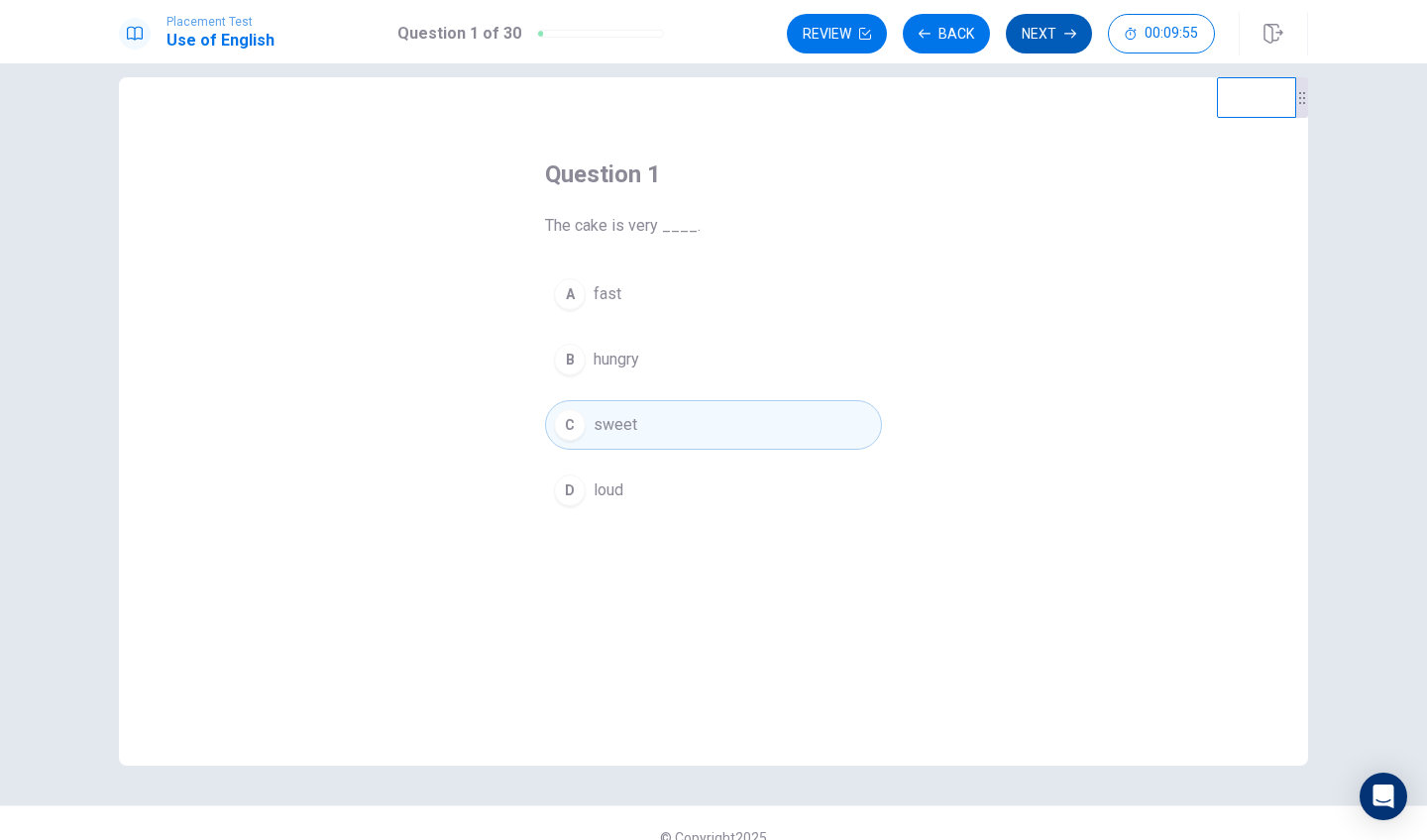 click 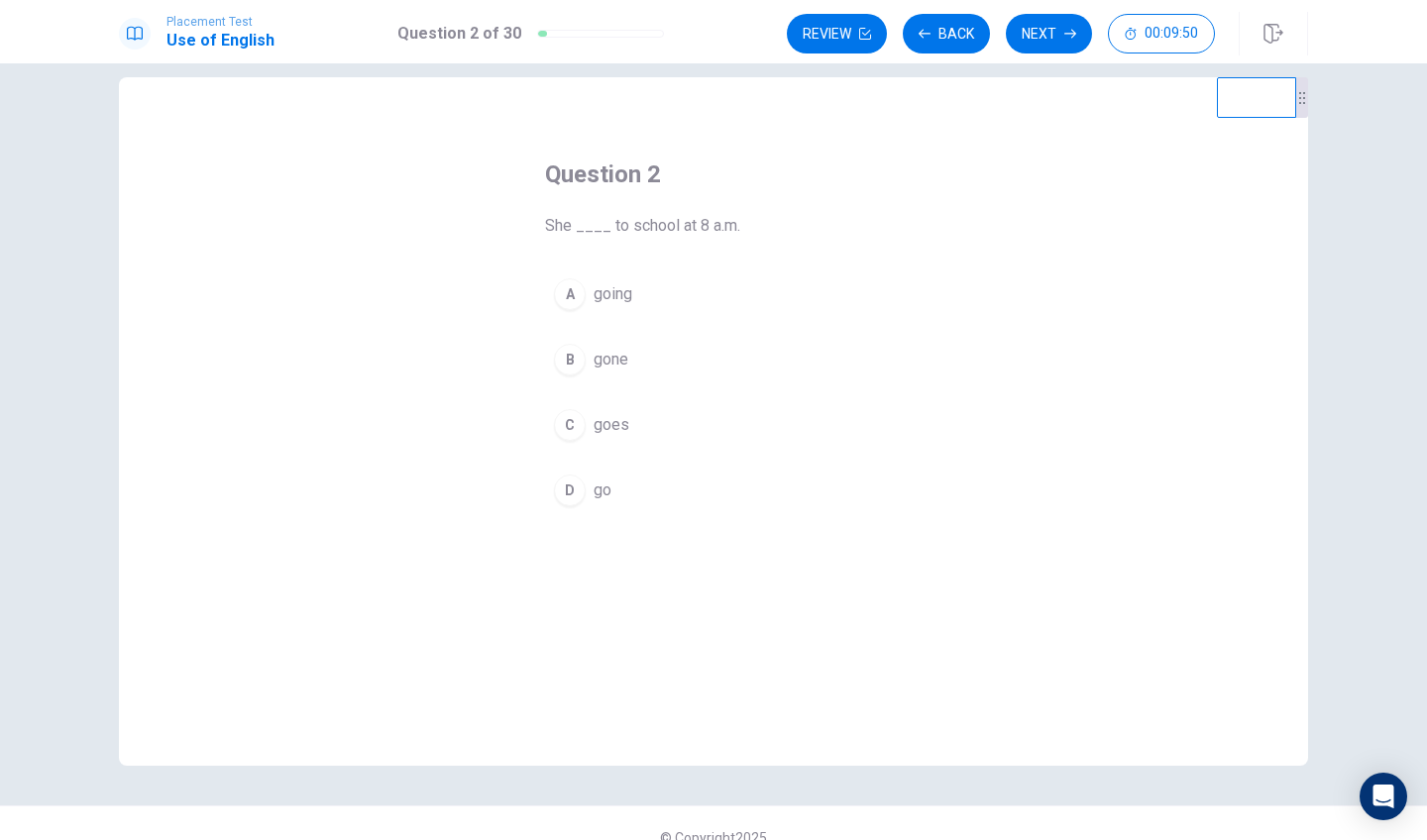 click on "C" at bounding box center (570, 425) 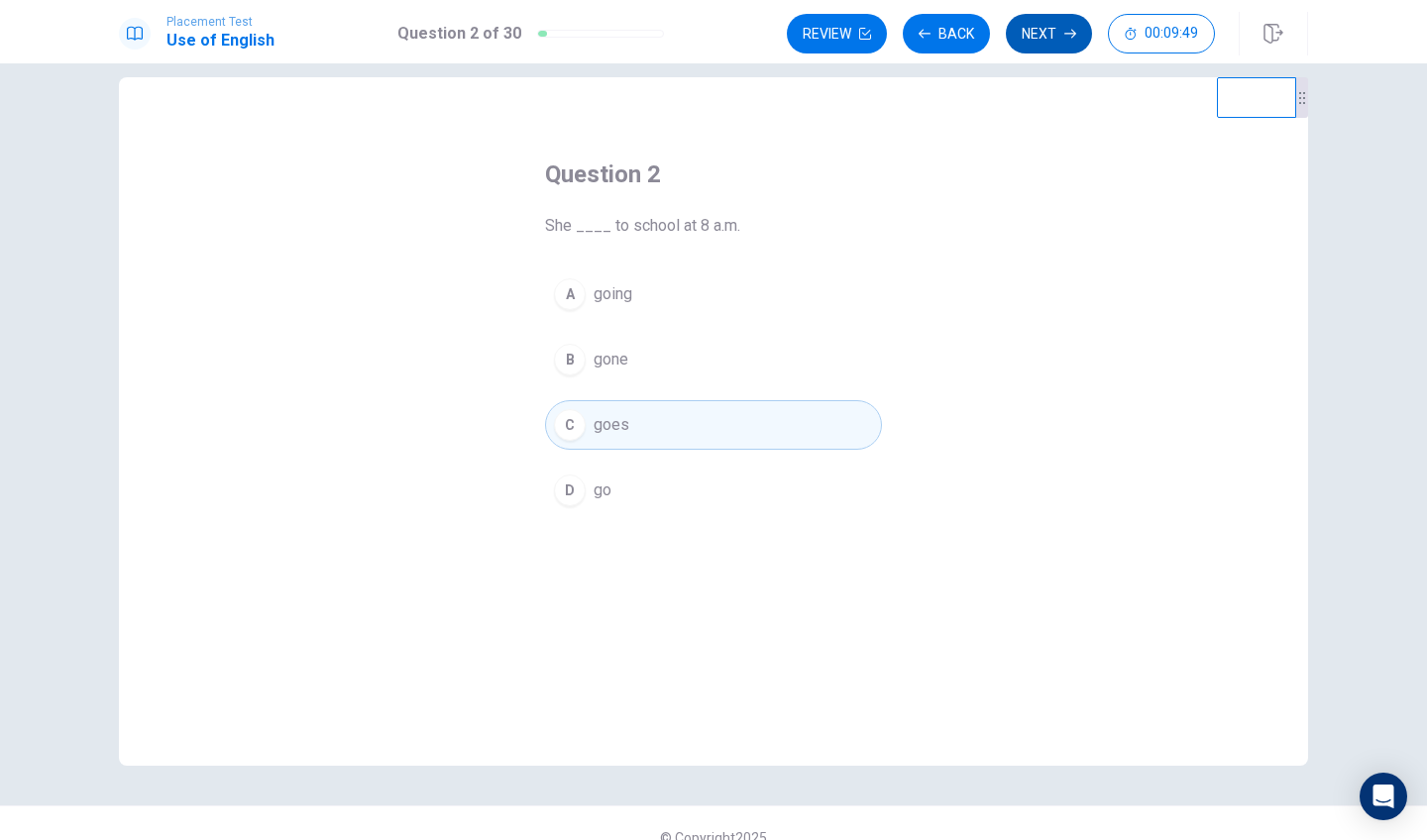 click on "Next" at bounding box center [1048, 34] 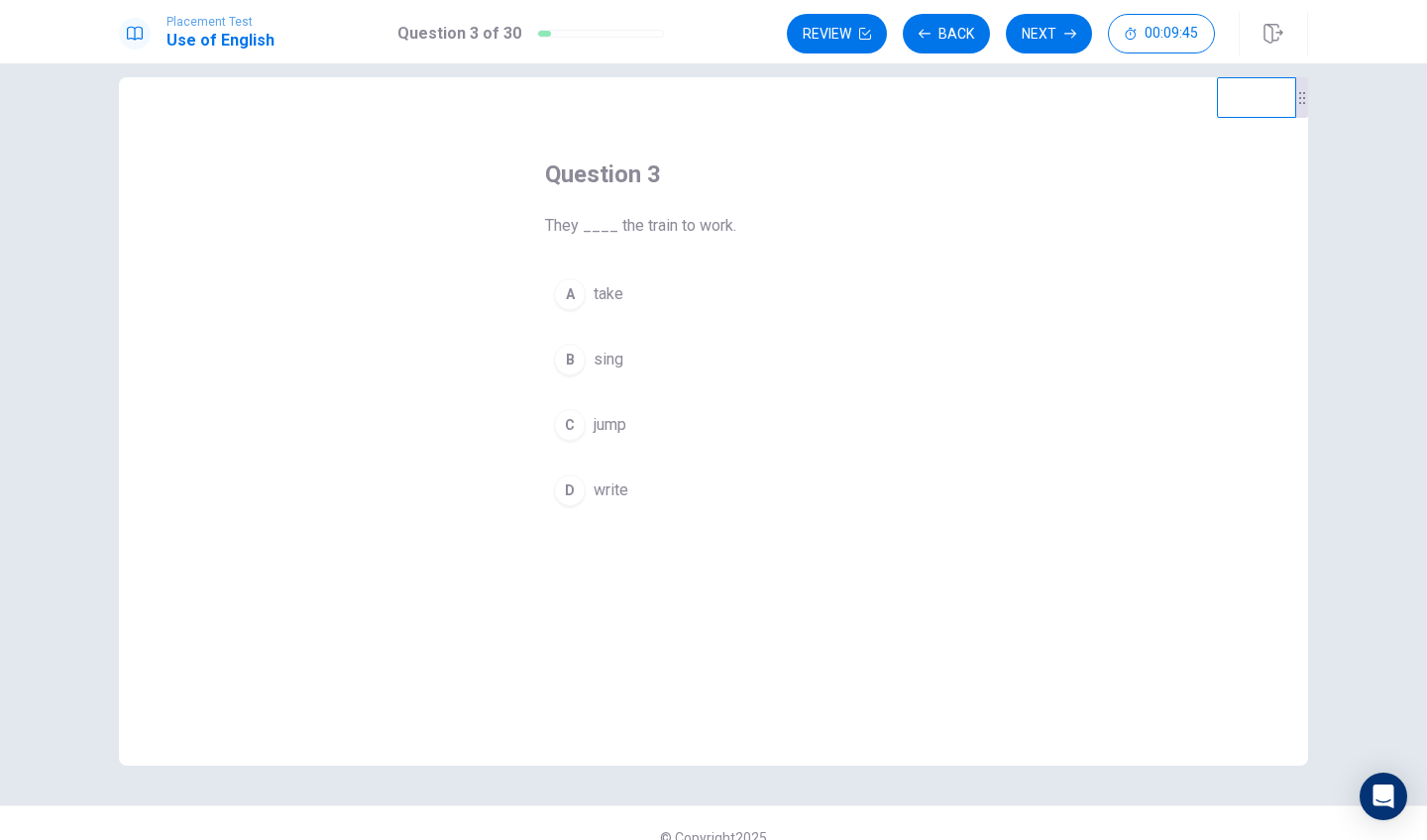 click on "A" at bounding box center [570, 294] 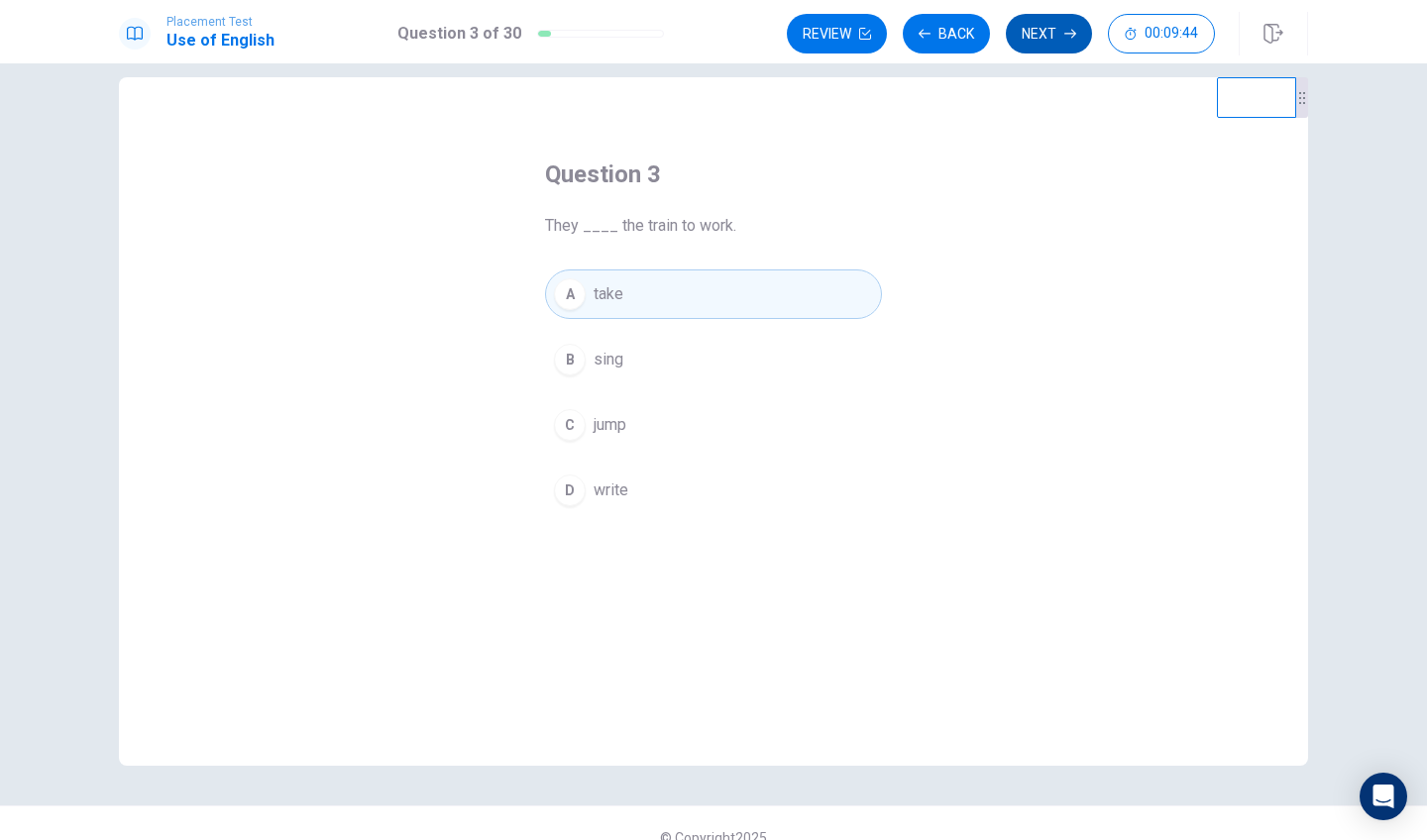 click on "Next" at bounding box center (1048, 34) 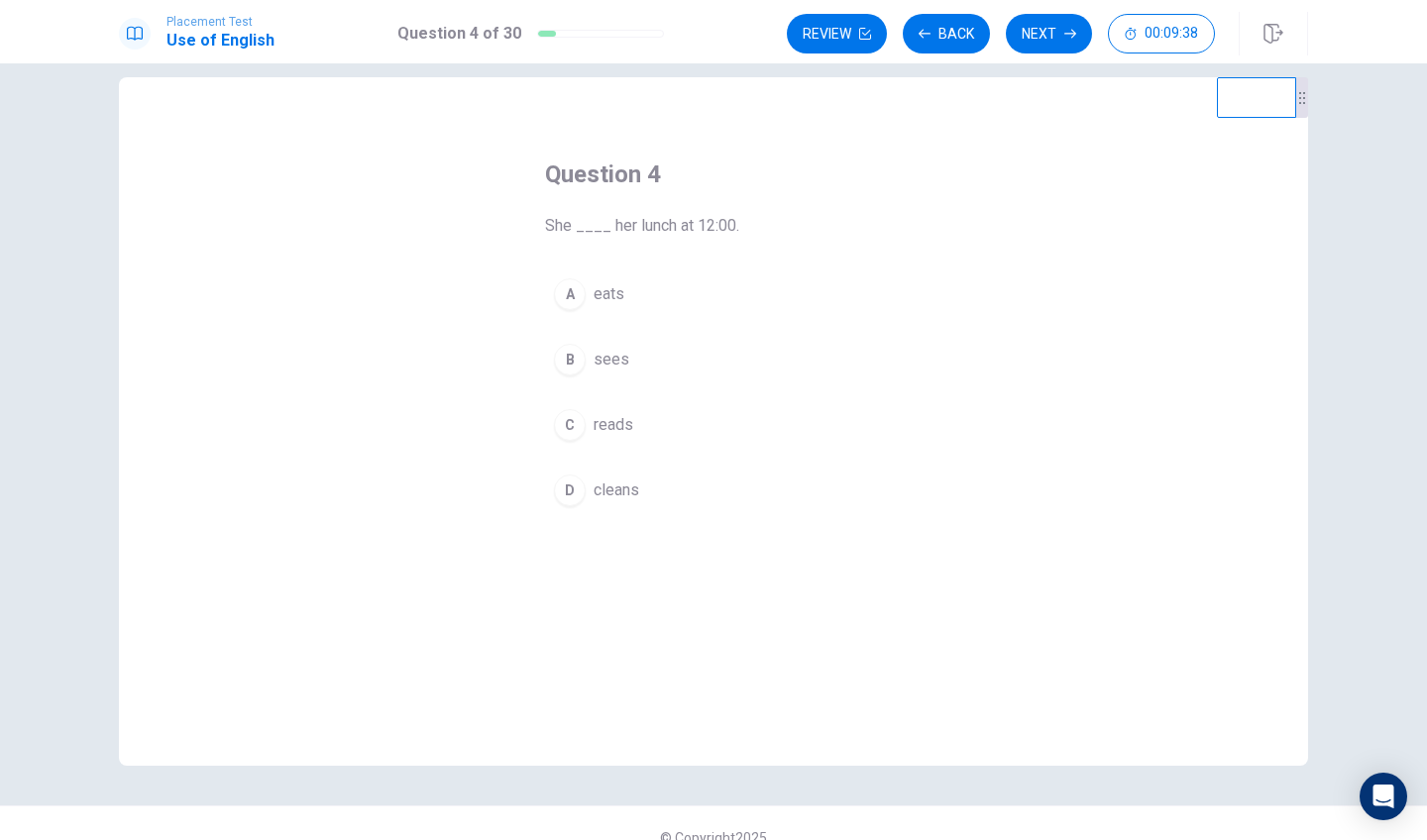 click on "A" at bounding box center [570, 294] 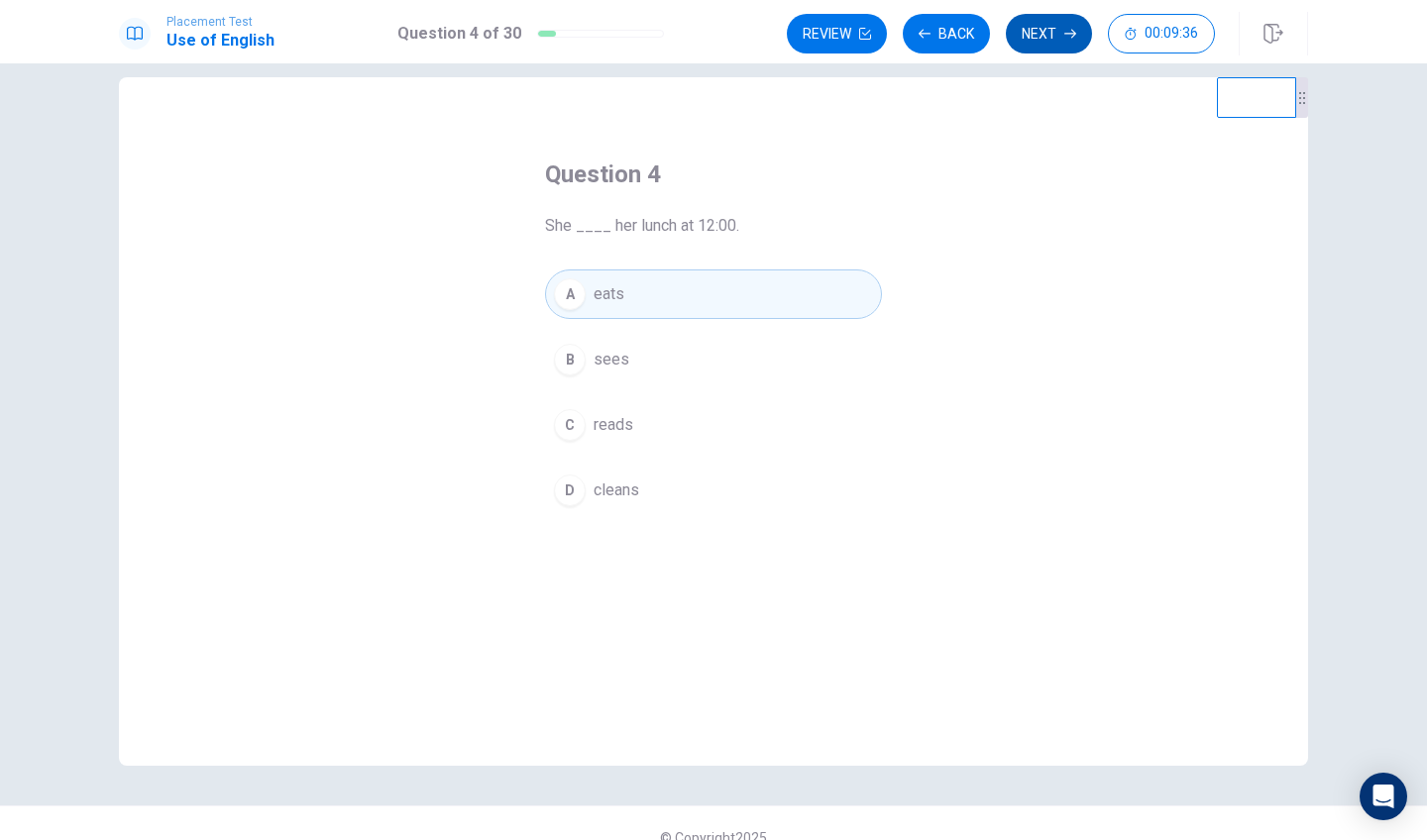 click on "Next" at bounding box center [1048, 34] 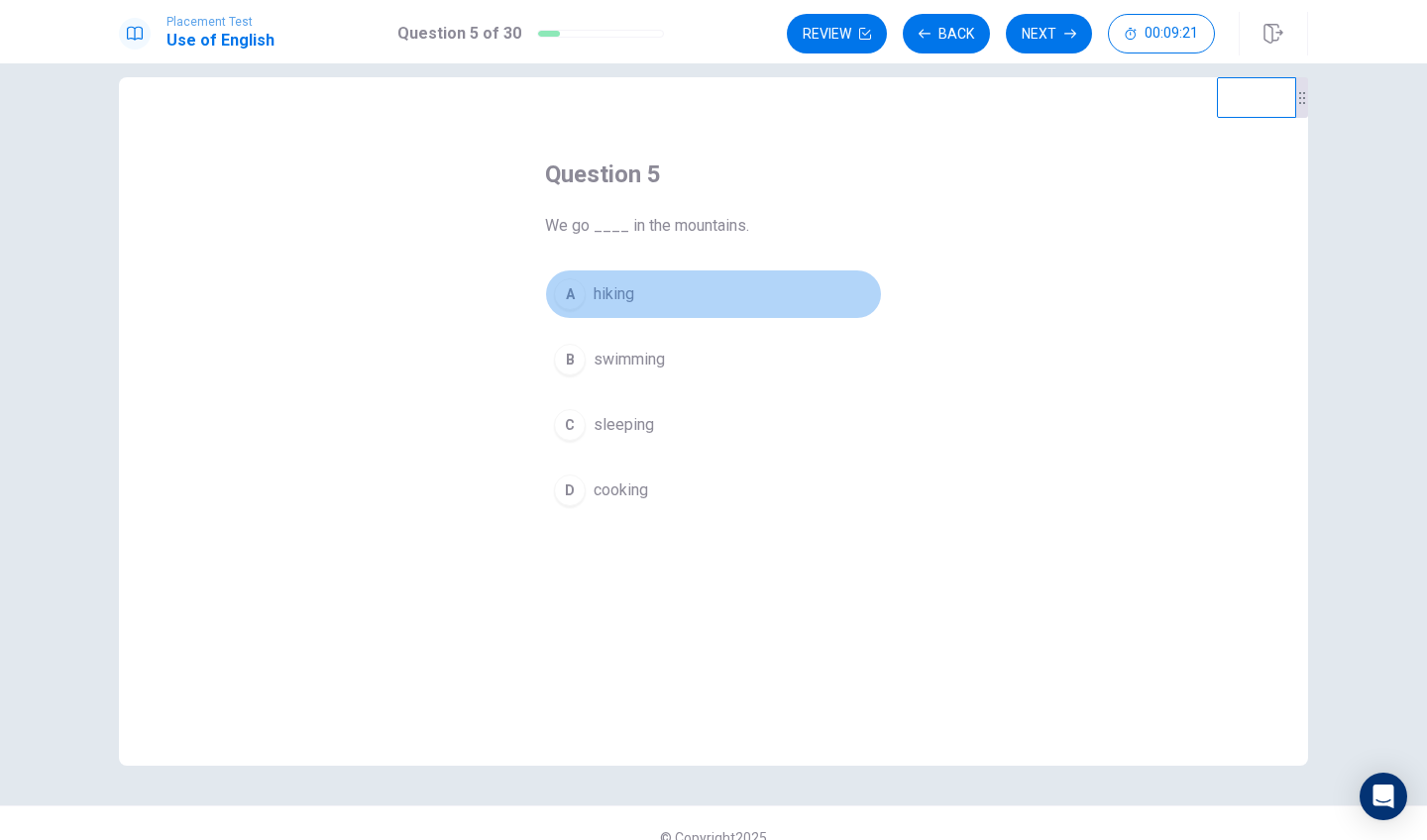 click on "A" at bounding box center [570, 294] 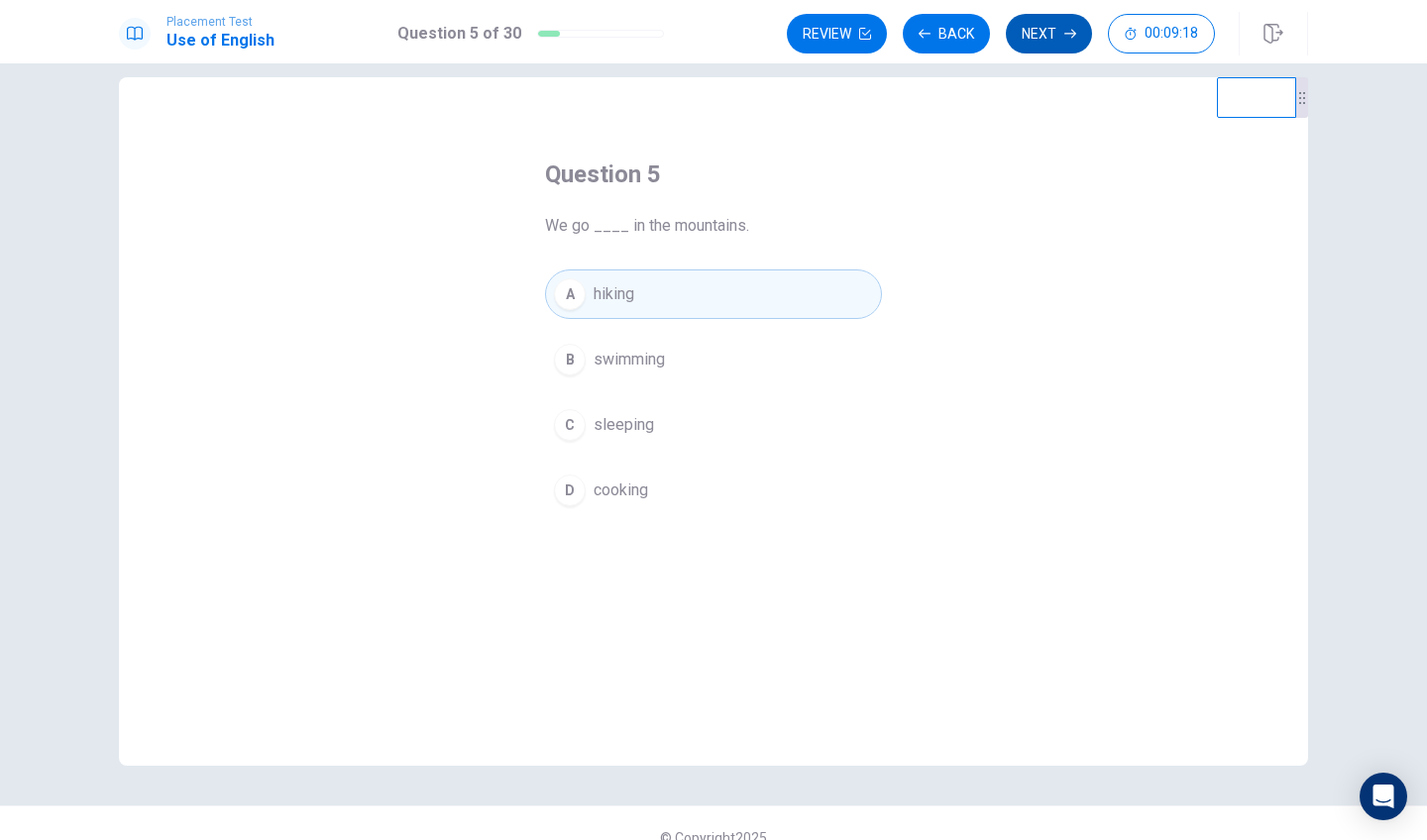 click on "Next" at bounding box center (1048, 34) 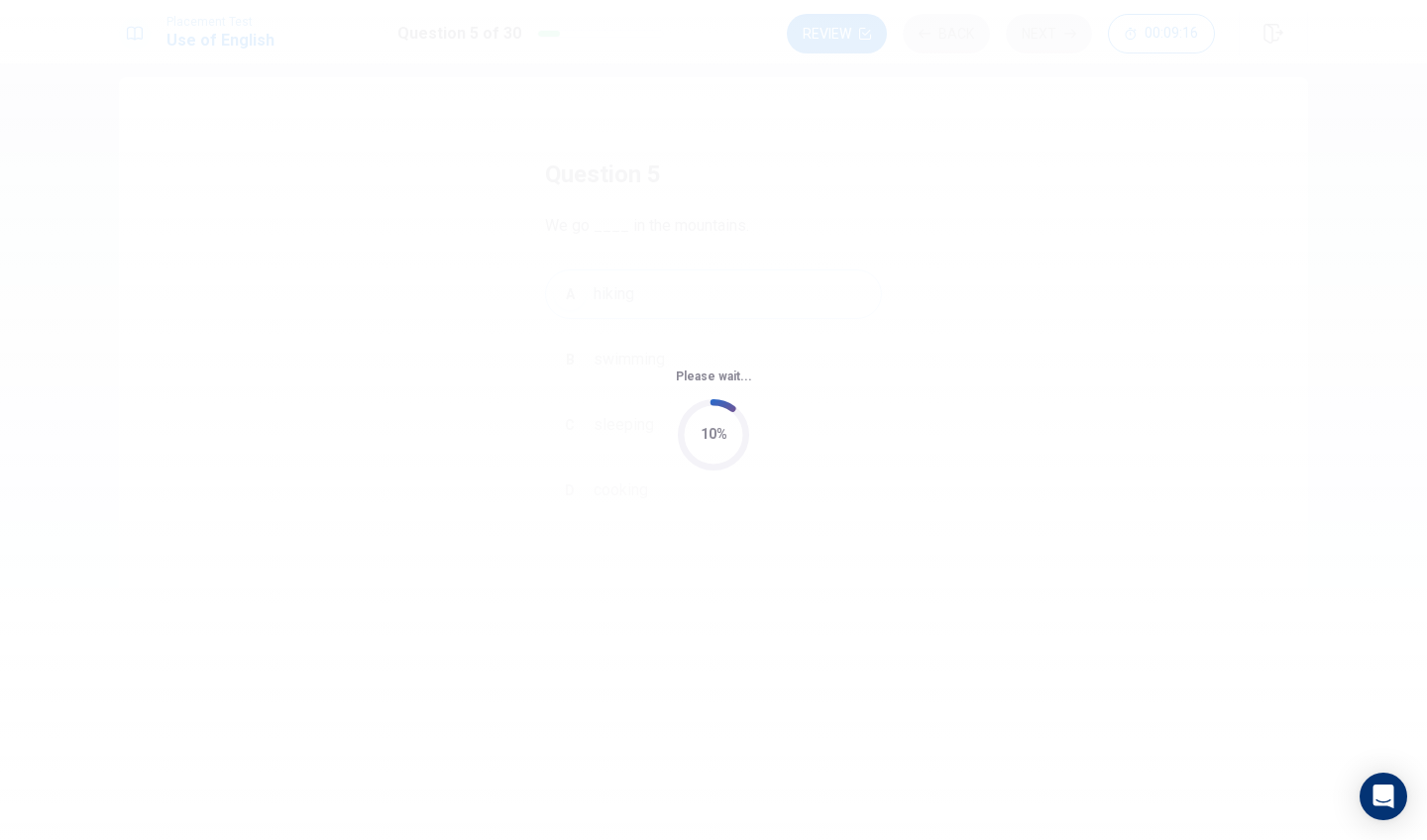 scroll, scrollTop: 0, scrollLeft: 0, axis: both 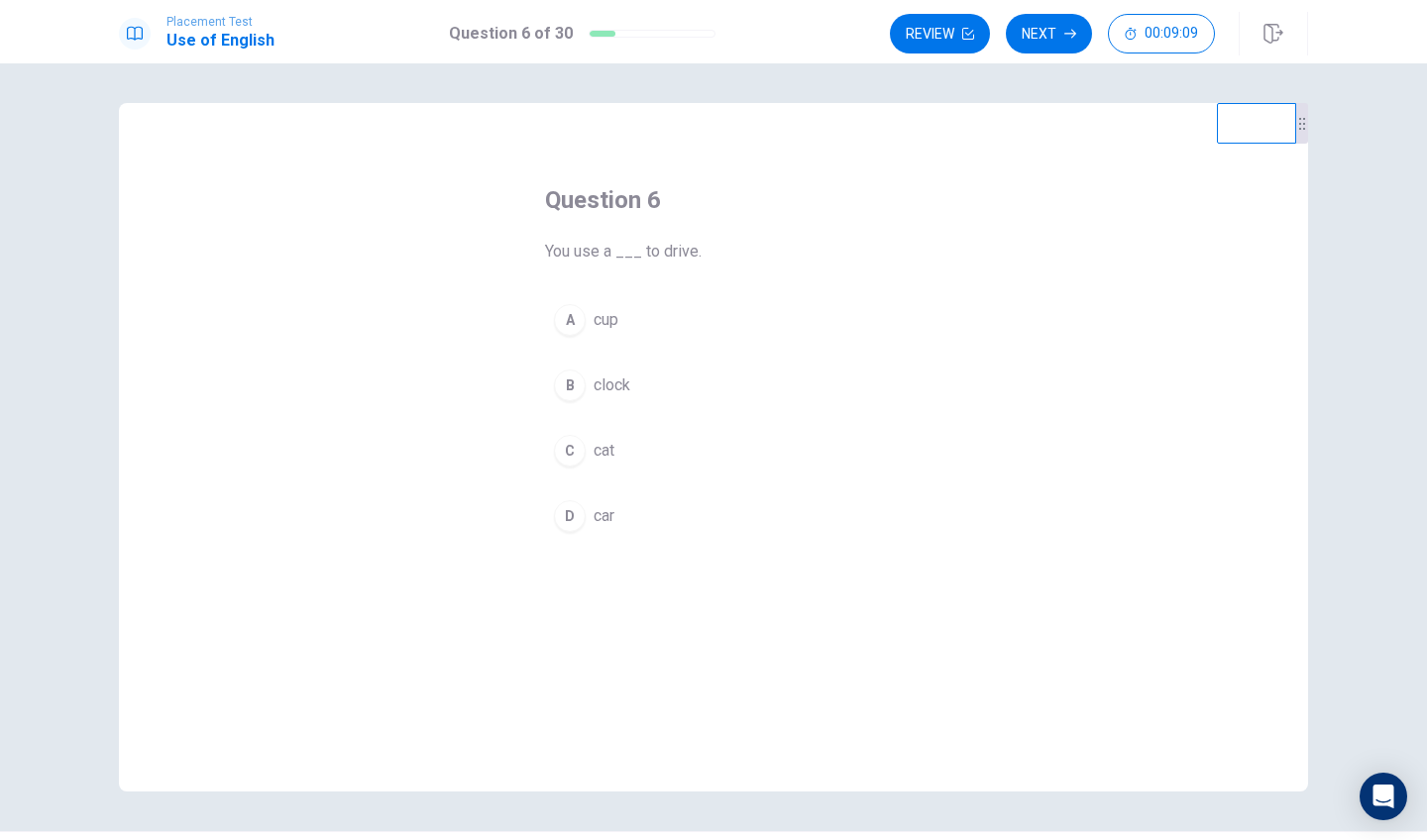 click on "D" at bounding box center (570, 516) 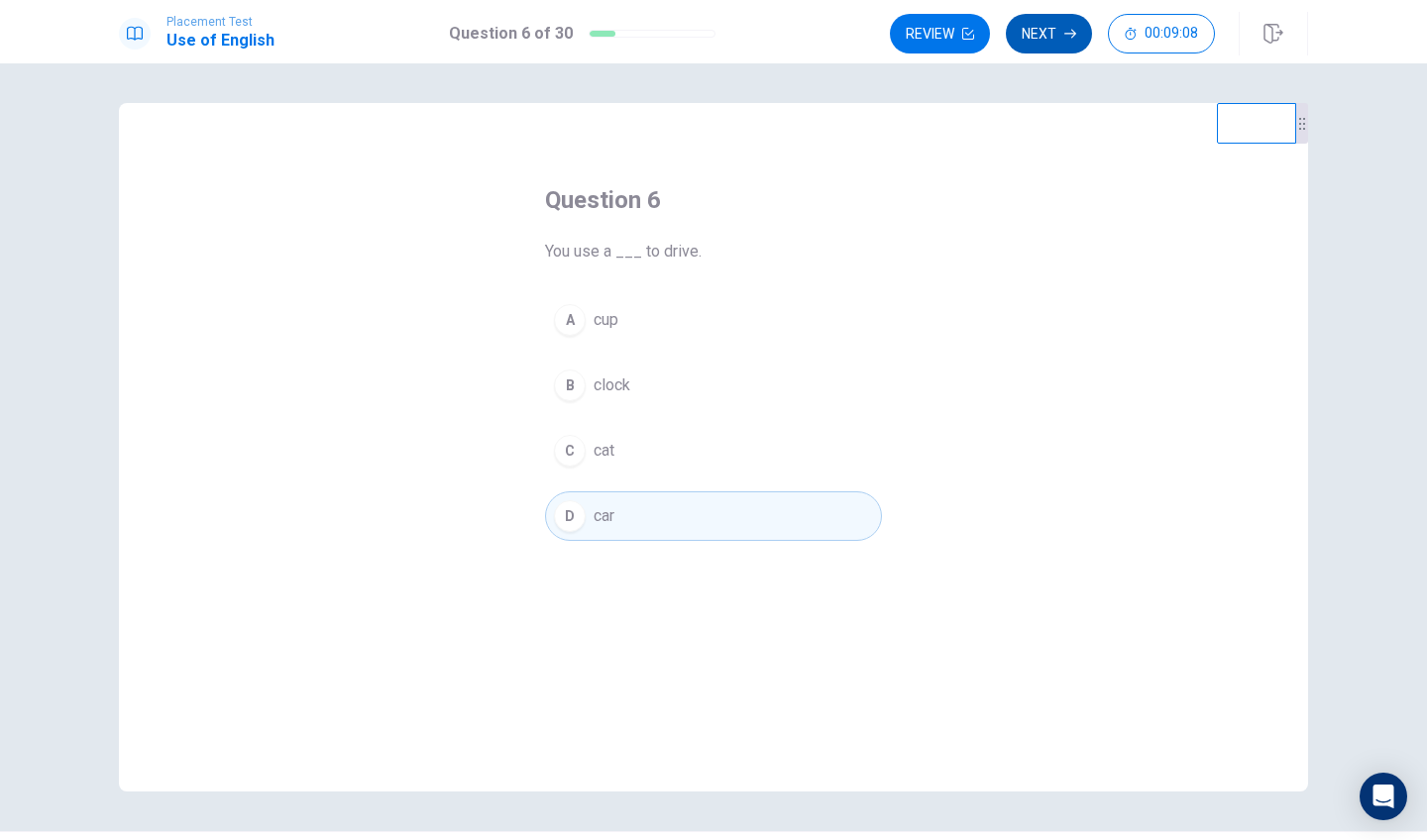 click on "Next" at bounding box center [1048, 34] 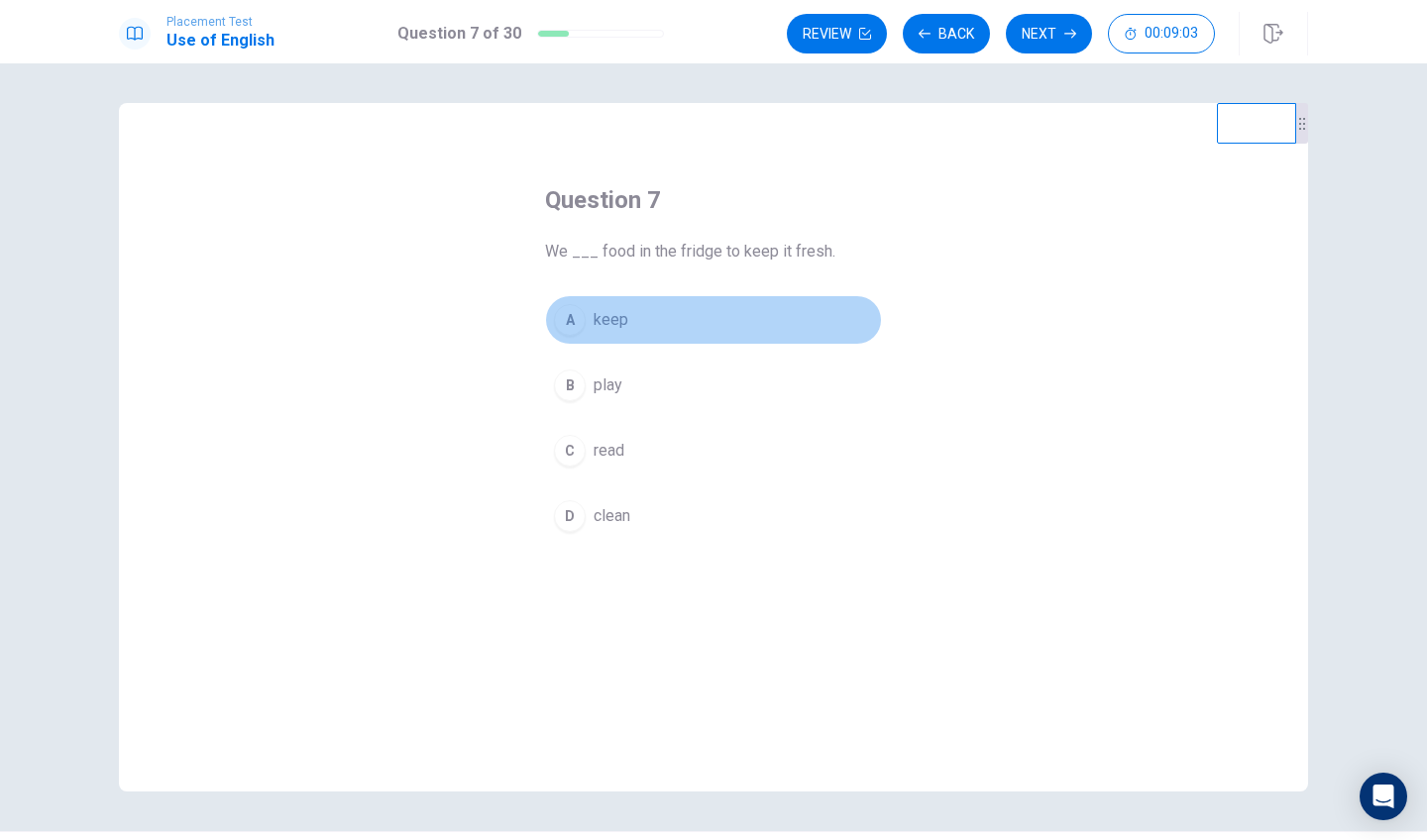 click on "A" at bounding box center [570, 320] 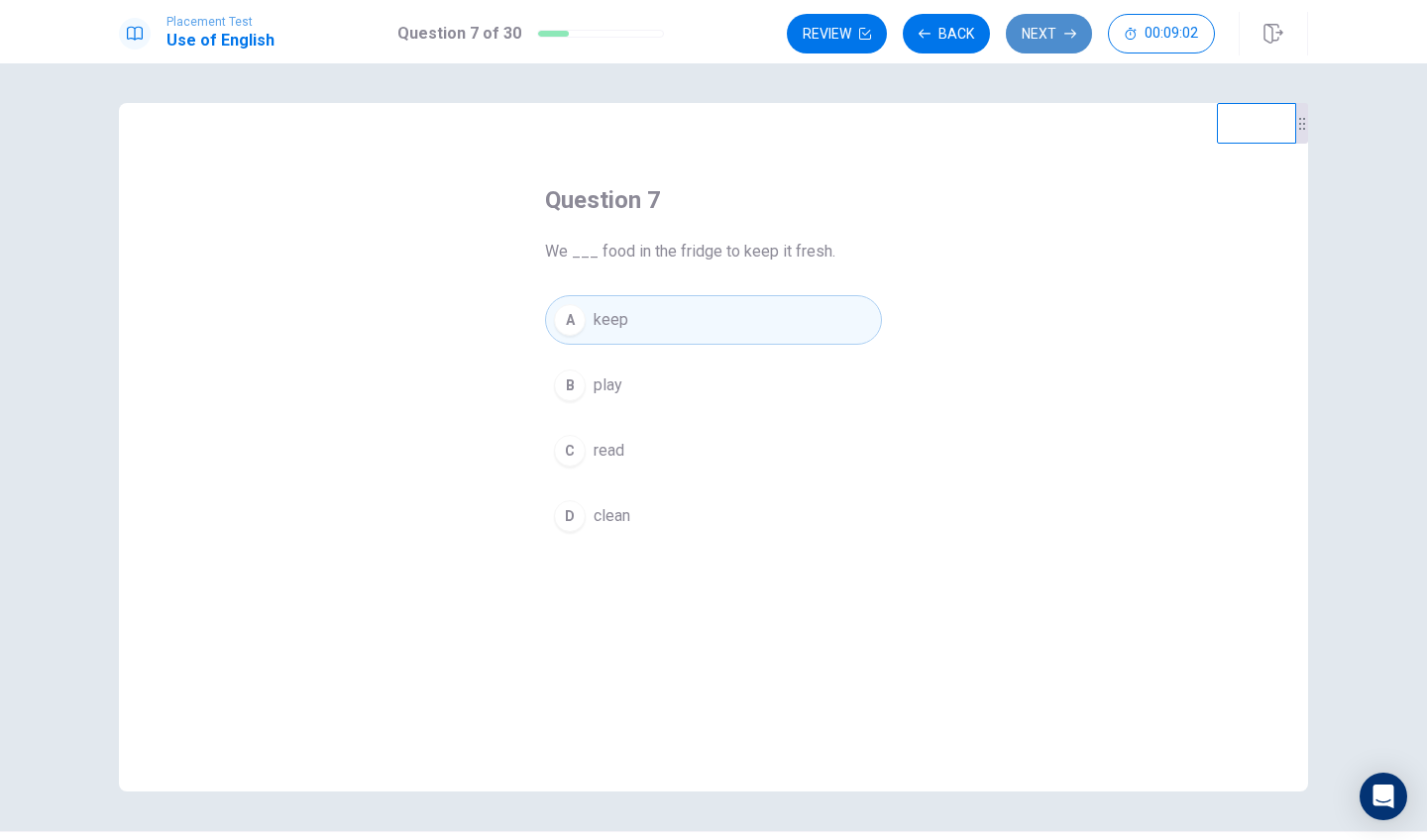 click on "Next" at bounding box center [1048, 34] 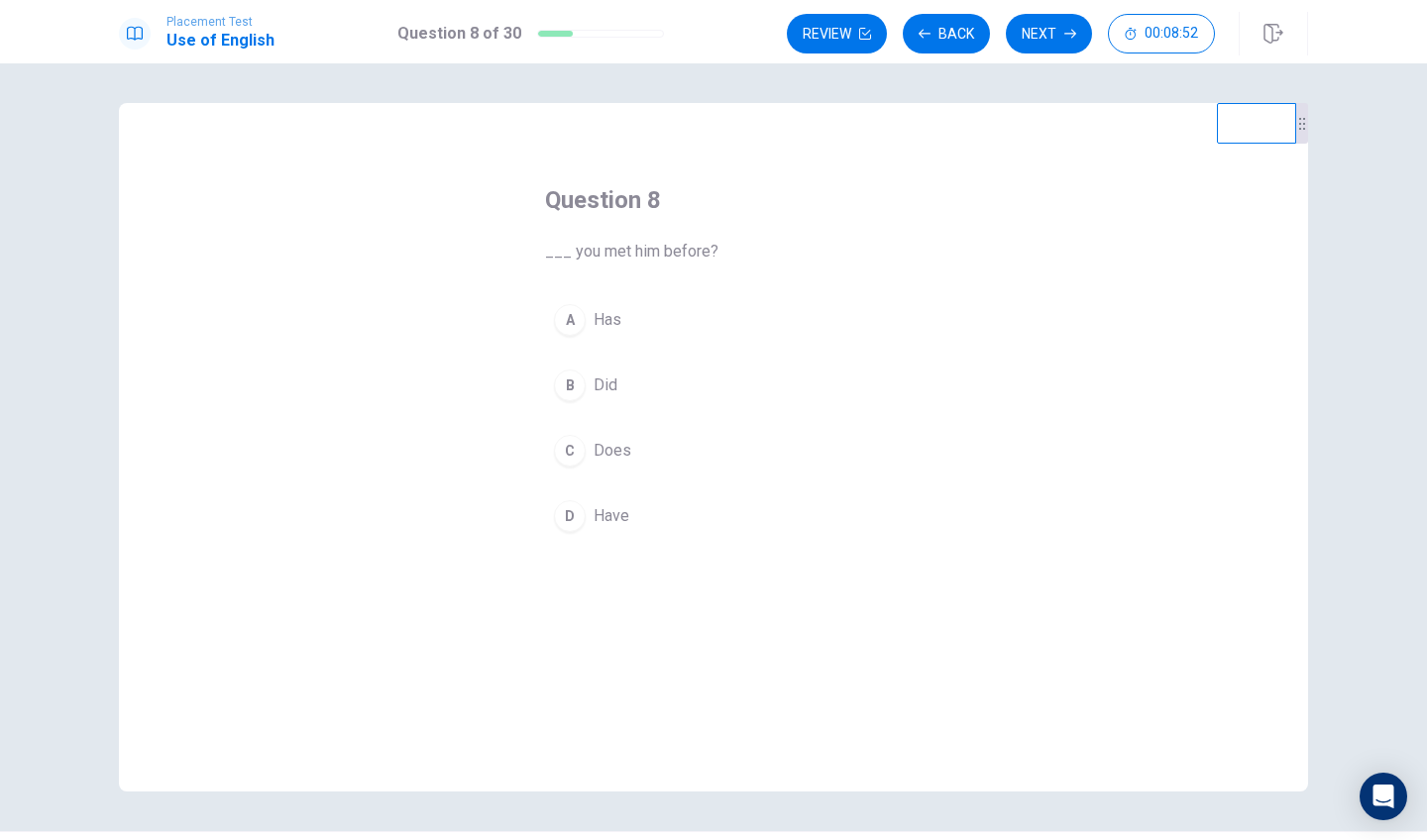 click on "D" at bounding box center (570, 516) 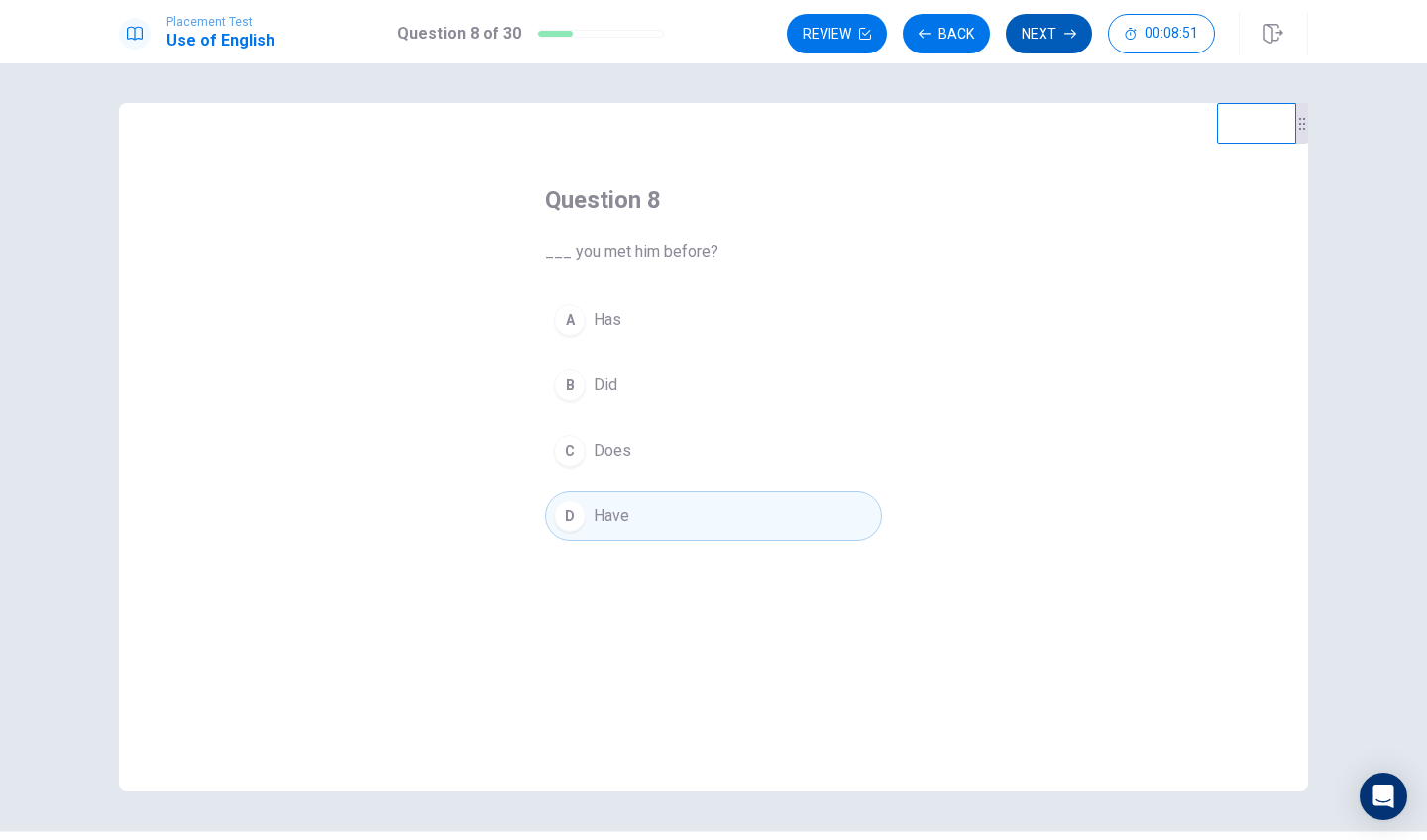 click on "Next" at bounding box center [1048, 34] 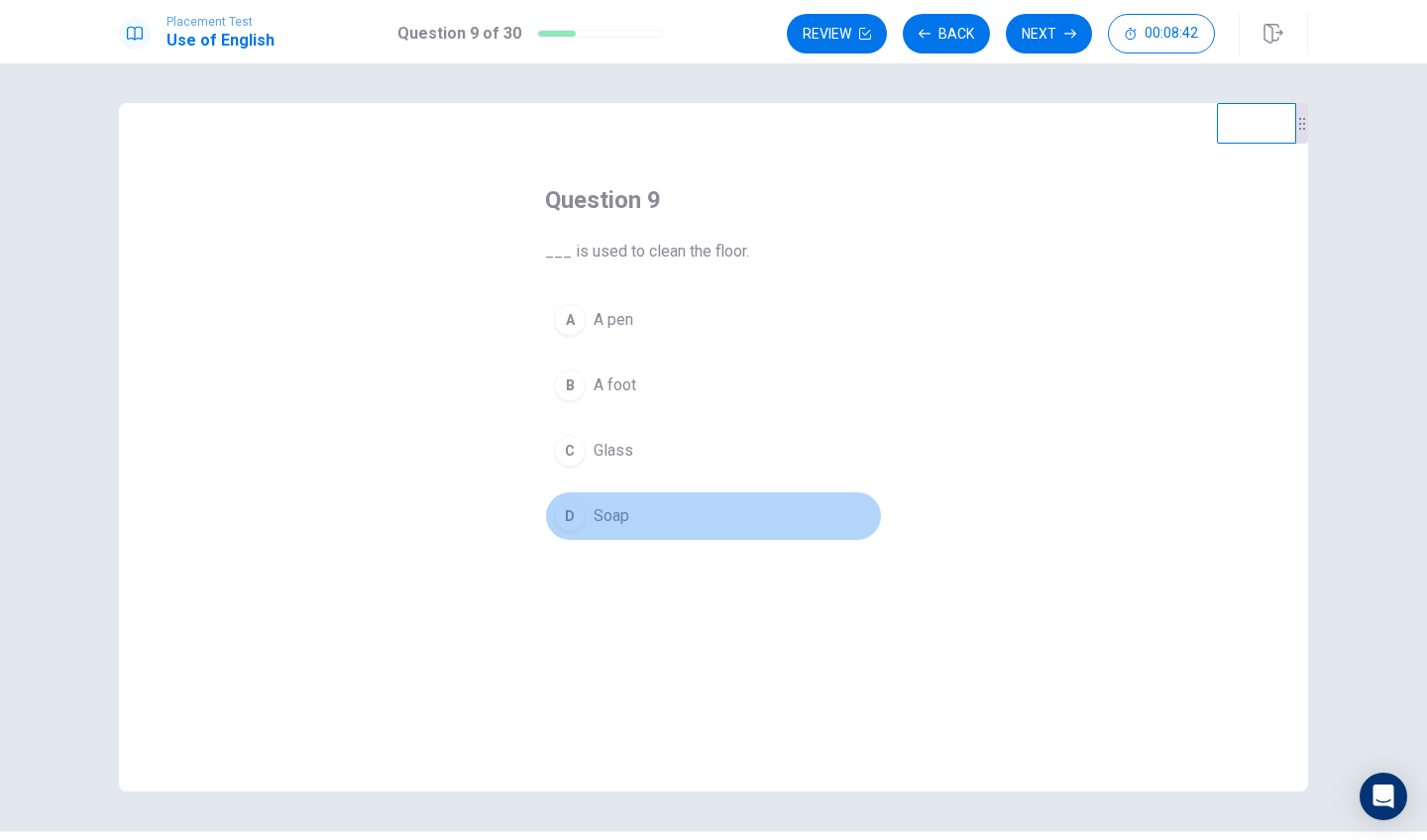 click on "D" at bounding box center [570, 516] 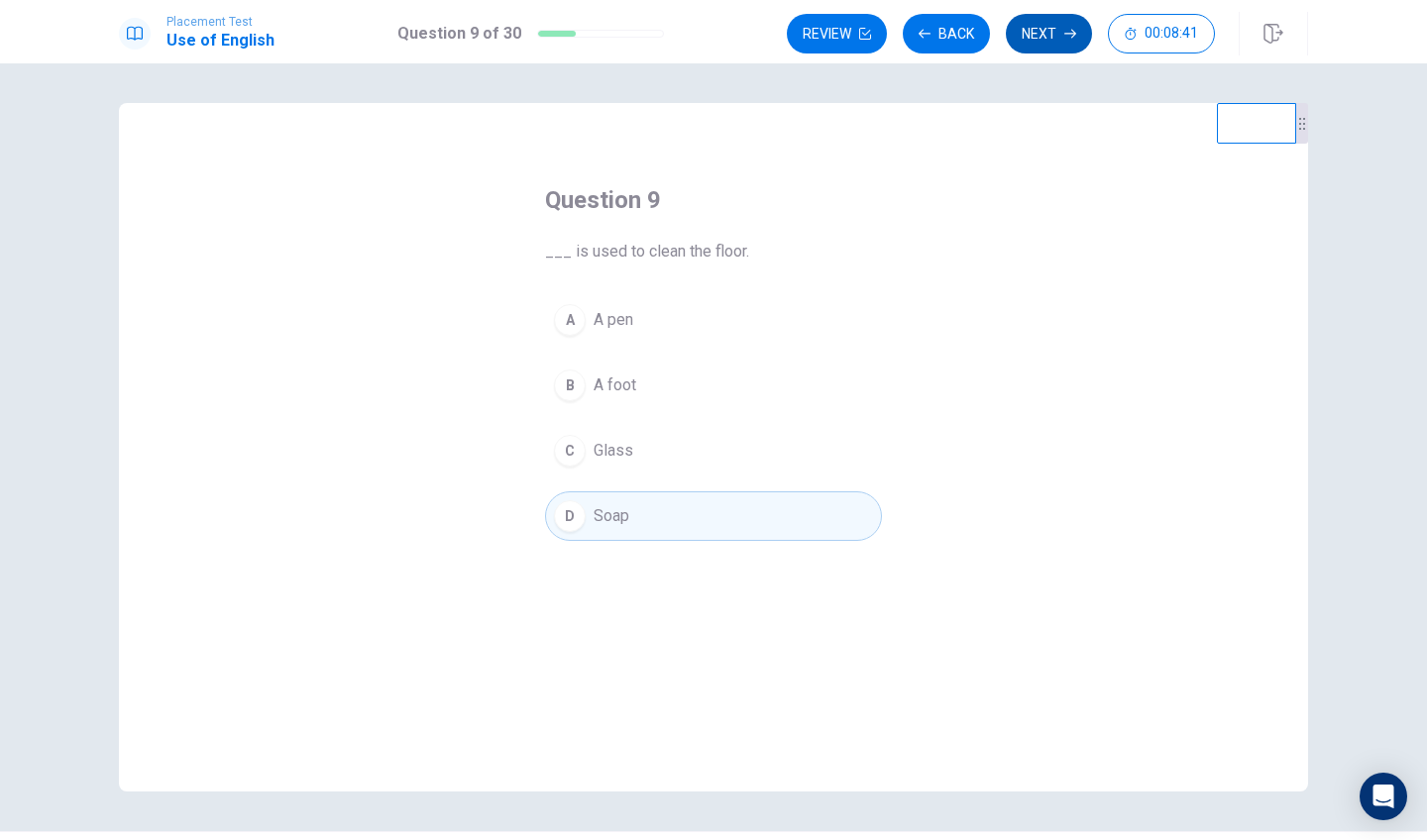 click on "Next" at bounding box center [1048, 34] 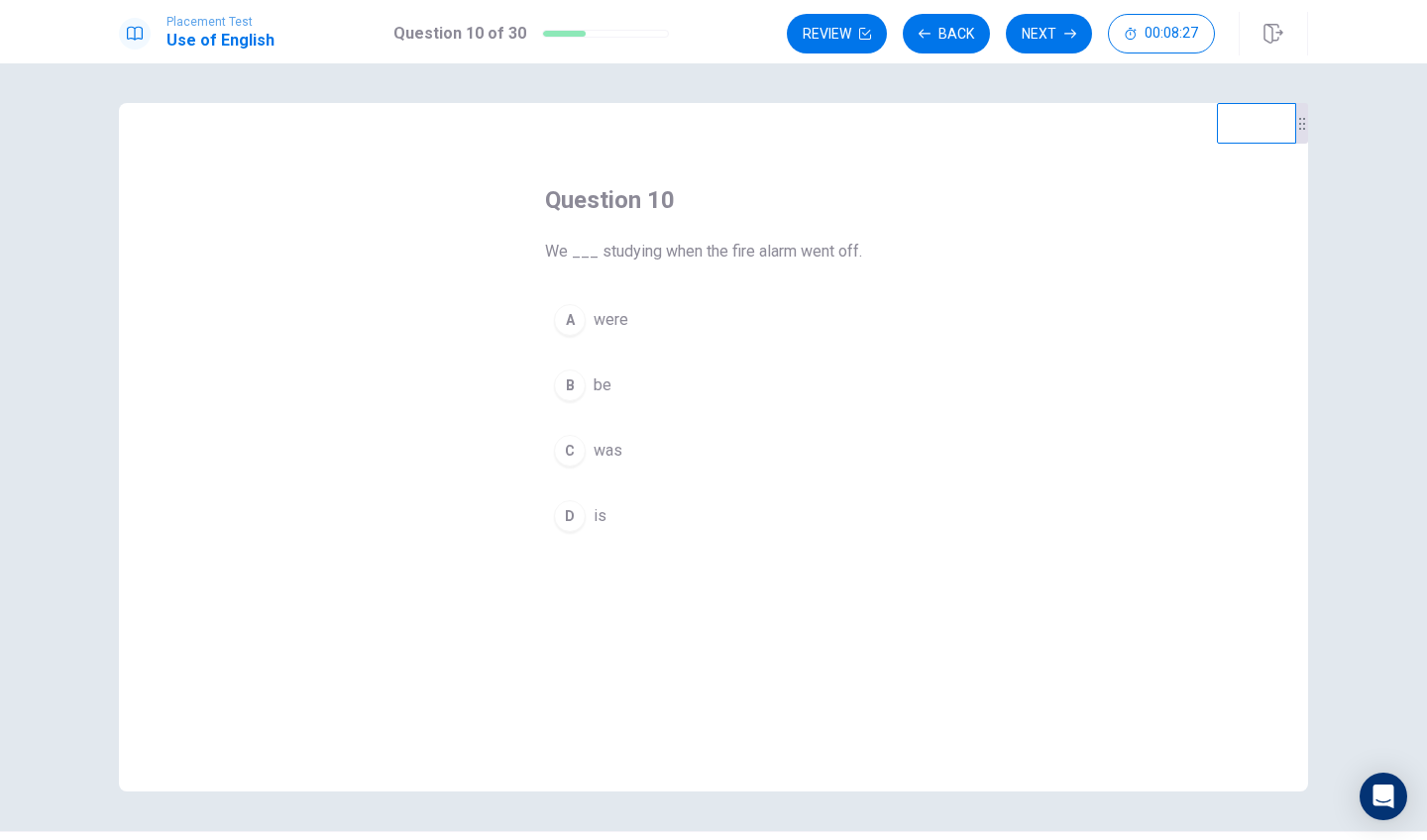 click on "A" at bounding box center [570, 320] 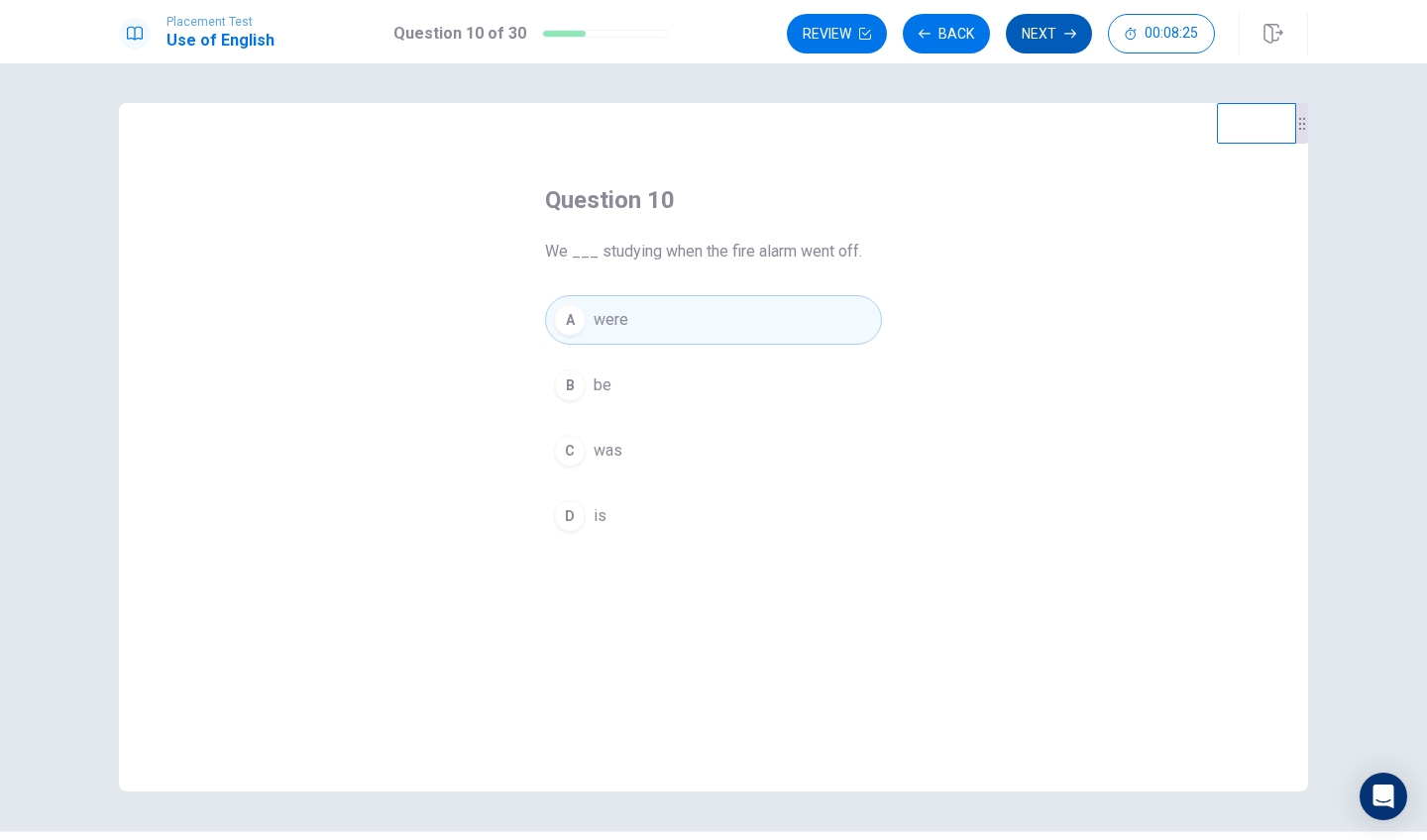 click on "Next" at bounding box center [1048, 34] 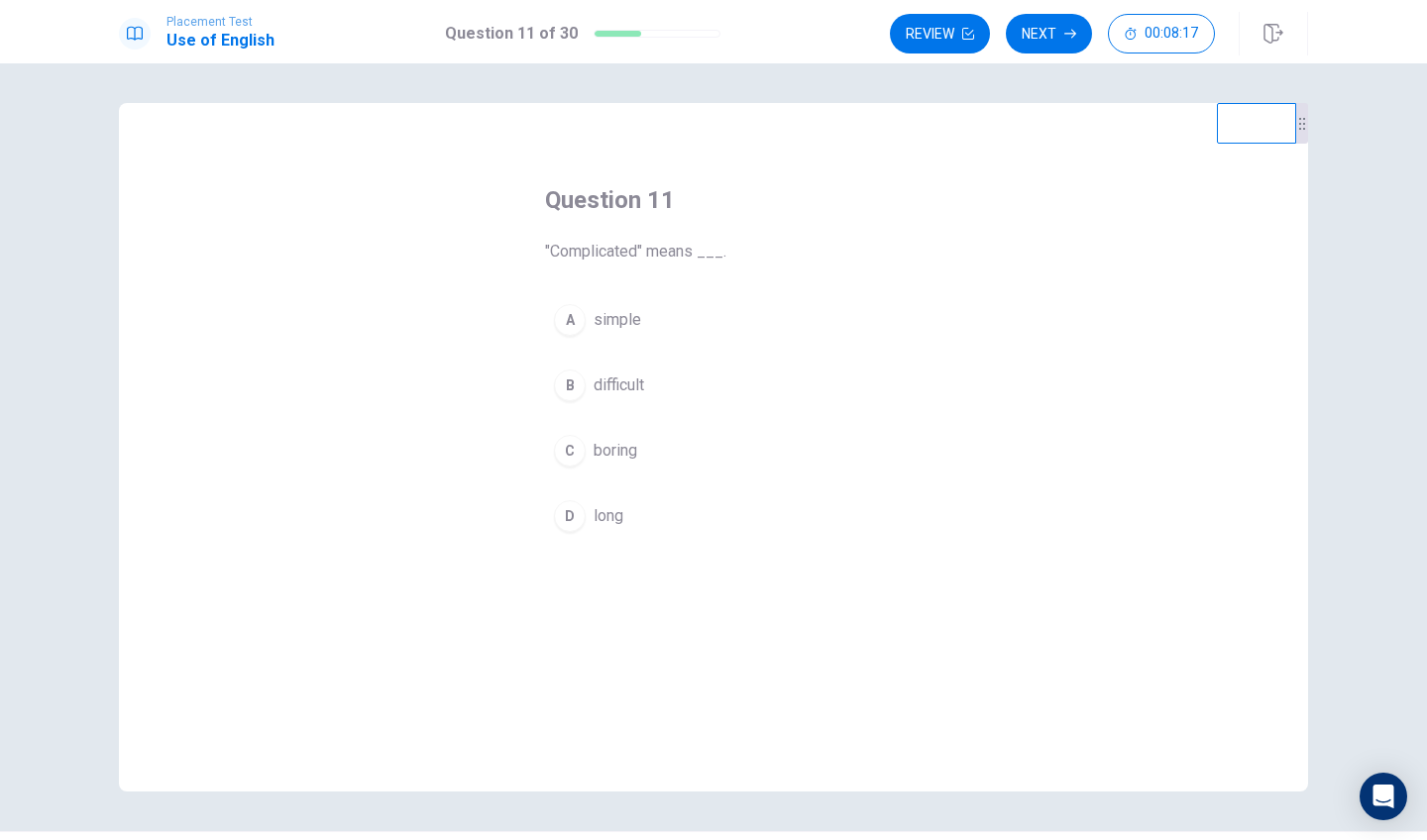 click on "B" at bounding box center [570, 385] 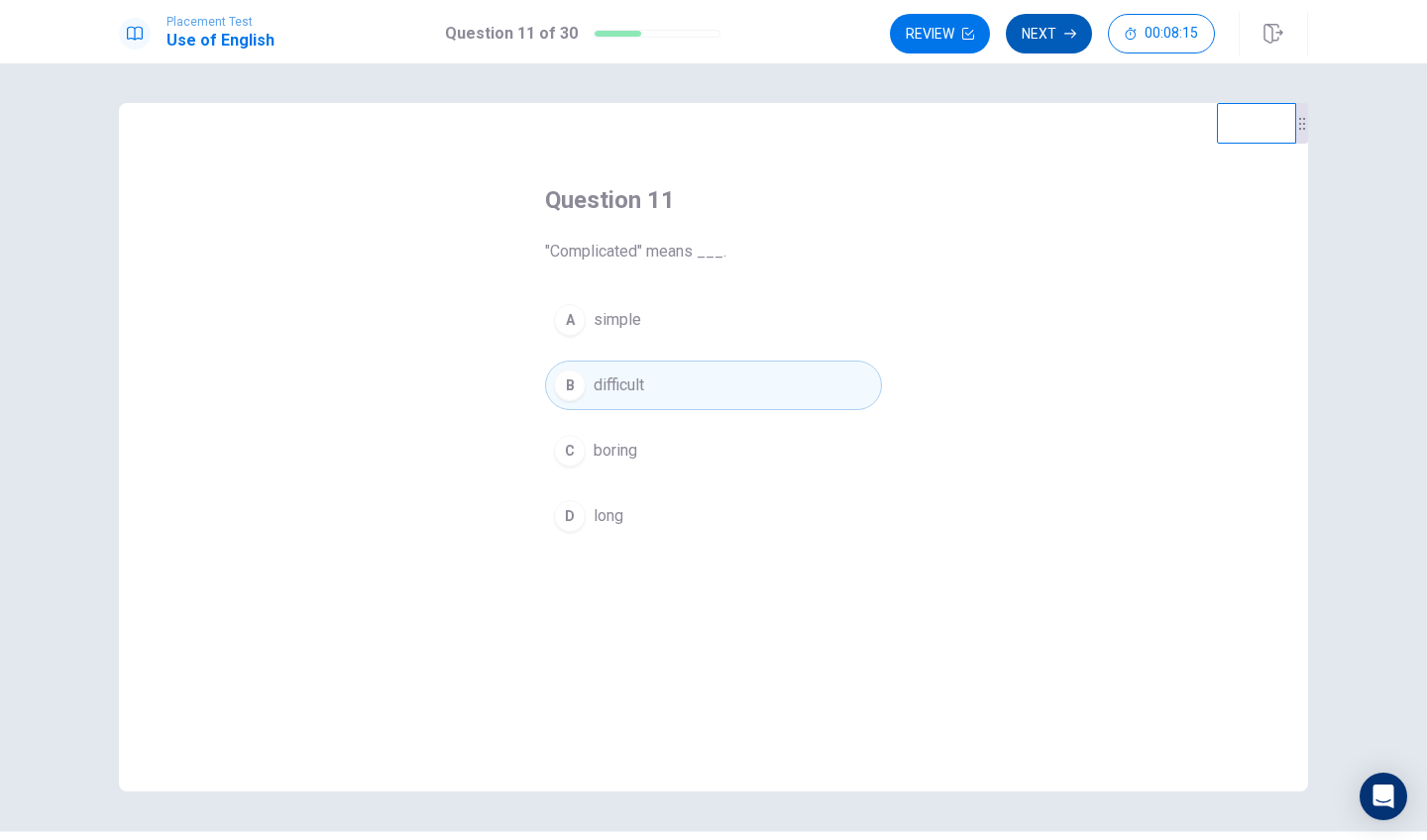 click on "Next" at bounding box center (1048, 34) 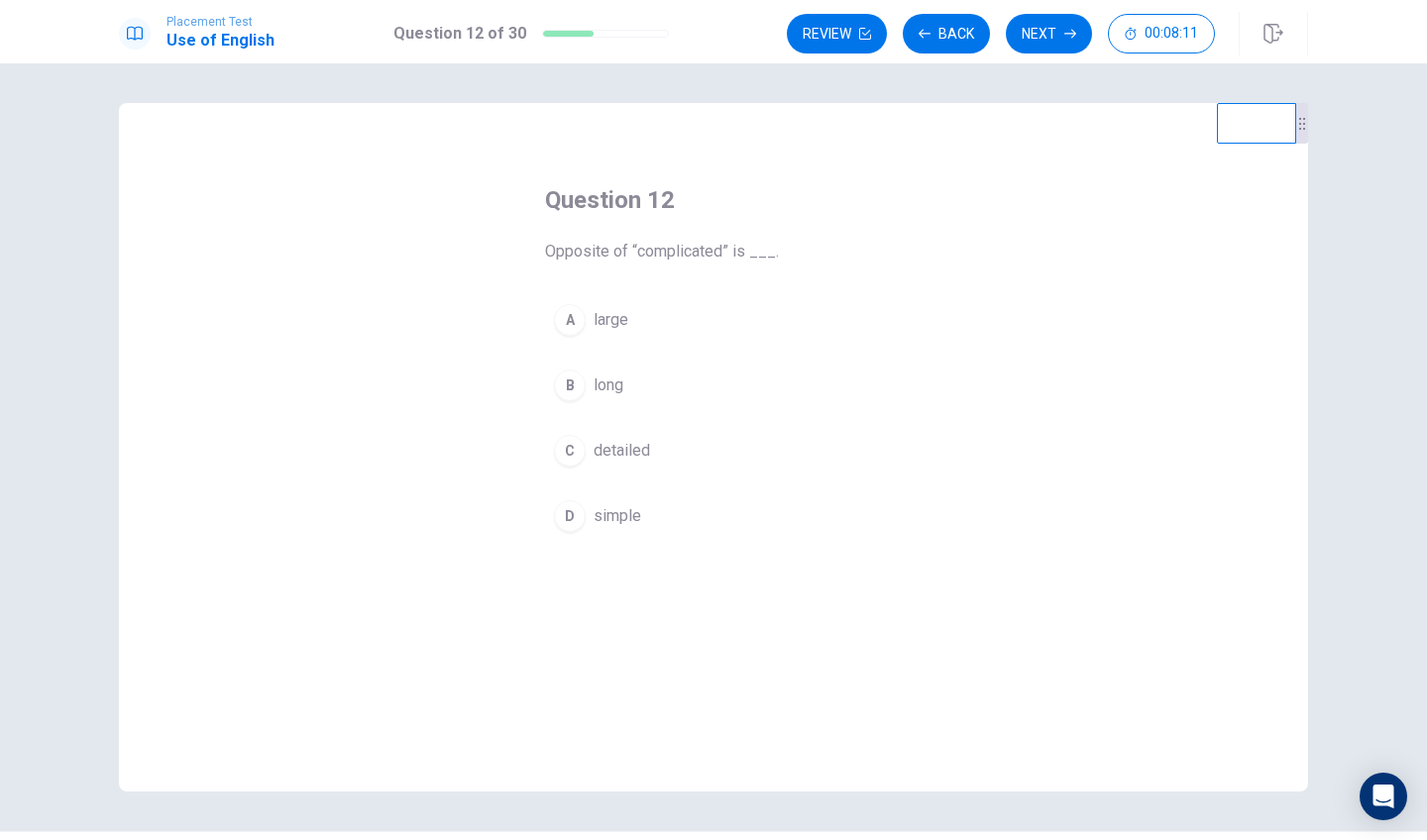 click on "D" at bounding box center (570, 516) 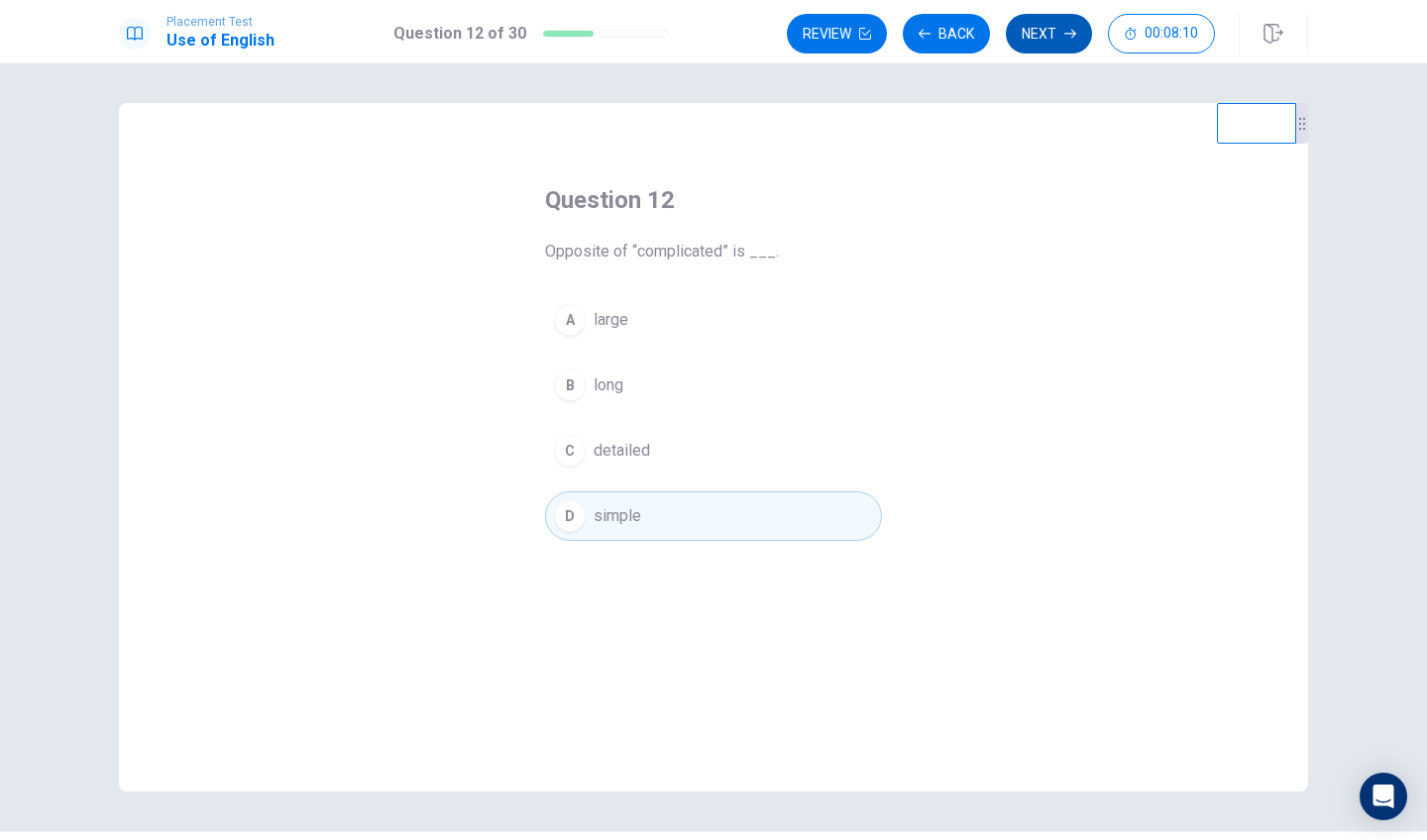 click on "Next" at bounding box center (1048, 34) 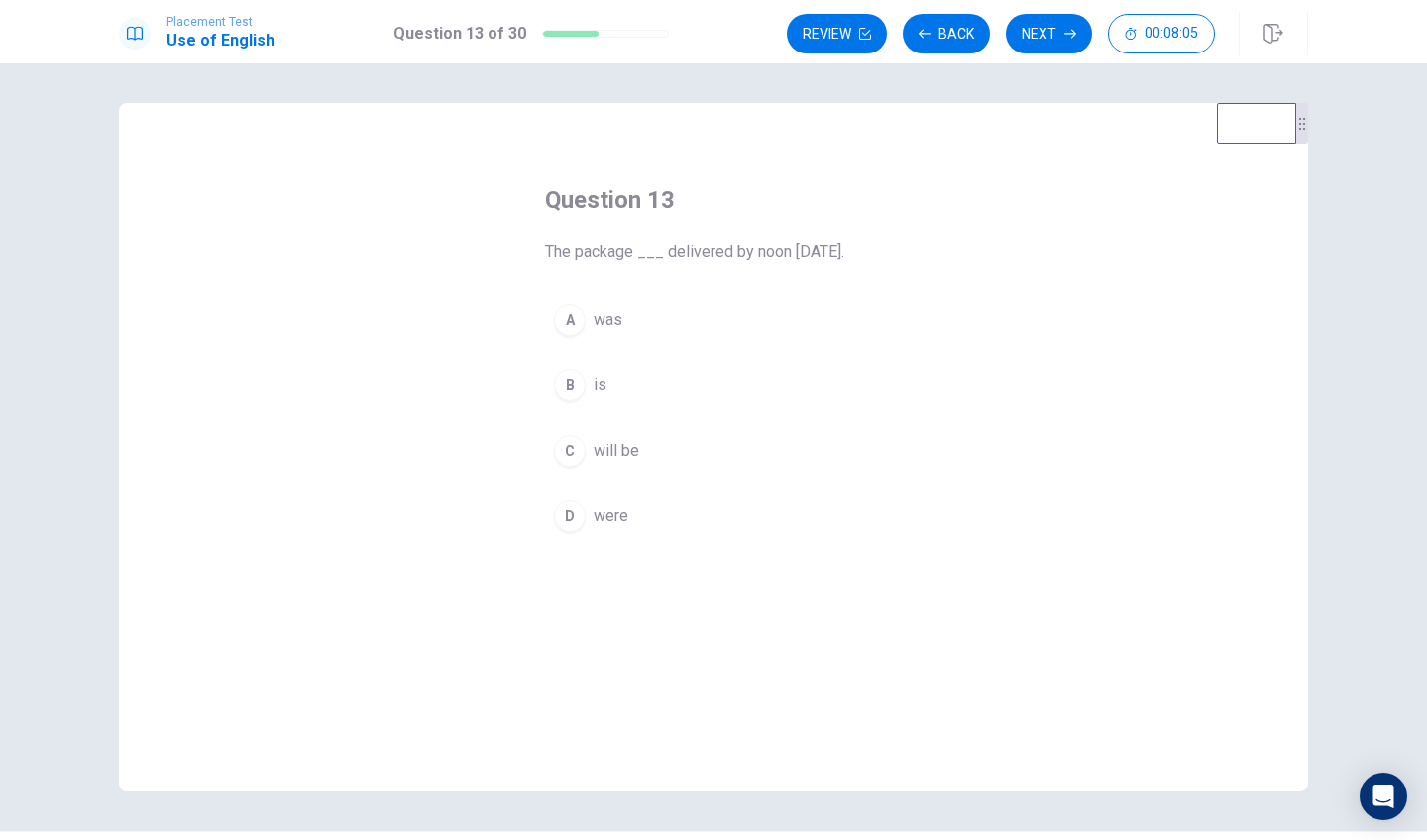 click on "C" at bounding box center (570, 451) 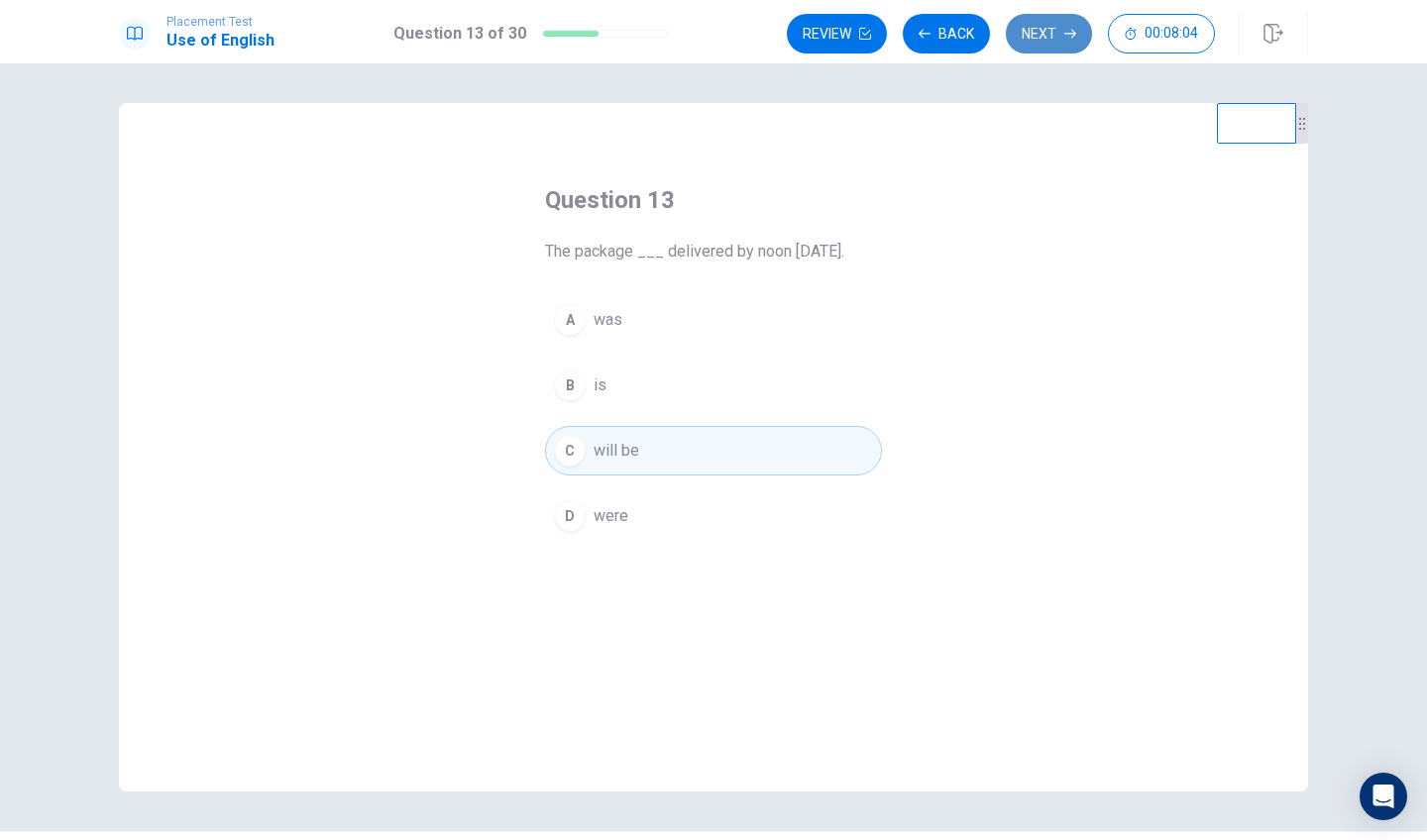 click on "Next" at bounding box center (1048, 34) 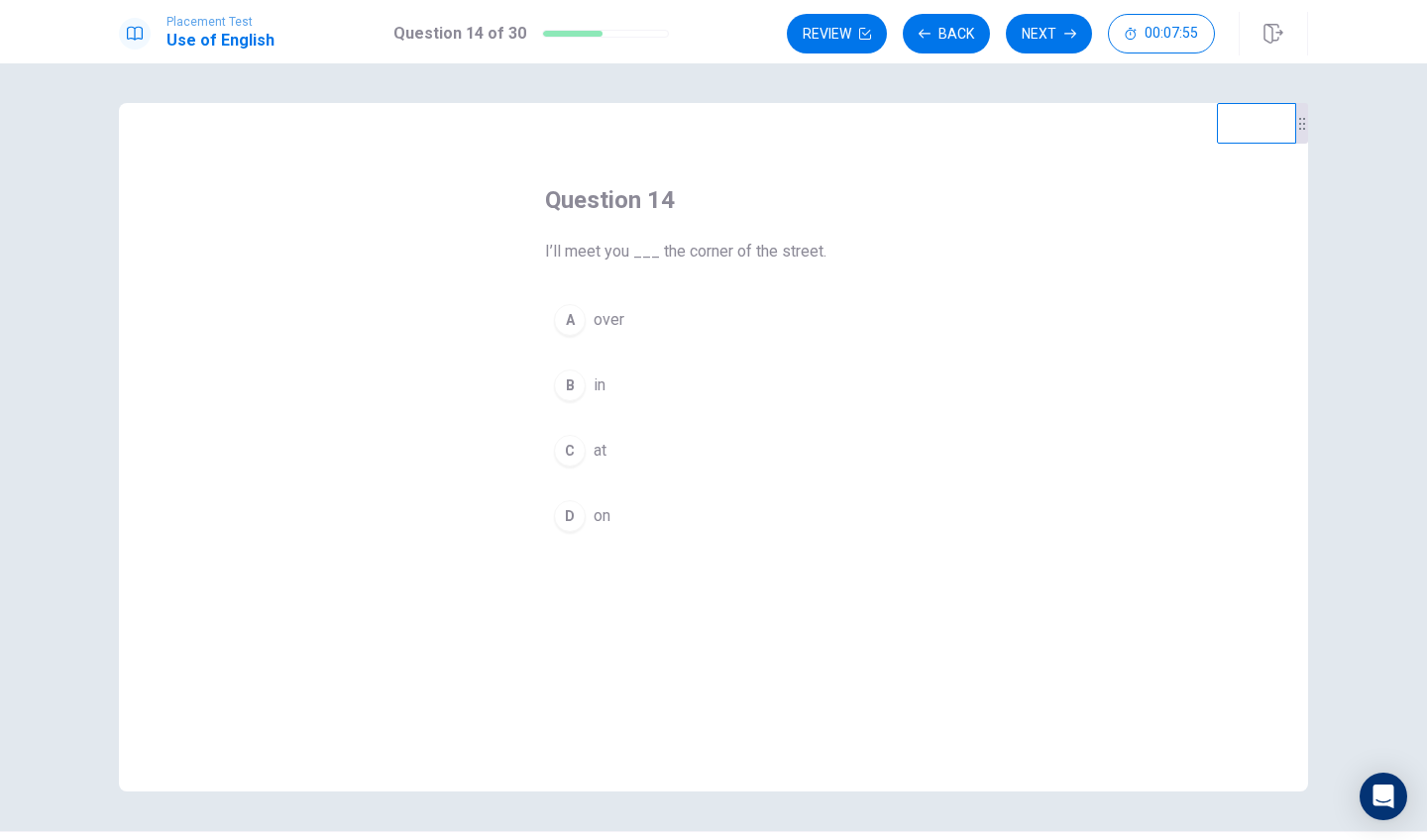 click on "C" at bounding box center [570, 451] 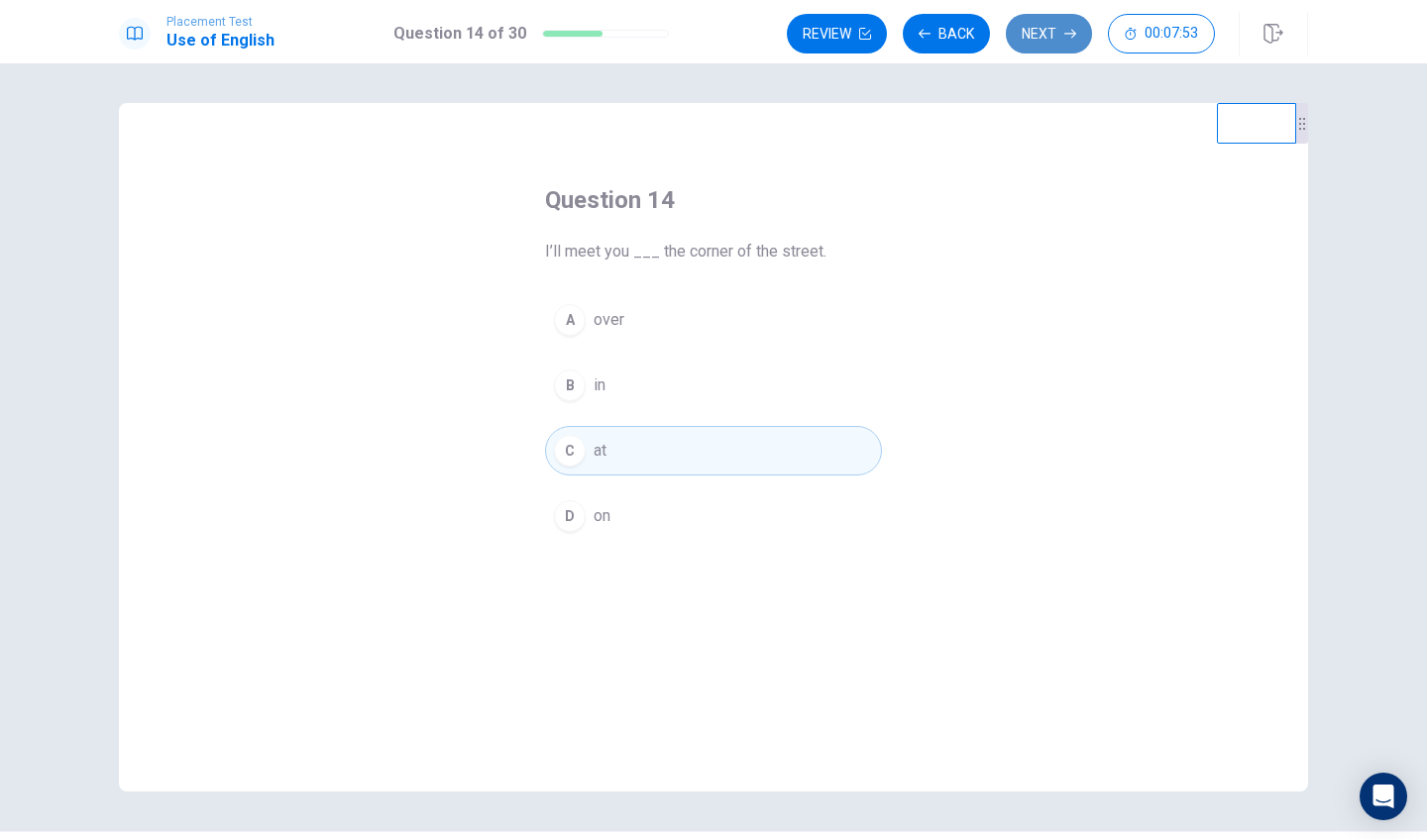click on "Next" at bounding box center (1048, 34) 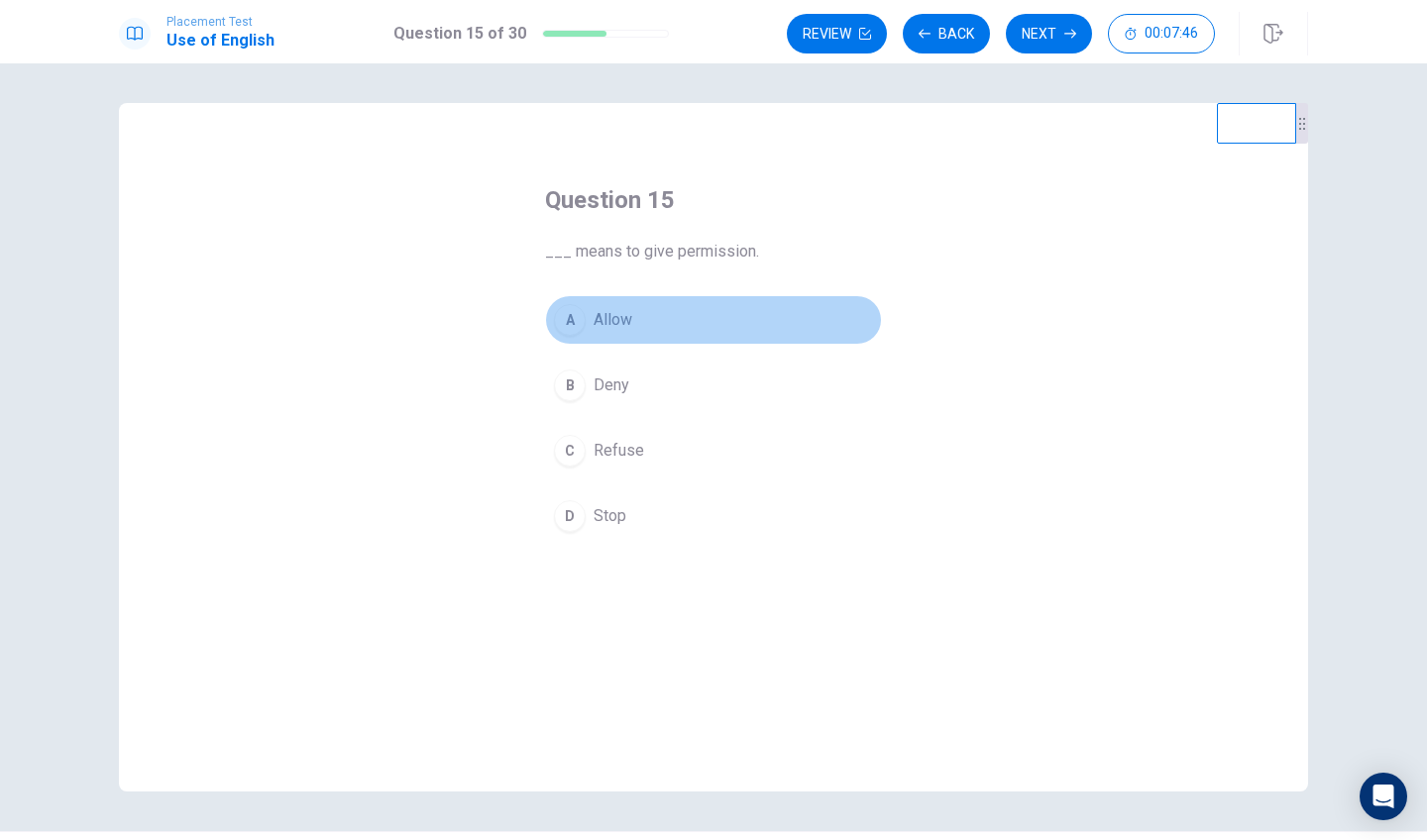 click on "A" at bounding box center [570, 320] 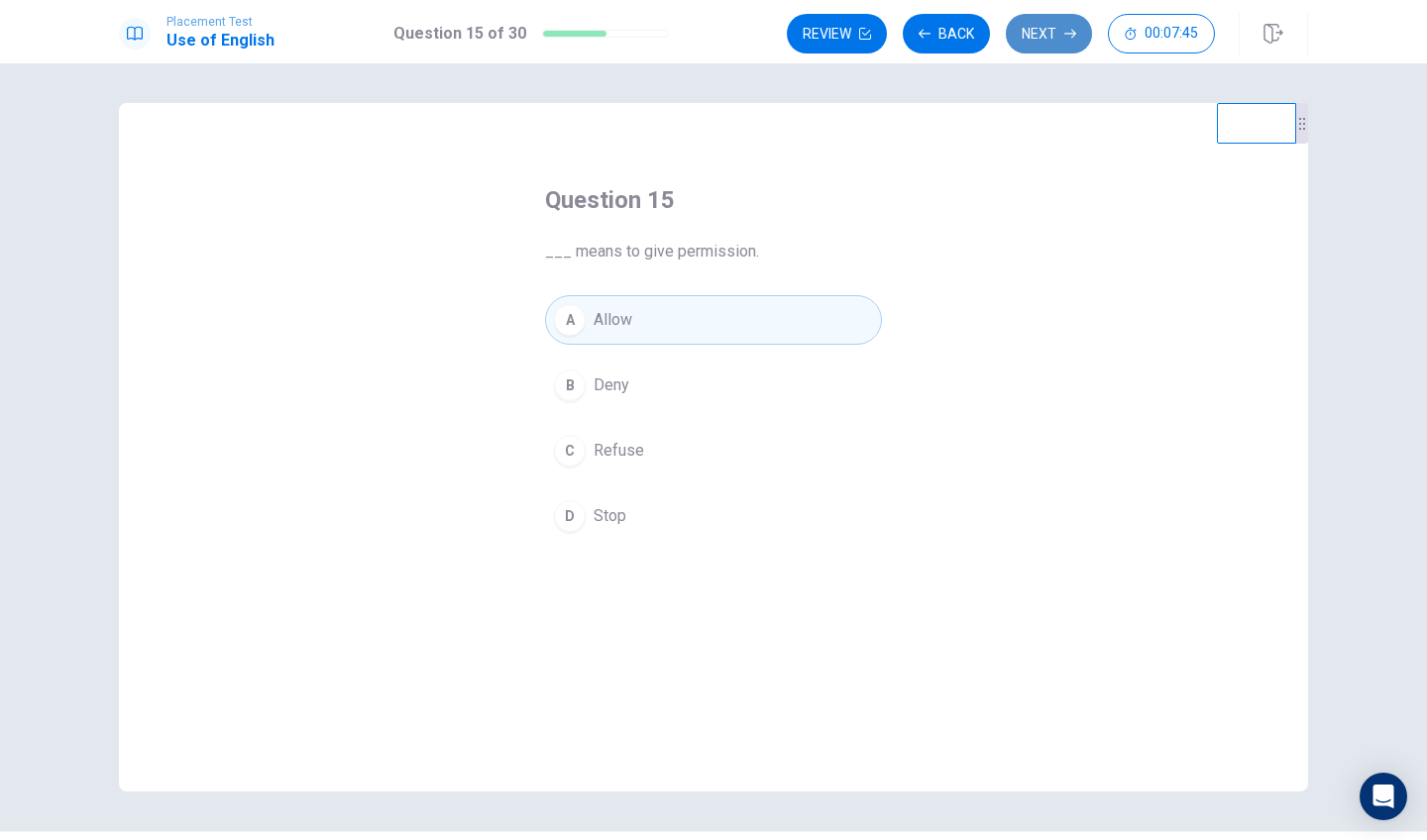 click on "Next" at bounding box center [1048, 34] 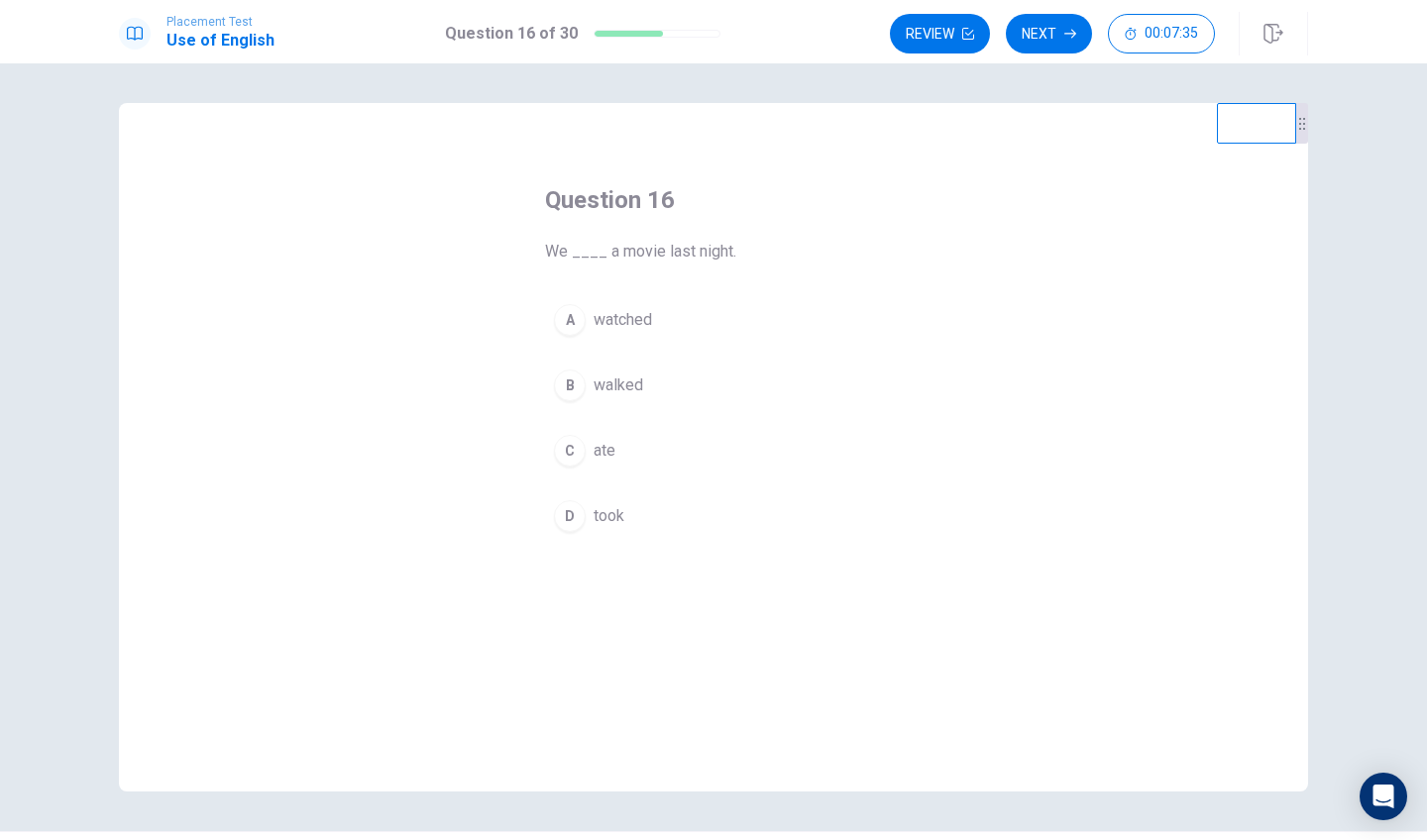 click on "A" at bounding box center [570, 320] 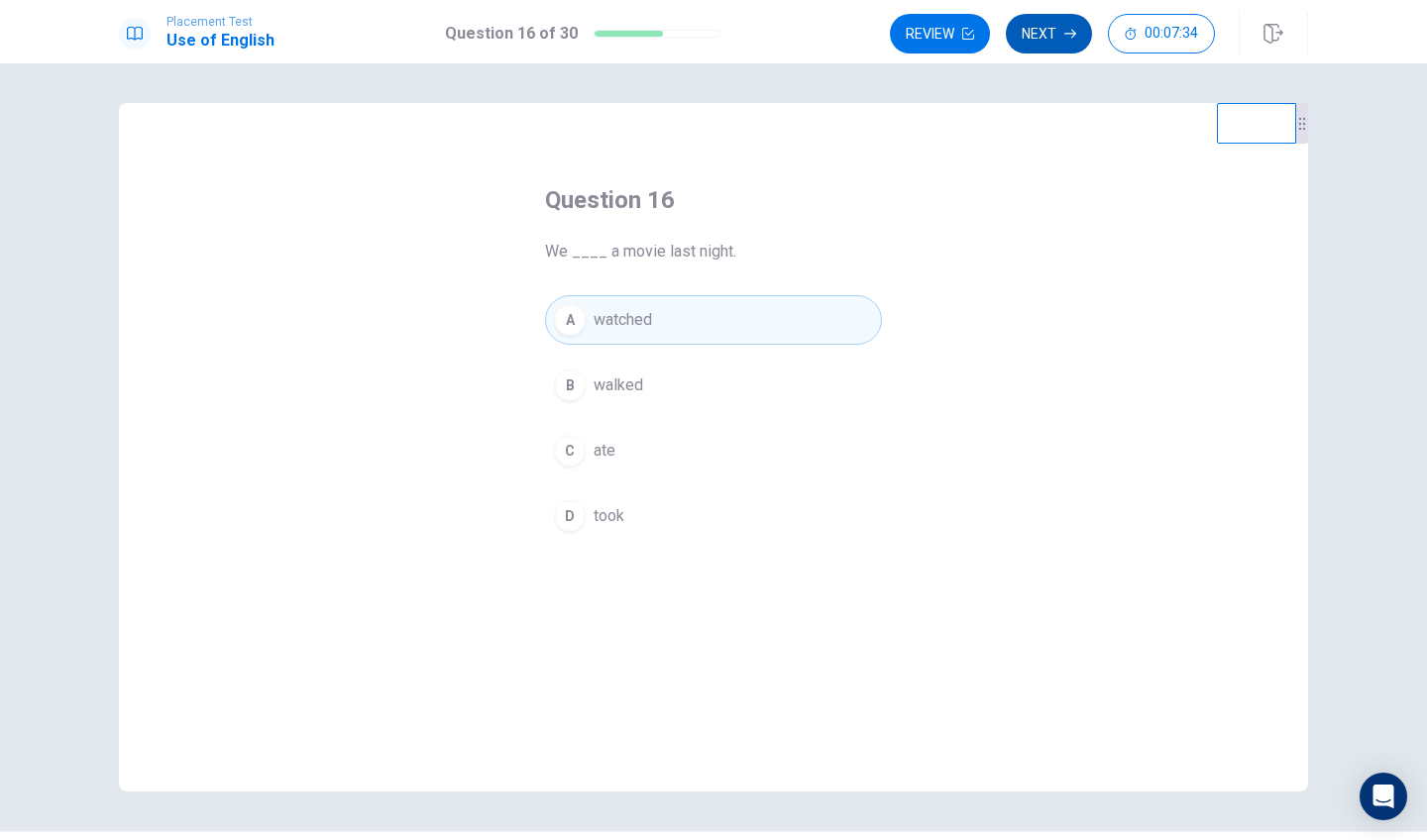 click on "Next" at bounding box center (1048, 34) 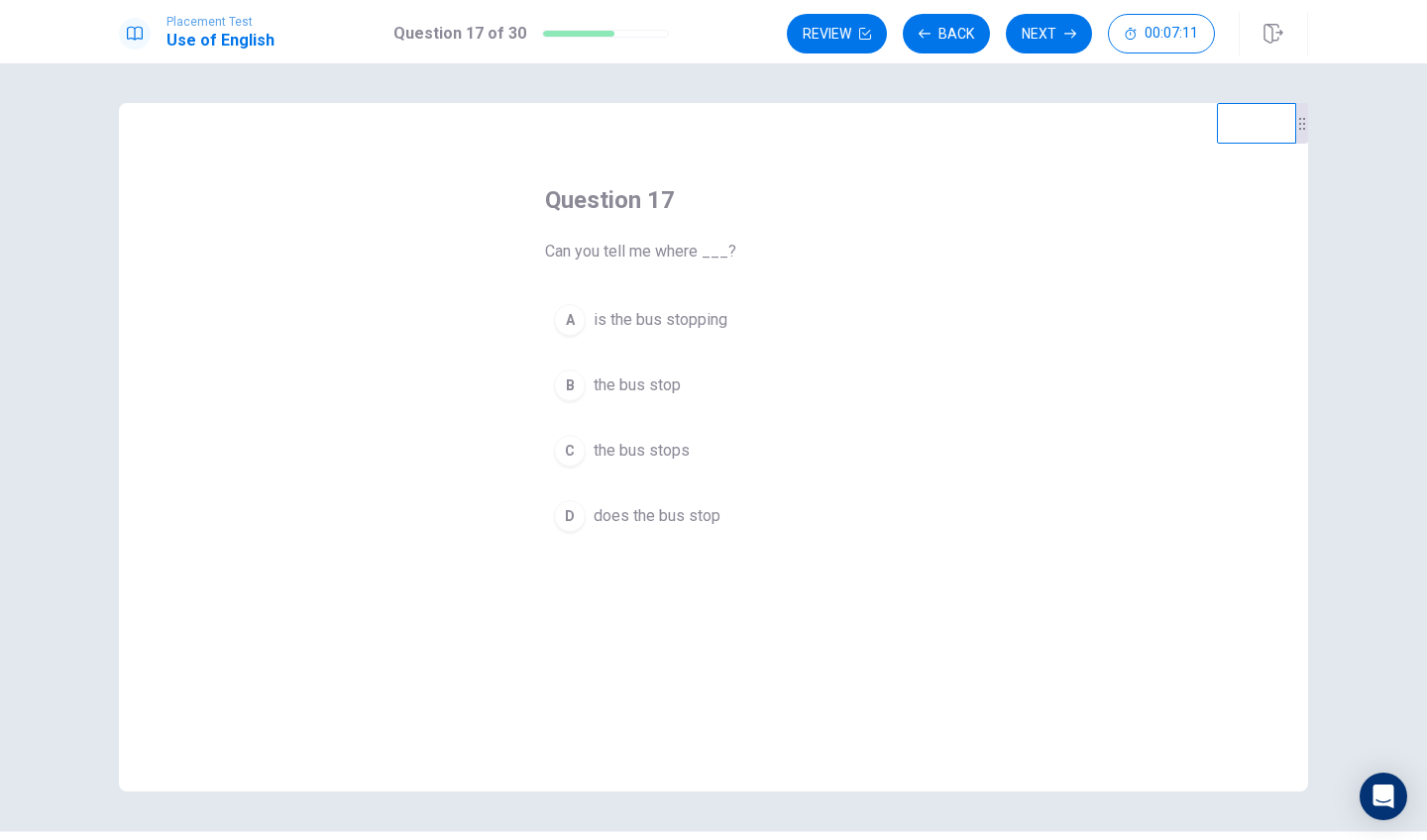 scroll, scrollTop: 0, scrollLeft: 0, axis: both 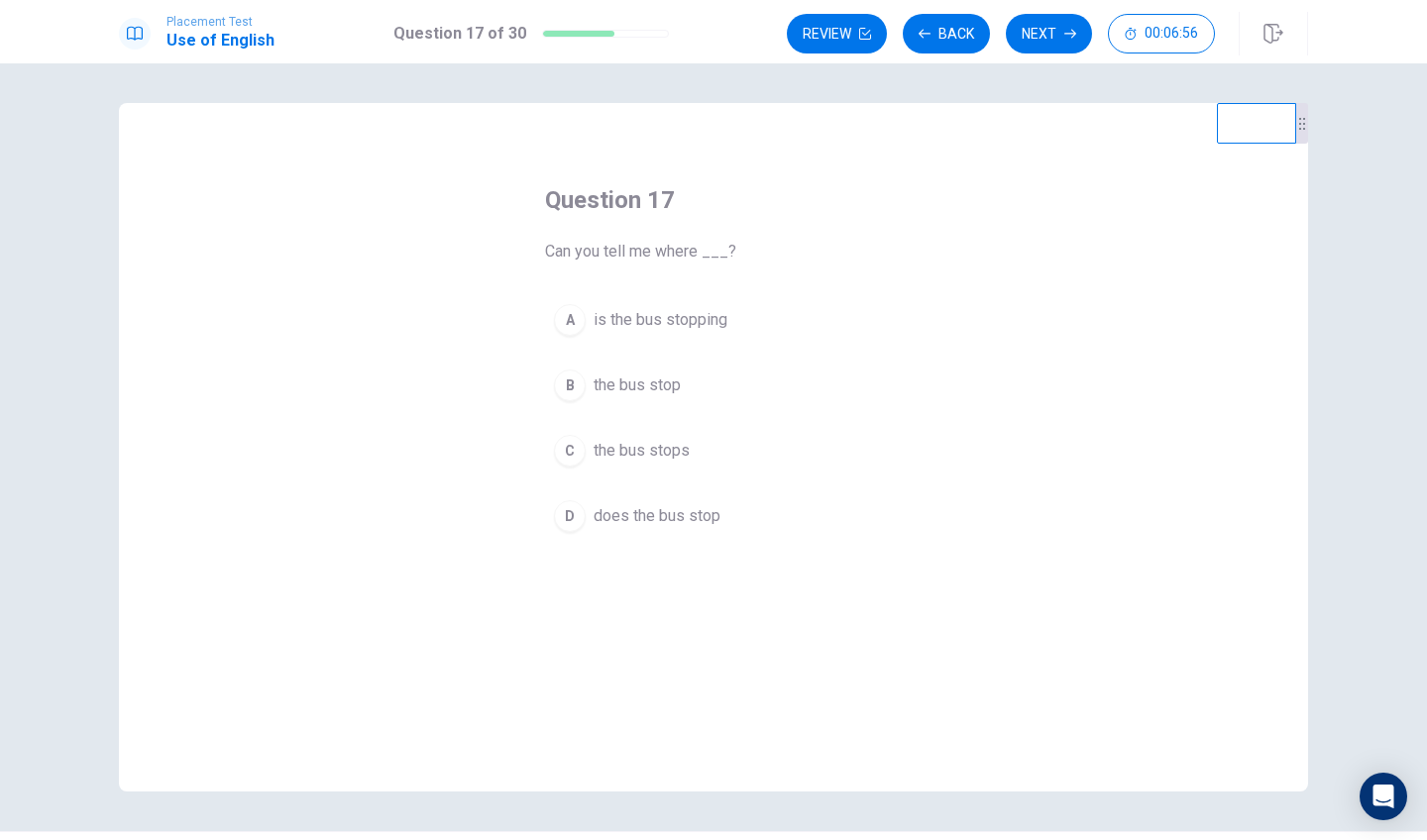 click on "C" at bounding box center [570, 451] 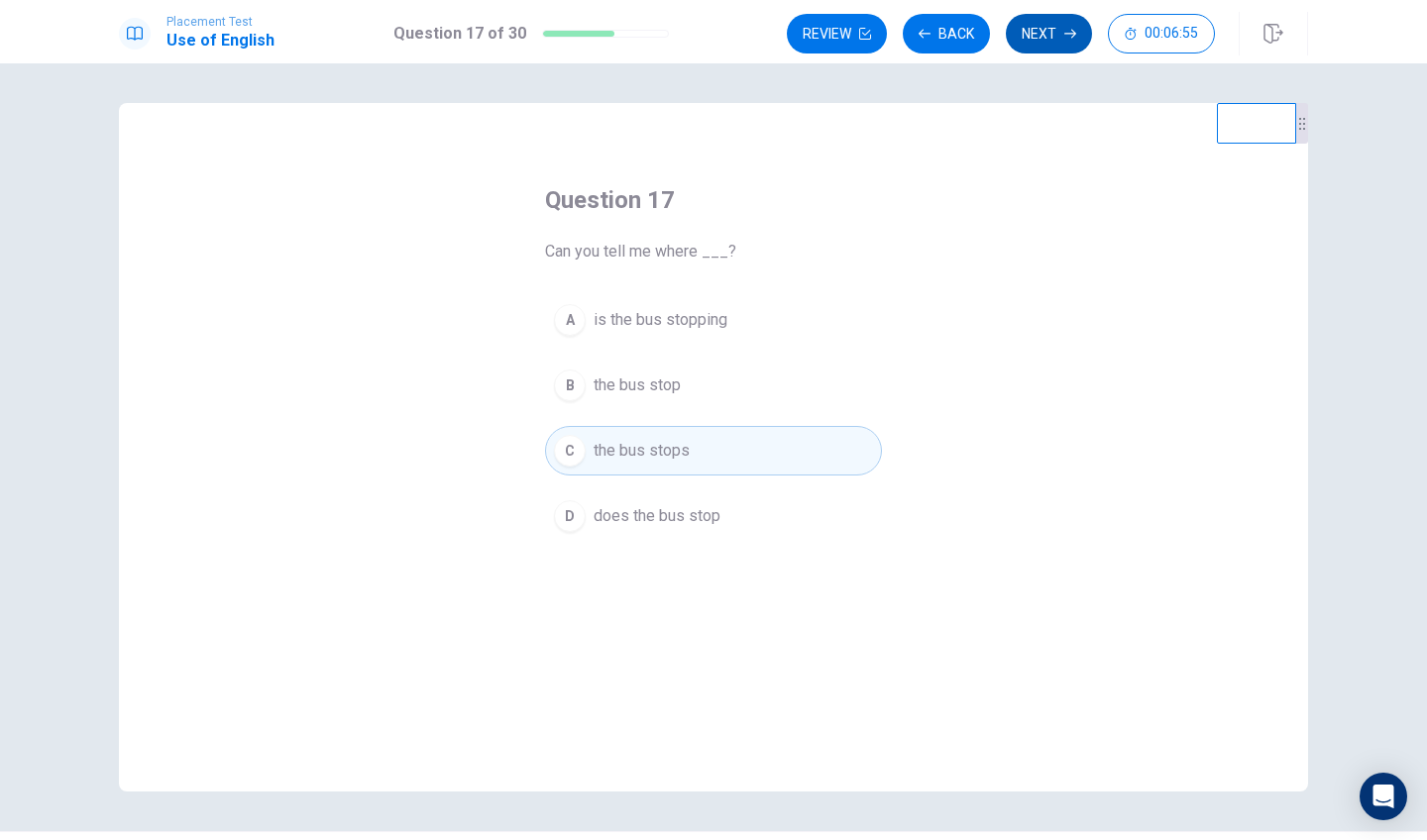 click on "Next" at bounding box center (1048, 34) 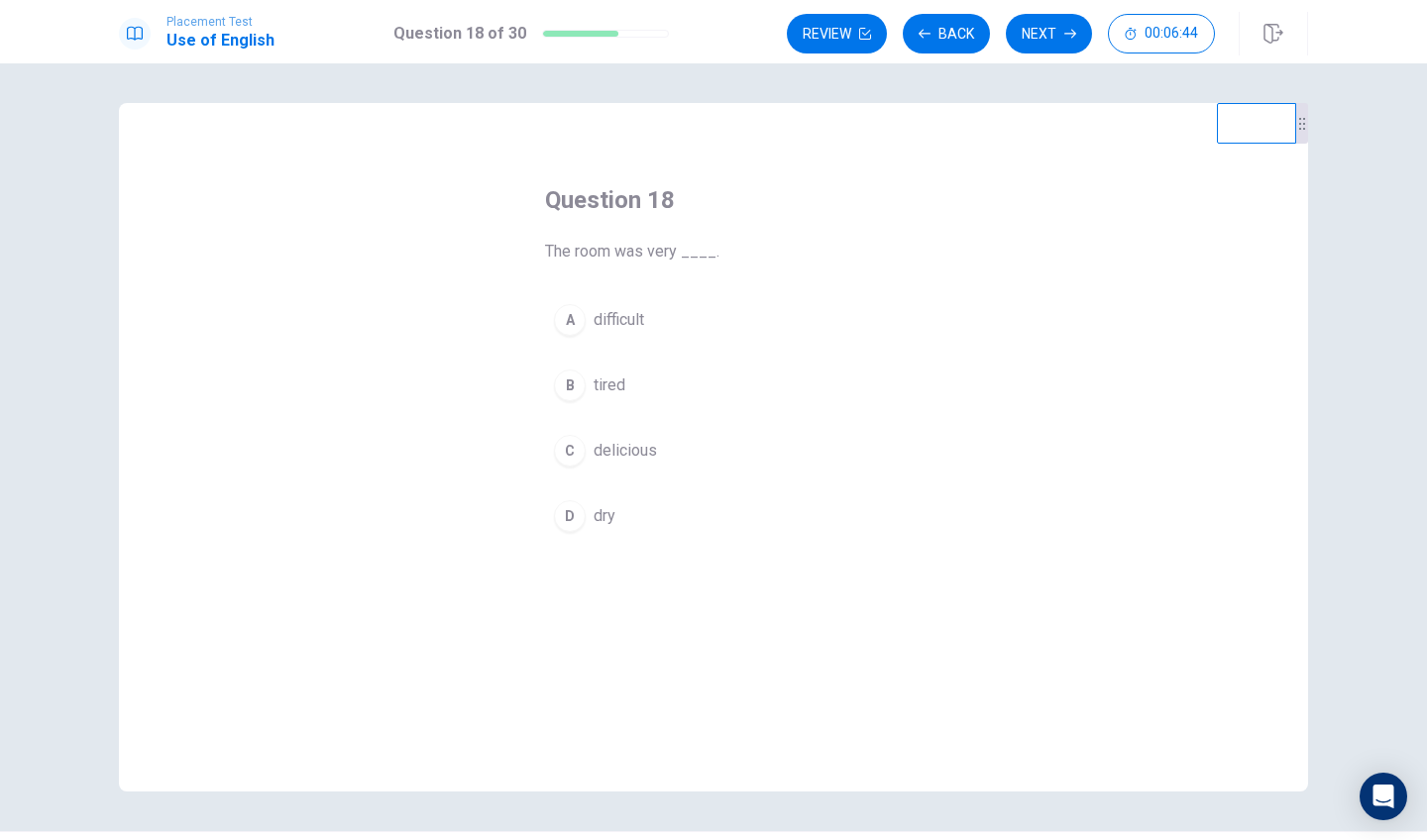 click on "D" at bounding box center [570, 516] 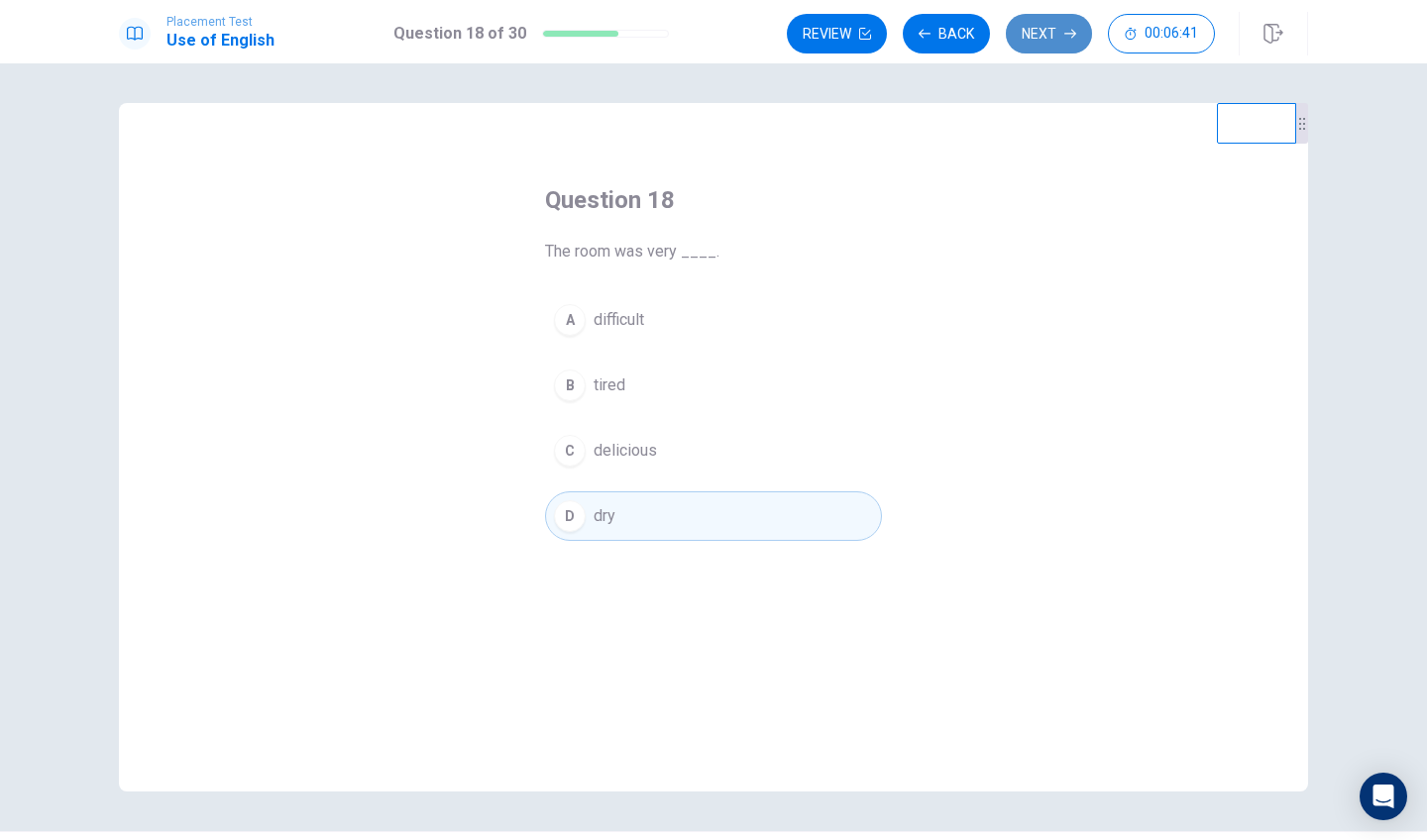 click on "Next" at bounding box center [1048, 34] 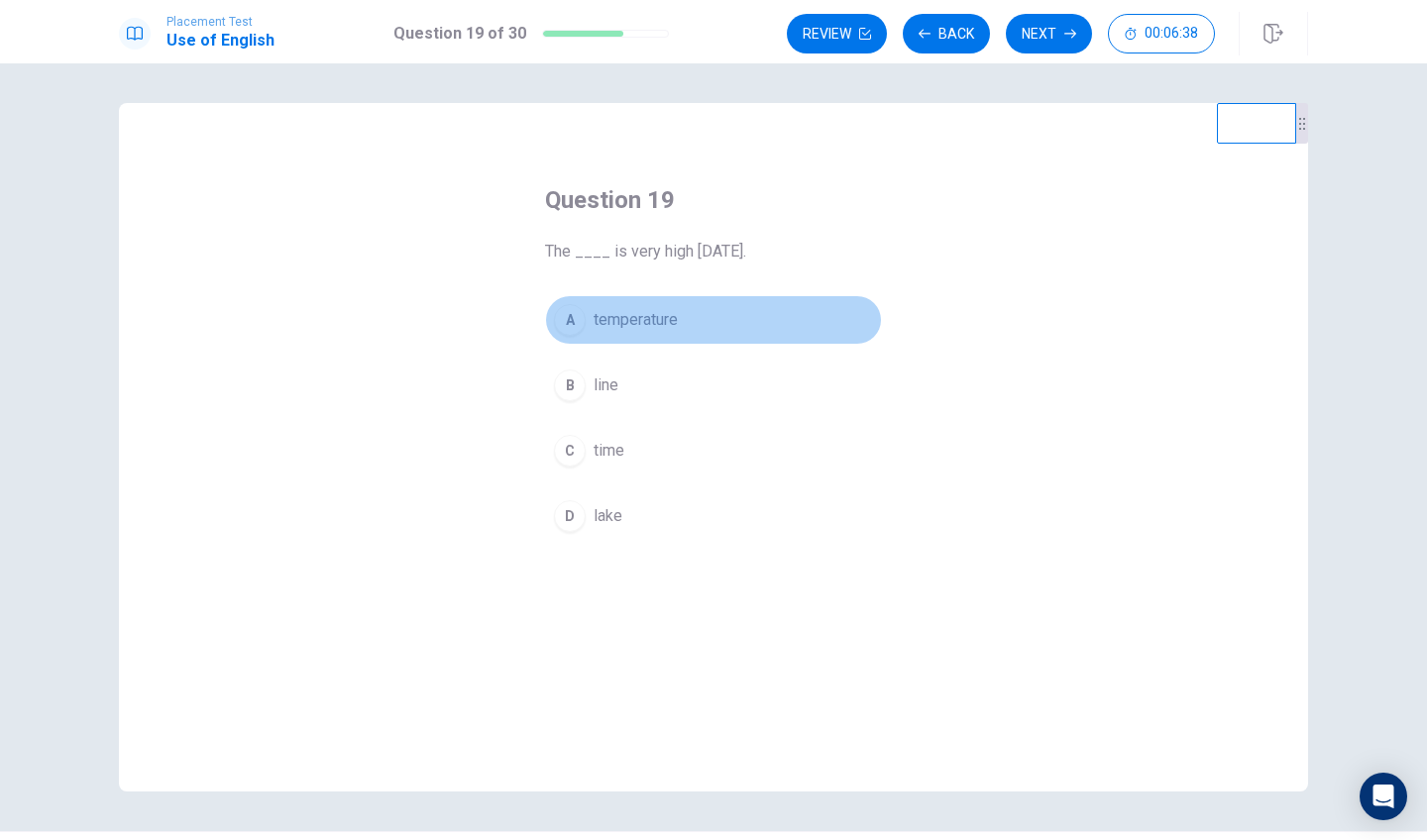 click on "A" at bounding box center (570, 320) 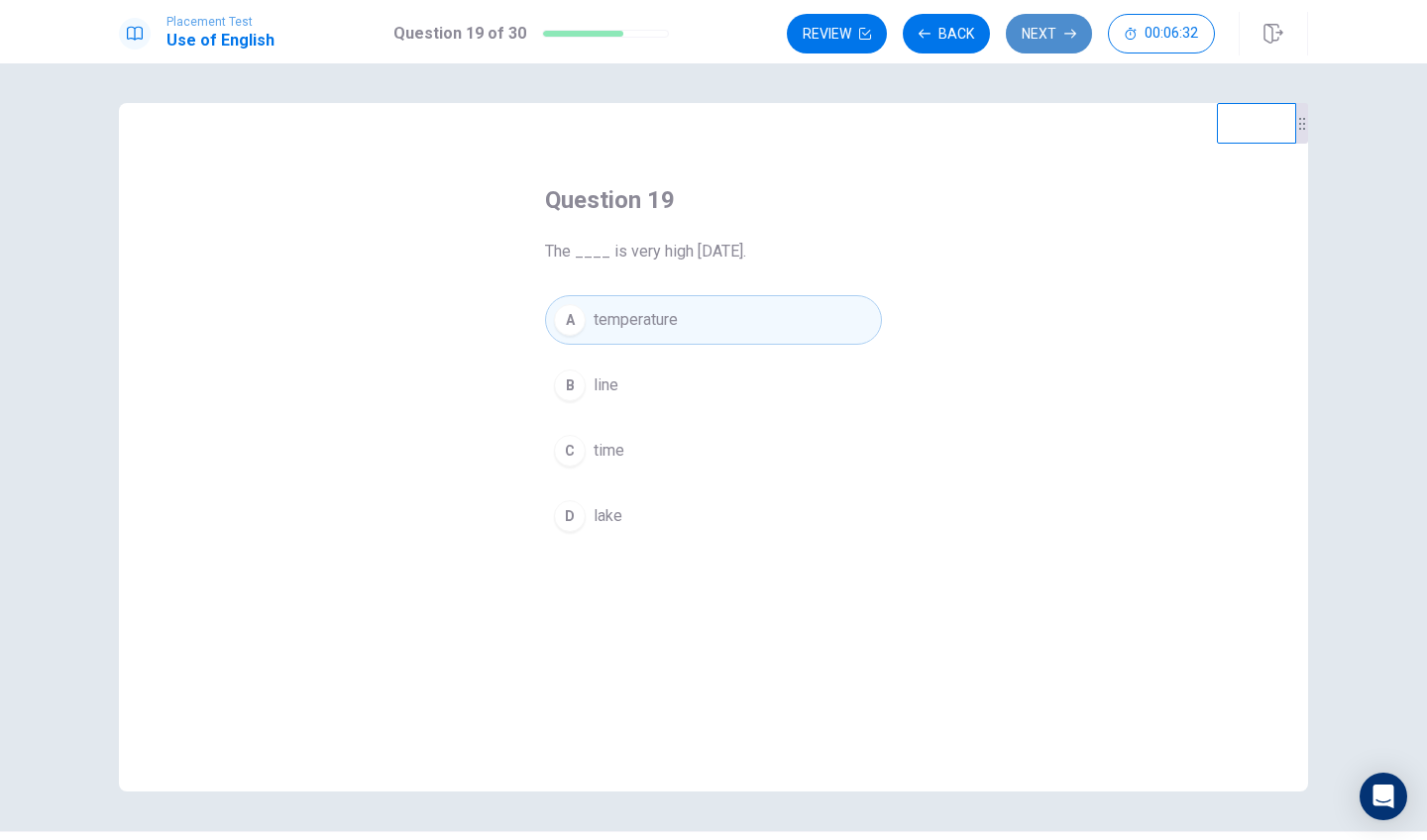 click on "Next" at bounding box center (1048, 34) 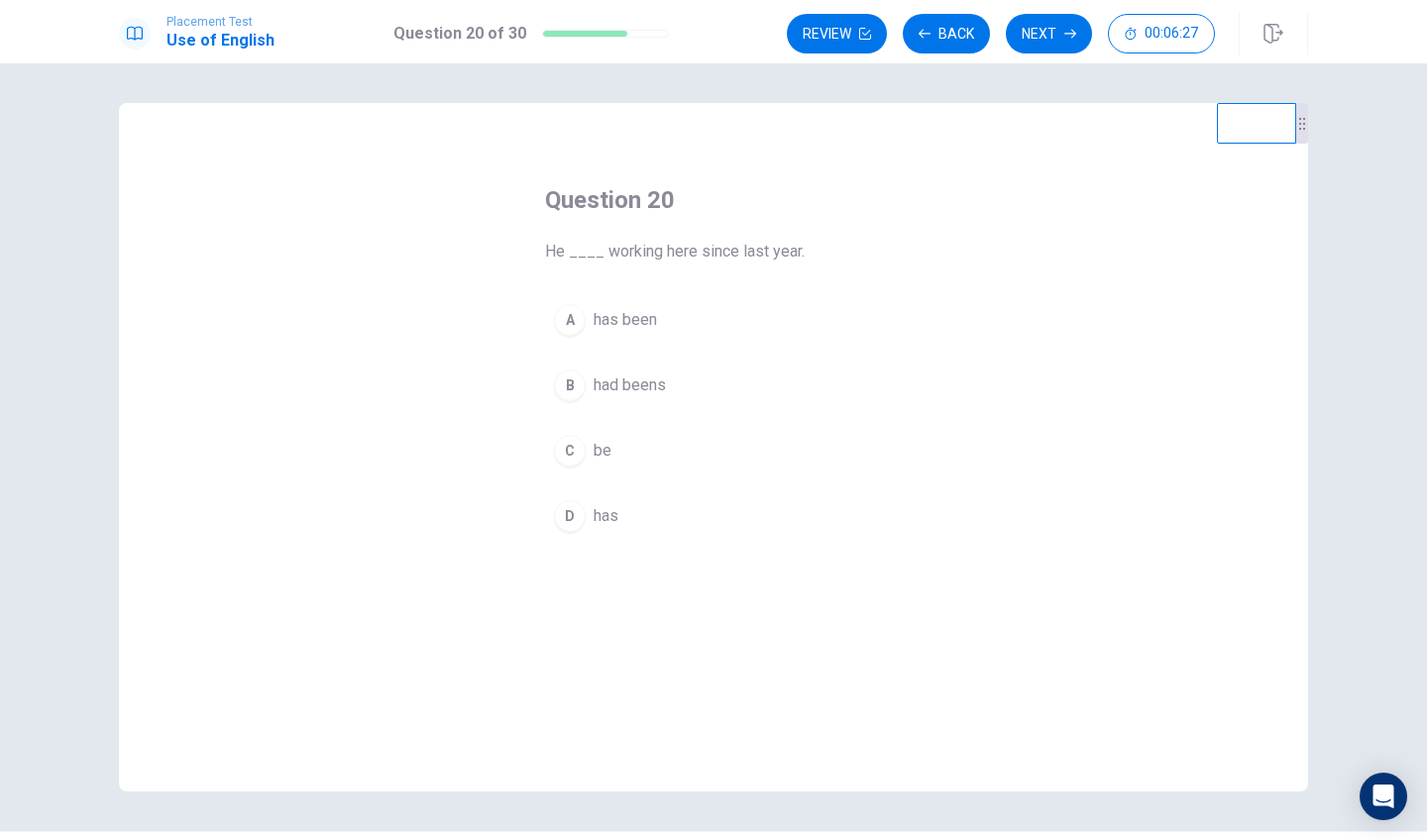click on "A" at bounding box center (570, 320) 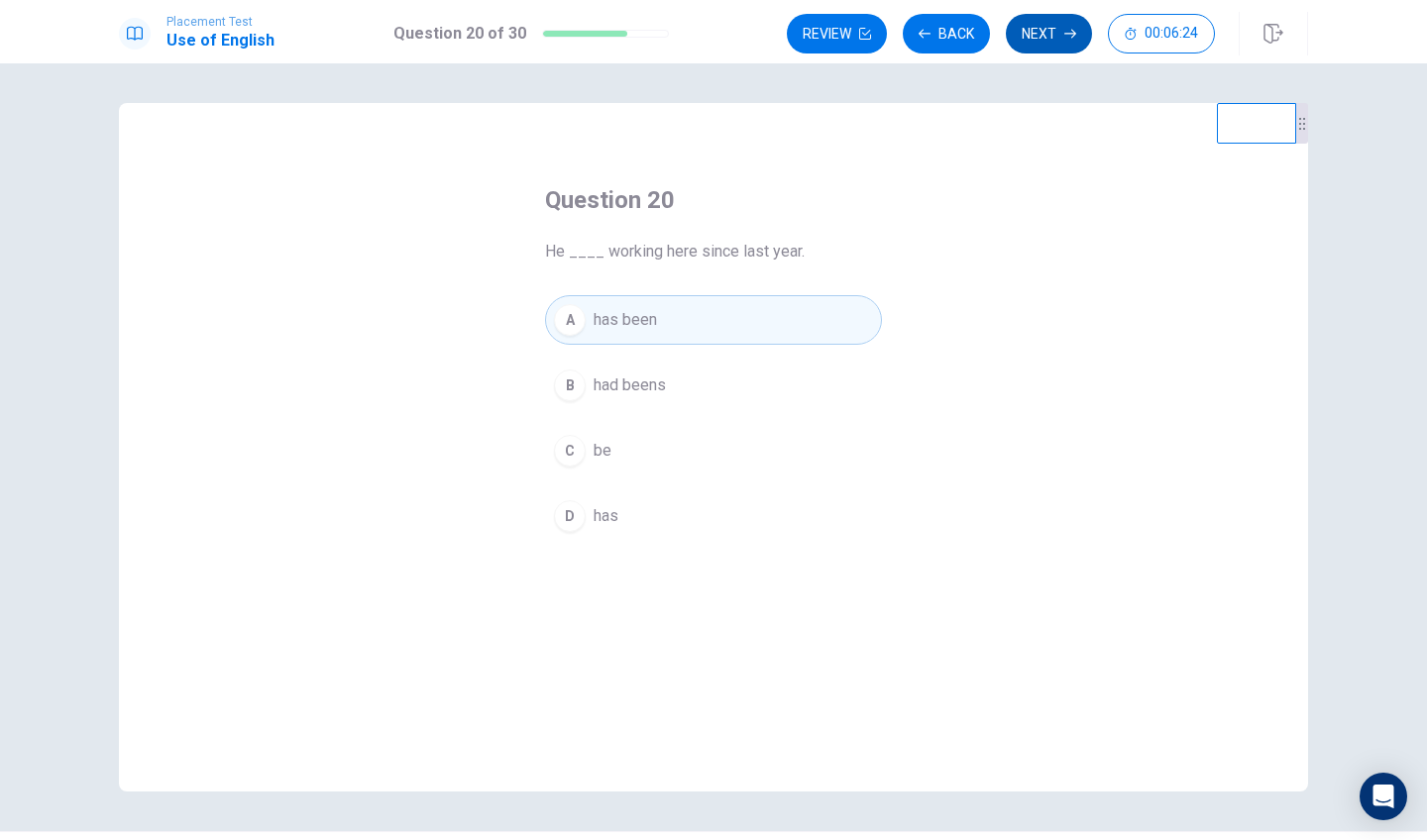 click on "Next" at bounding box center [1048, 34] 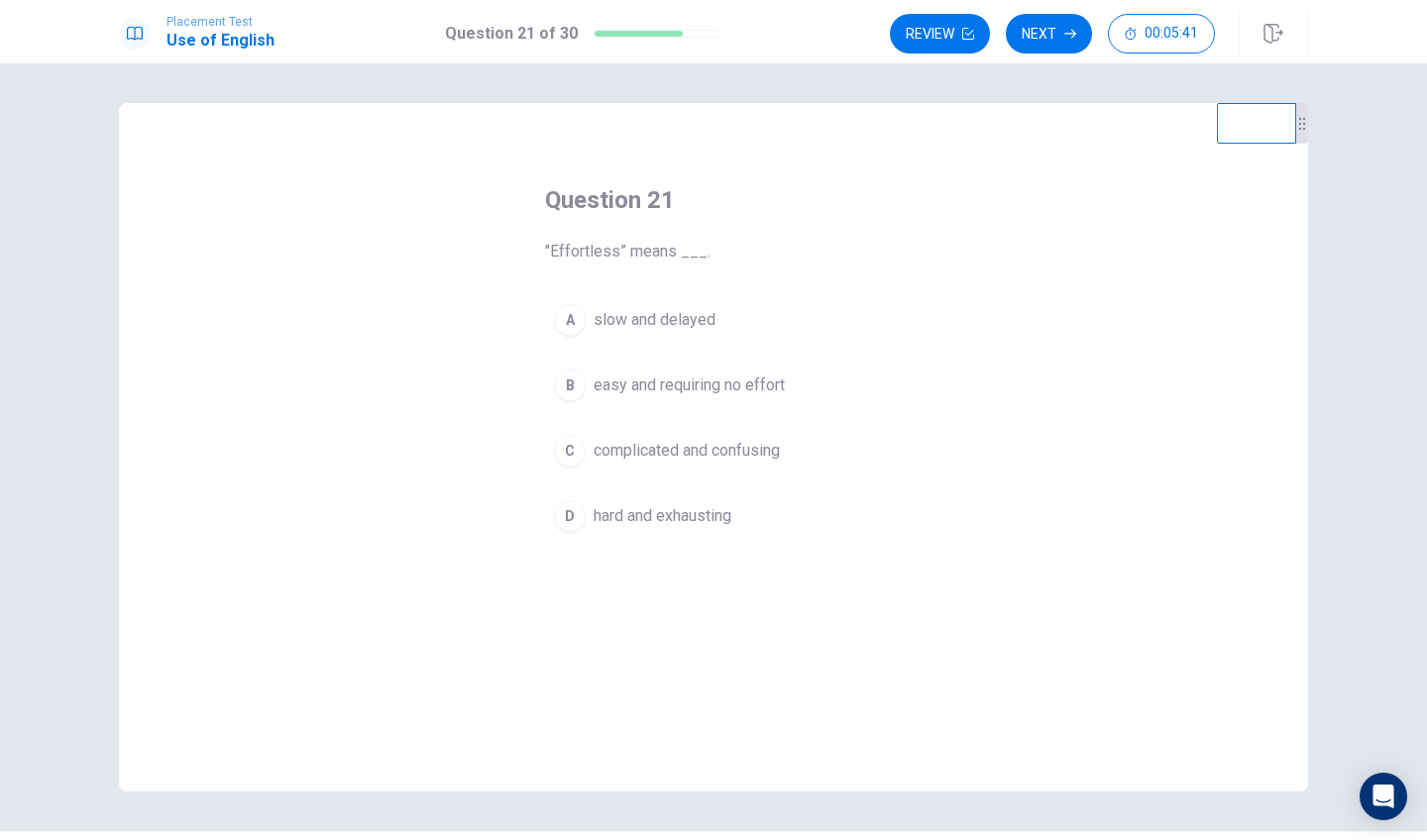 click on "B" at bounding box center (570, 385) 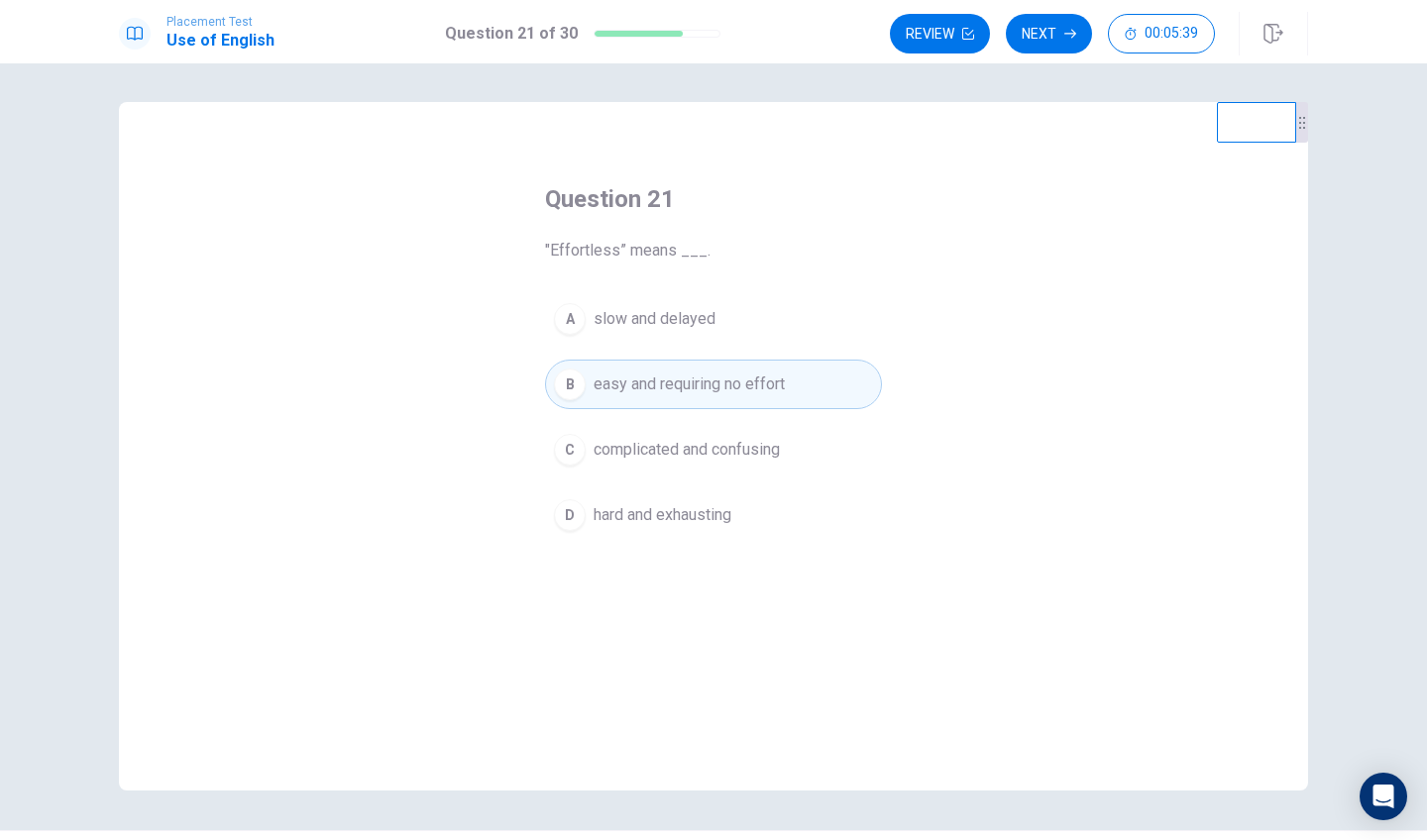 scroll, scrollTop: 0, scrollLeft: 0, axis: both 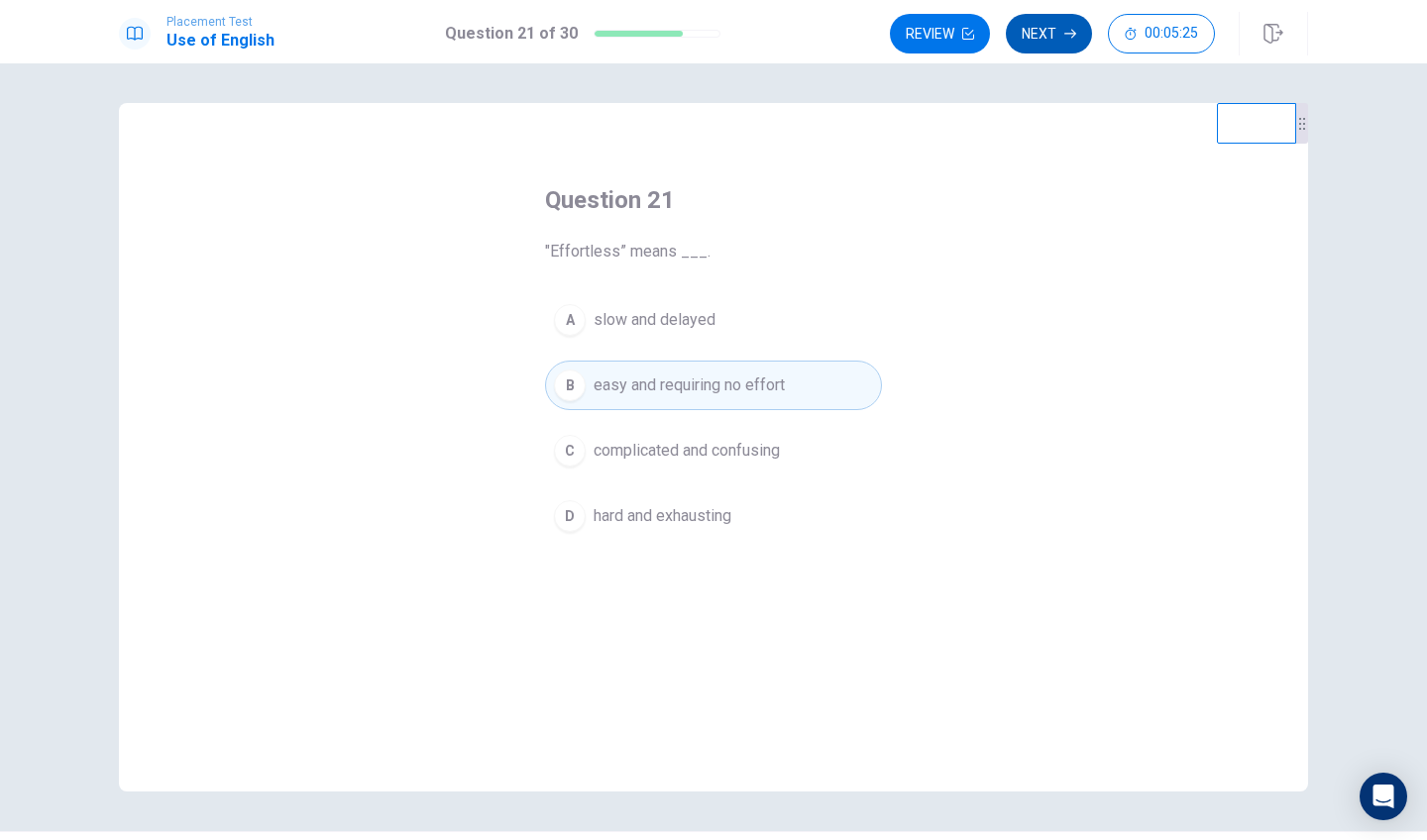 click on "Next" at bounding box center (1048, 34) 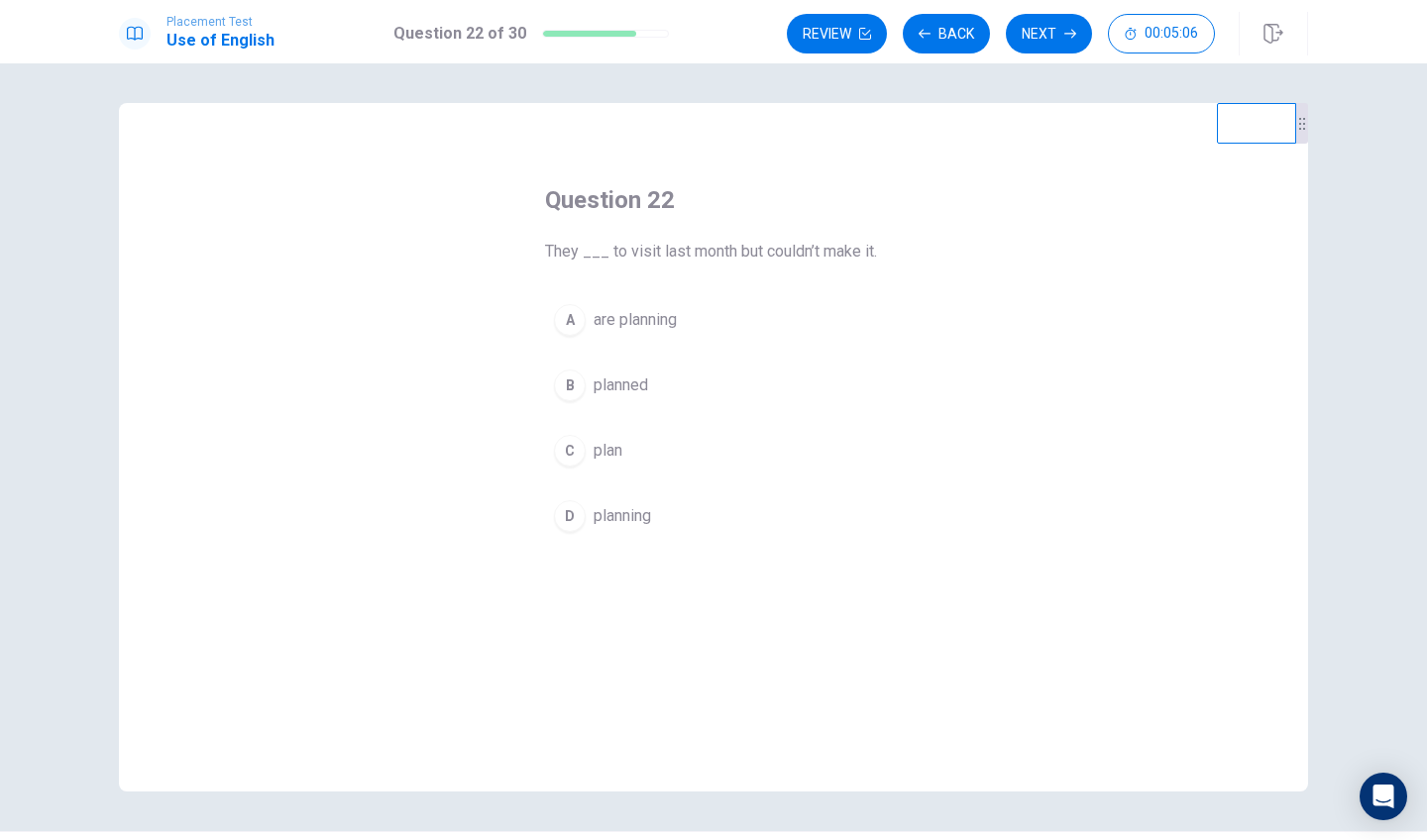 click on "B" at bounding box center (570, 385) 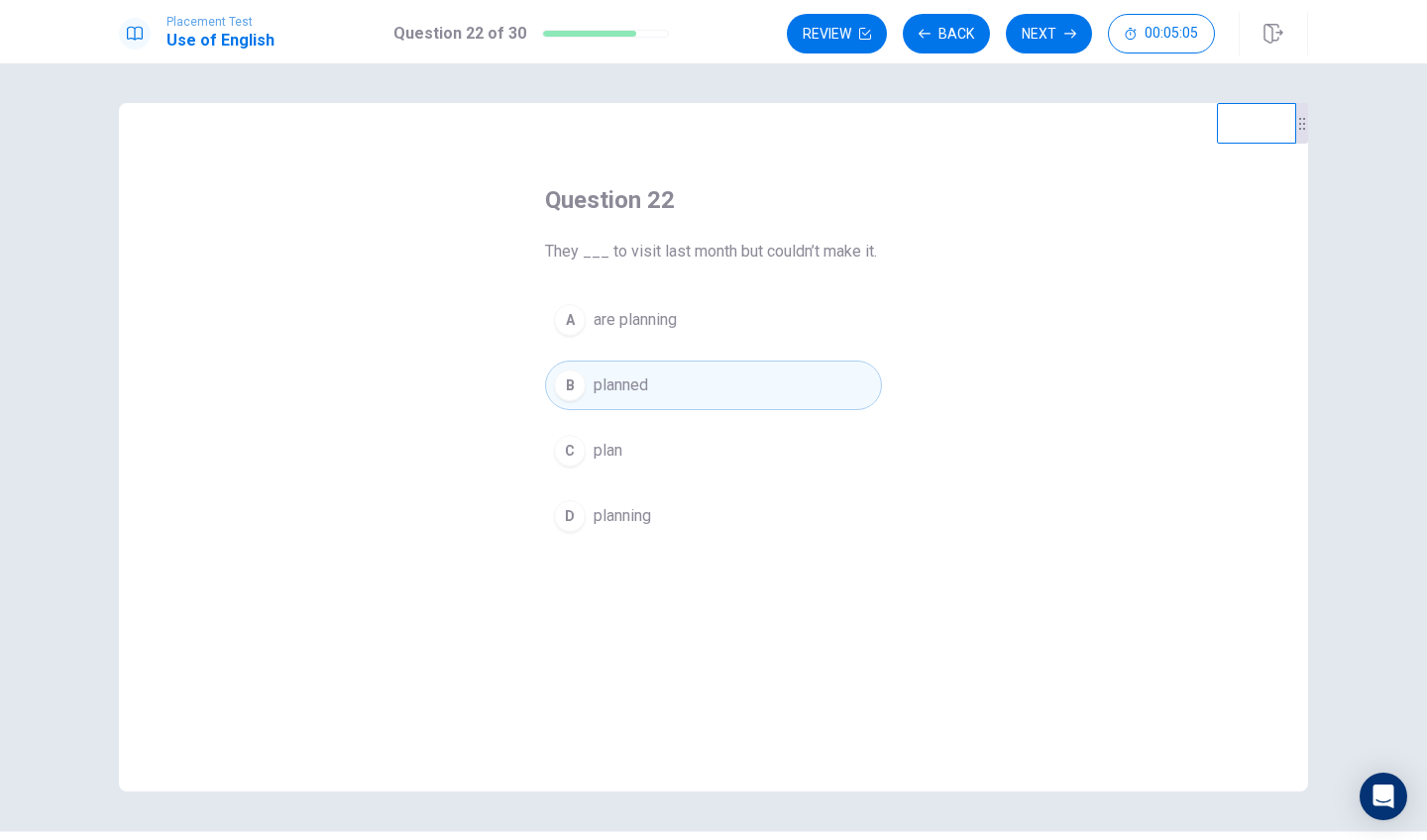 scroll, scrollTop: 0, scrollLeft: 0, axis: both 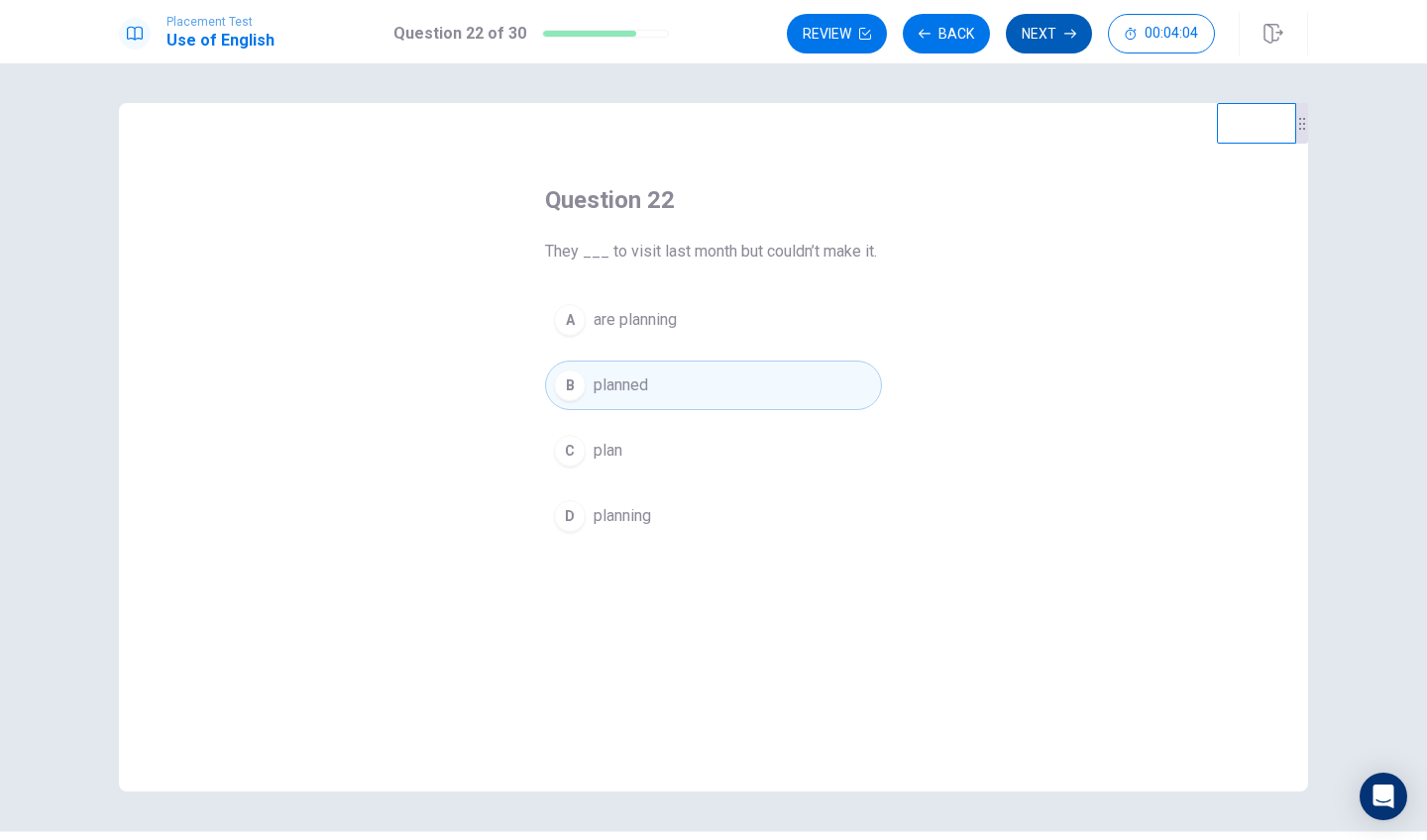 click on "Next" at bounding box center (1048, 34) 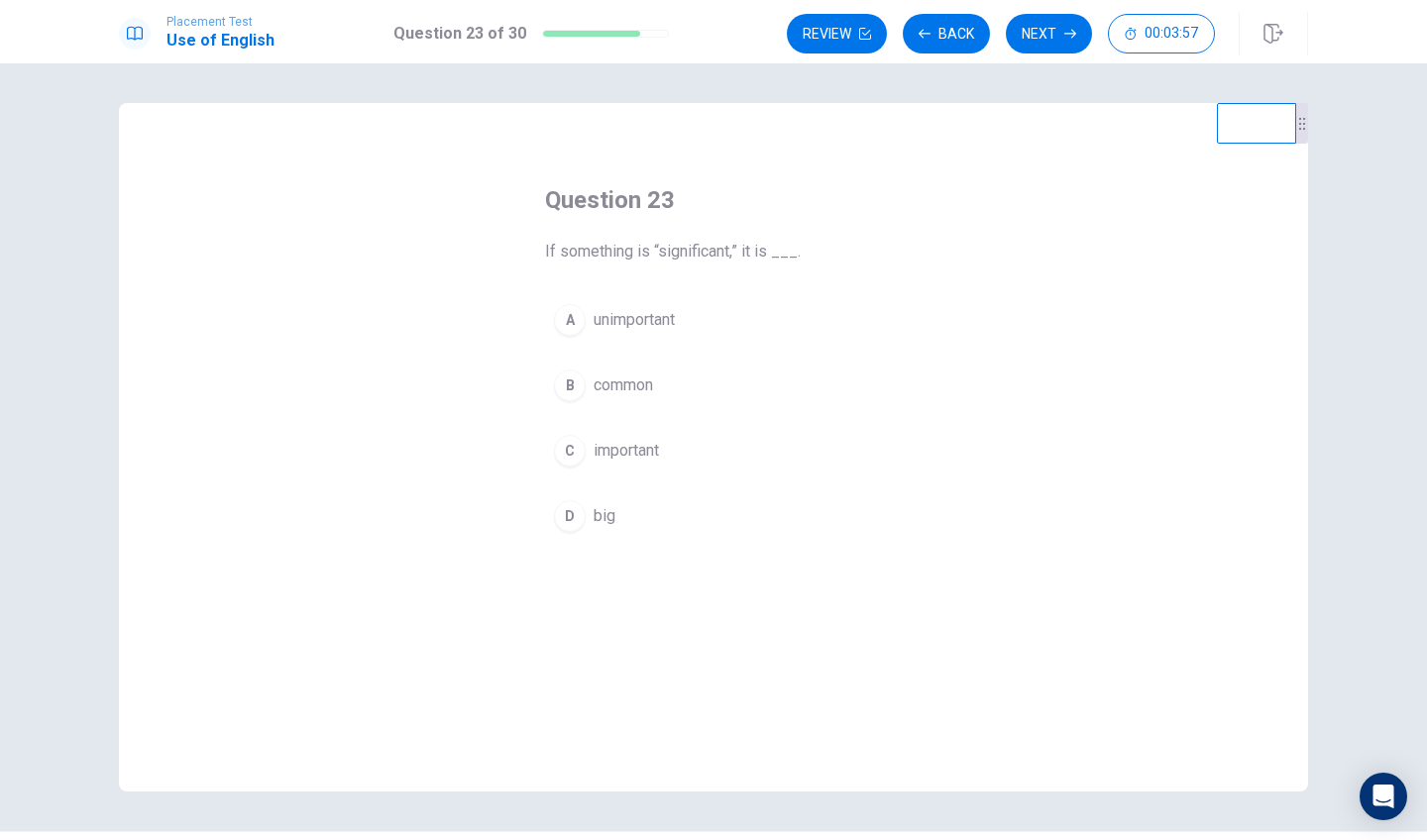 click on "C" at bounding box center (570, 451) 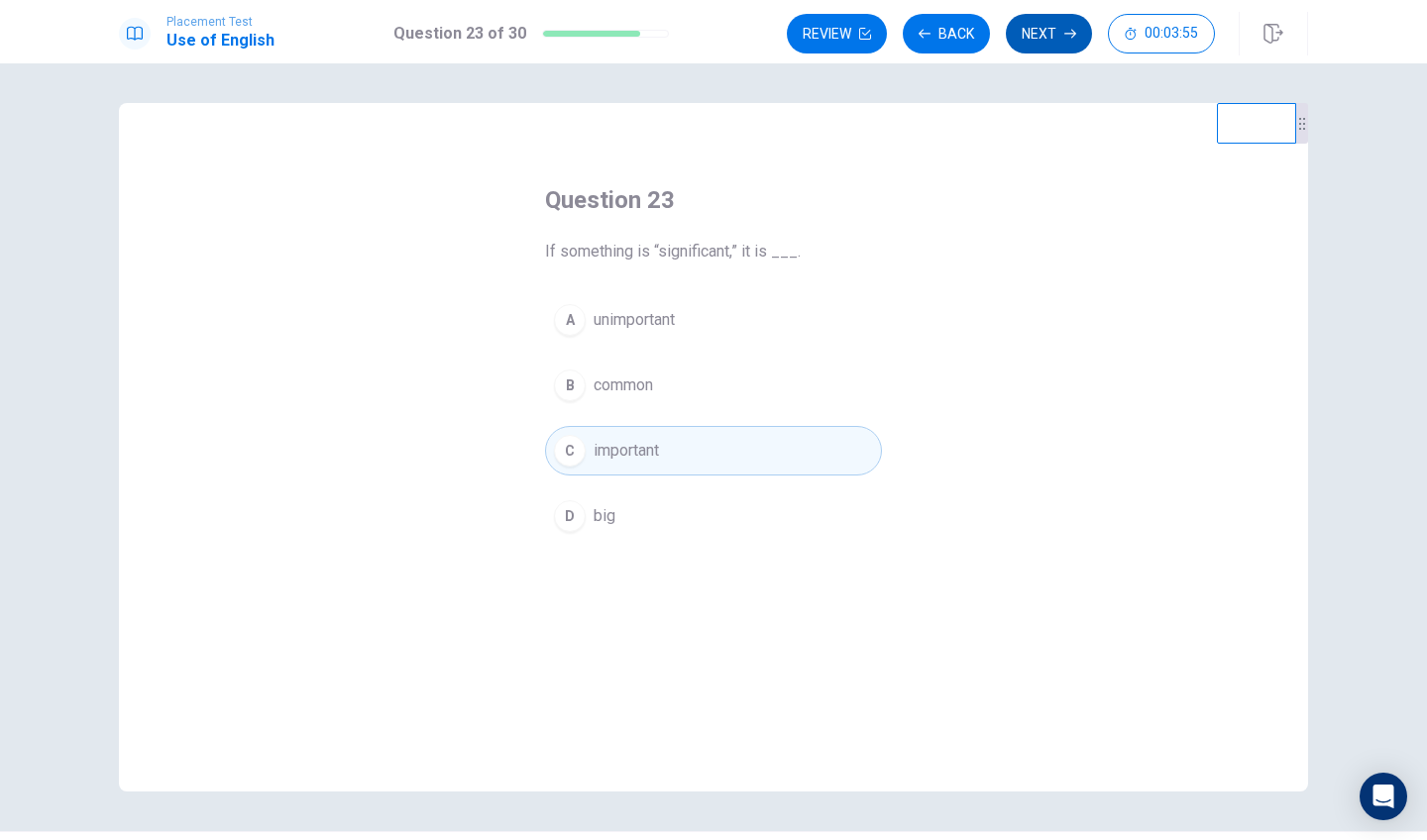 click on "Next" at bounding box center [1048, 34] 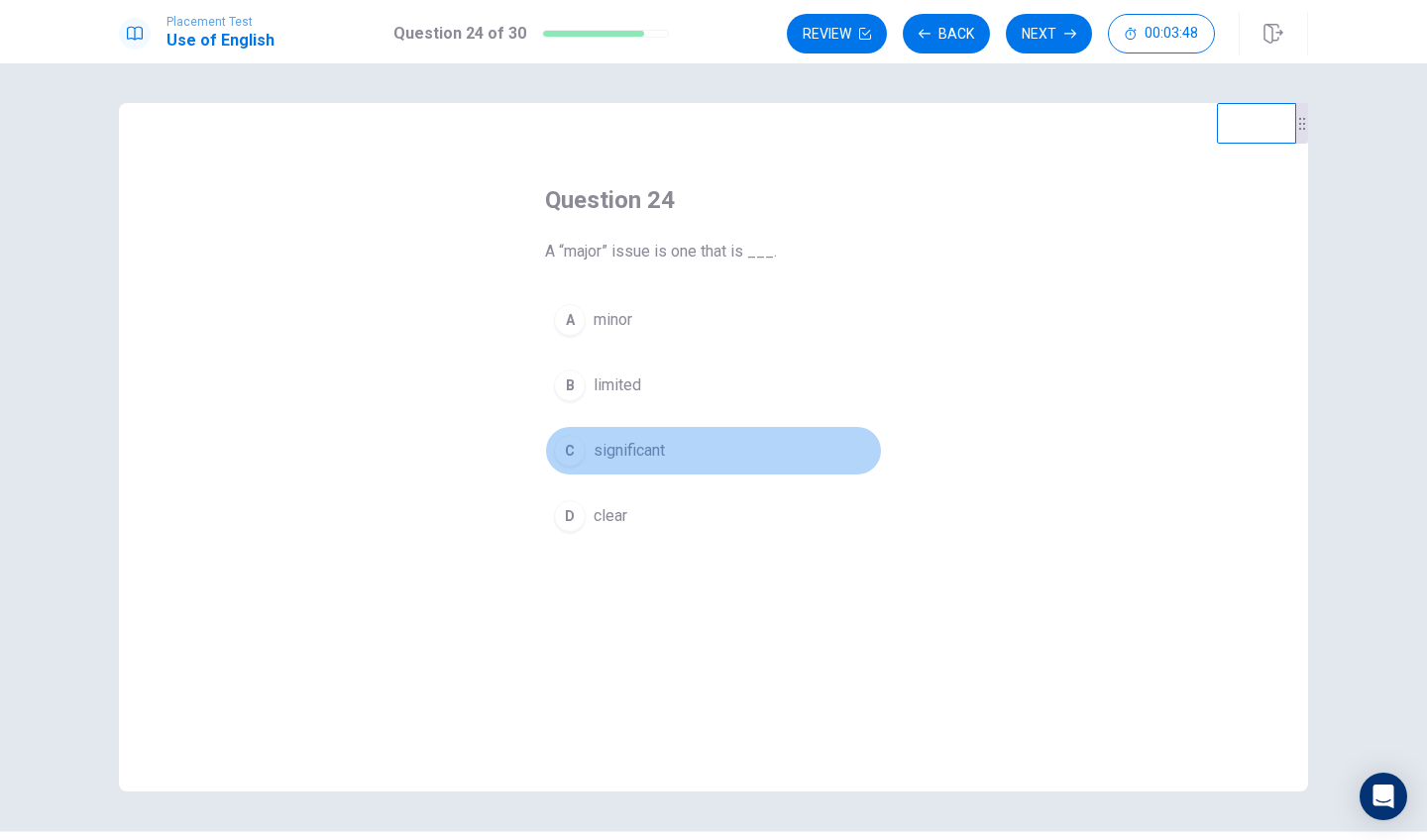 click on "C" at bounding box center (570, 451) 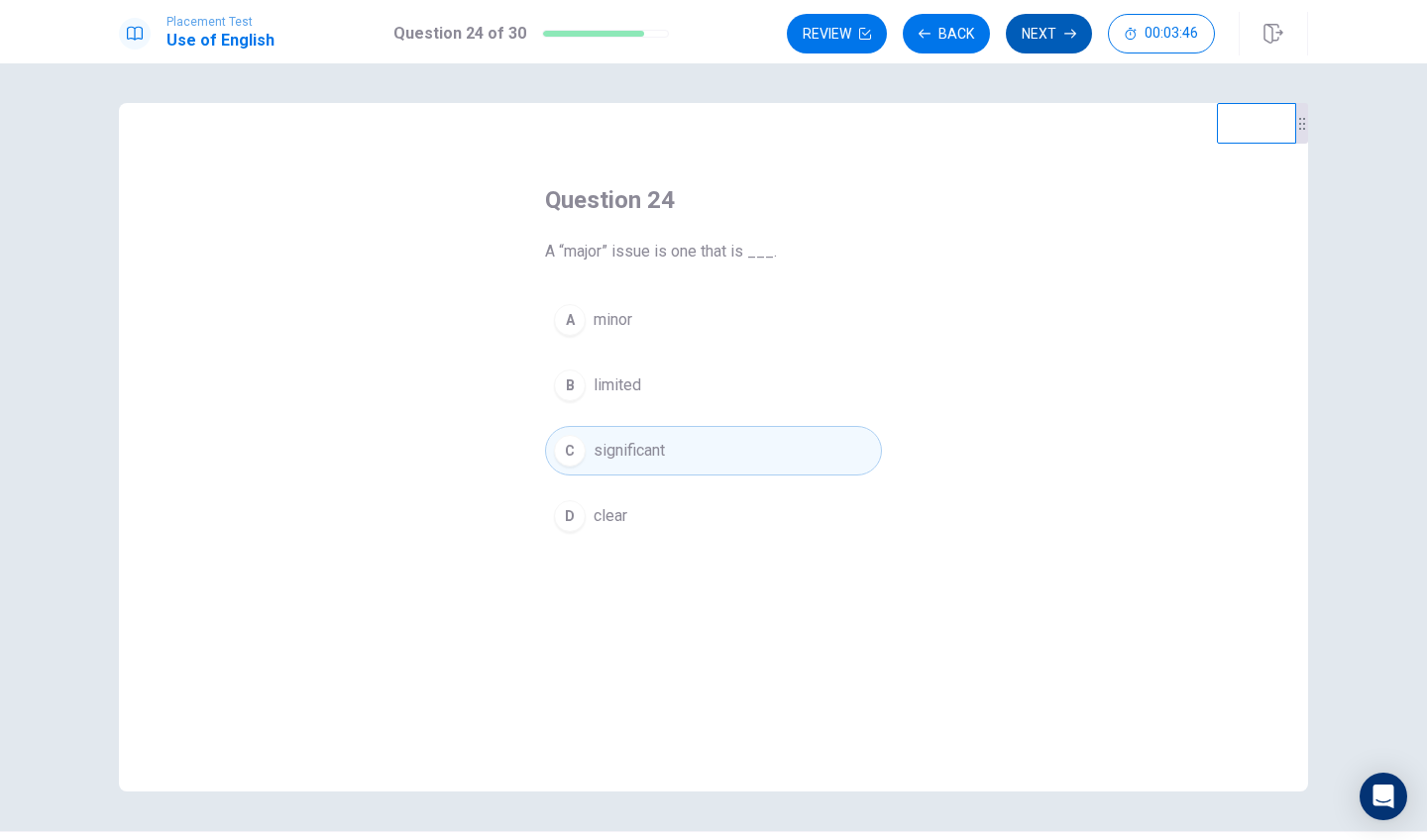 click on "Next" at bounding box center (1048, 34) 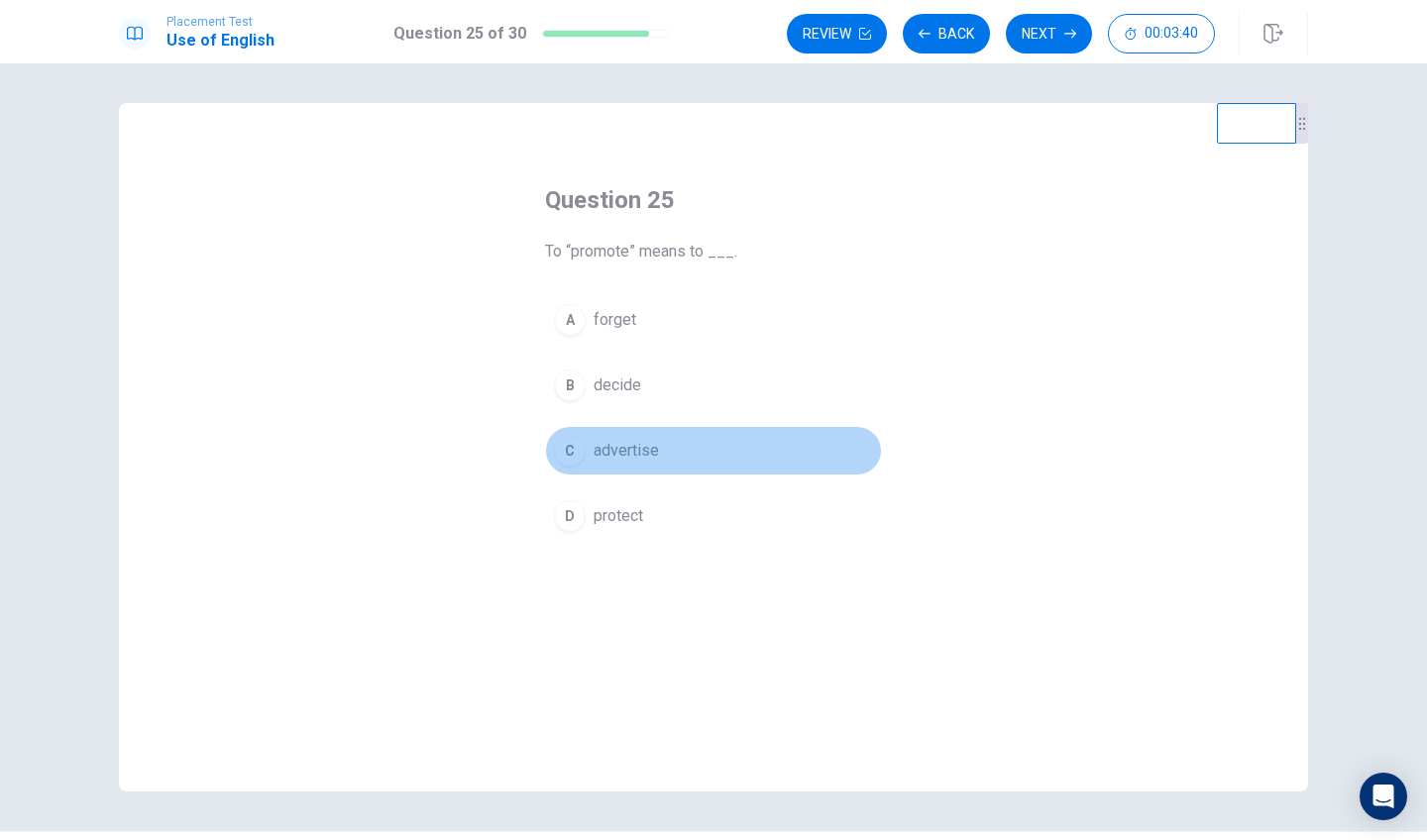 click on "C" at bounding box center [570, 451] 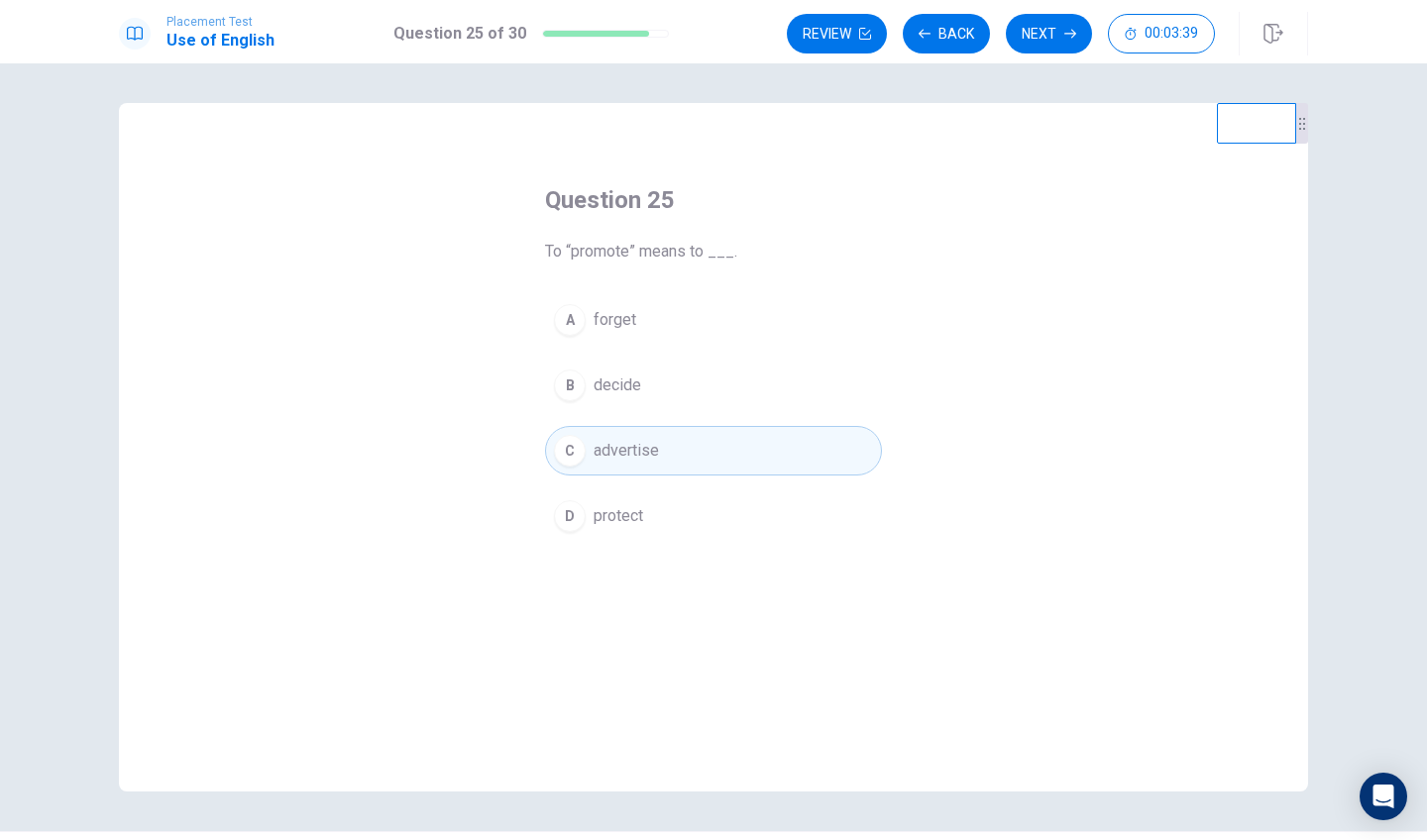 scroll, scrollTop: 0, scrollLeft: 0, axis: both 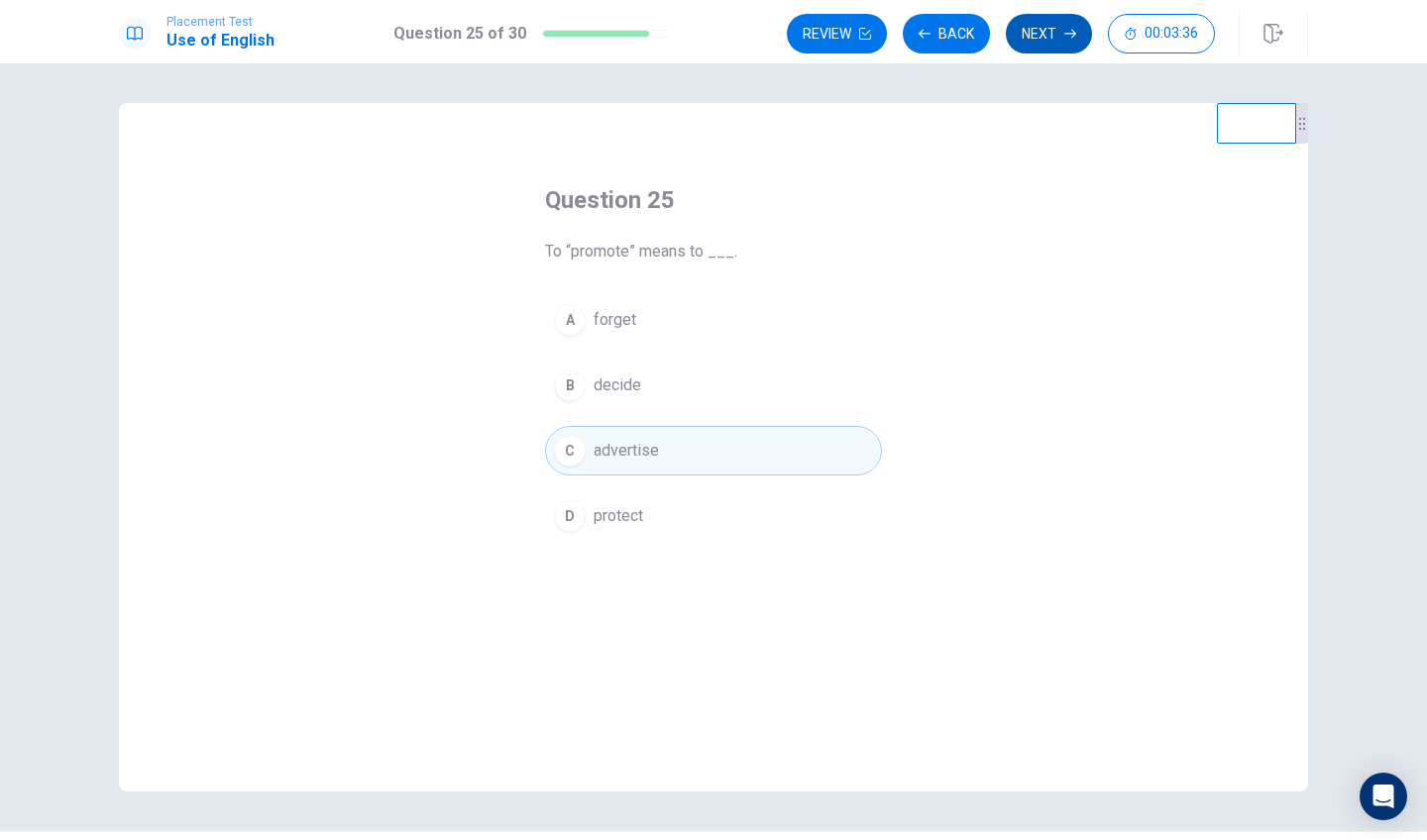 click on "Next" at bounding box center (1048, 34) 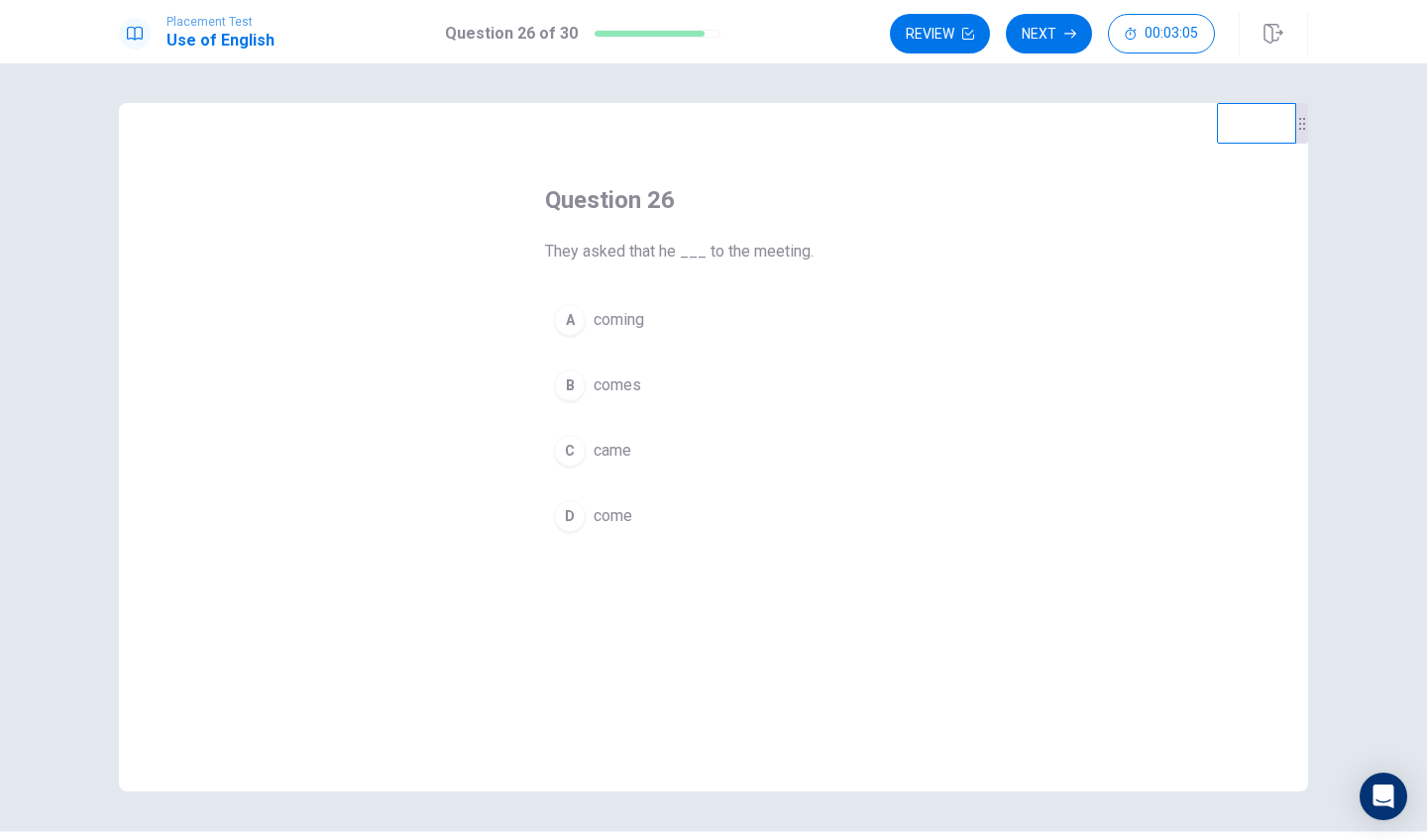 click on "C" at bounding box center (570, 451) 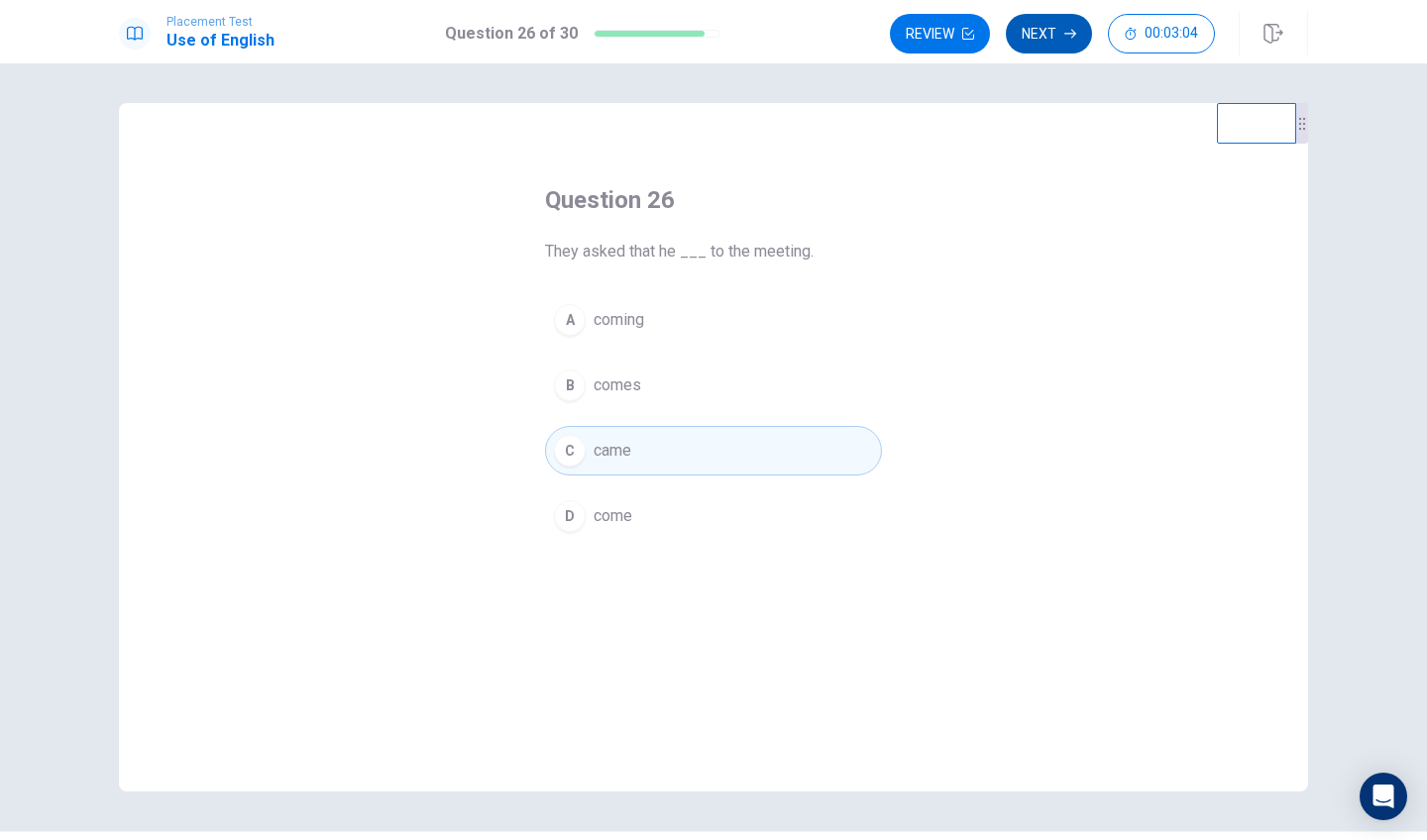 click 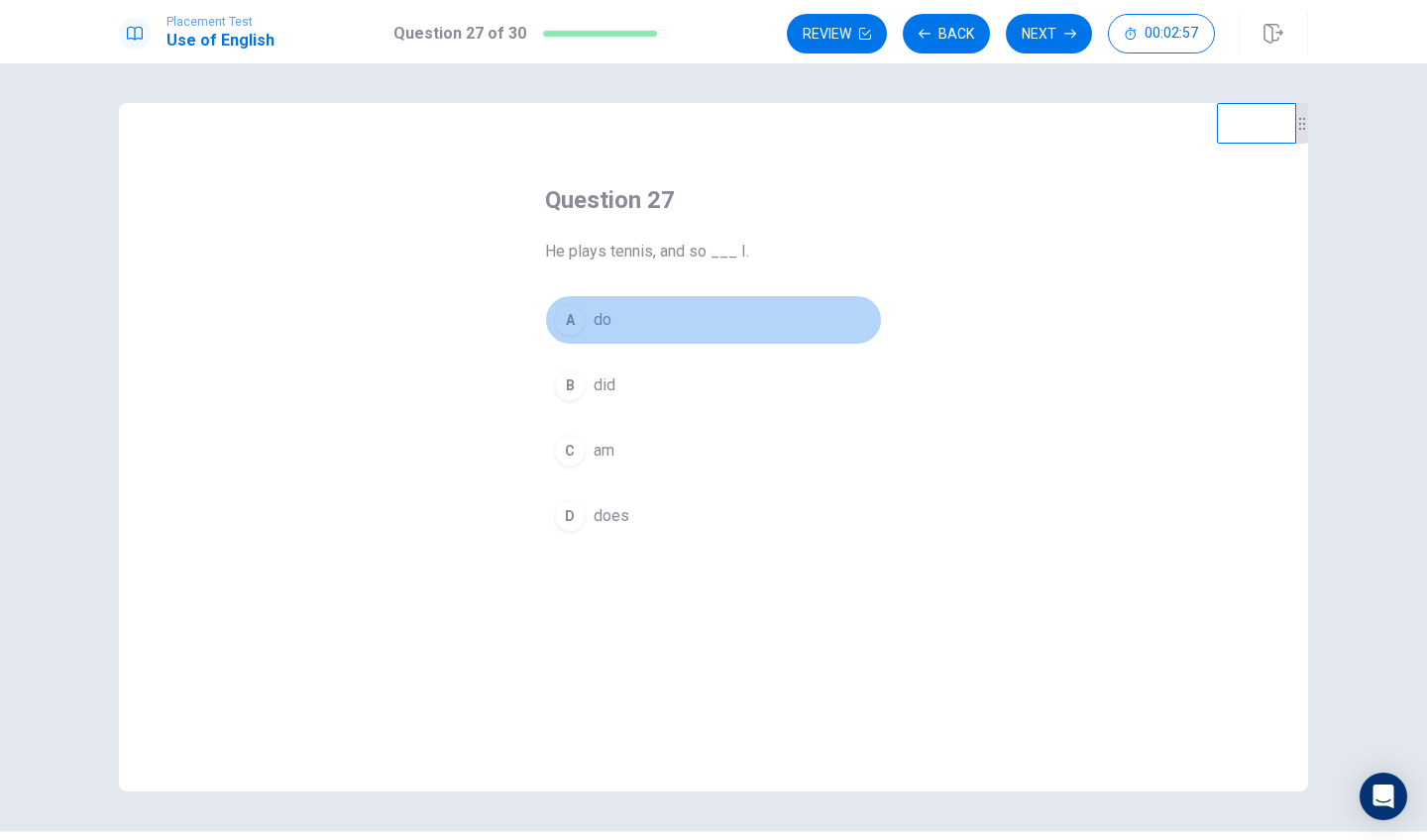 click on "A" at bounding box center (570, 320) 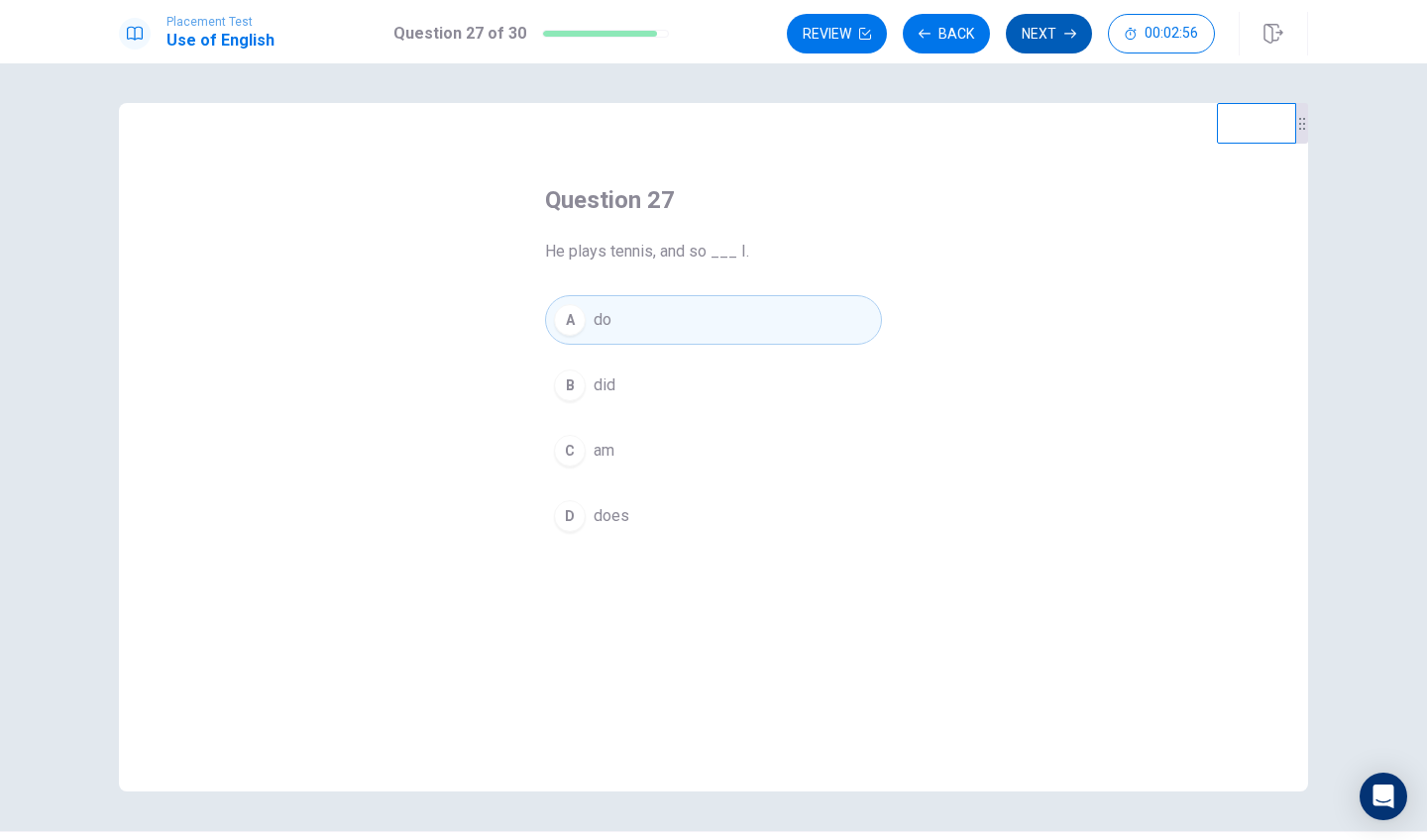 click on "Next" at bounding box center (1048, 34) 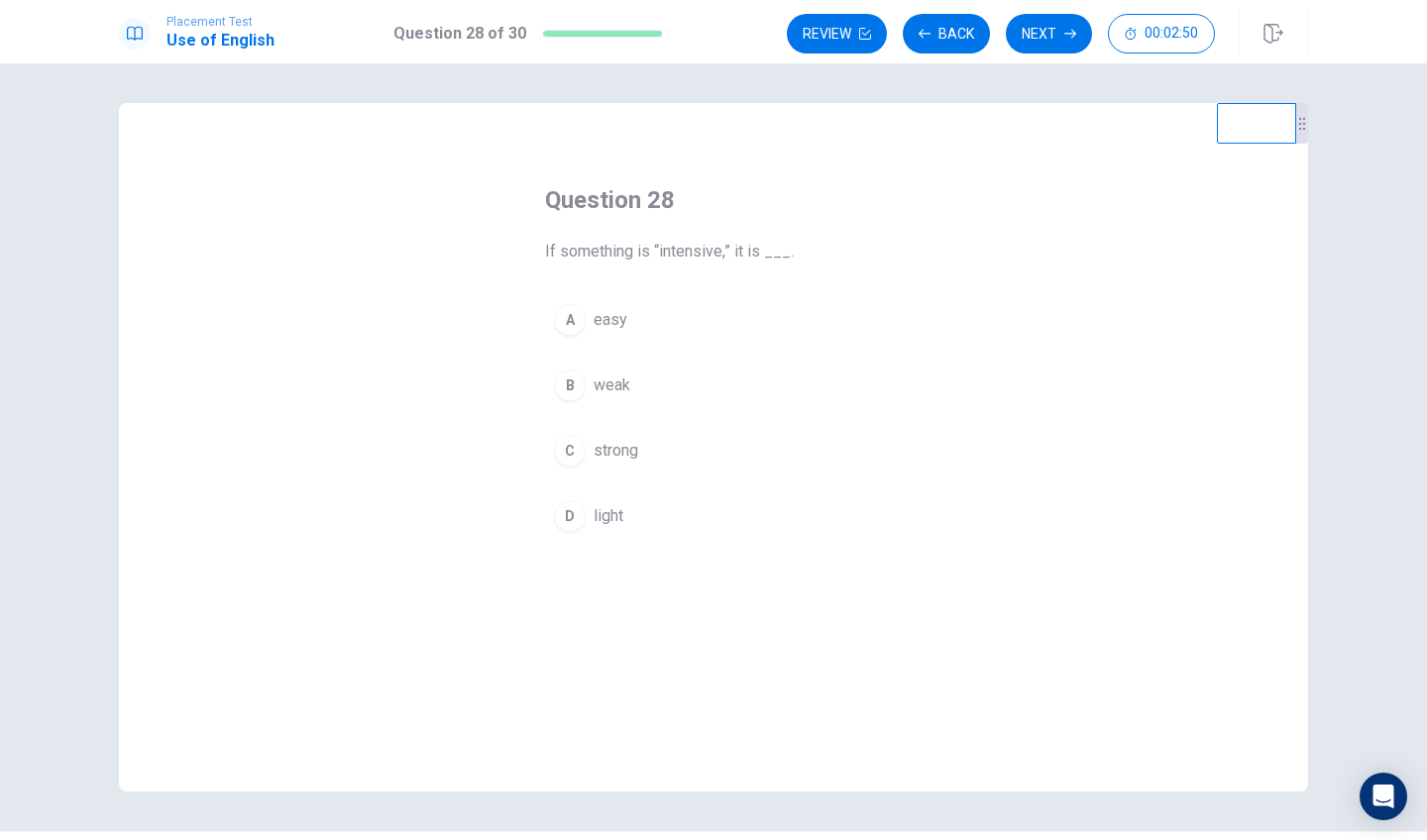 click on "C" at bounding box center [570, 451] 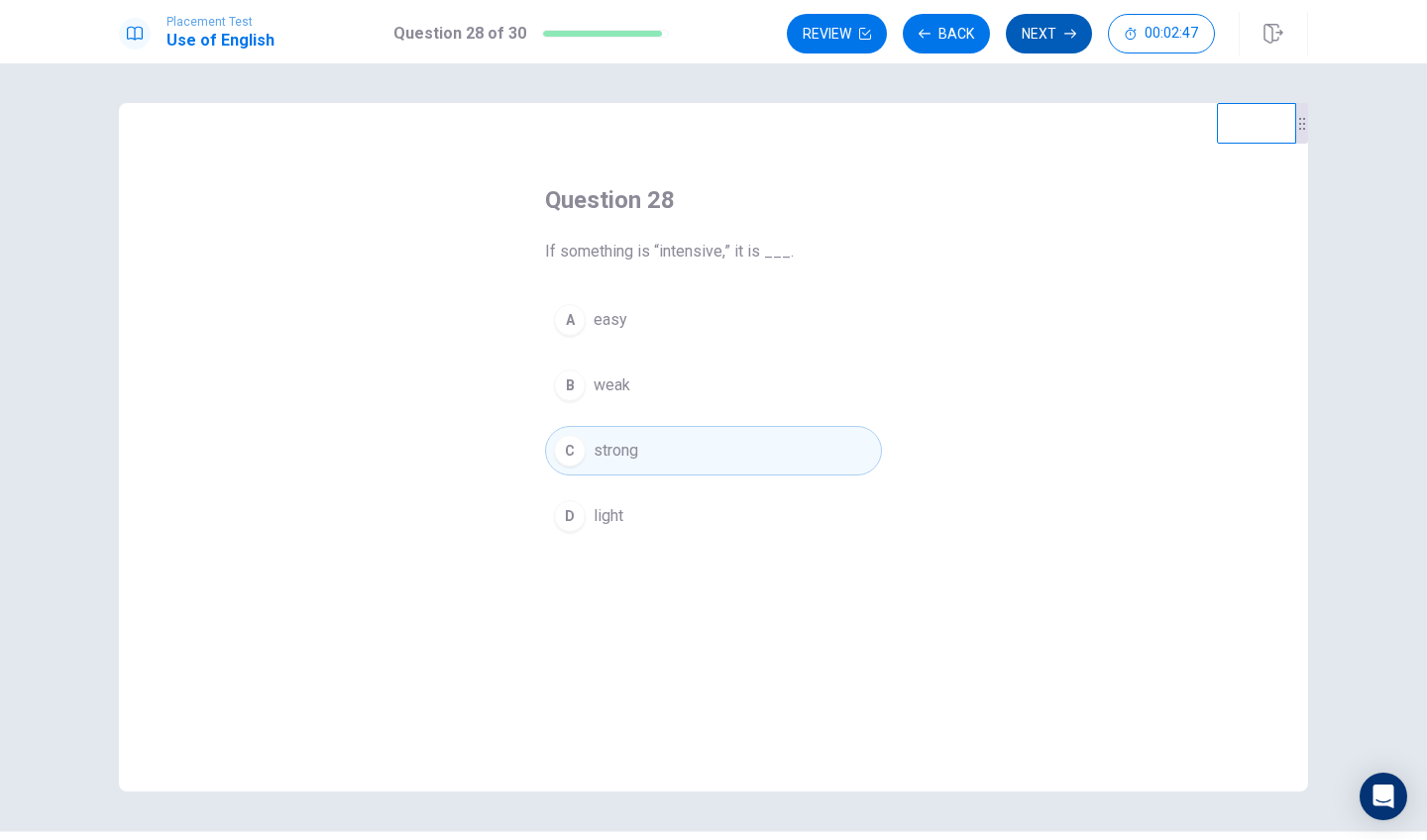 click on "Next" at bounding box center [1048, 34] 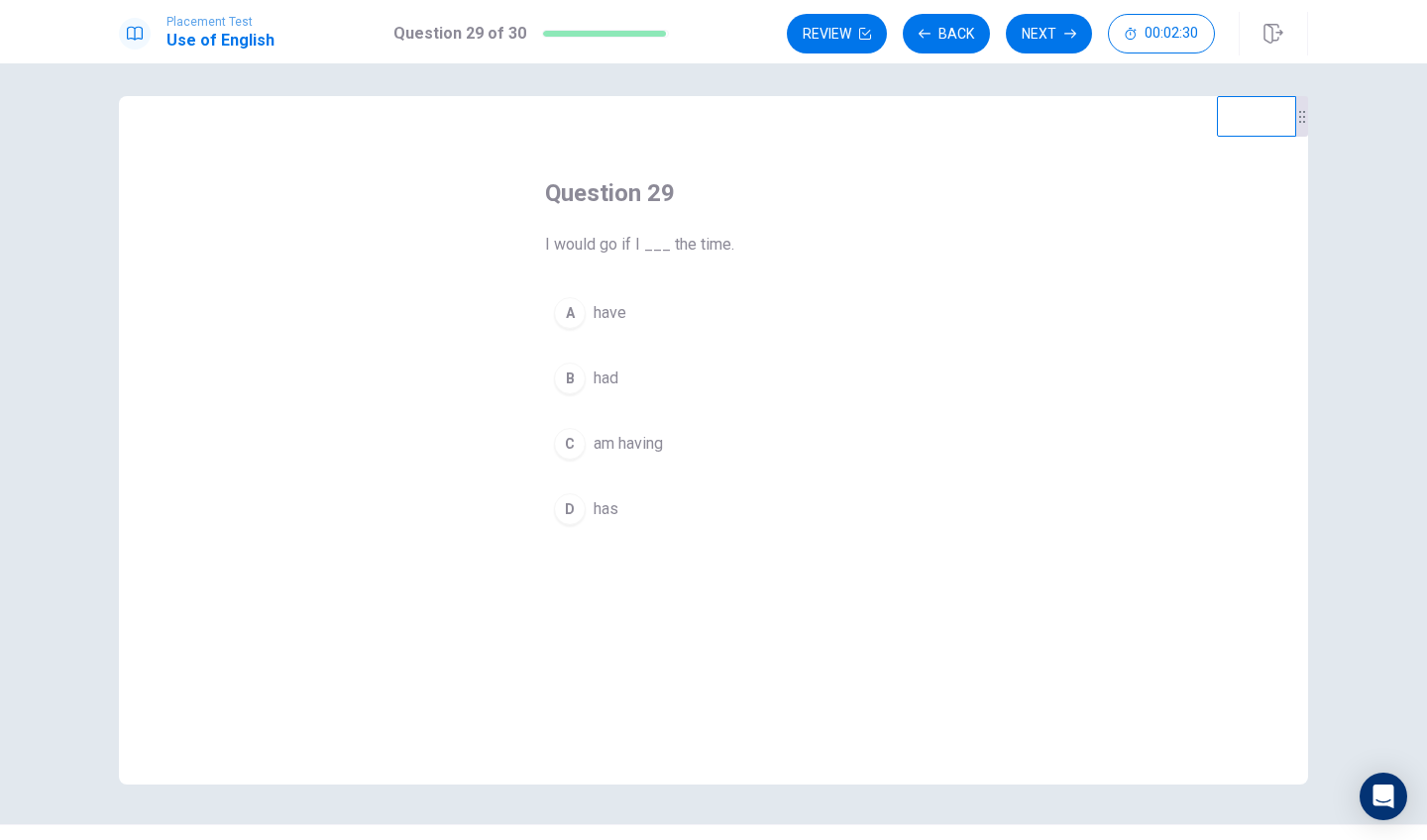 scroll, scrollTop: 0, scrollLeft: 0, axis: both 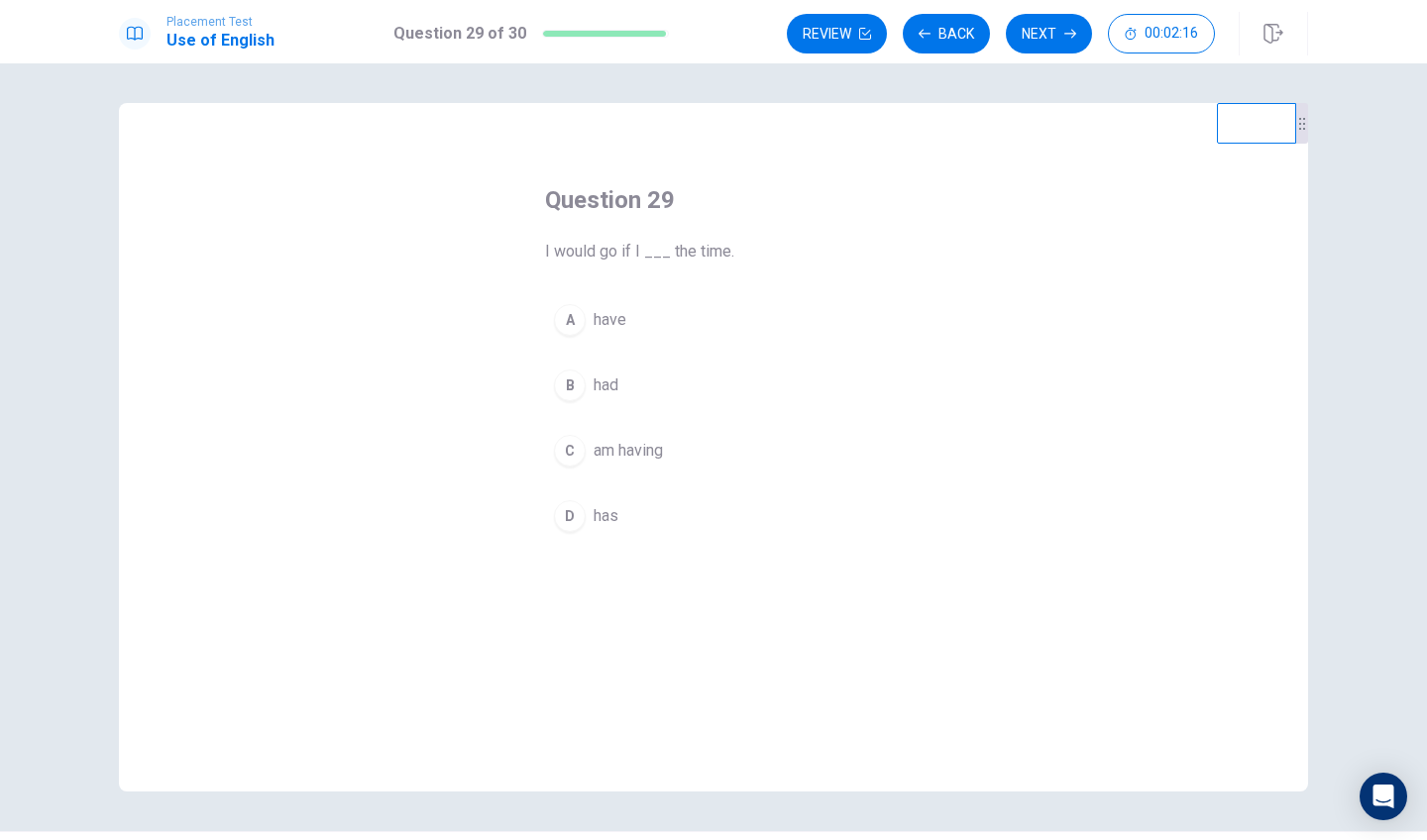 click on "B" at bounding box center (570, 385) 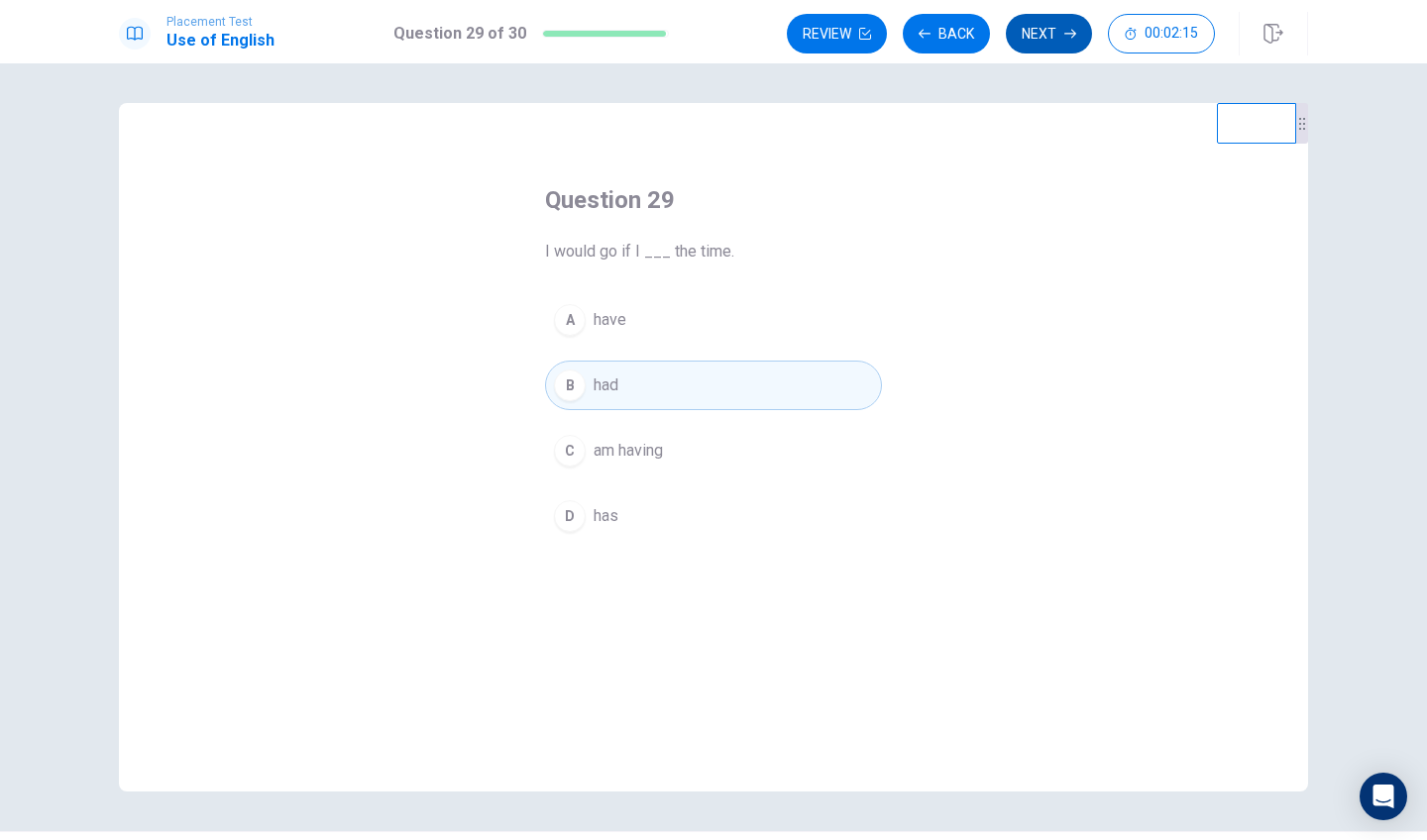 click on "Next" at bounding box center (1048, 34) 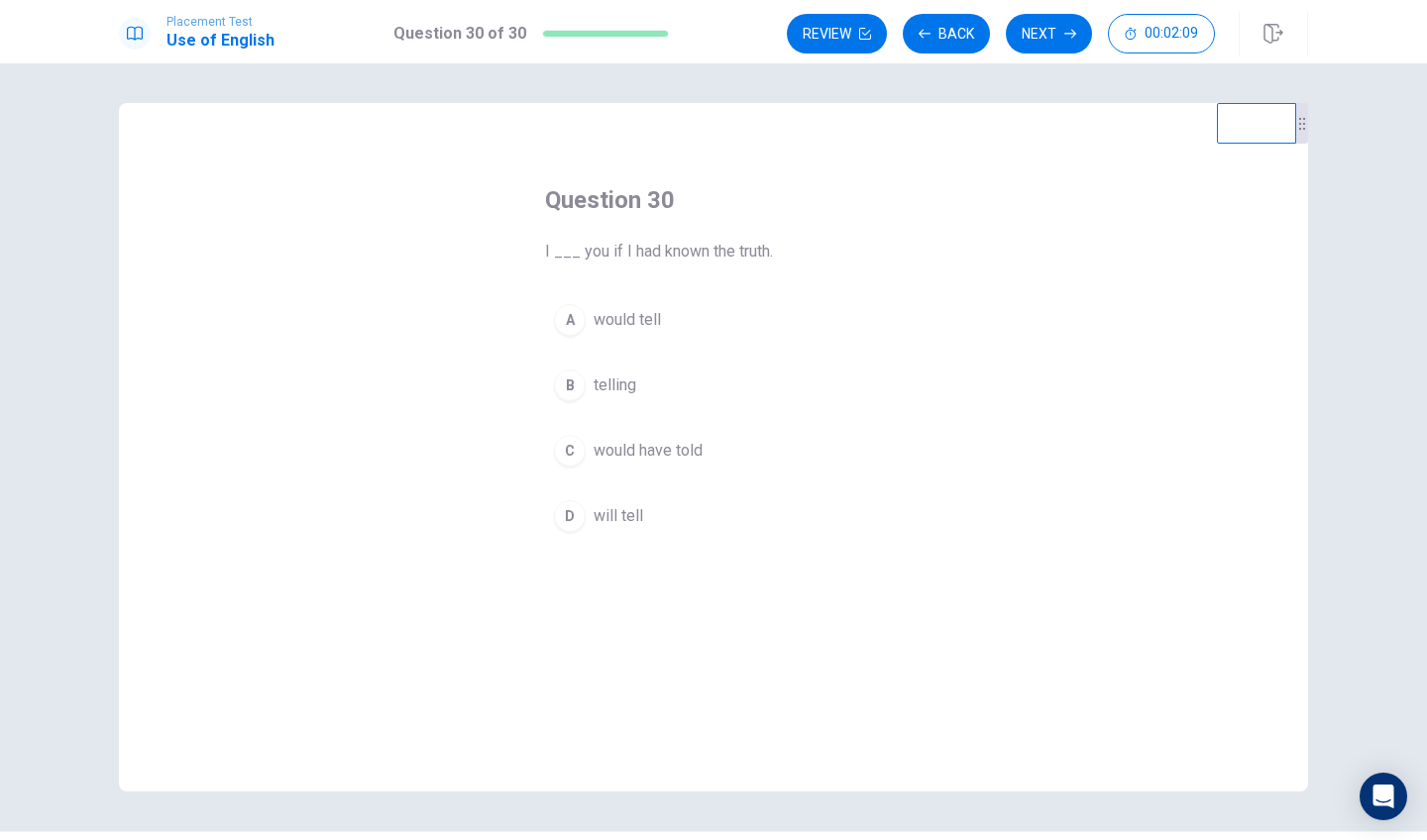 click on "C" at bounding box center (570, 451) 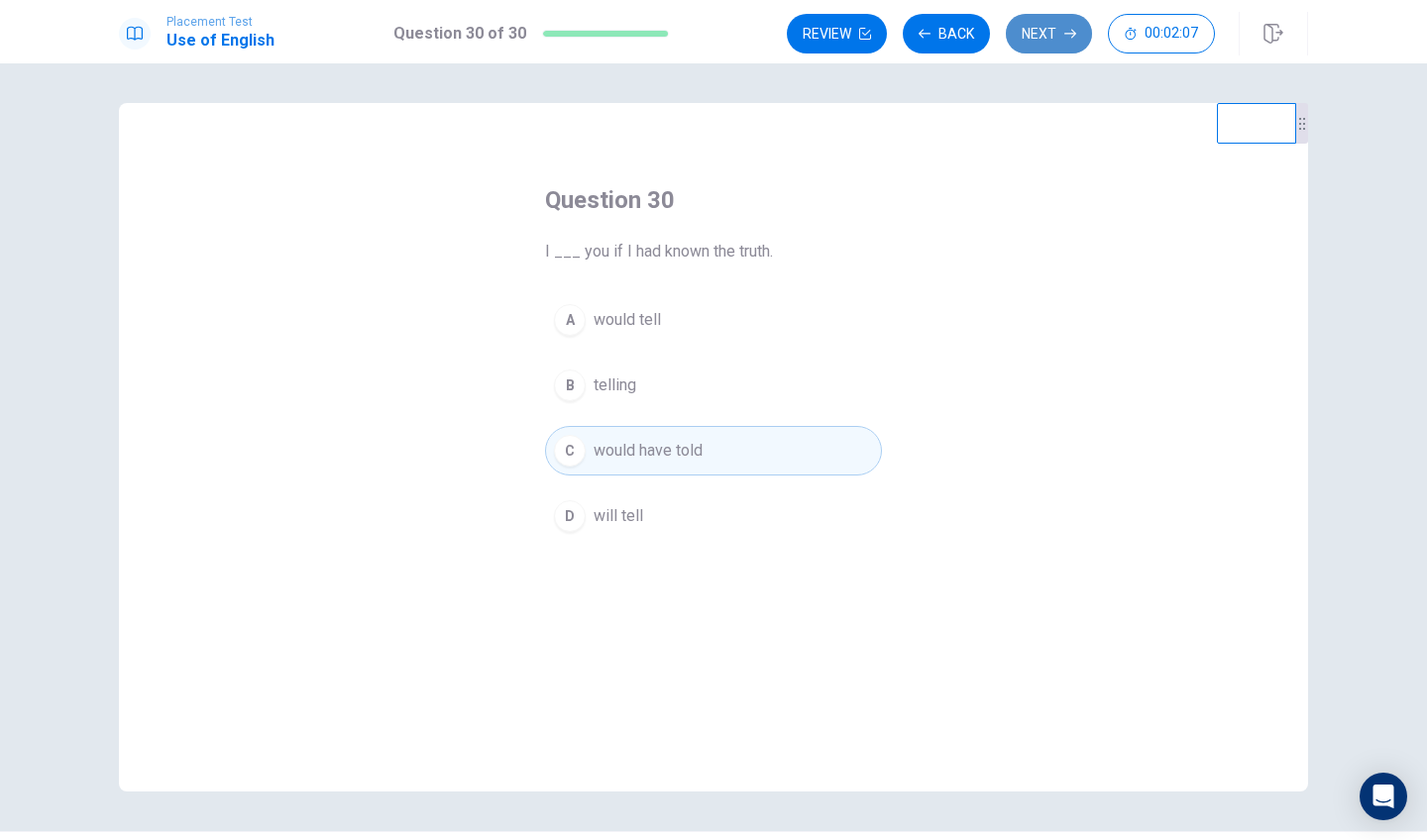 click on "Next" at bounding box center (1048, 34) 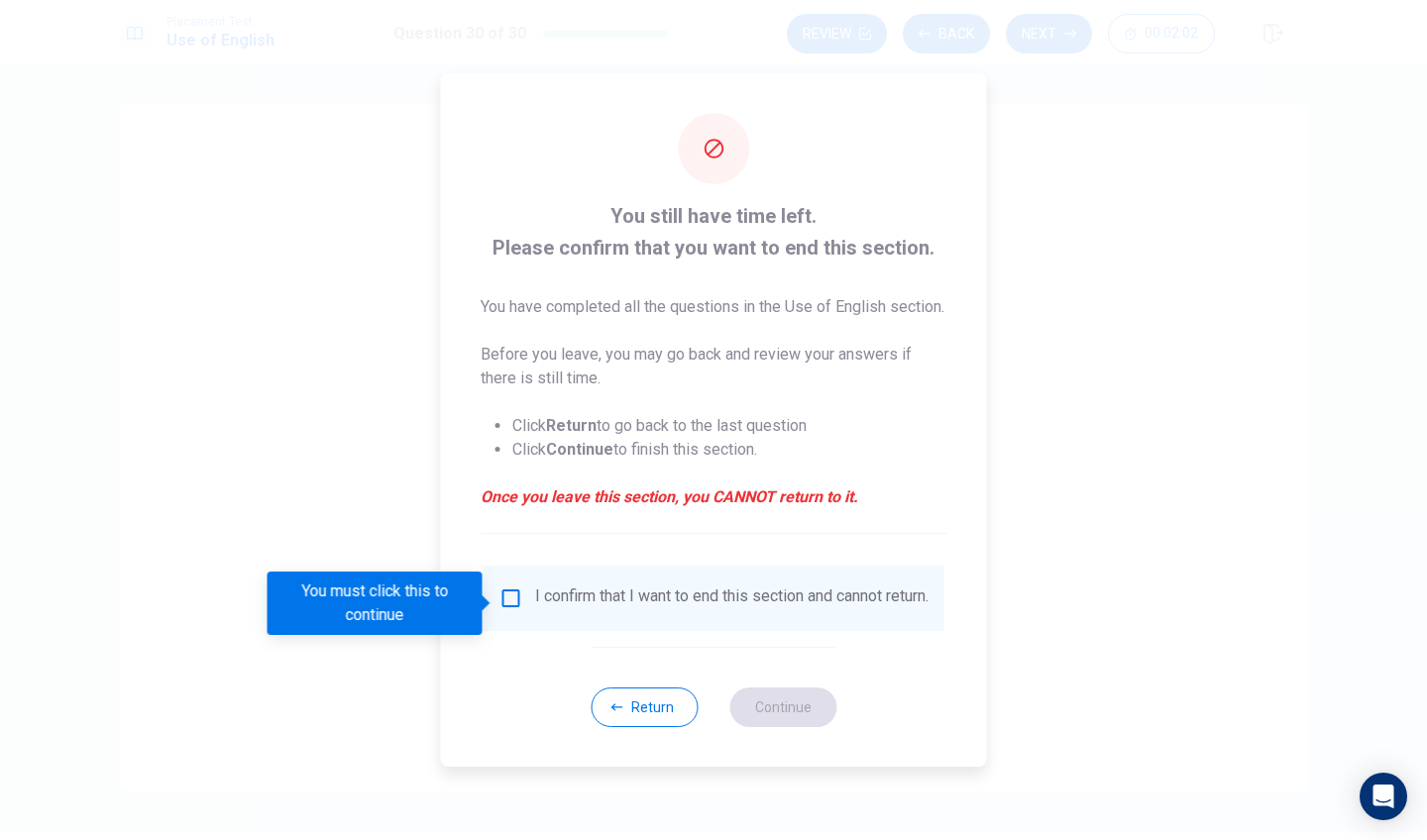 click at bounding box center (511, 598) 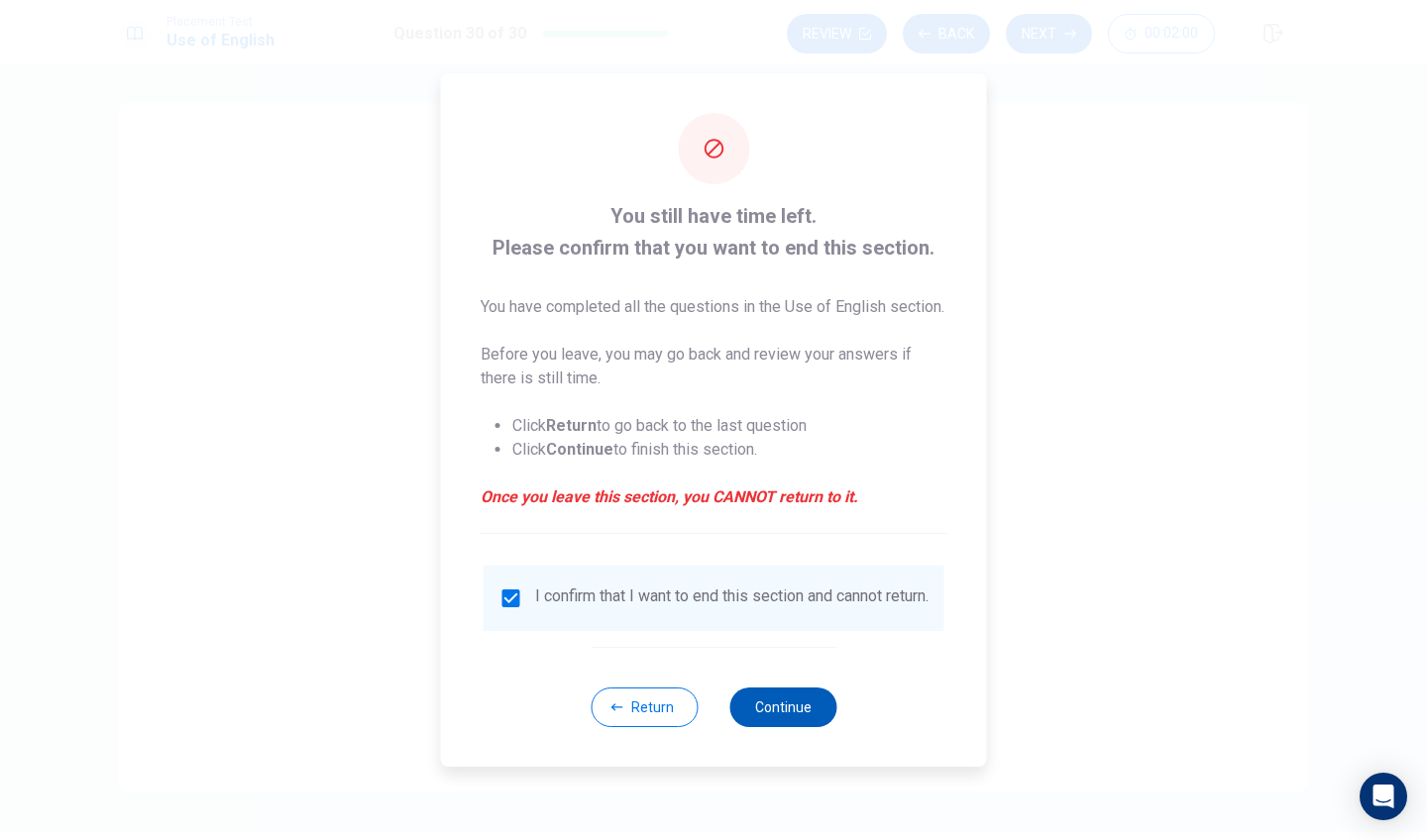 click on "Continue" at bounding box center (783, 707) 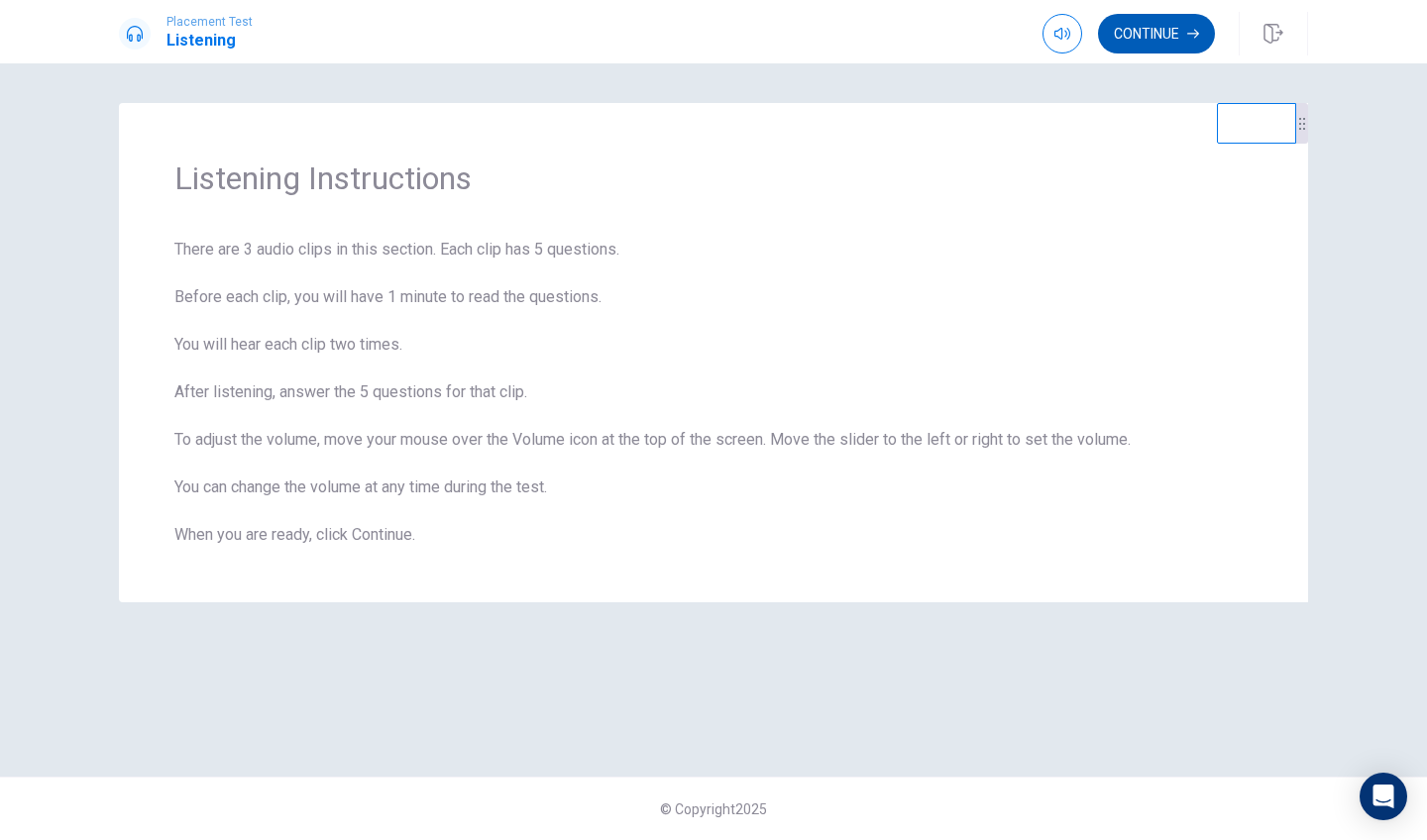 click on "Continue" at bounding box center [1156, 34] 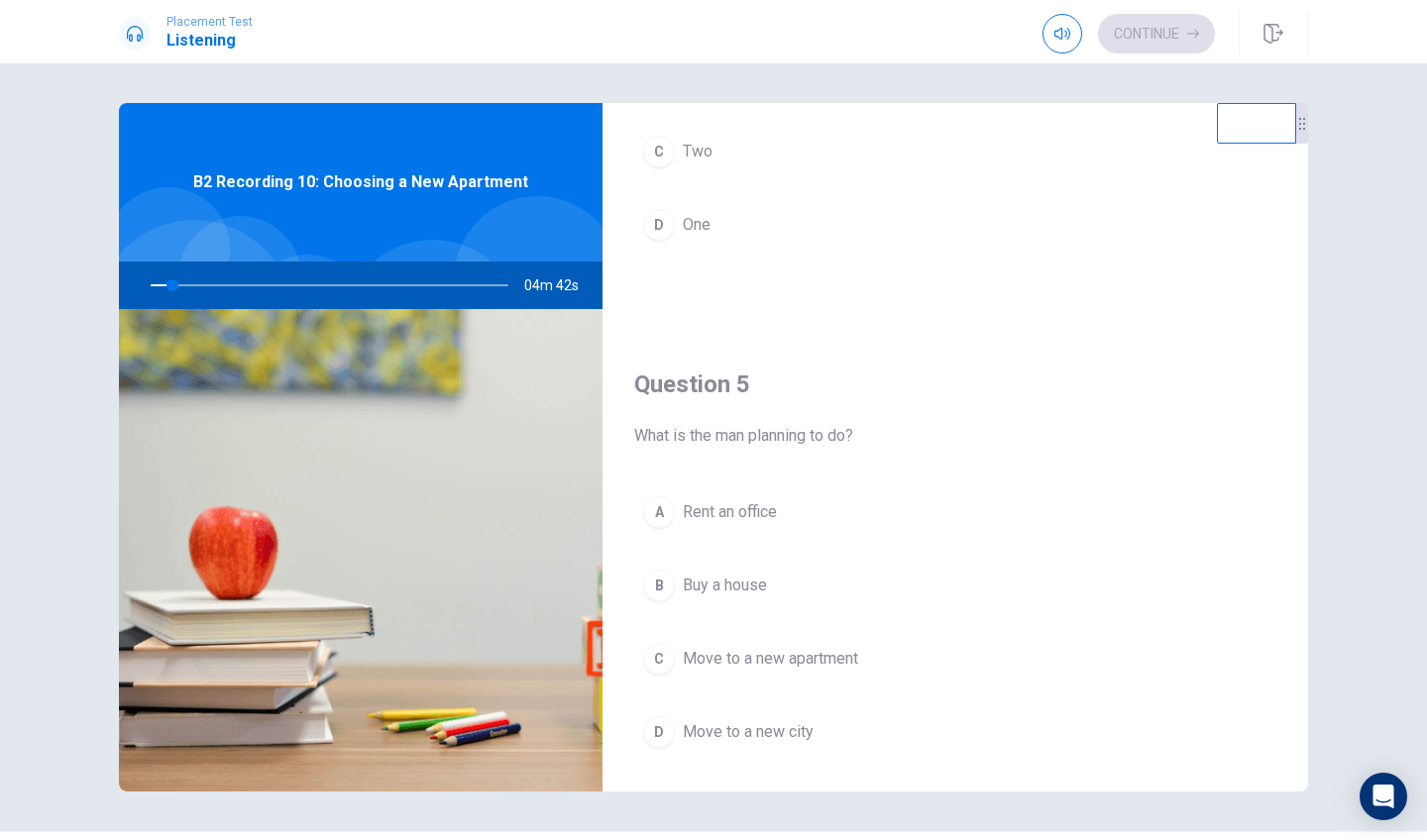 scroll, scrollTop: 1847, scrollLeft: 0, axis: vertical 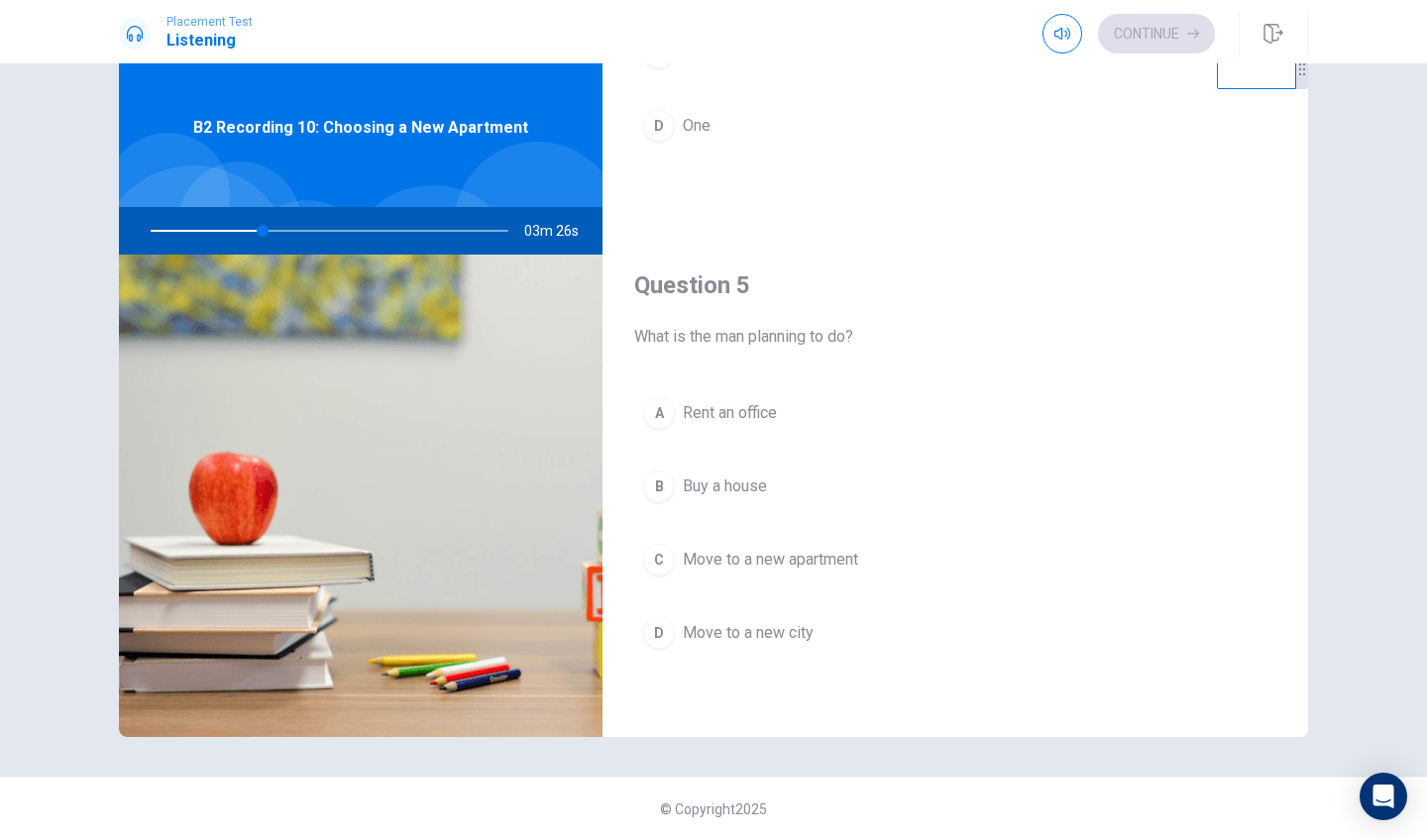 click on "C" at bounding box center [659, 560] 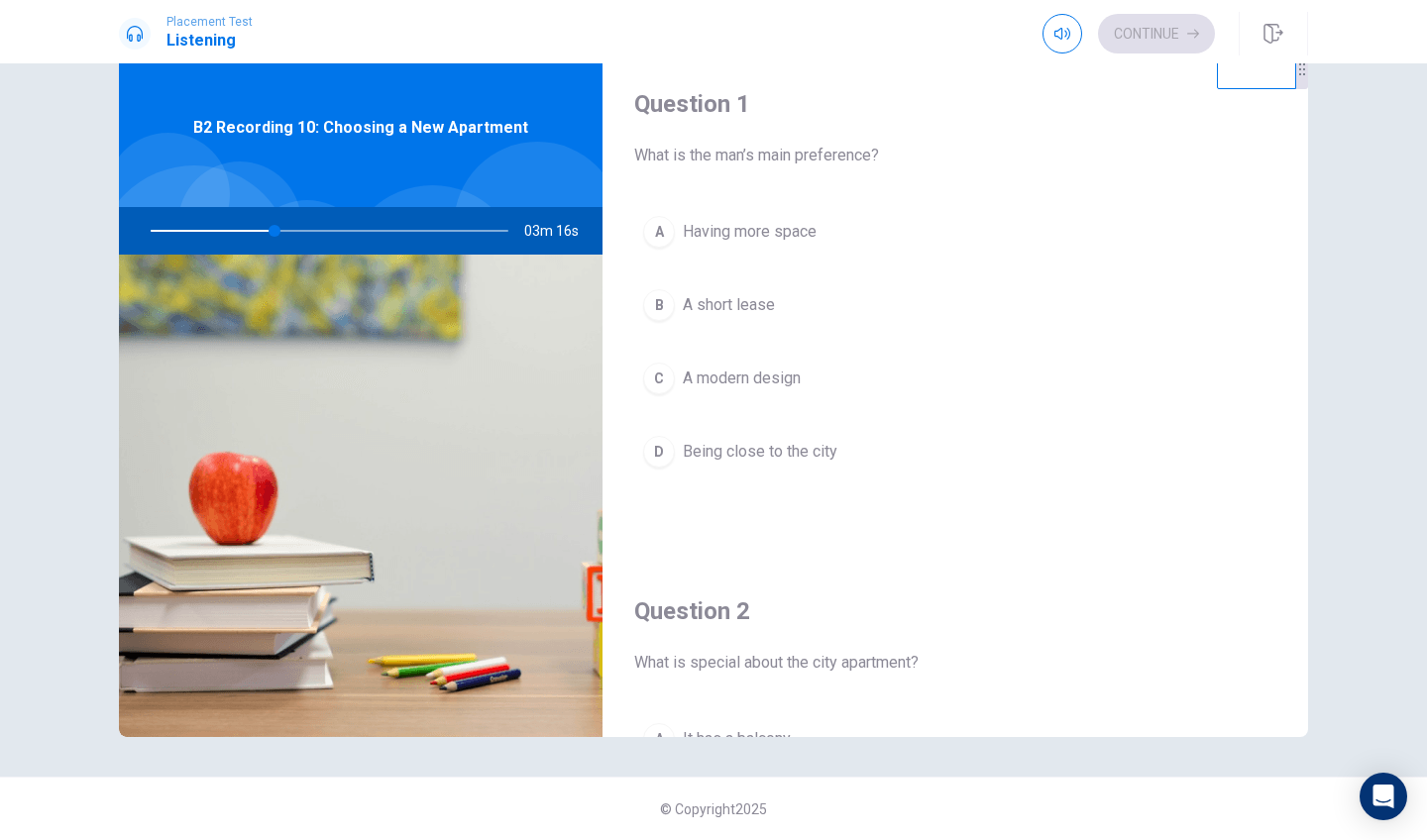 scroll, scrollTop: 0, scrollLeft: 0, axis: both 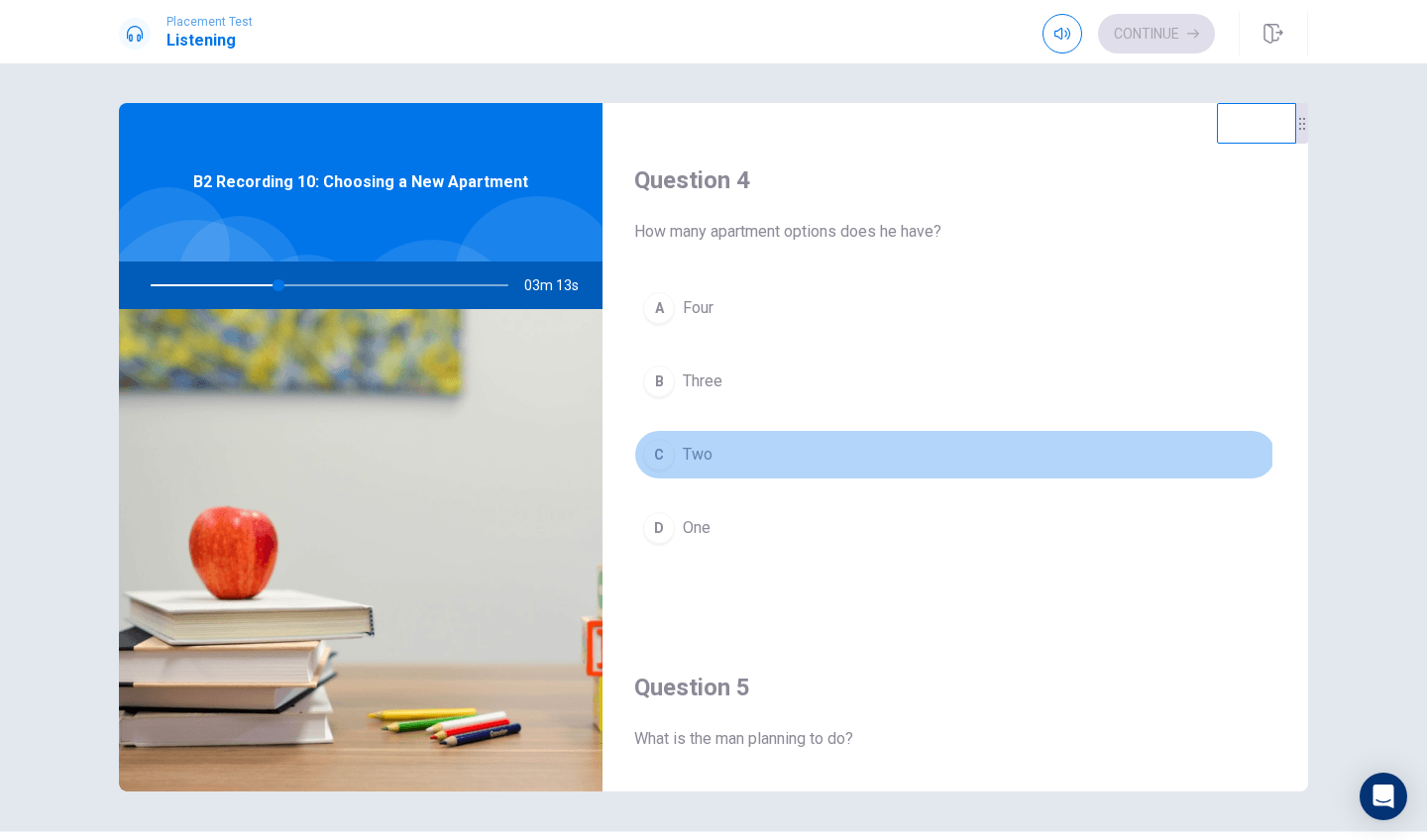 click on "C" at bounding box center [659, 455] 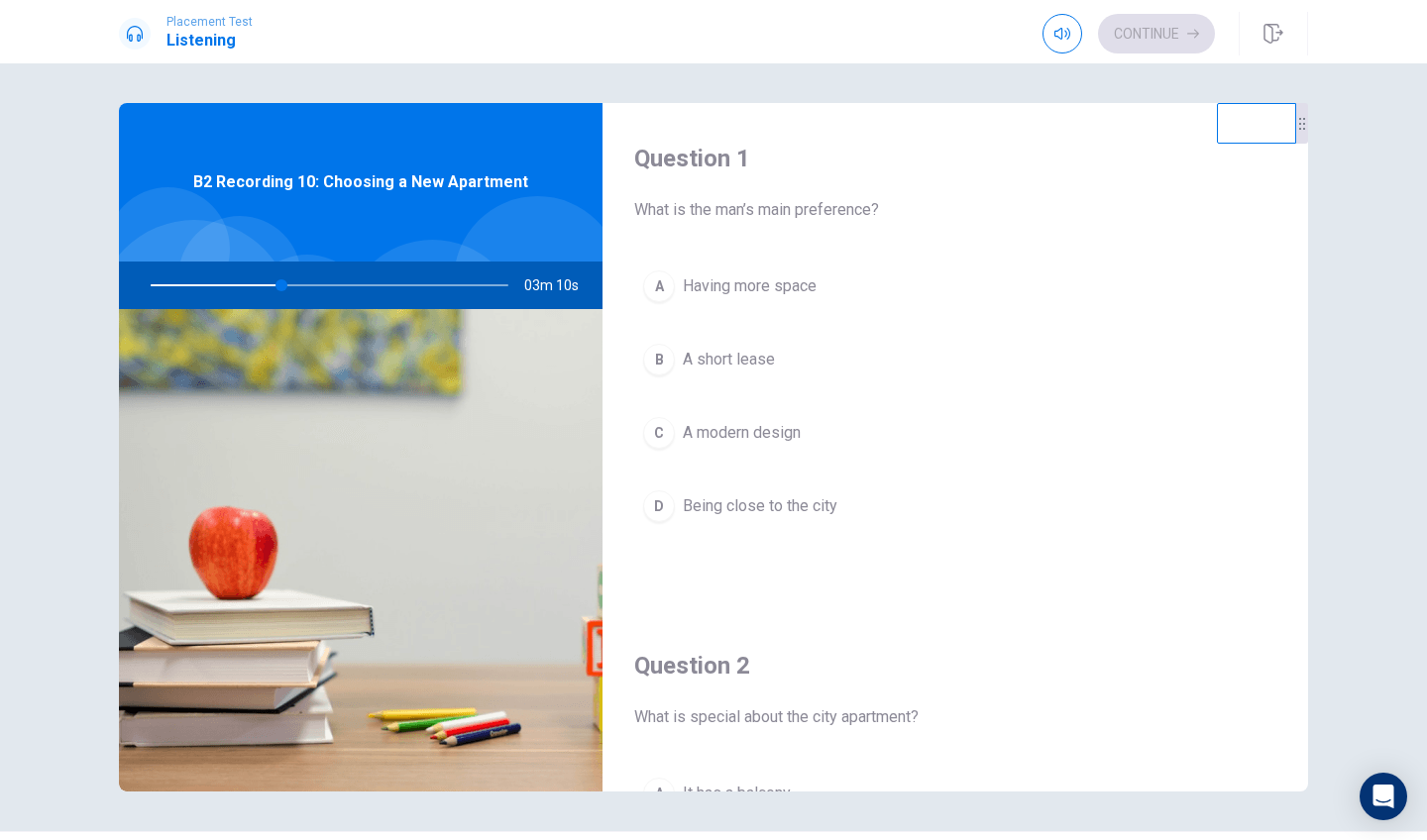 scroll, scrollTop: 0, scrollLeft: 0, axis: both 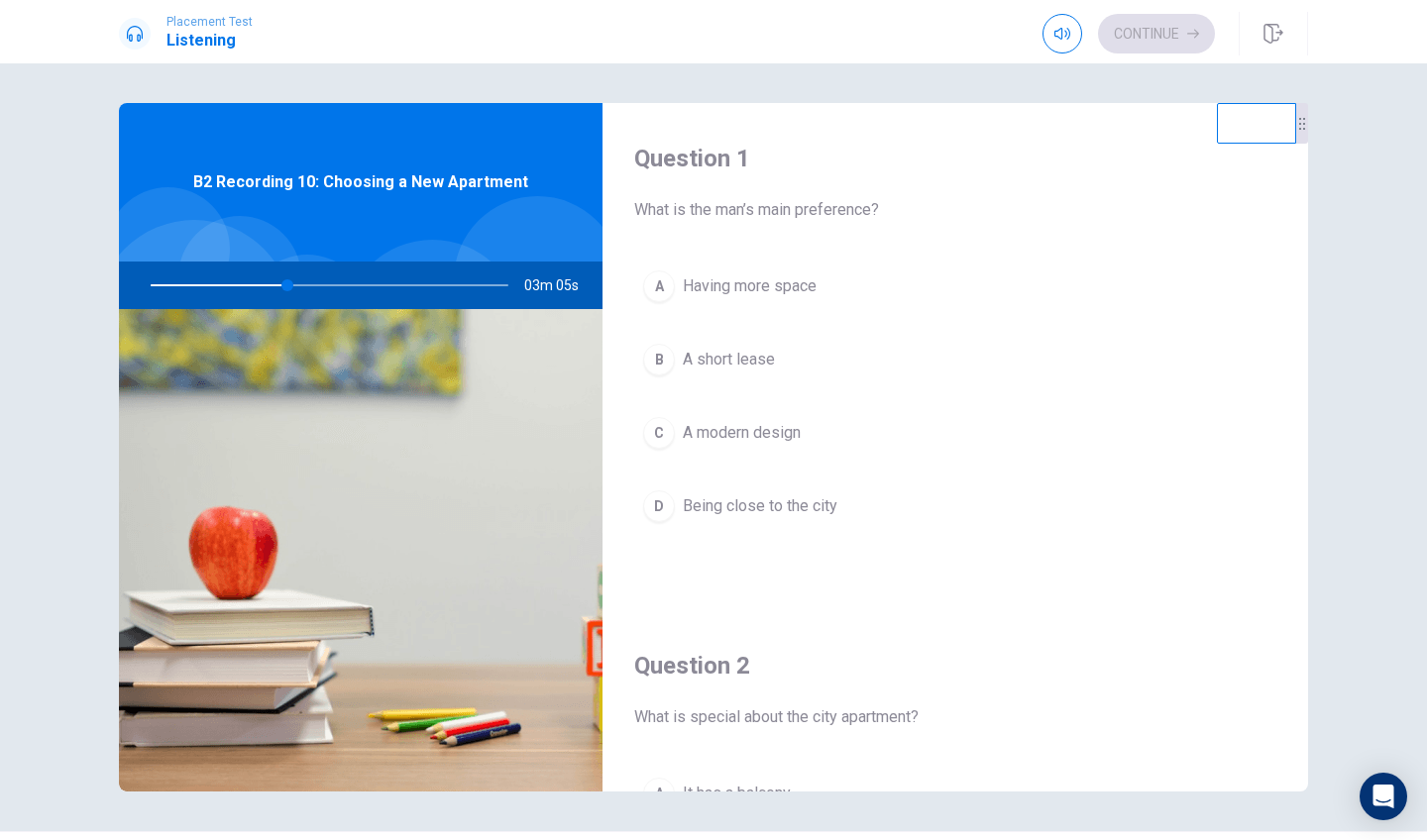 click on "A" at bounding box center (659, 286) 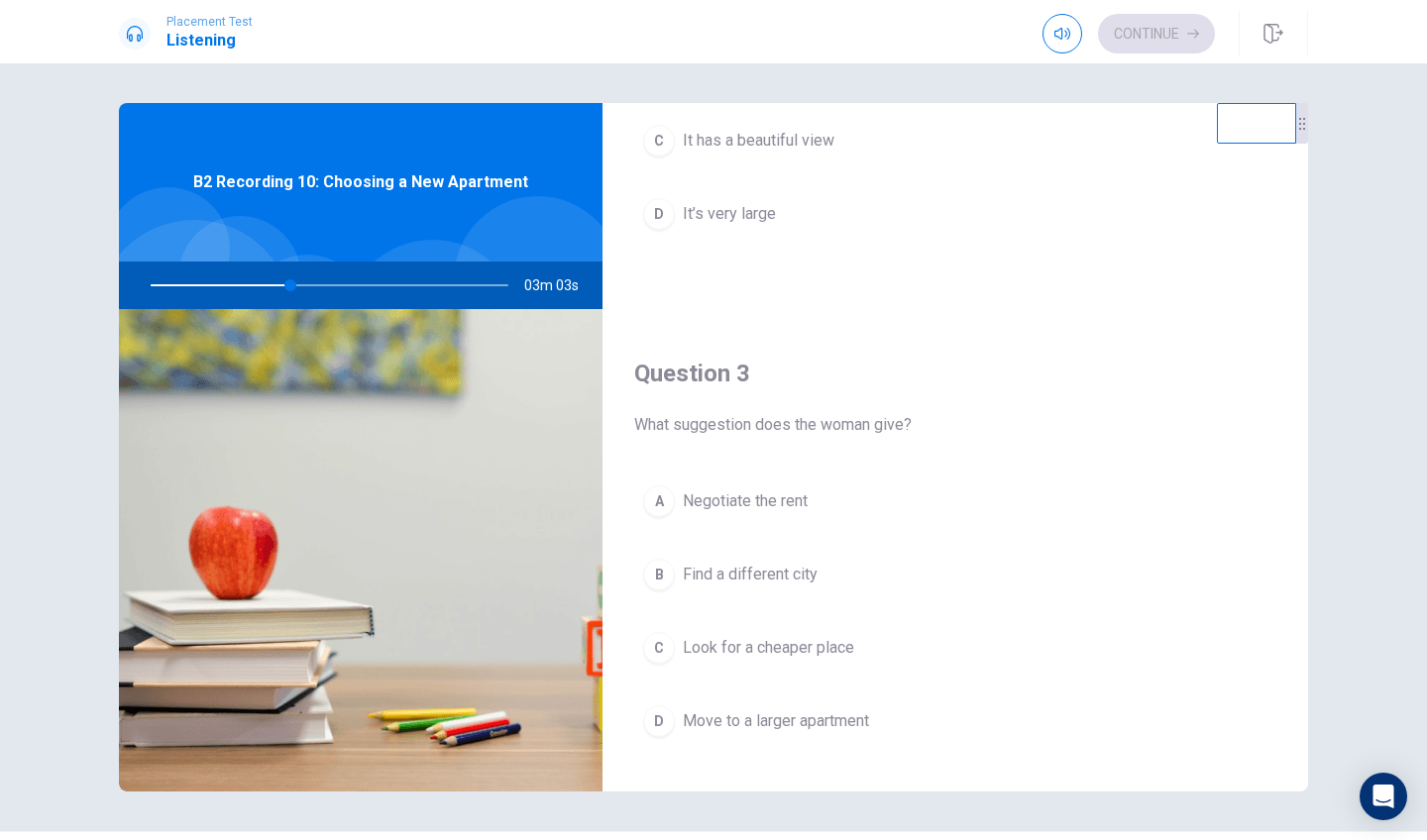 scroll, scrollTop: 854, scrollLeft: 0, axis: vertical 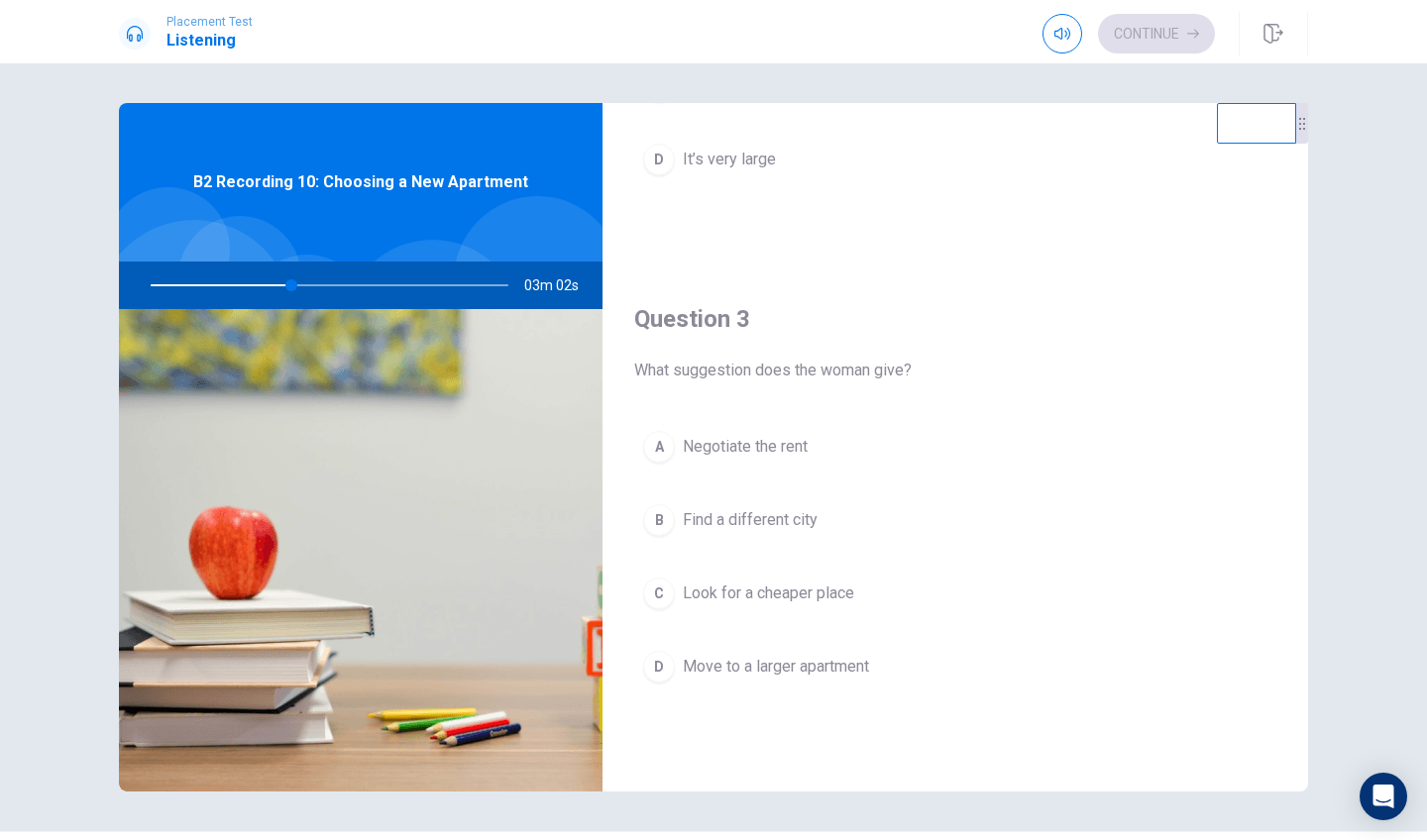 click on "A" at bounding box center [659, 447] 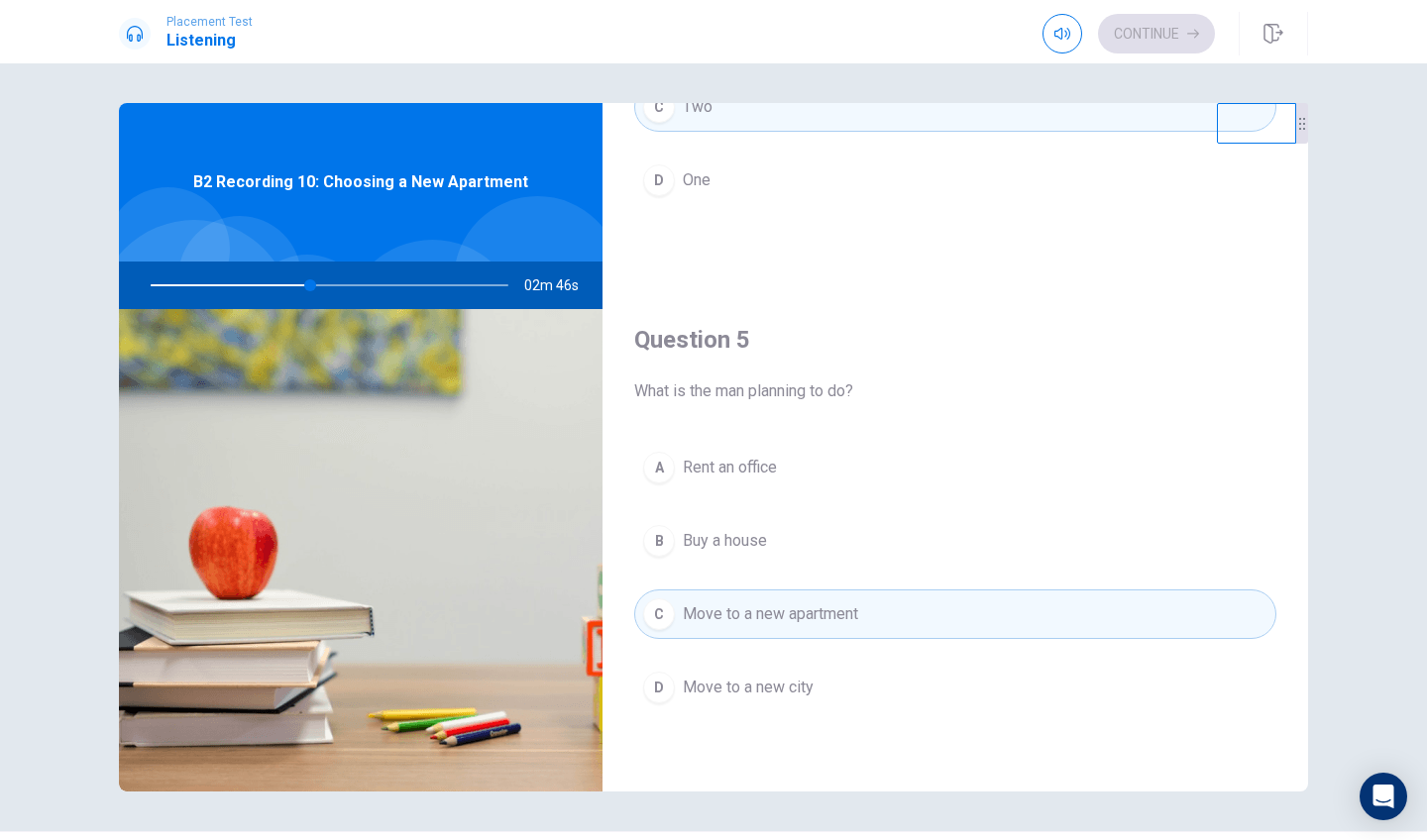 scroll, scrollTop: 1847, scrollLeft: 0, axis: vertical 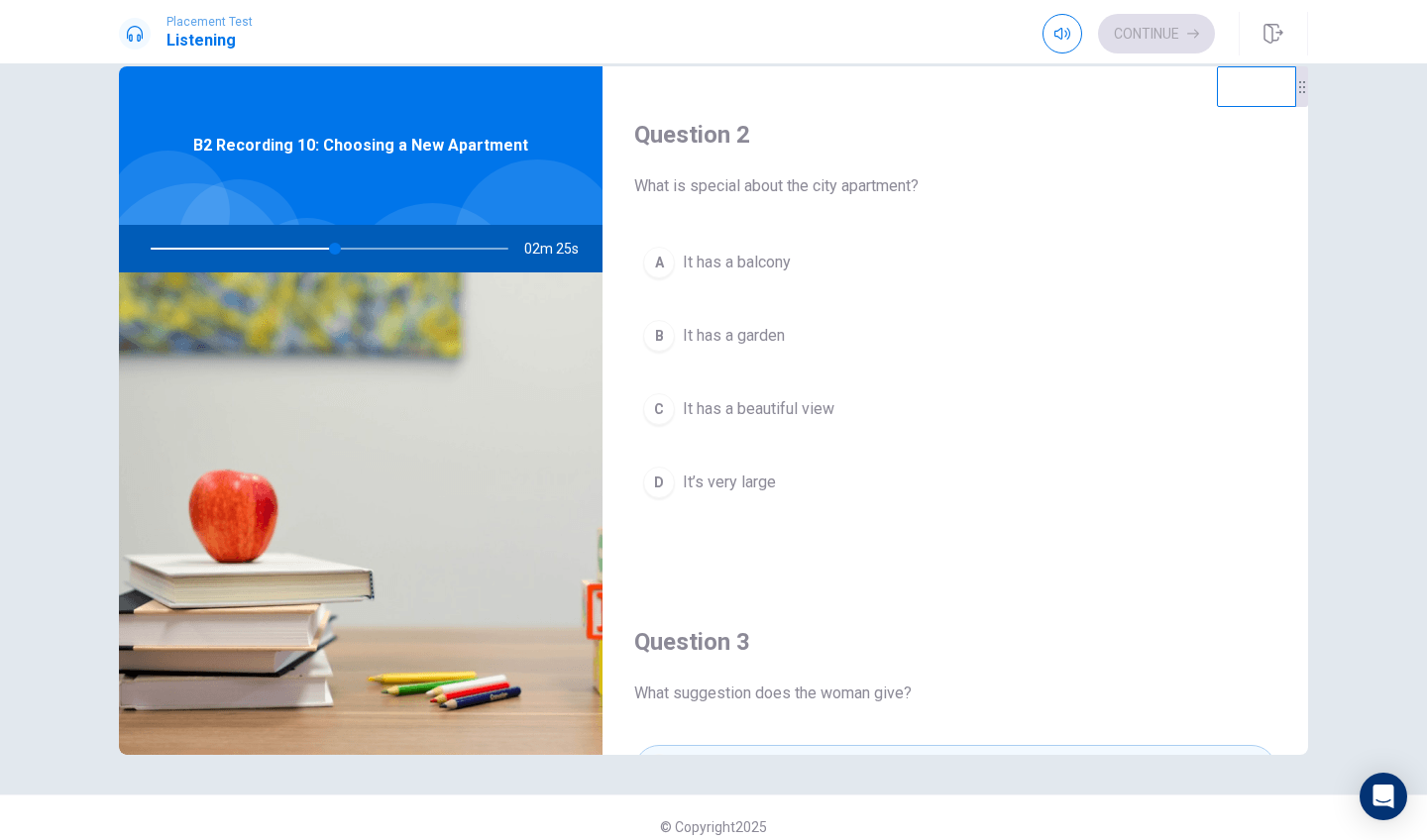 click on "C" at bounding box center [659, 409] 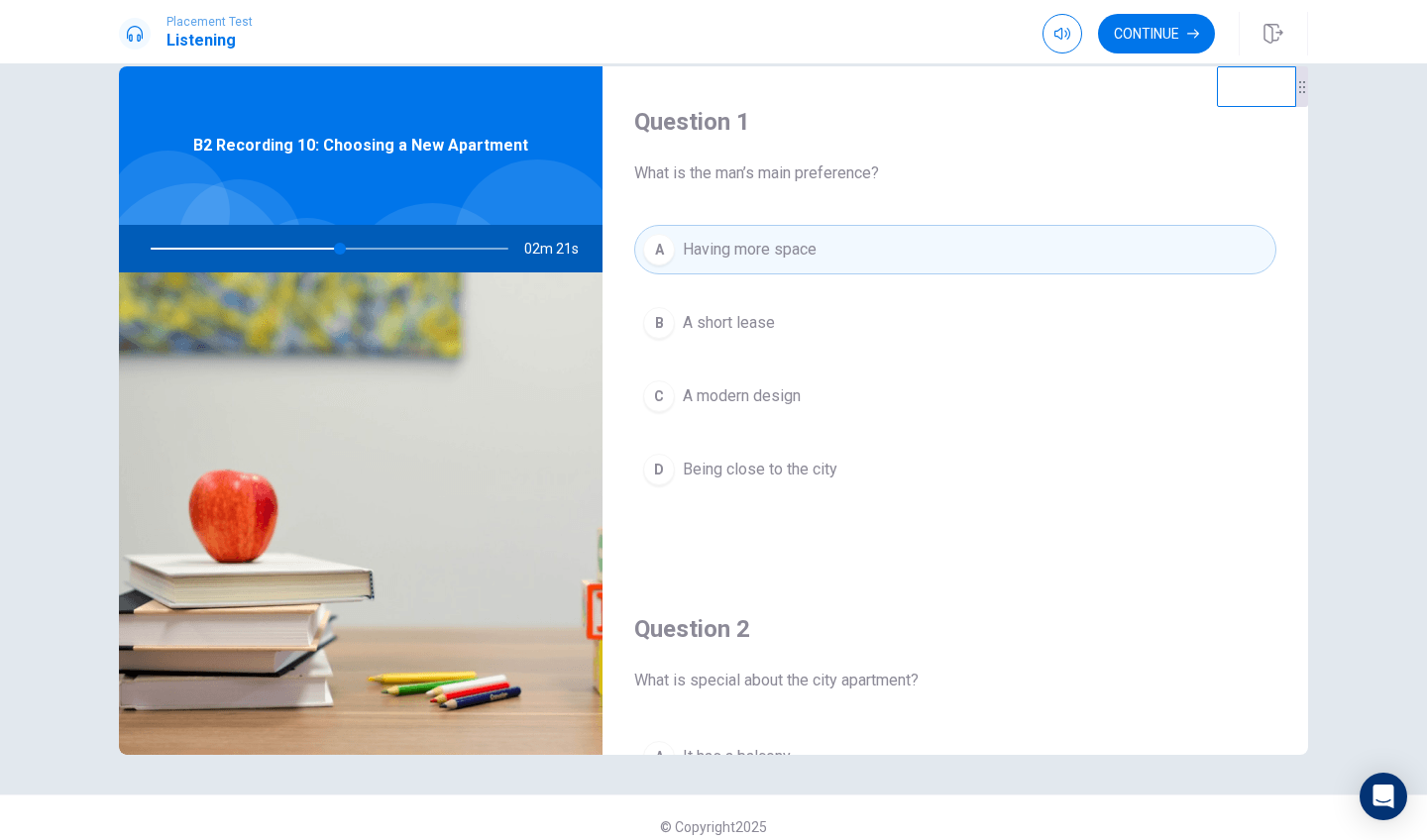 scroll, scrollTop: 0, scrollLeft: 0, axis: both 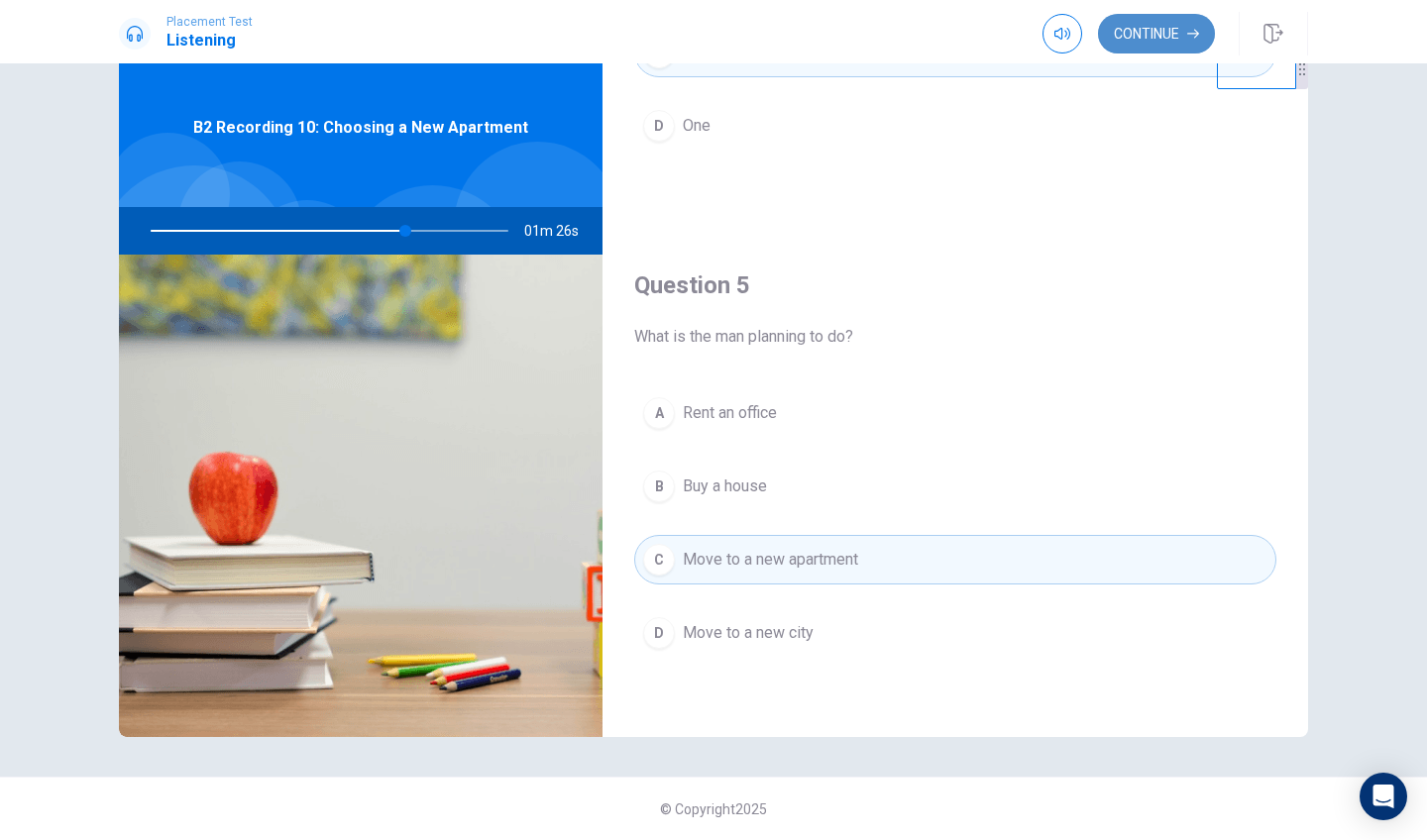click on "Continue" at bounding box center (1156, 34) 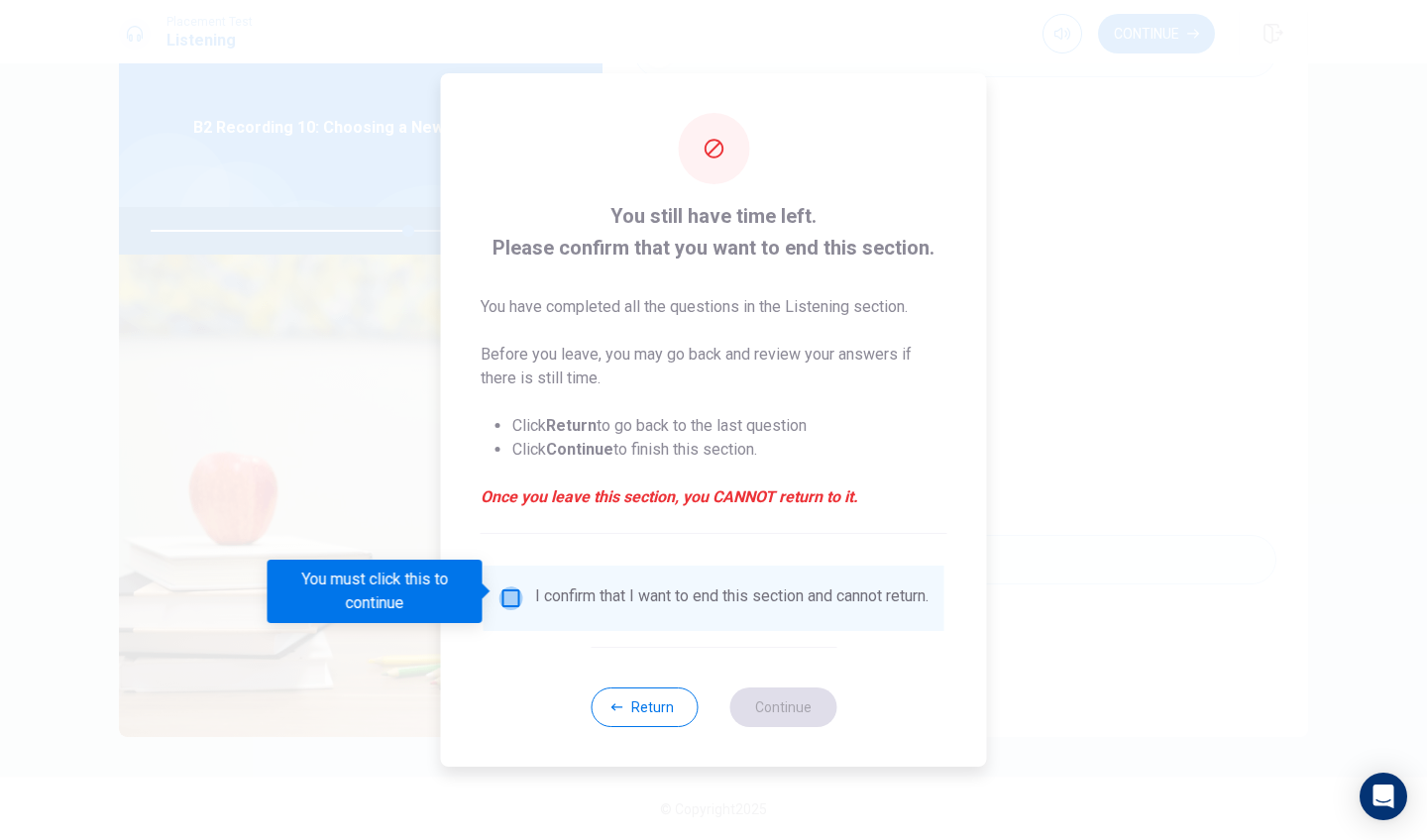 click at bounding box center (511, 598) 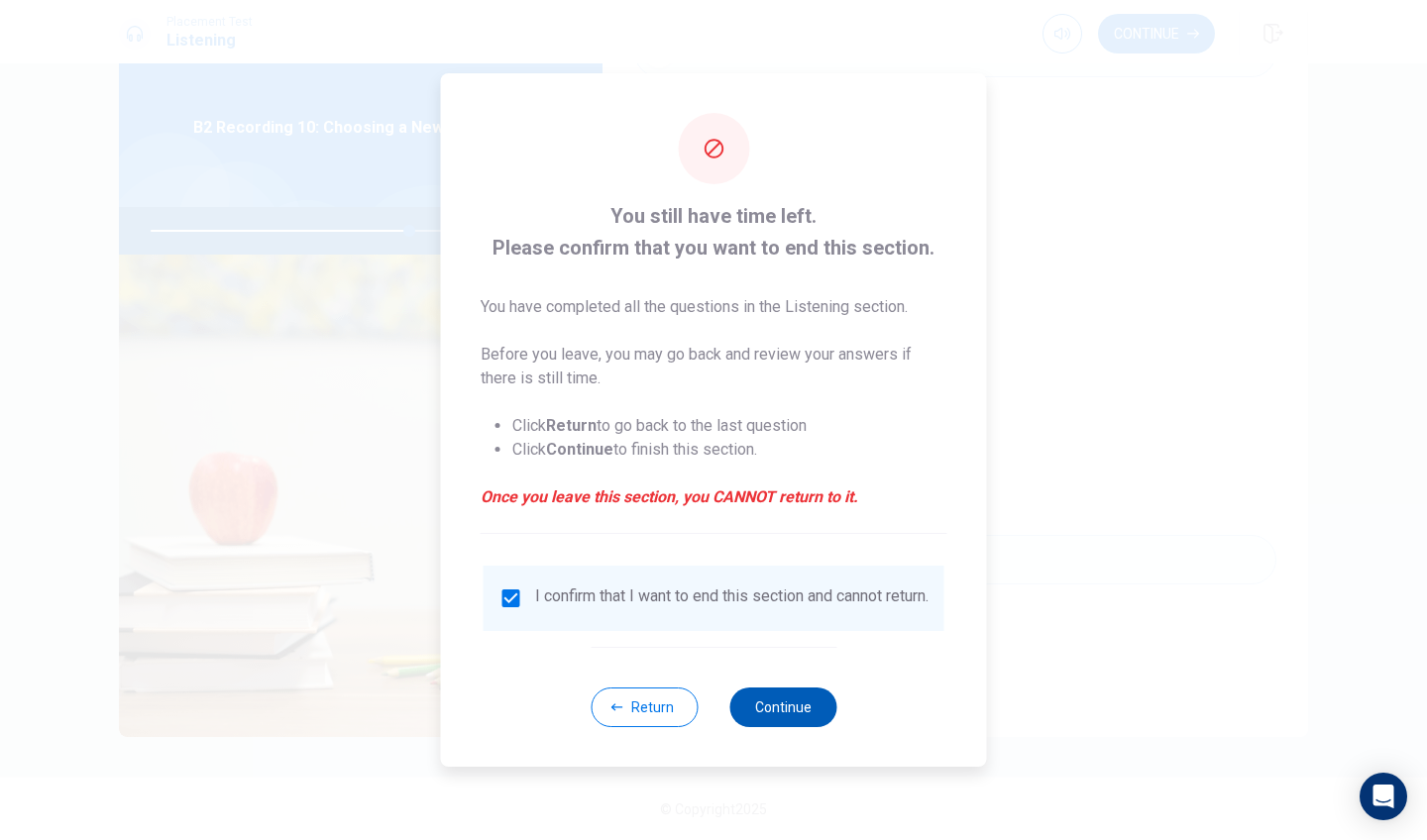 click on "Continue" at bounding box center [783, 707] 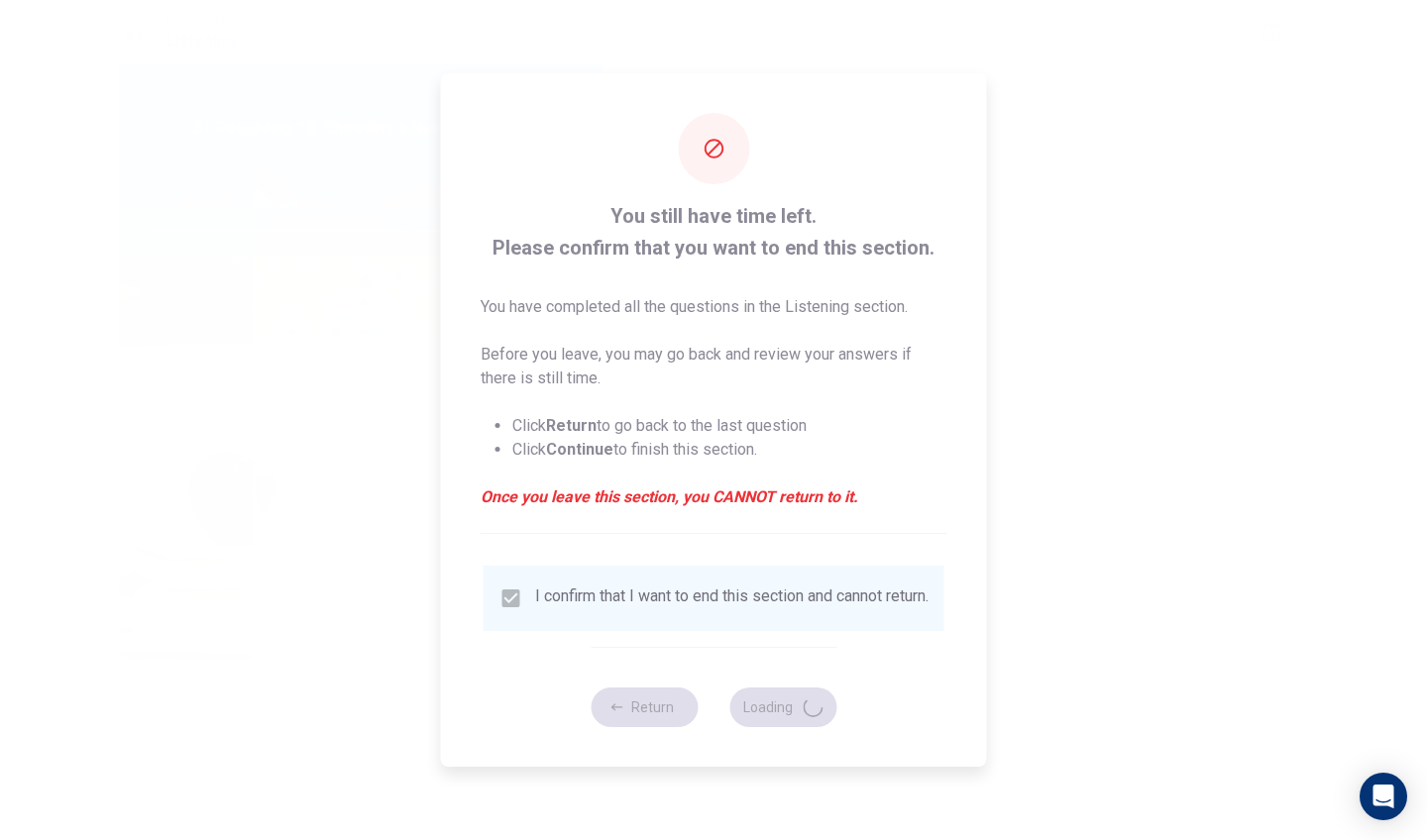 type on "73" 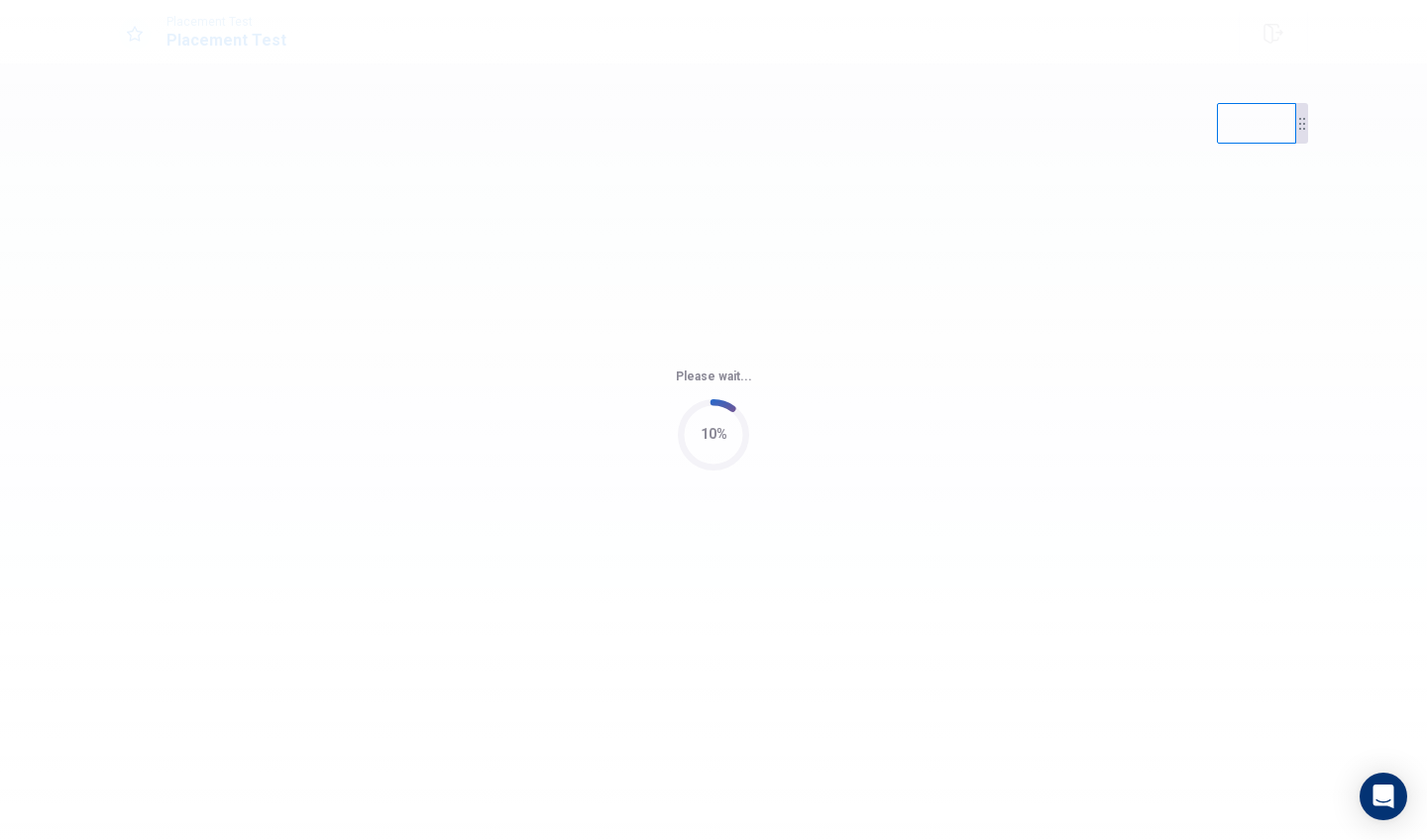 scroll, scrollTop: 0, scrollLeft: 0, axis: both 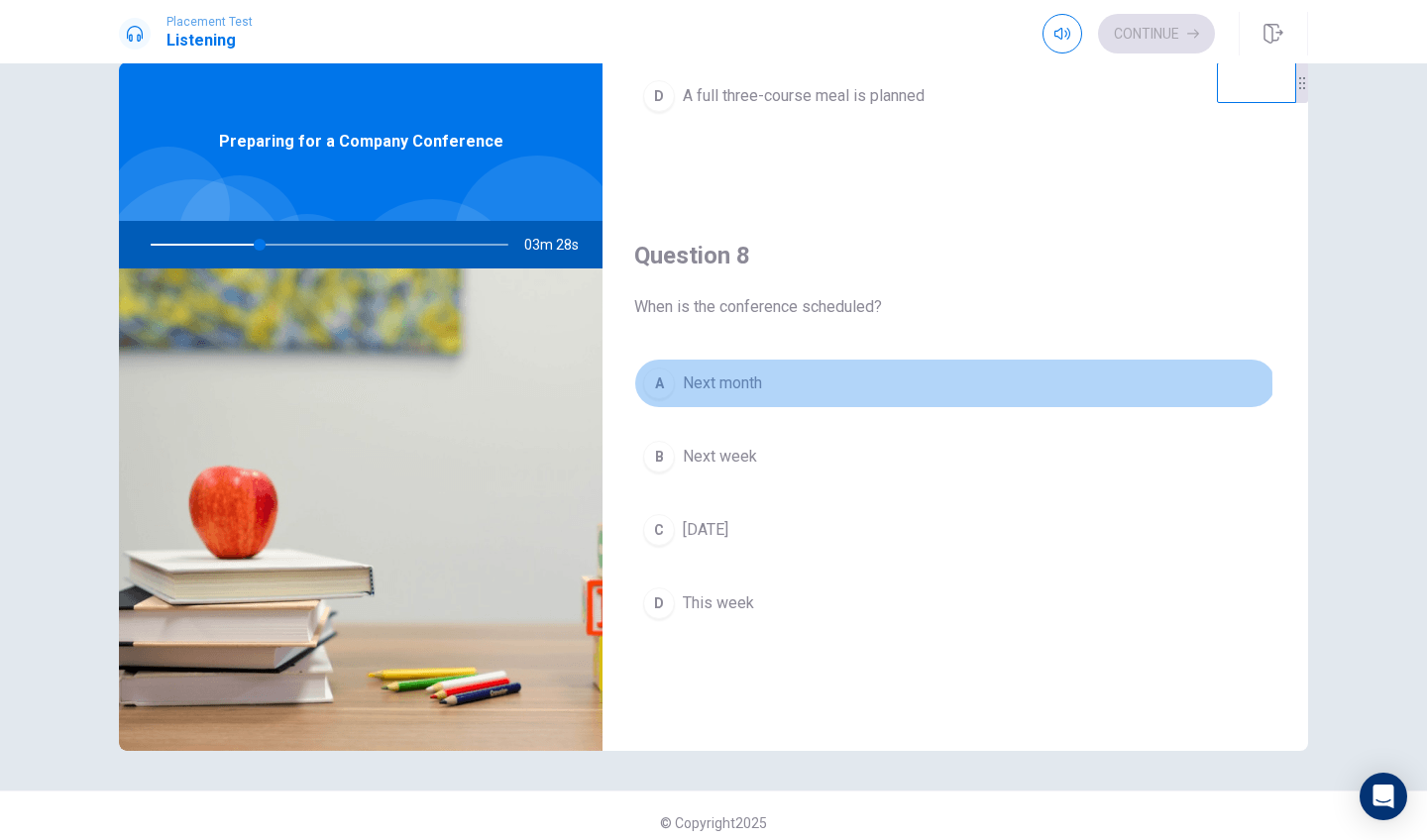 click on "A" at bounding box center [659, 383] 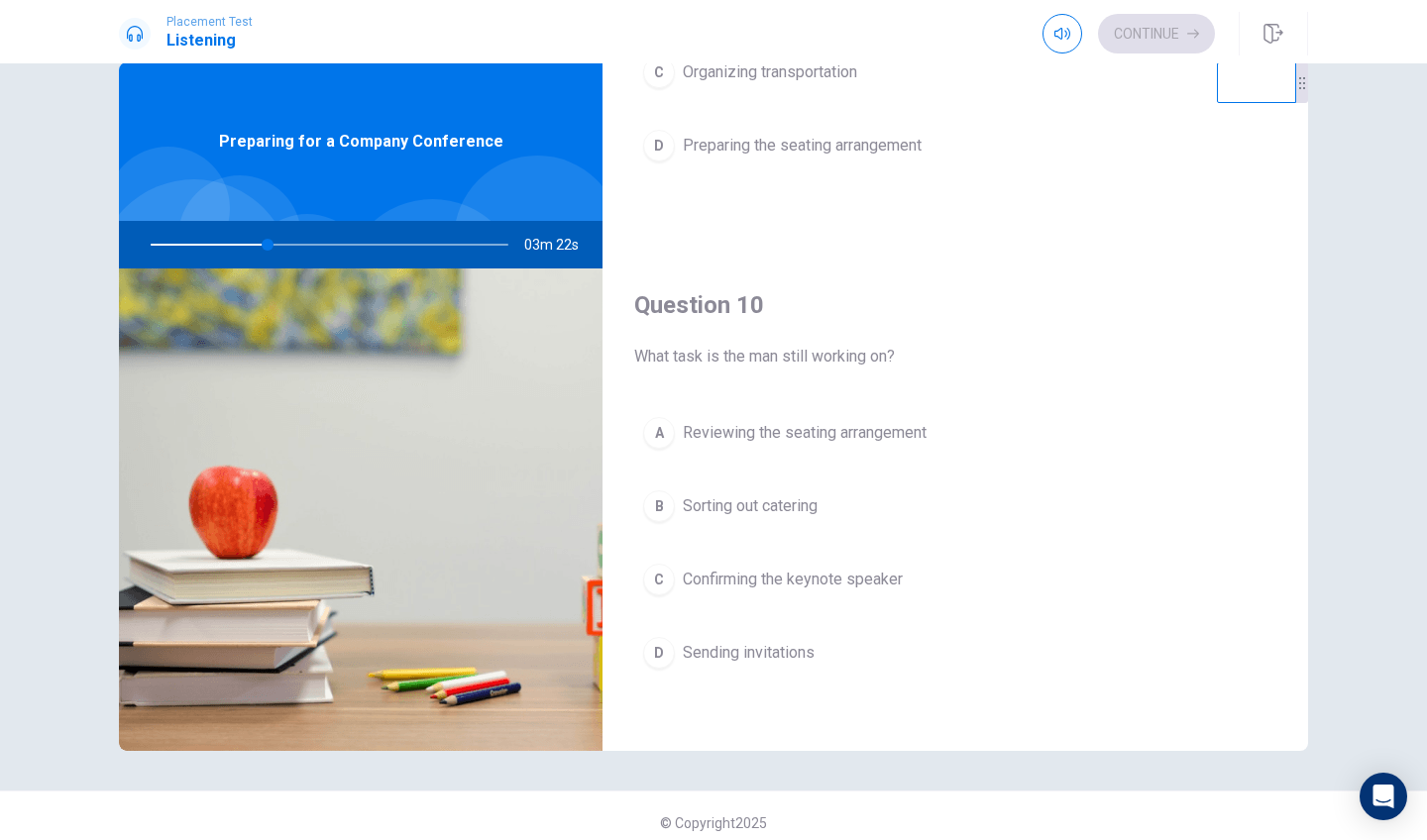 scroll, scrollTop: 1840, scrollLeft: 0, axis: vertical 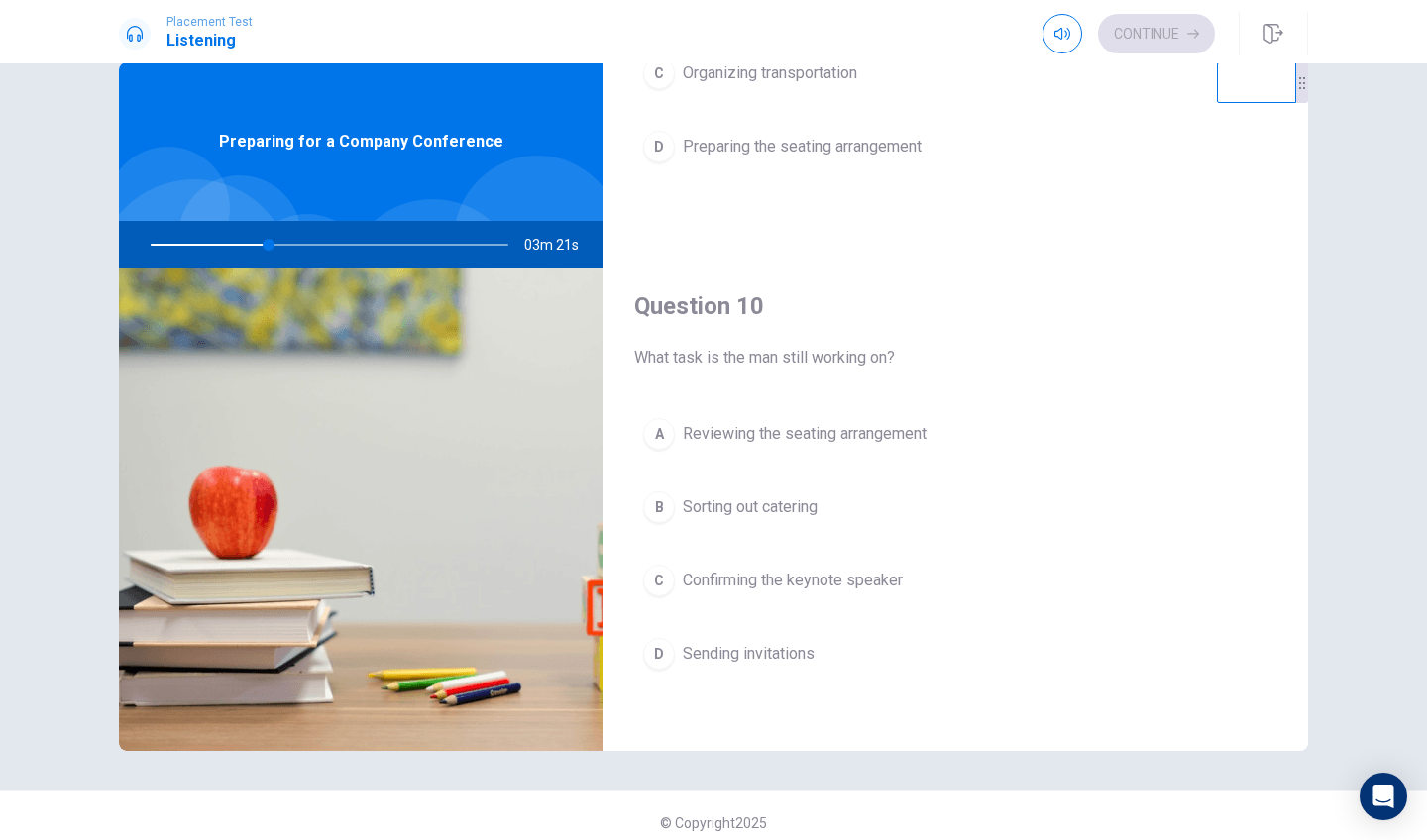 click on "C" at bounding box center (659, 580) 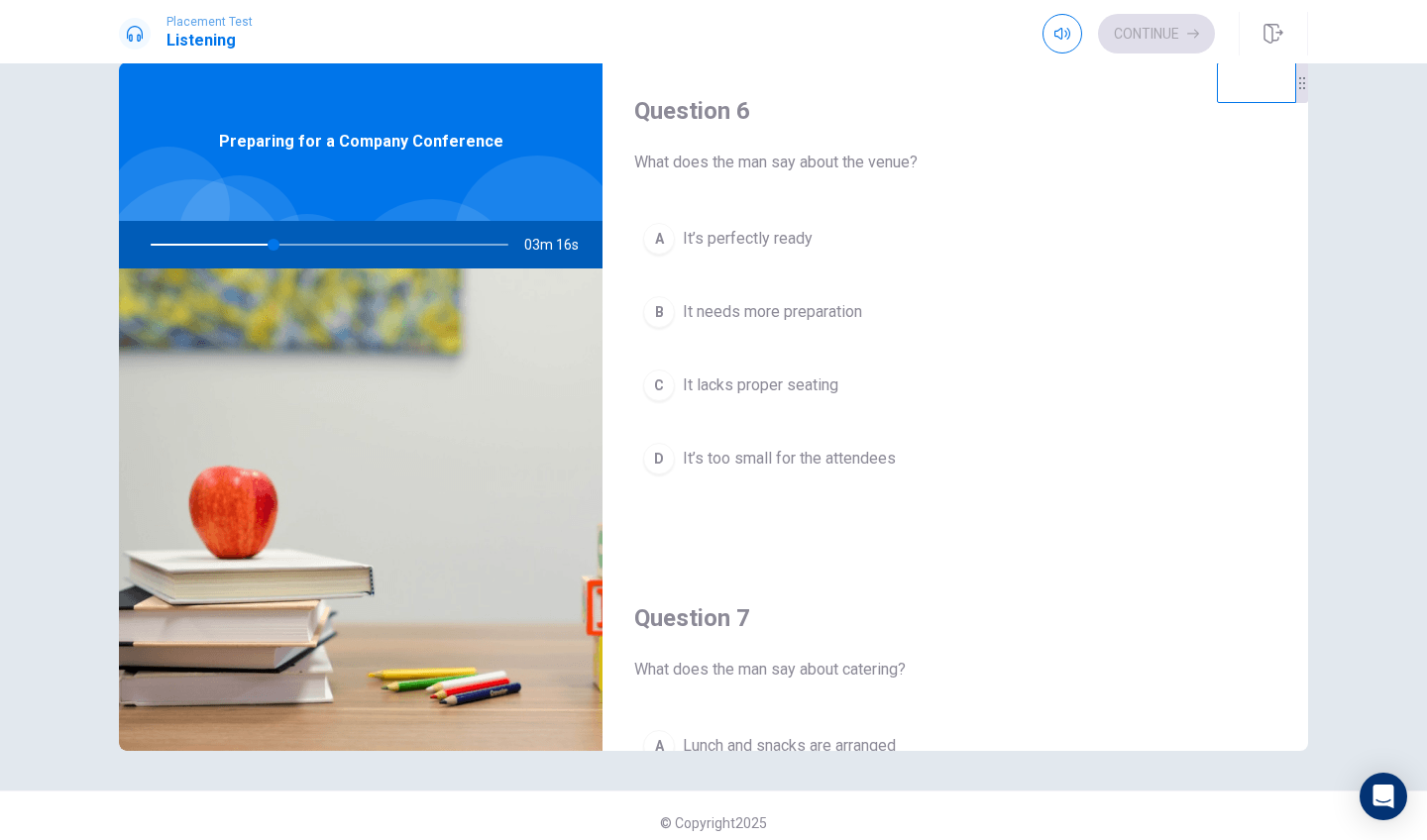 scroll, scrollTop: 0, scrollLeft: 0, axis: both 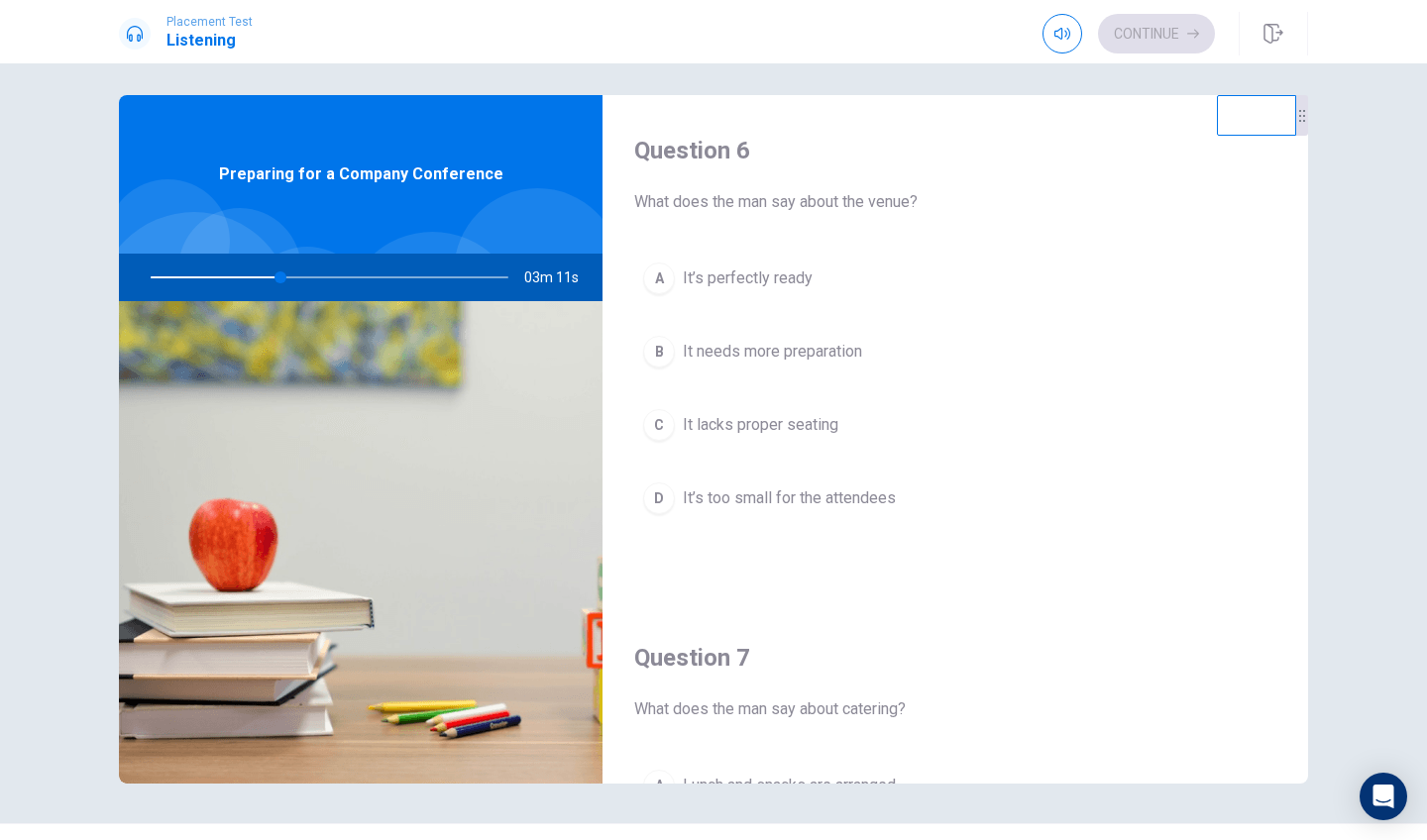 click on "A" at bounding box center (659, 278) 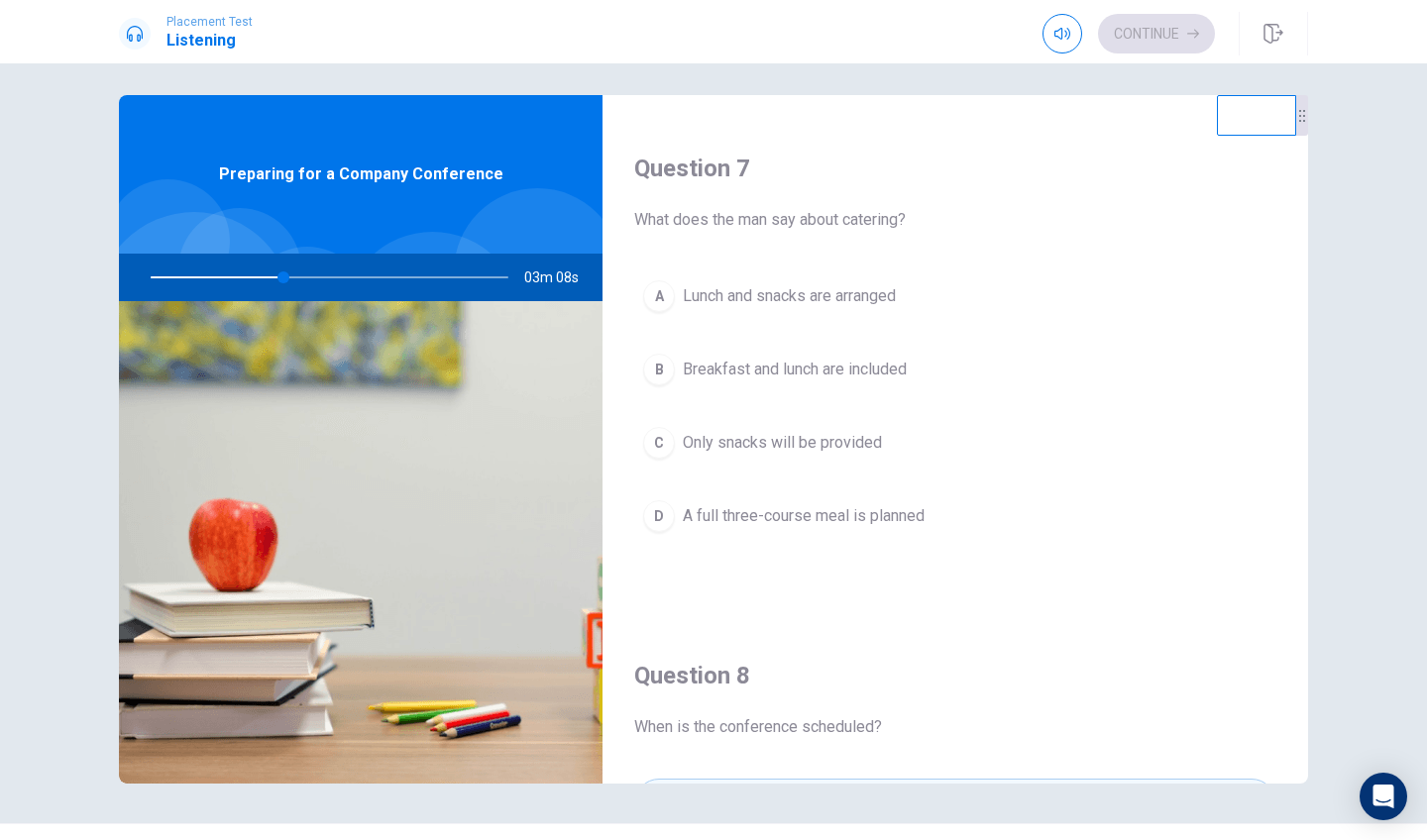 scroll, scrollTop: 490, scrollLeft: 0, axis: vertical 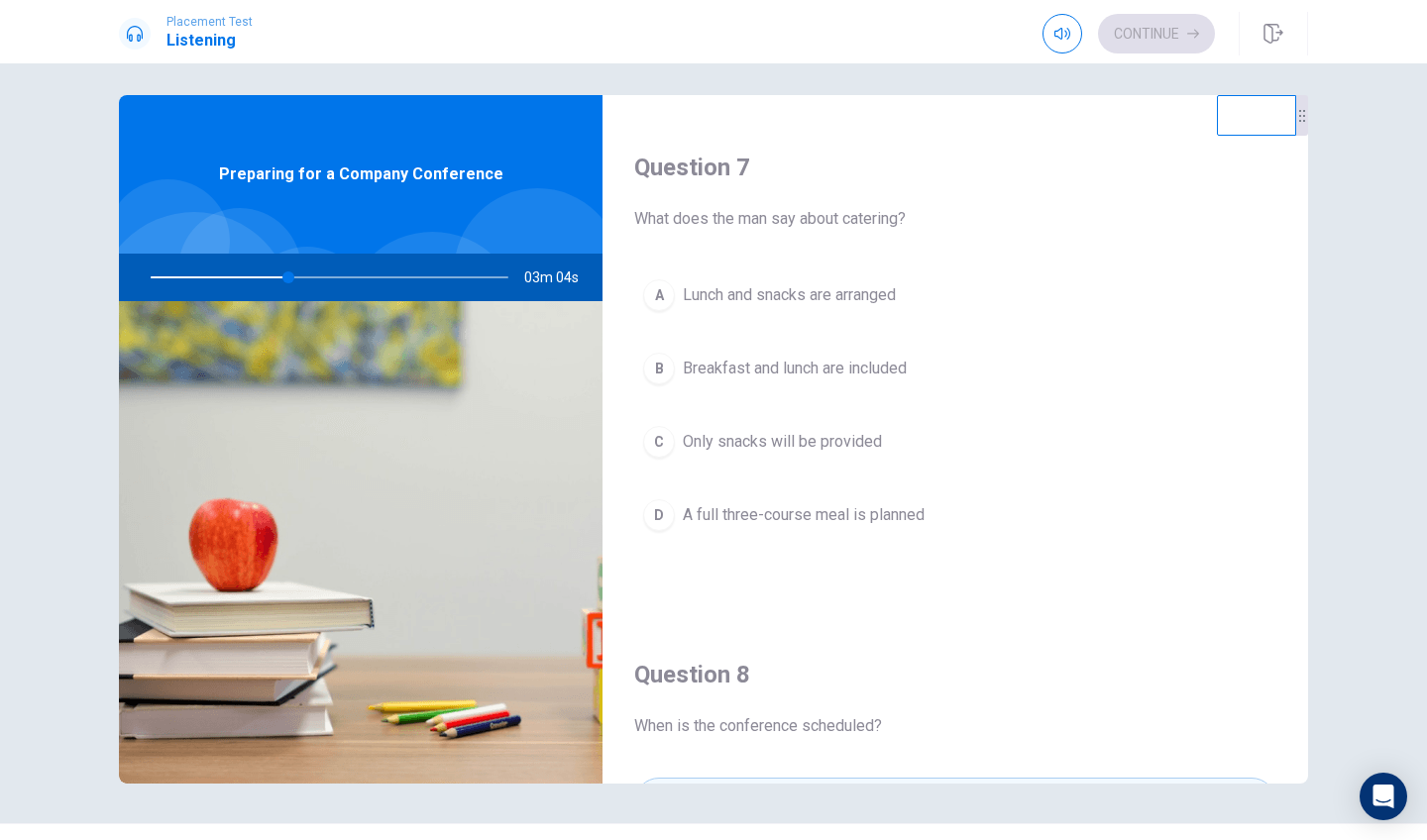 click on "A" at bounding box center [659, 295] 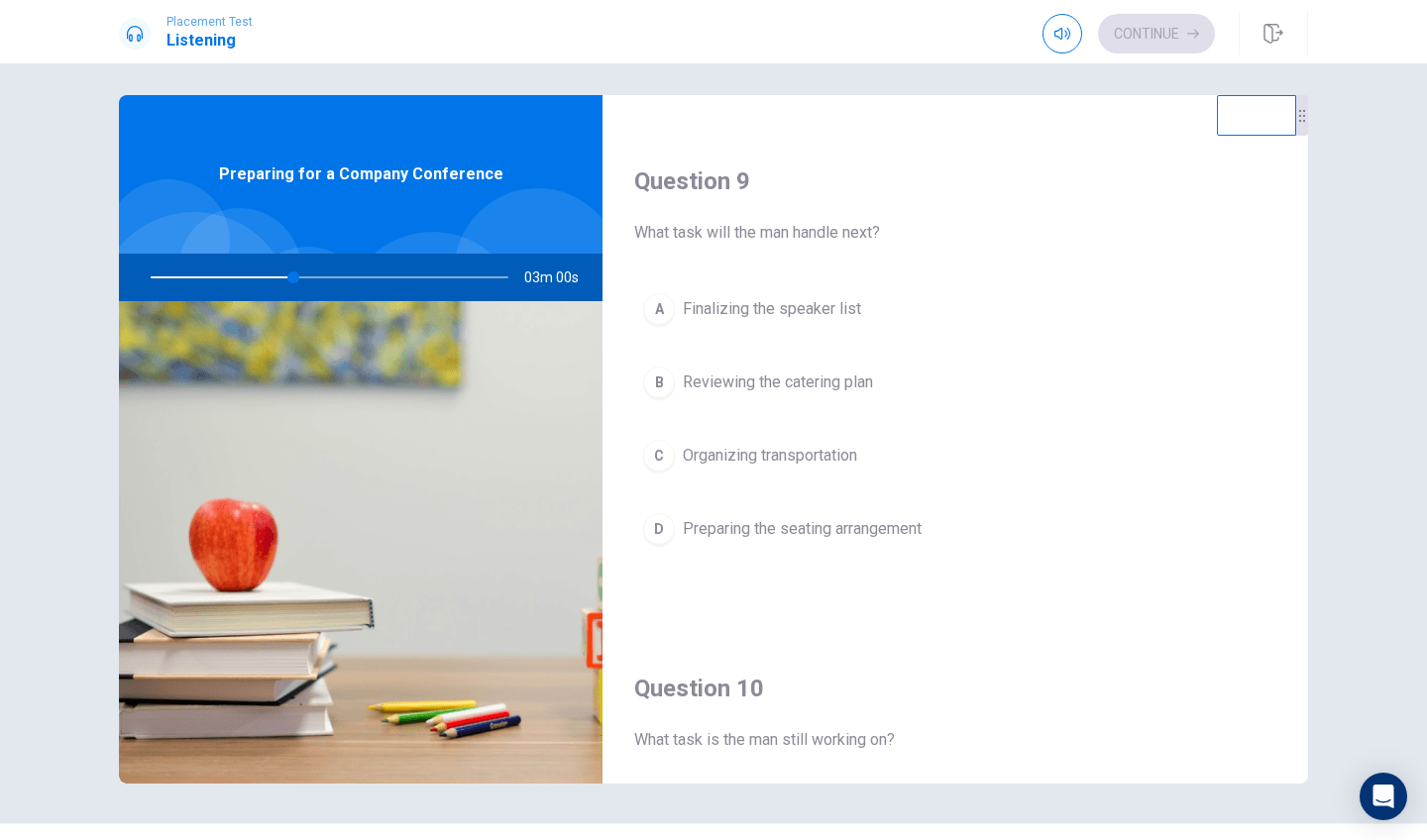 scroll, scrollTop: 1488, scrollLeft: 0, axis: vertical 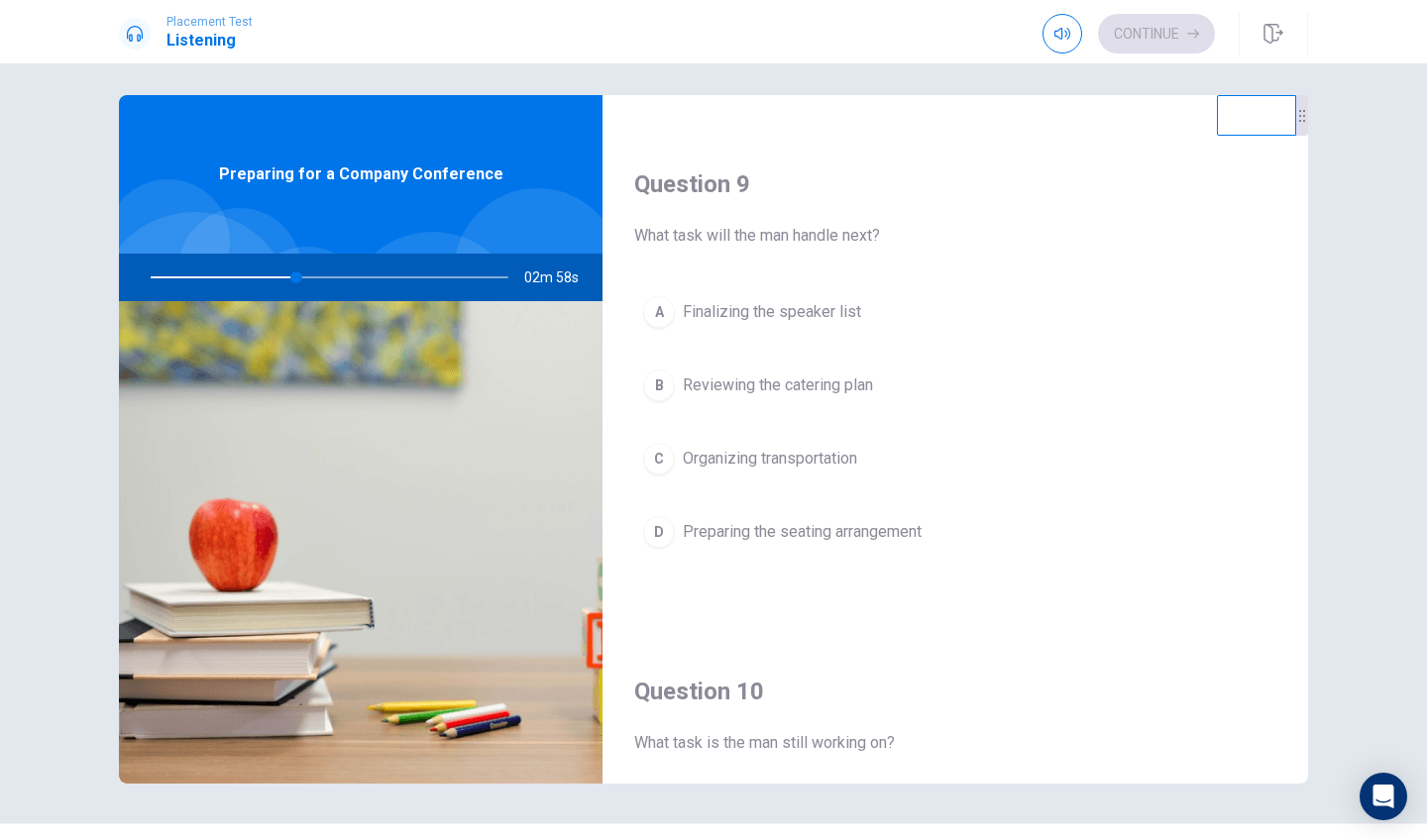 click on "A" at bounding box center [659, 312] 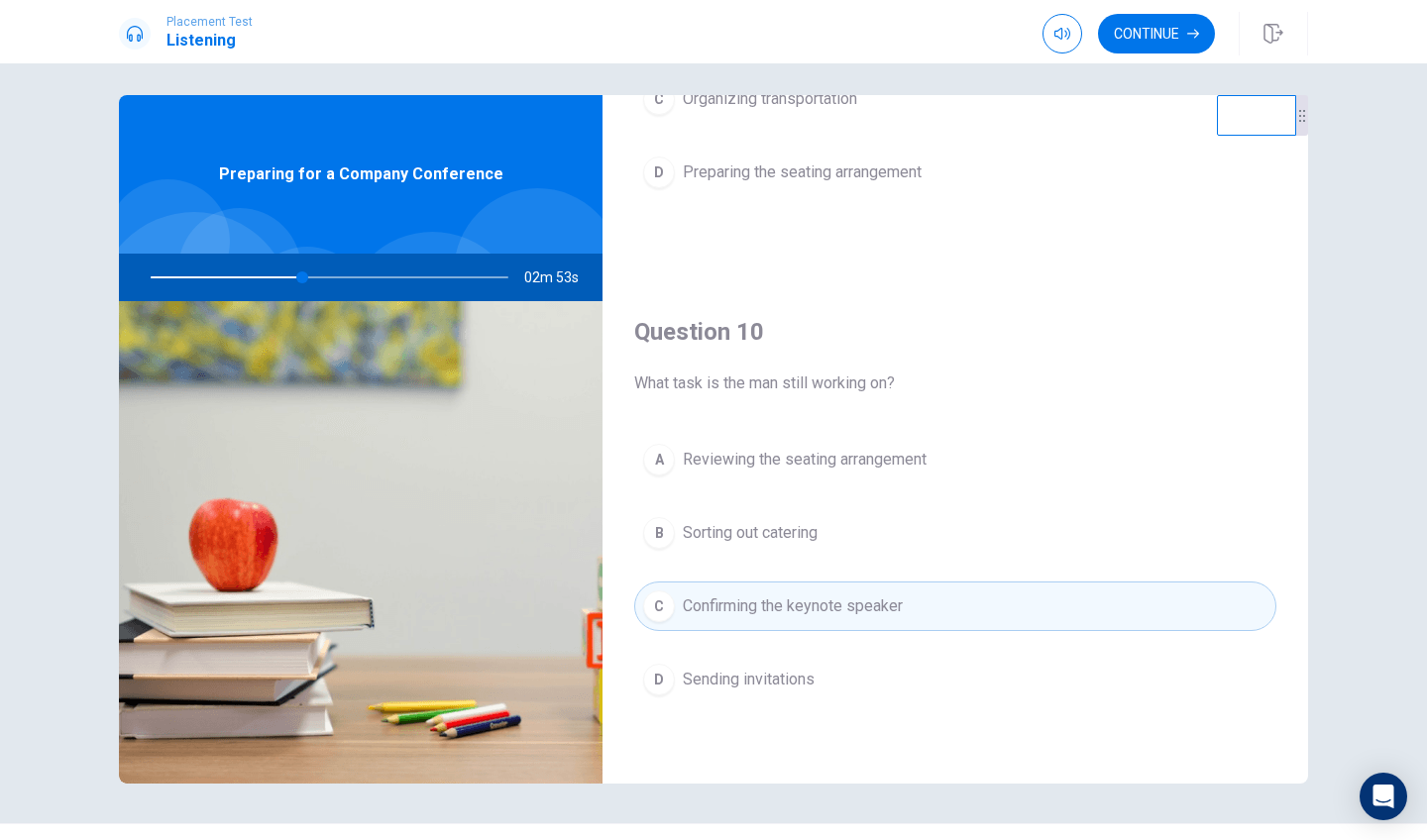 scroll, scrollTop: 1847, scrollLeft: 0, axis: vertical 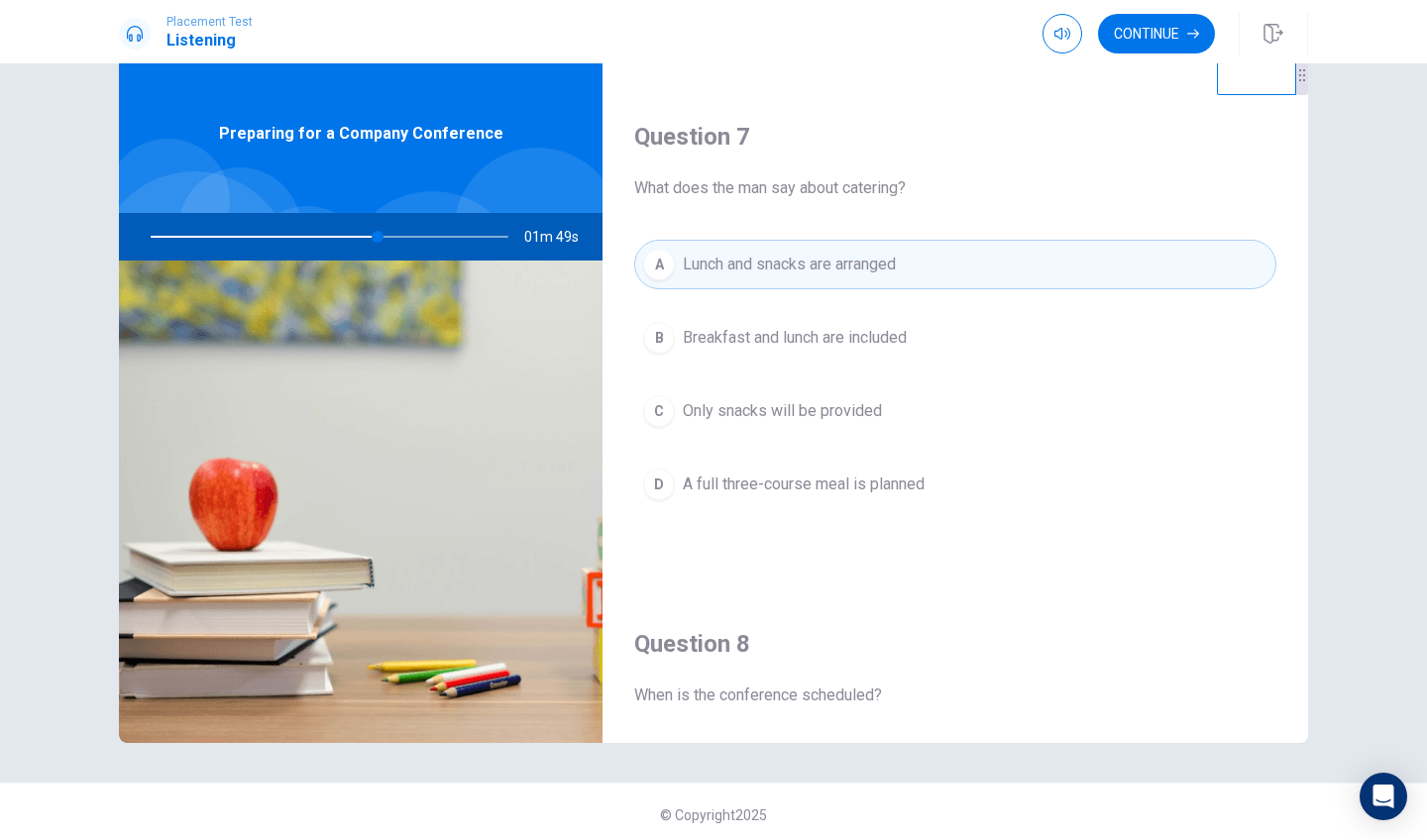 drag, startPoint x: 371, startPoint y: 237, endPoint x: 355, endPoint y: 236, distance: 16.03122 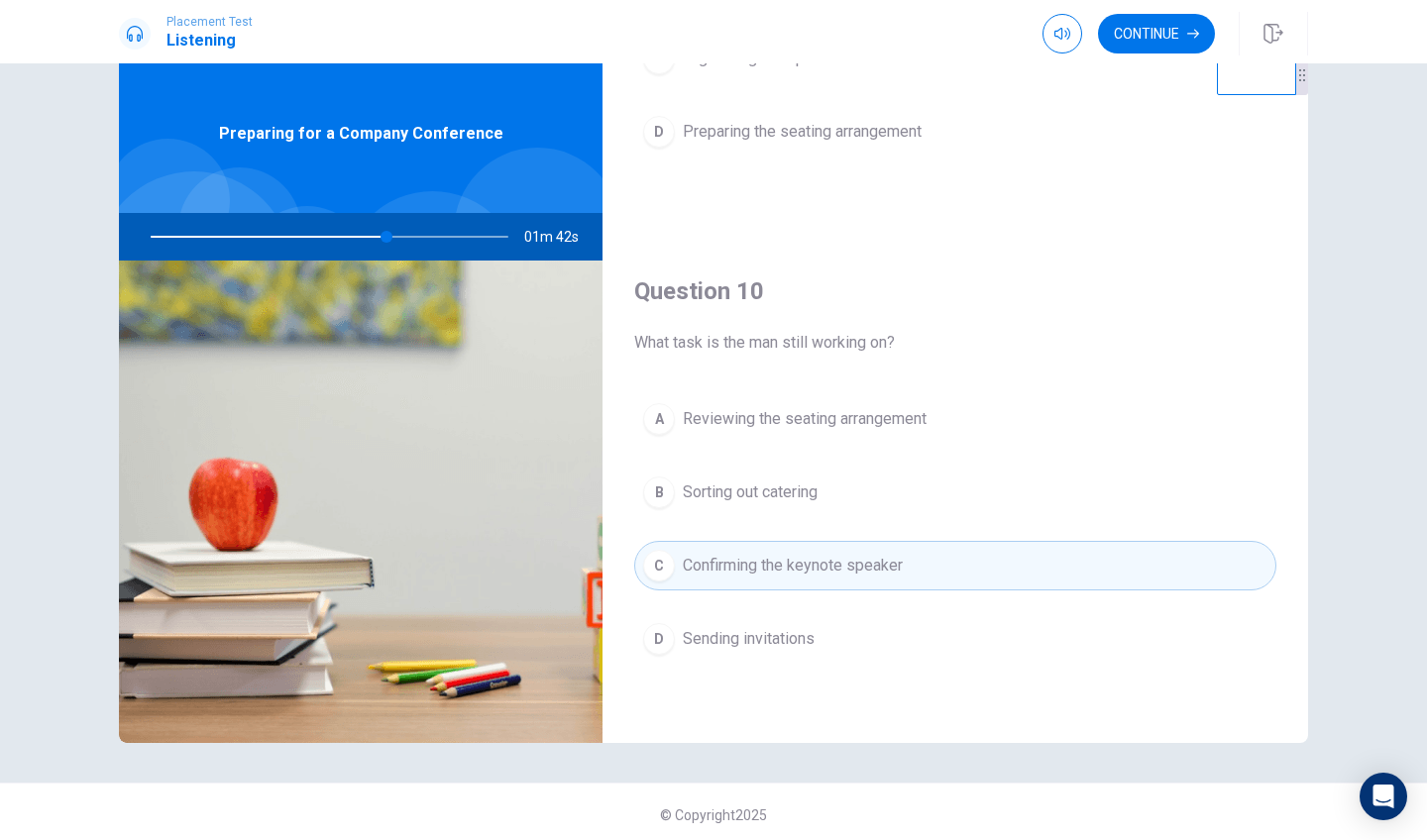 scroll, scrollTop: 1847, scrollLeft: 0, axis: vertical 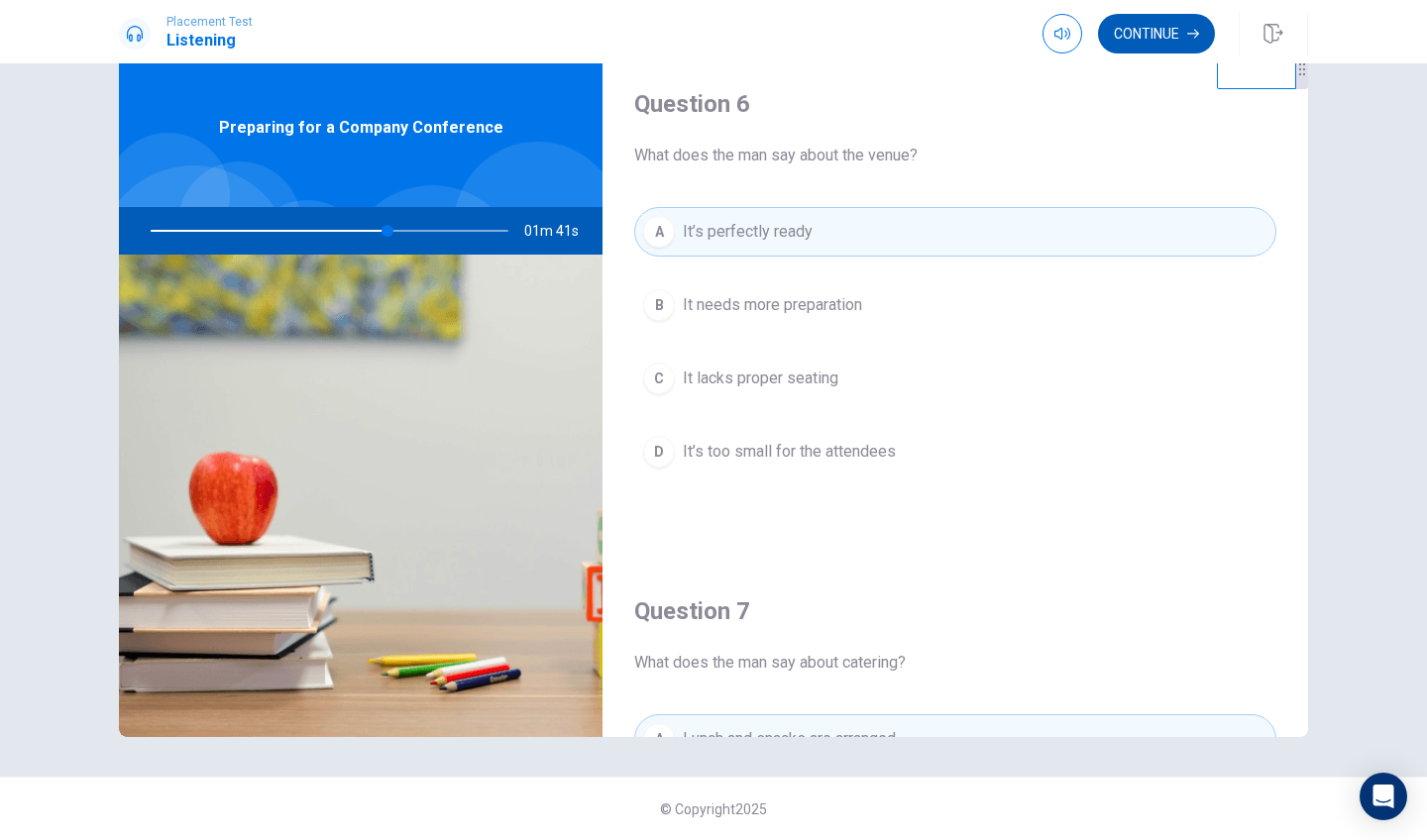 click on "Continue" at bounding box center (1156, 34) 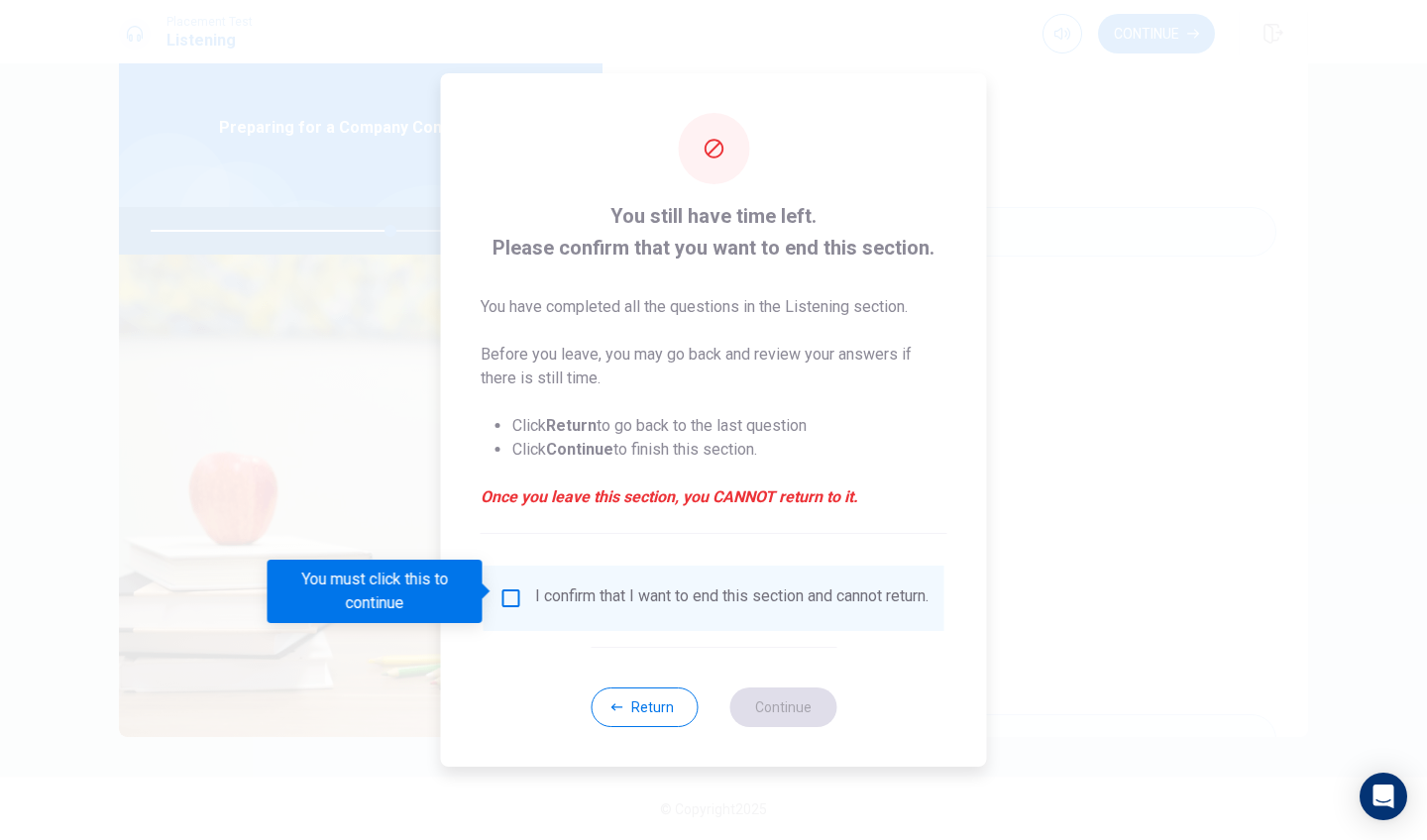 click at bounding box center (511, 598) 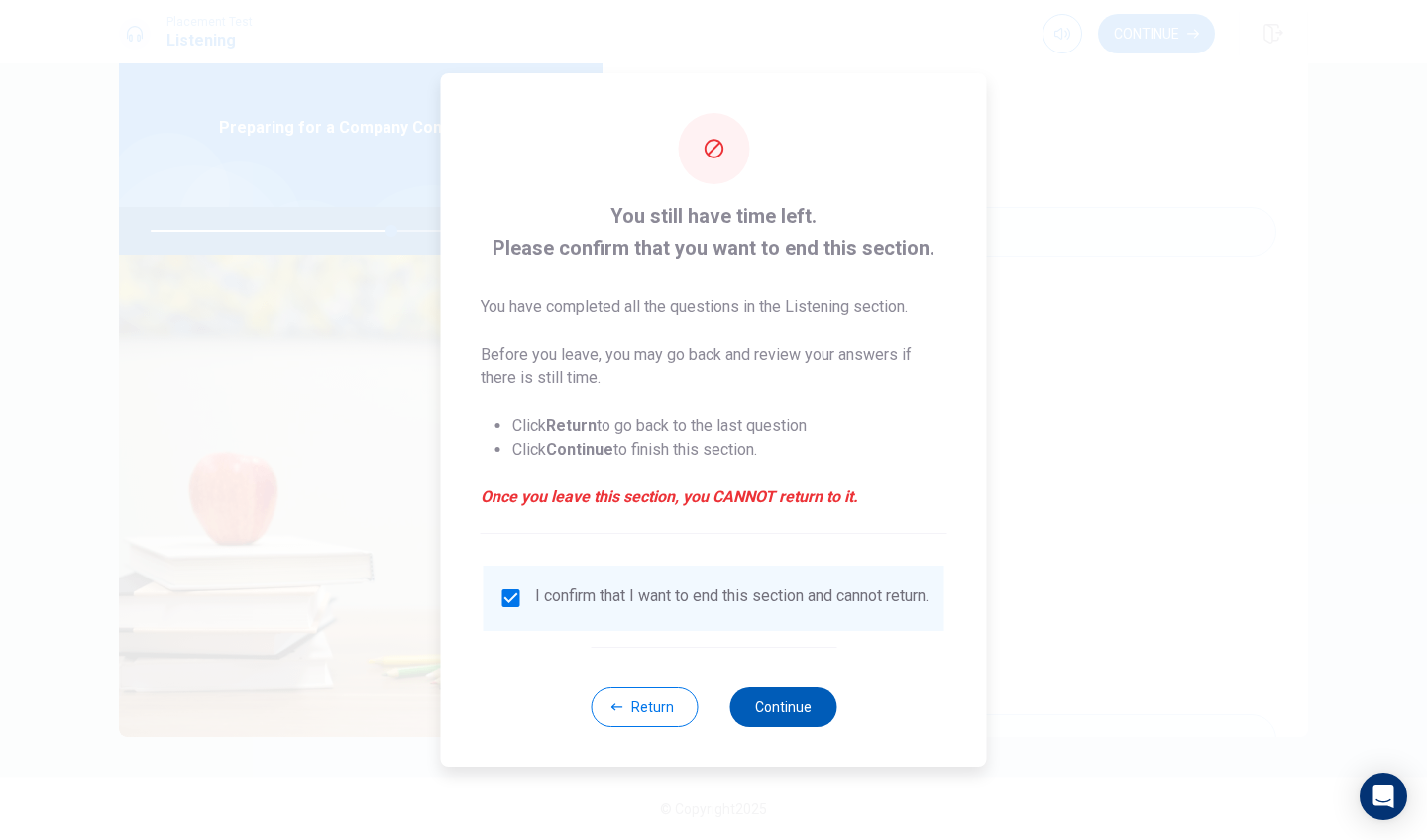 click on "Continue" at bounding box center (783, 707) 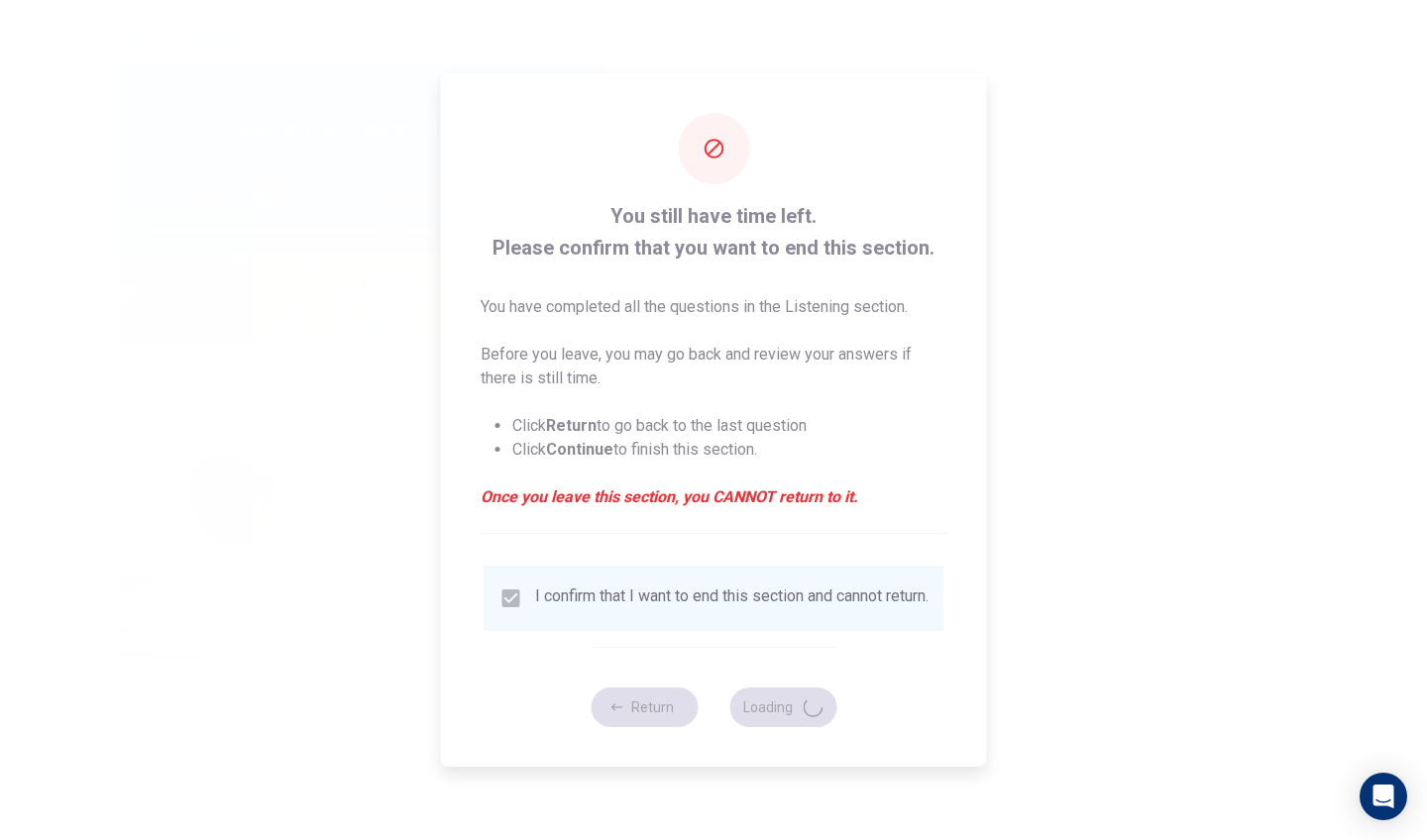 type on "68" 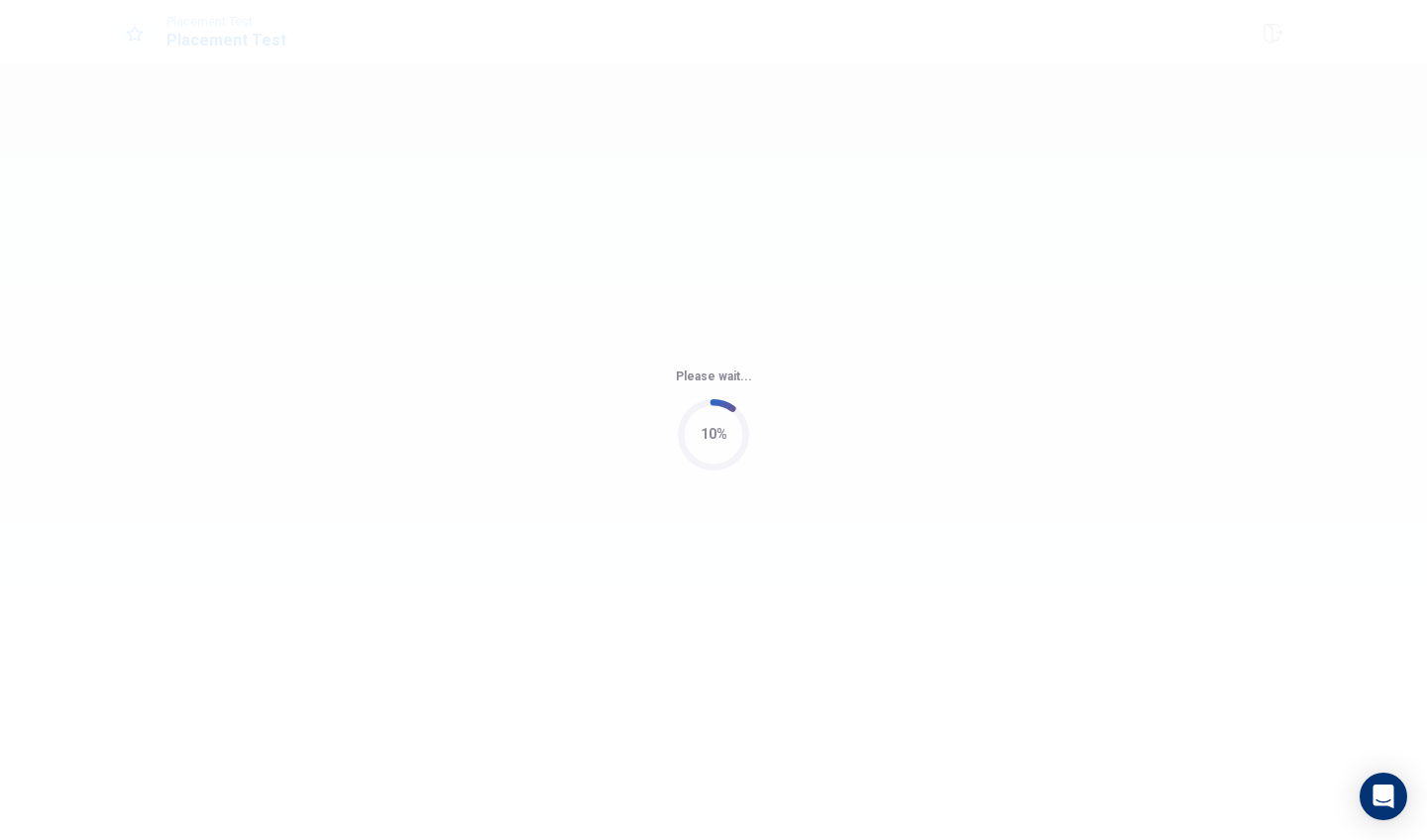 scroll, scrollTop: 0, scrollLeft: 0, axis: both 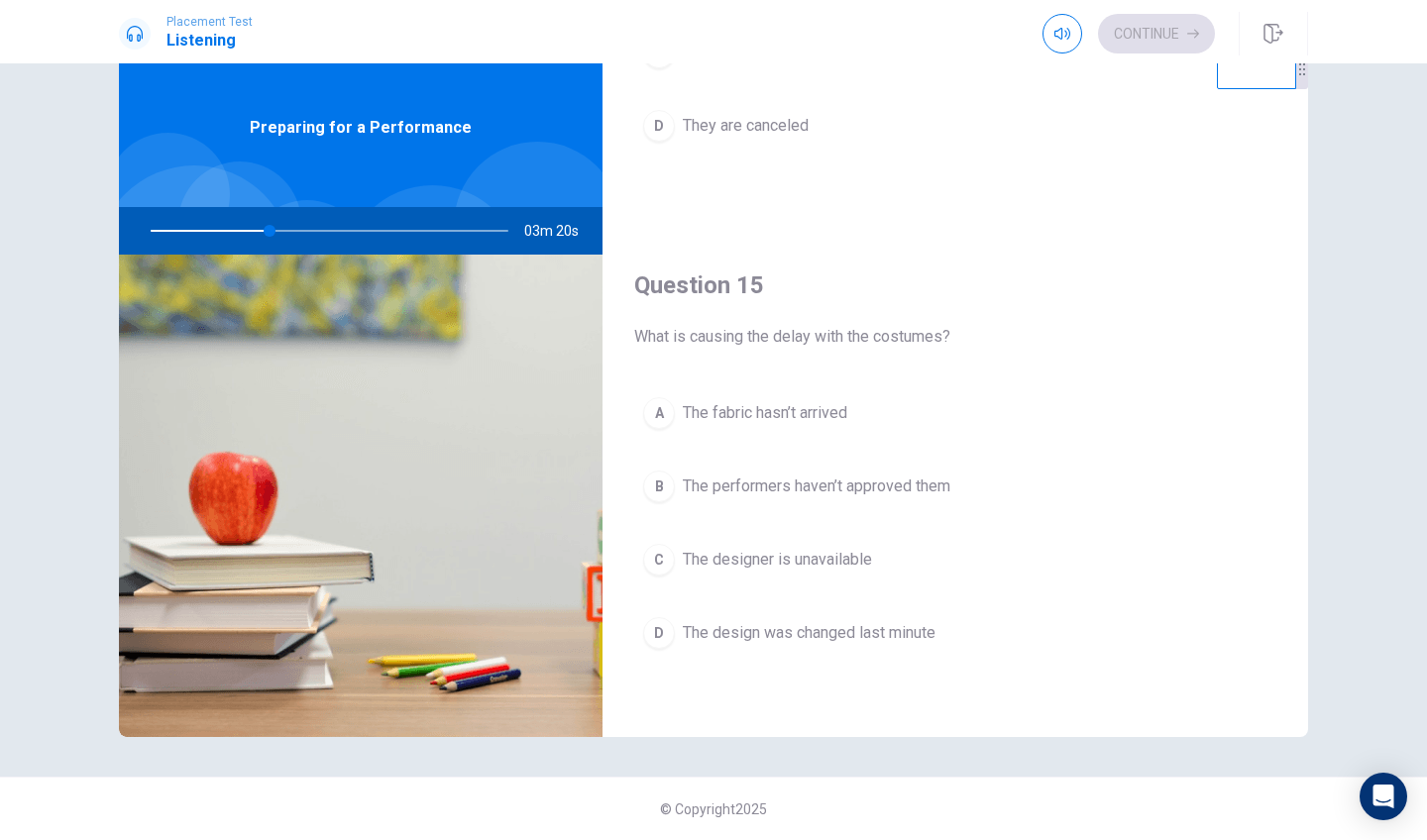 click on "A" at bounding box center [659, 413] 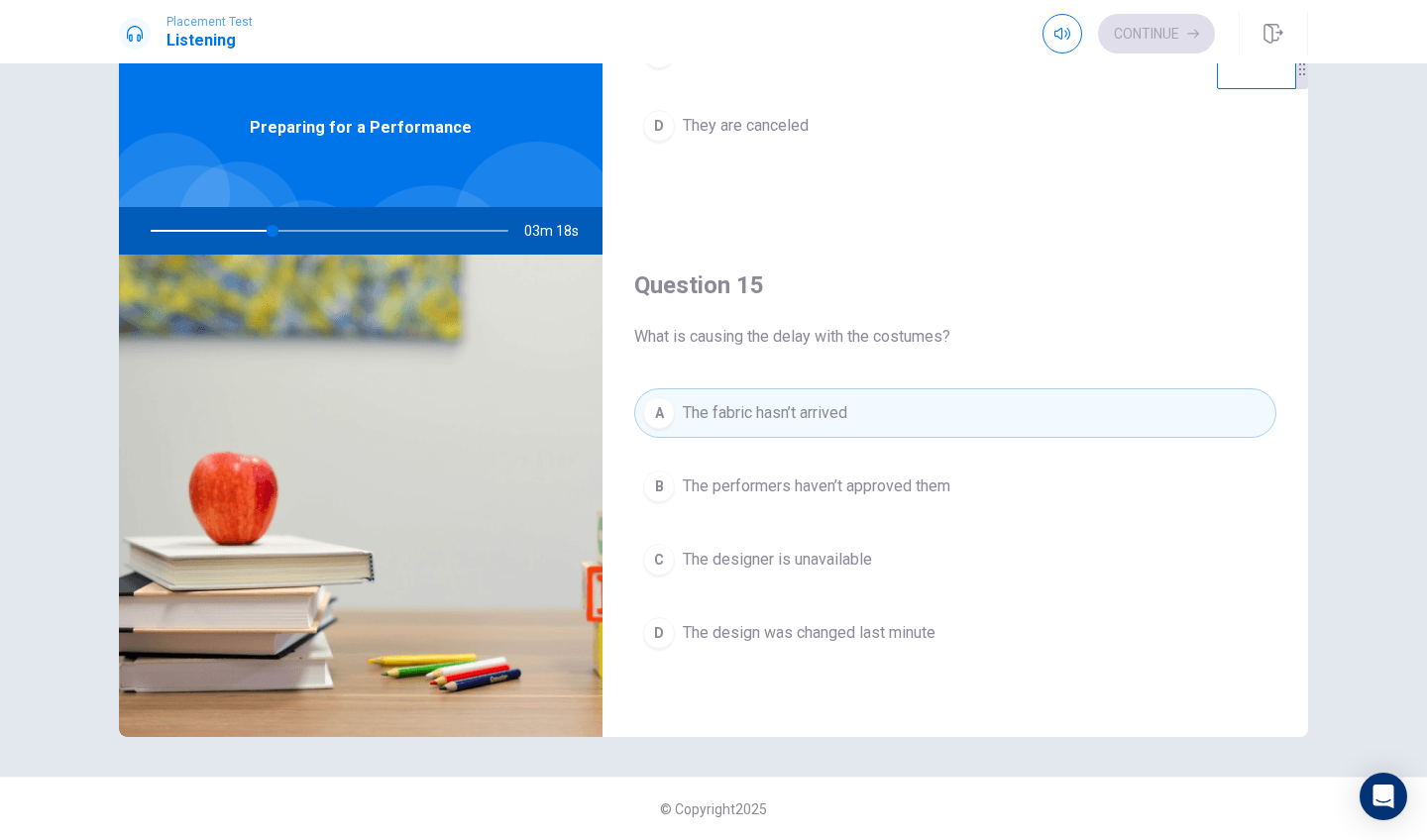 scroll, scrollTop: 0, scrollLeft: 0, axis: both 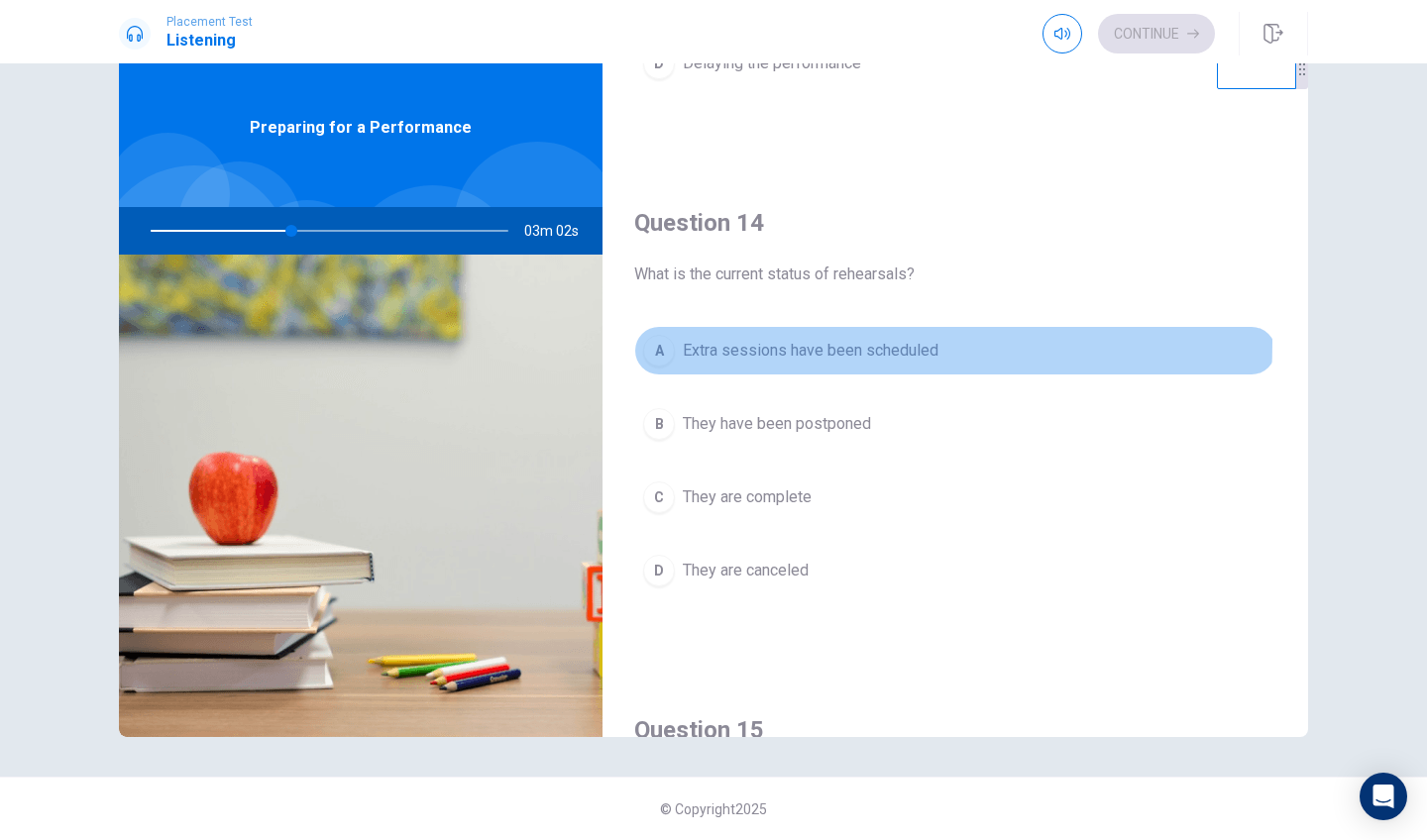 click on "A" at bounding box center (659, 351) 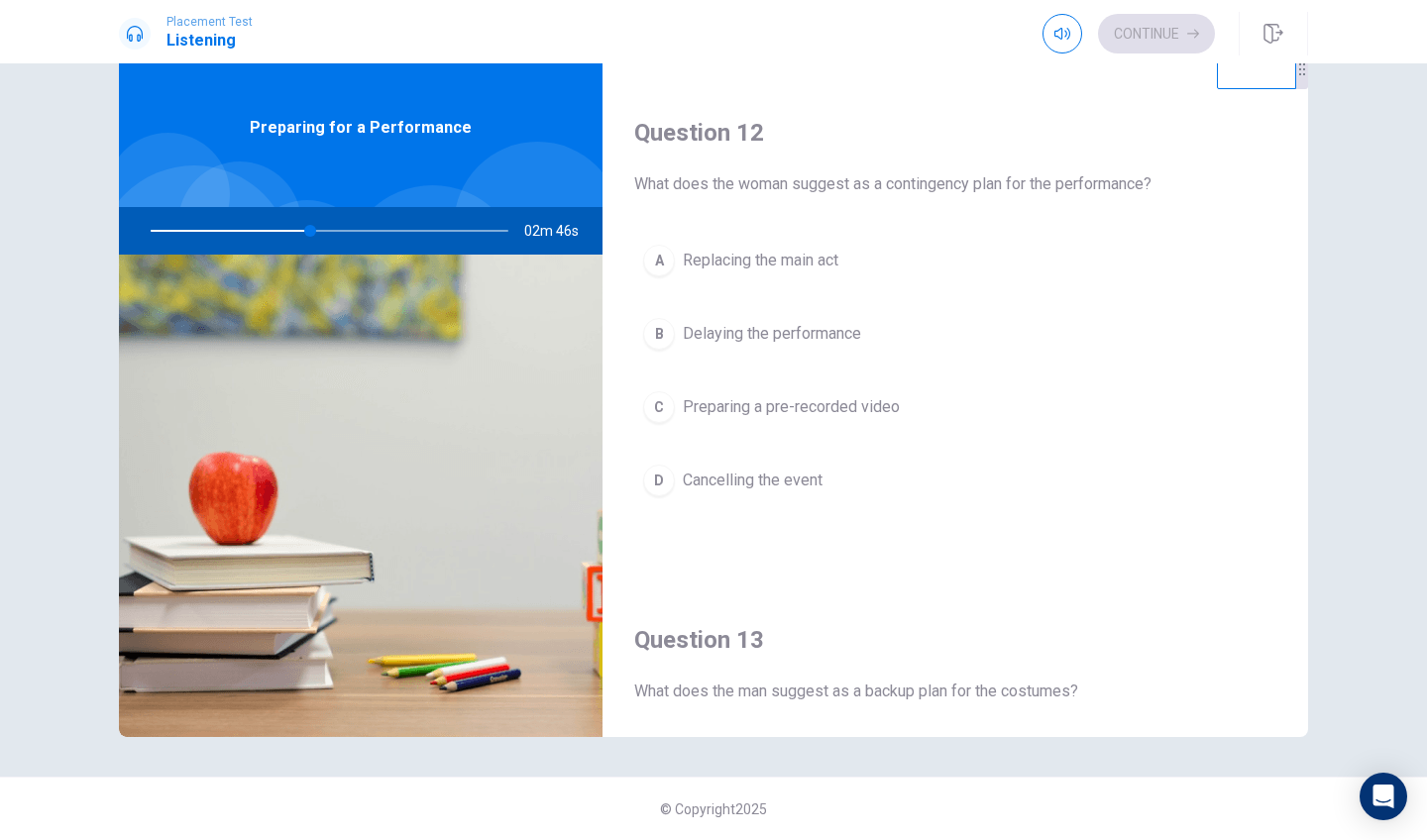 scroll, scrollTop: 476, scrollLeft: 0, axis: vertical 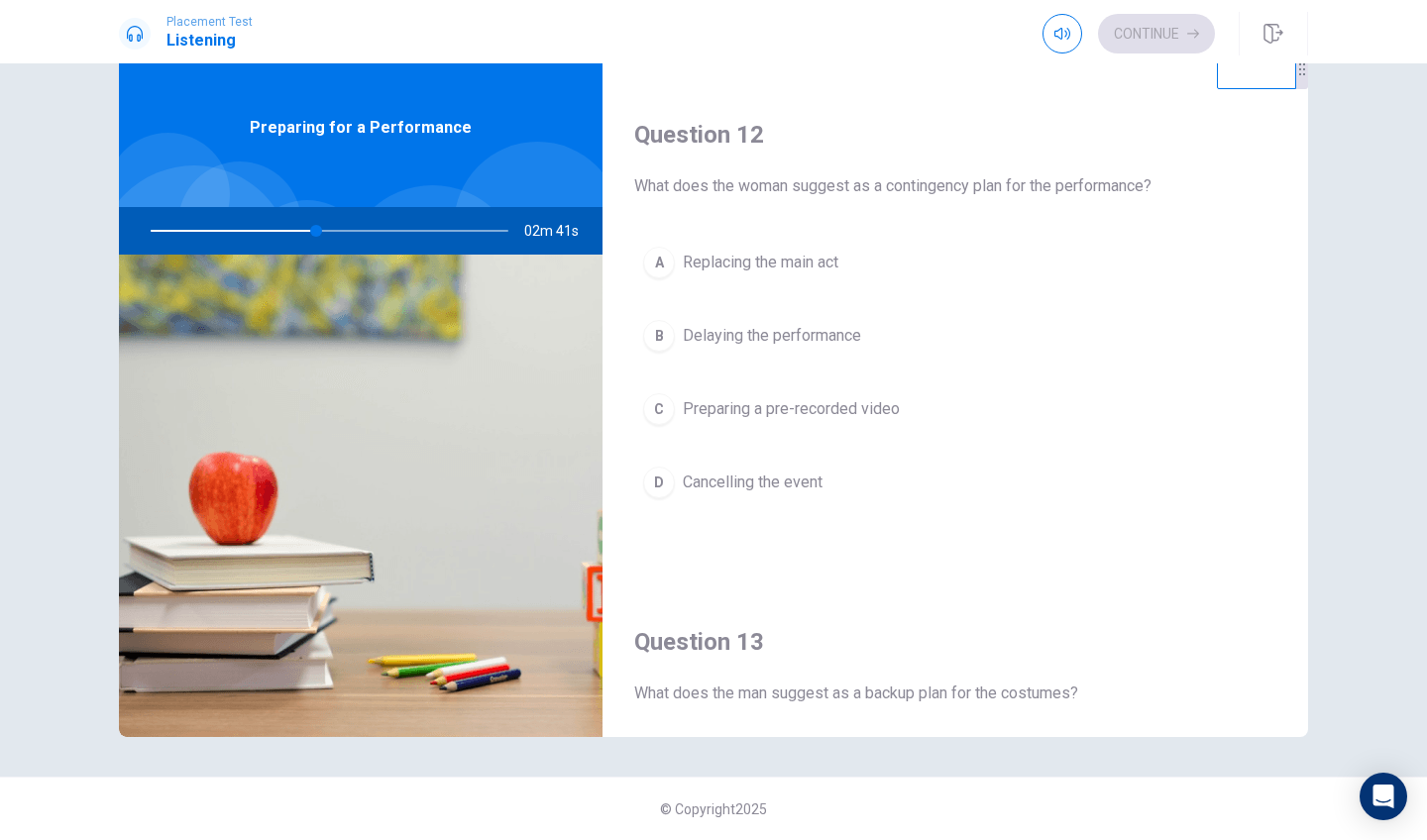 click on "C" at bounding box center [659, 409] 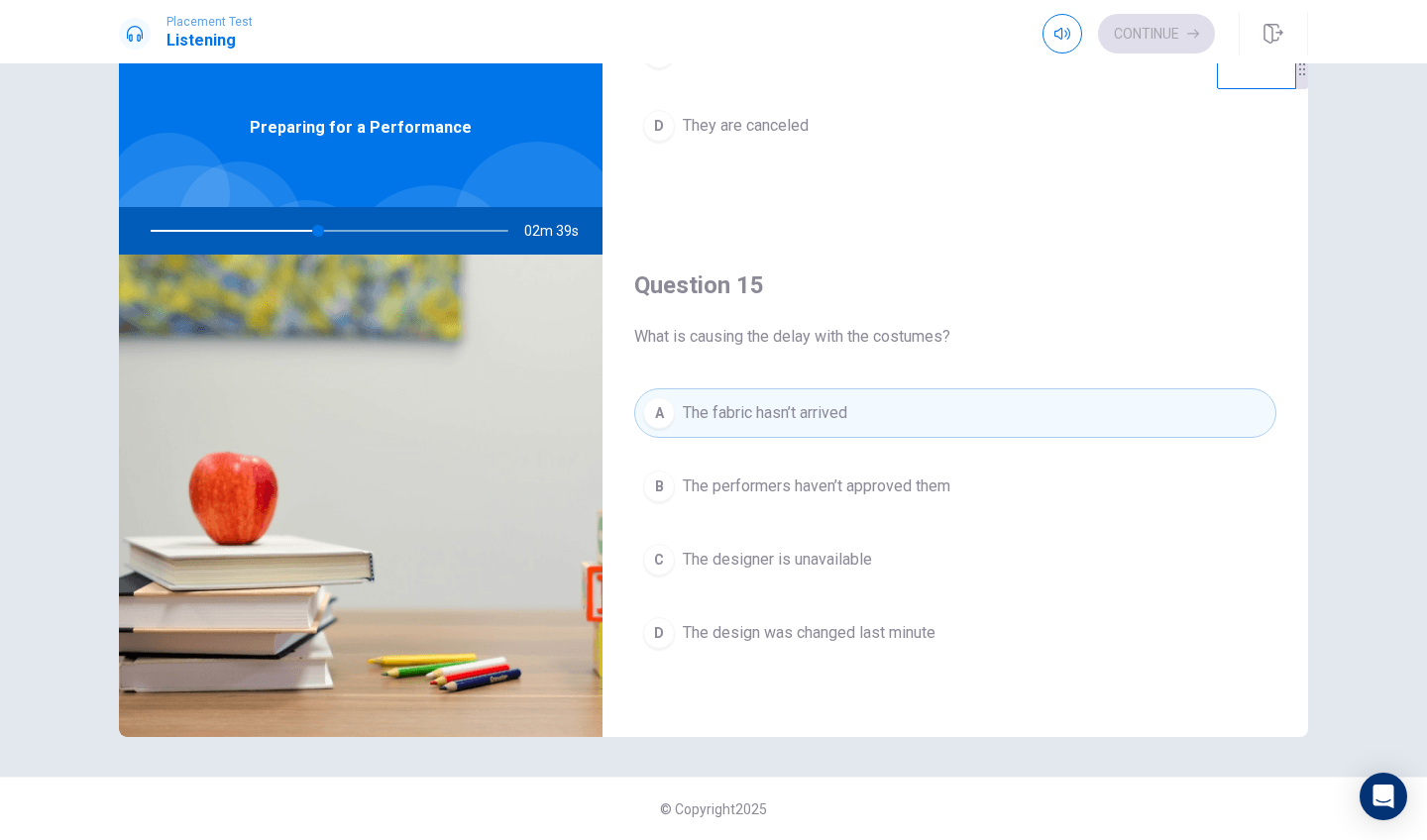 scroll, scrollTop: 1847, scrollLeft: 0, axis: vertical 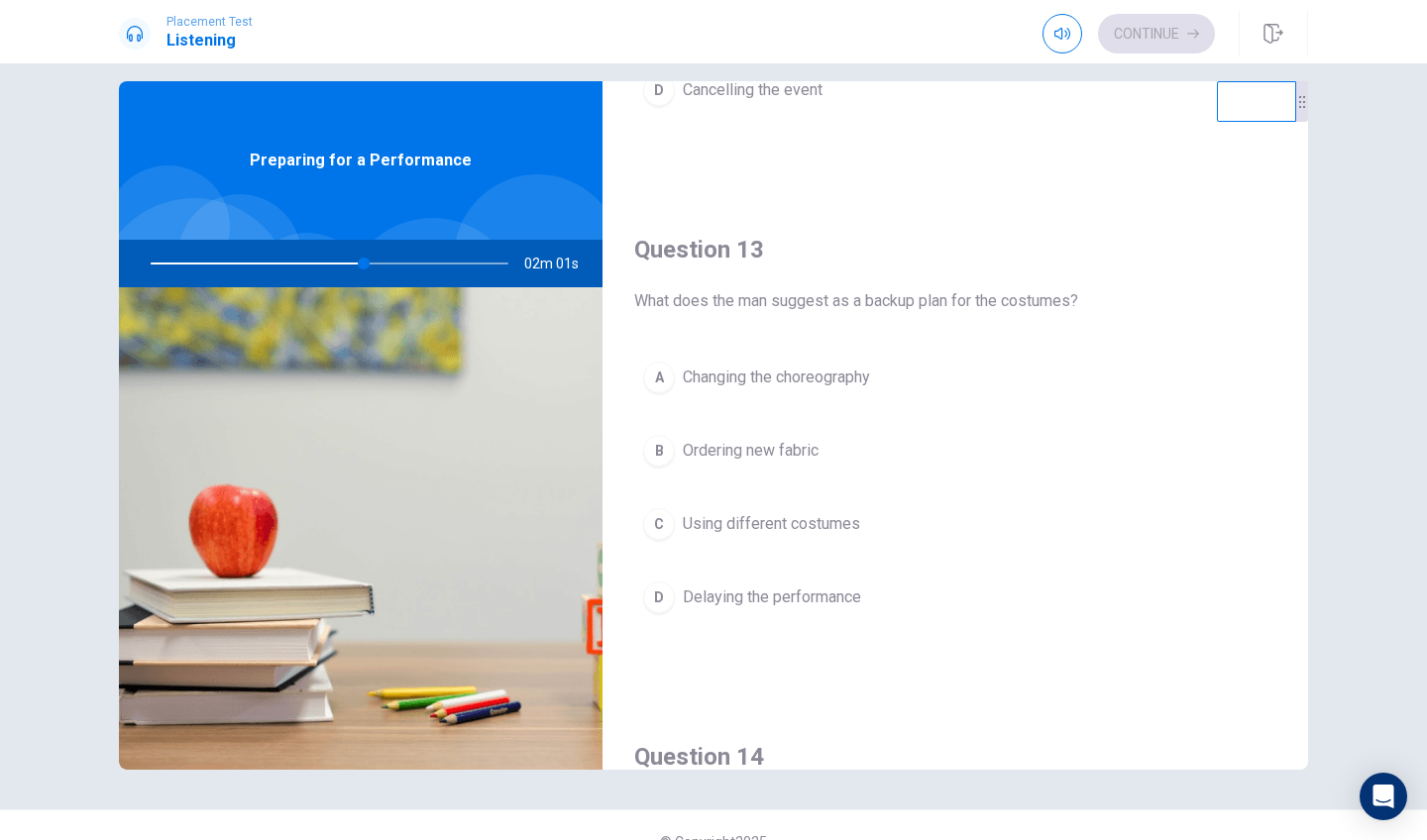 click on "C" at bounding box center (659, 524) 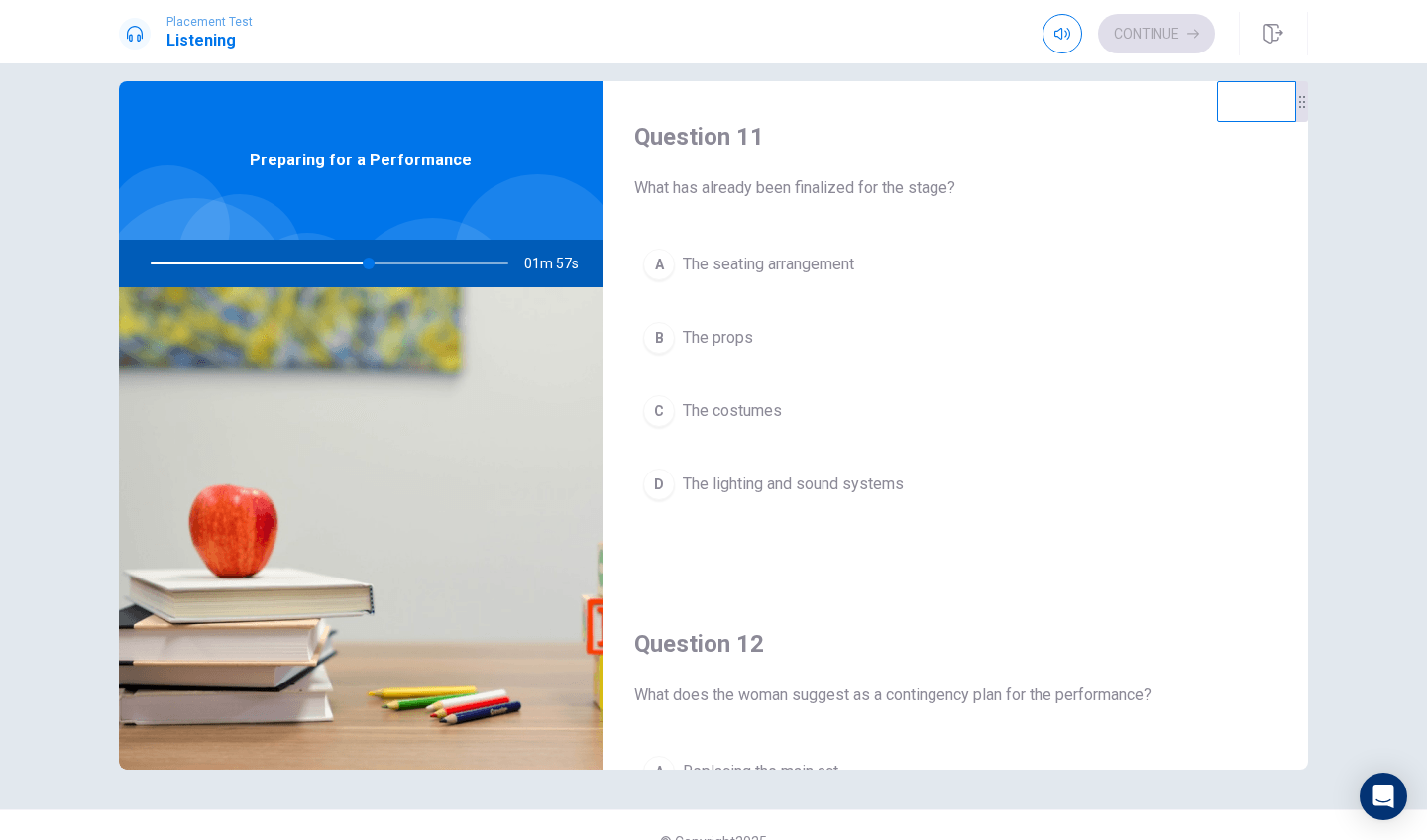 scroll, scrollTop: 0, scrollLeft: 0, axis: both 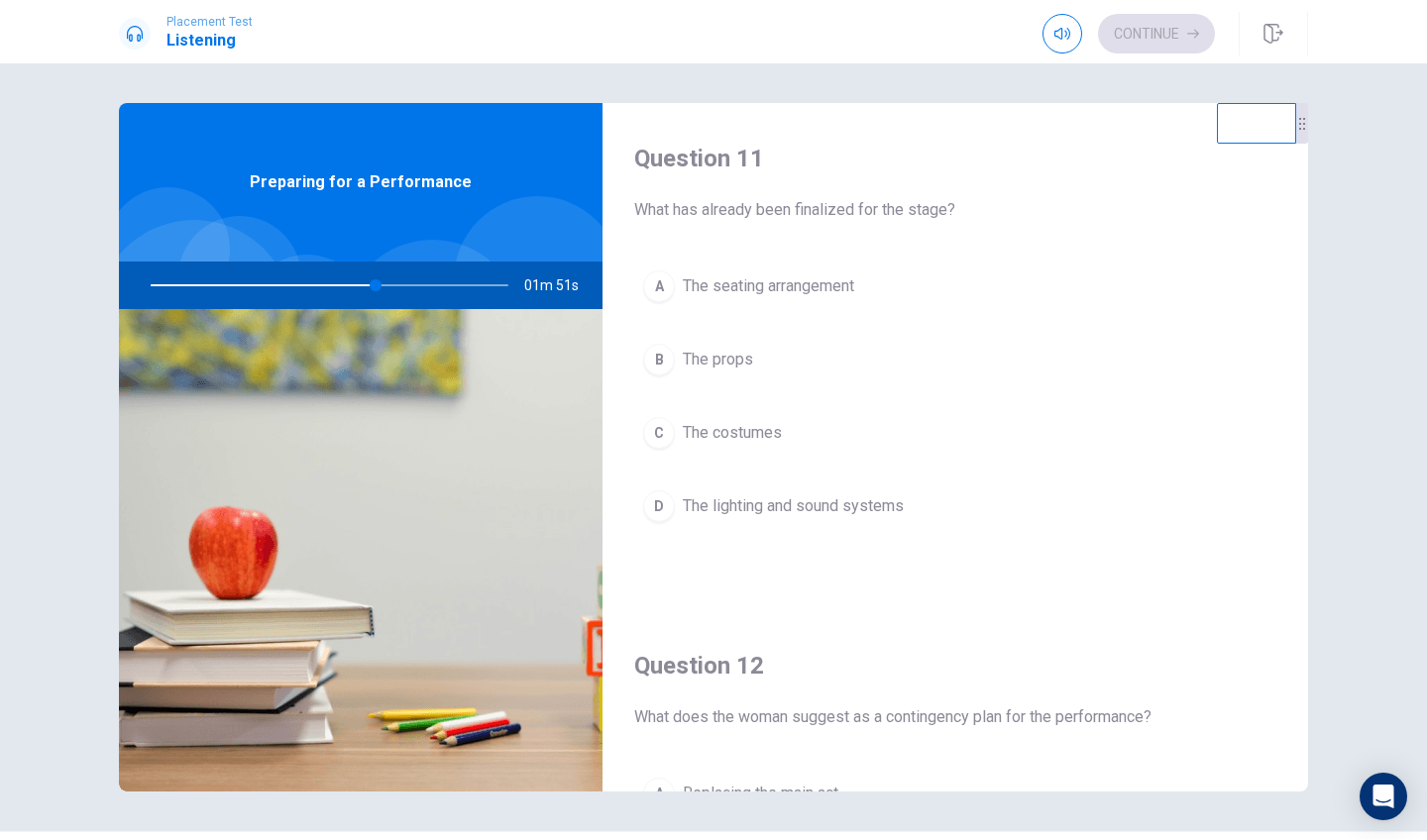 click on "D" at bounding box center [659, 506] 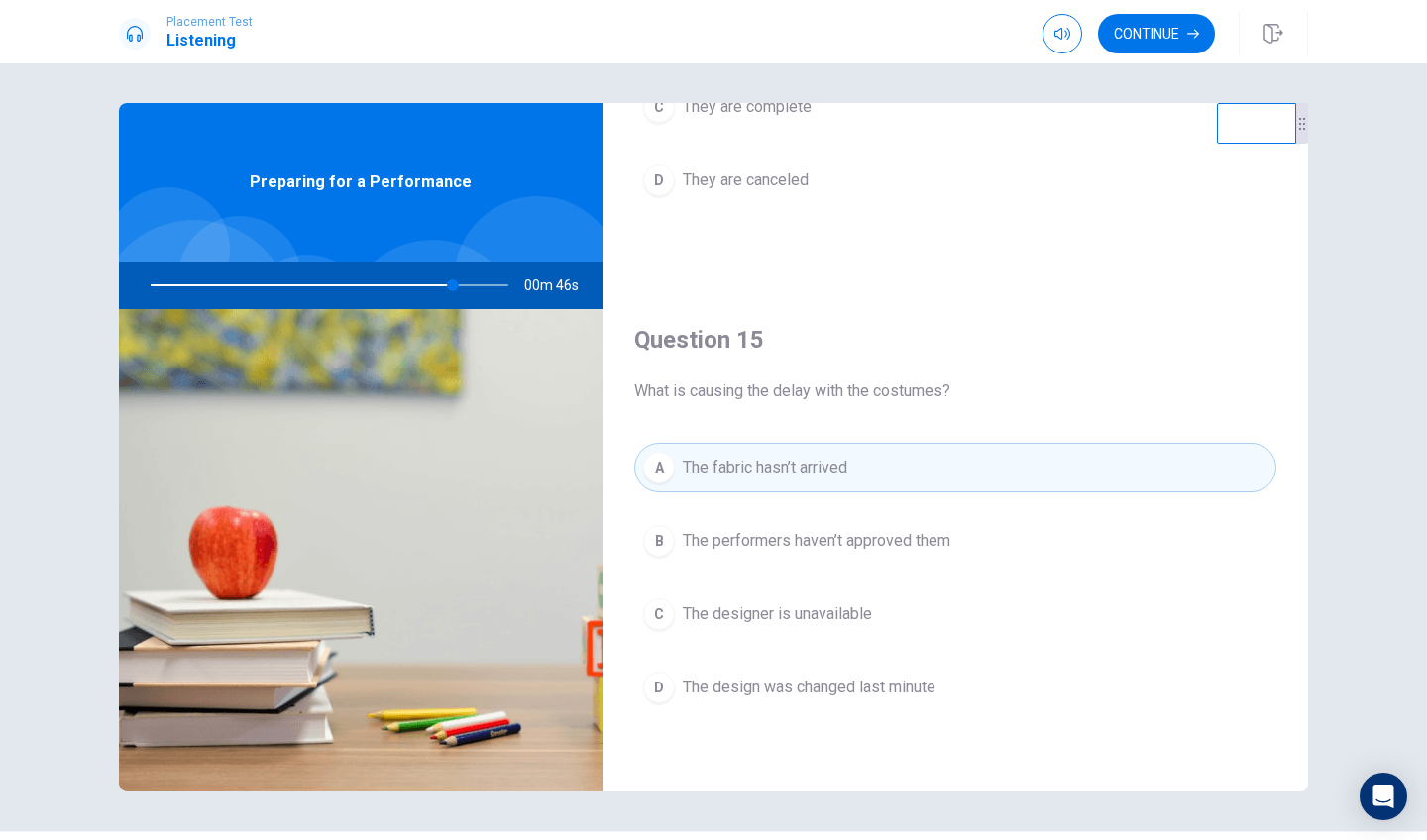 scroll, scrollTop: 1847, scrollLeft: 0, axis: vertical 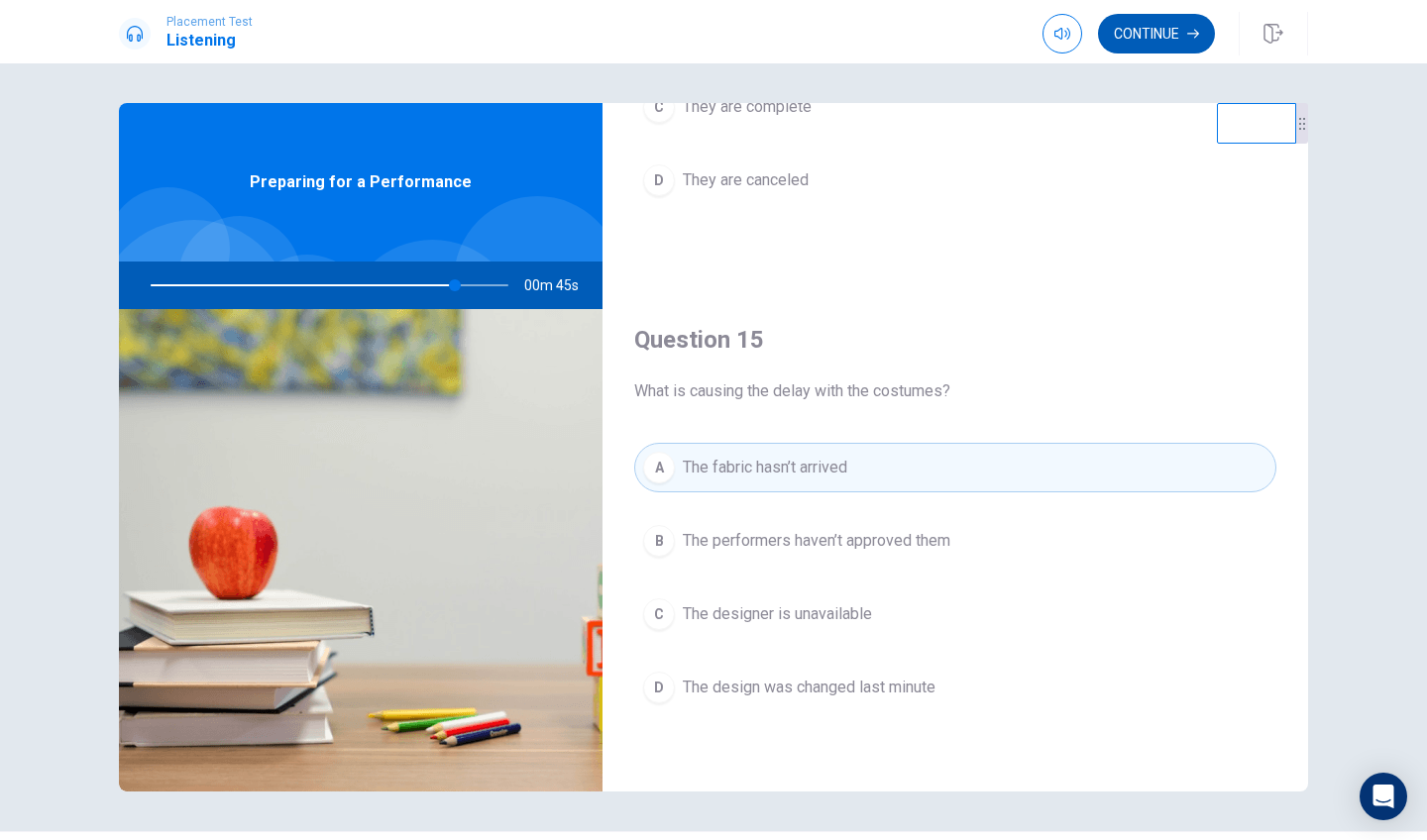 click on "Continue" at bounding box center (1156, 34) 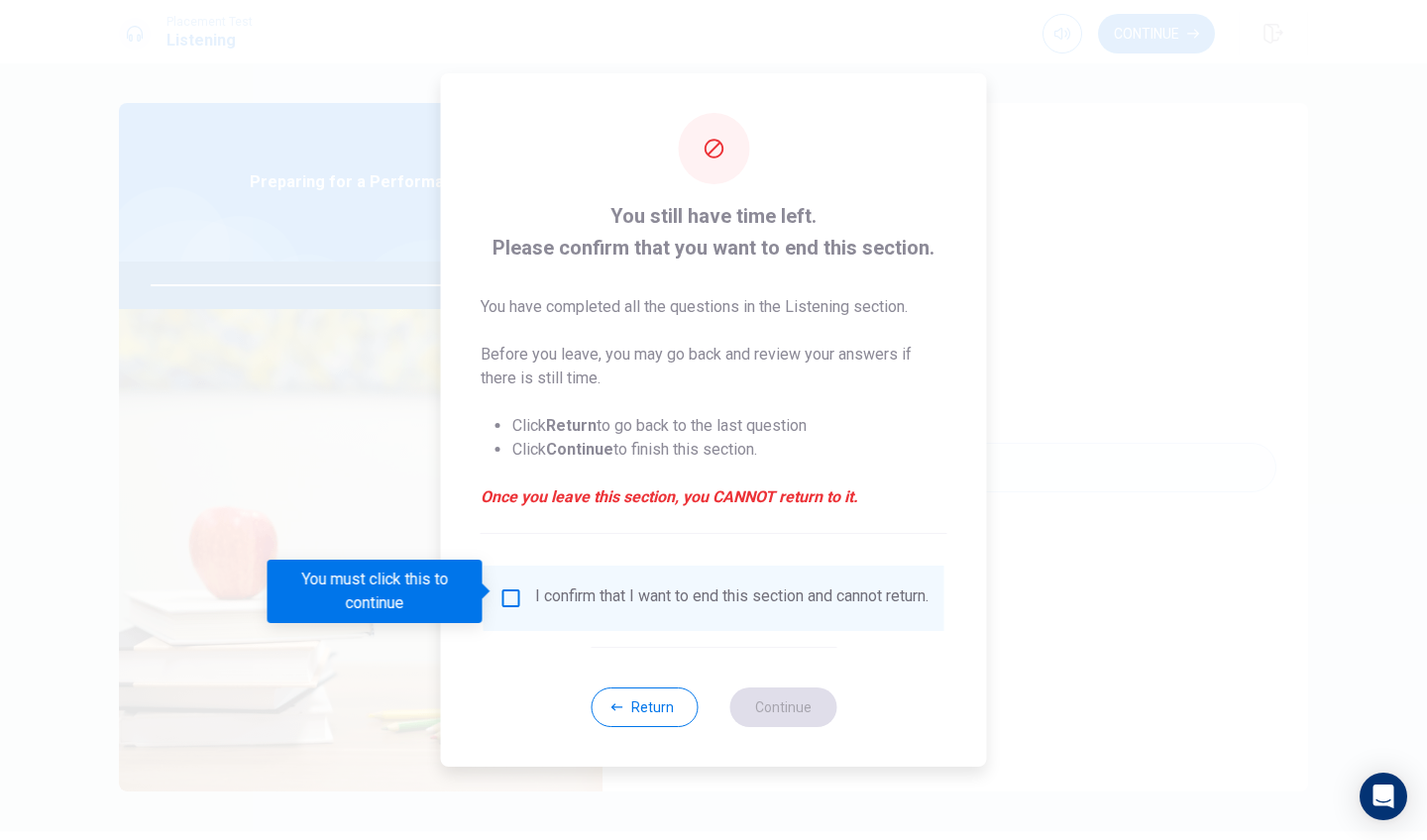 click at bounding box center [511, 598] 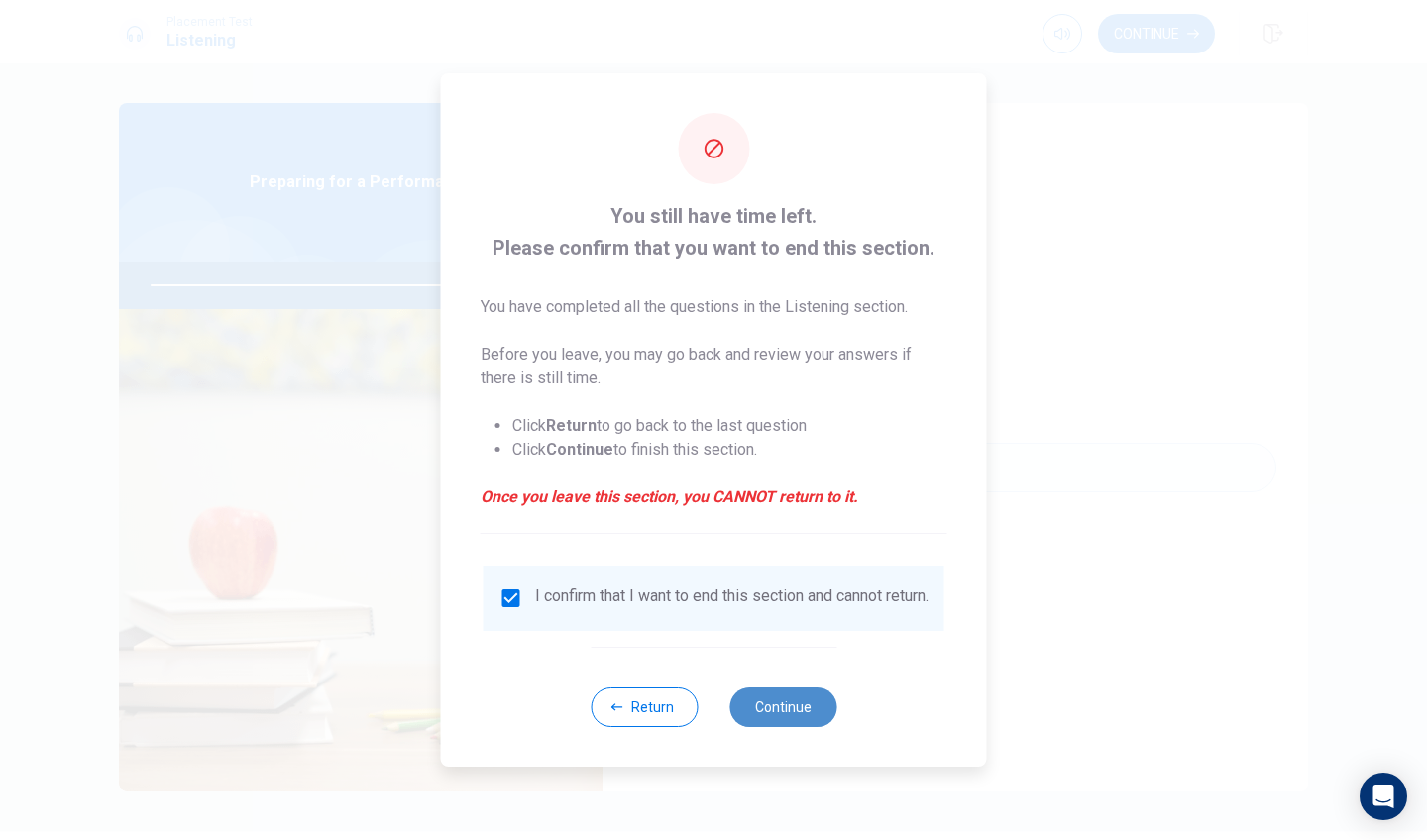 click on "Continue" at bounding box center [783, 707] 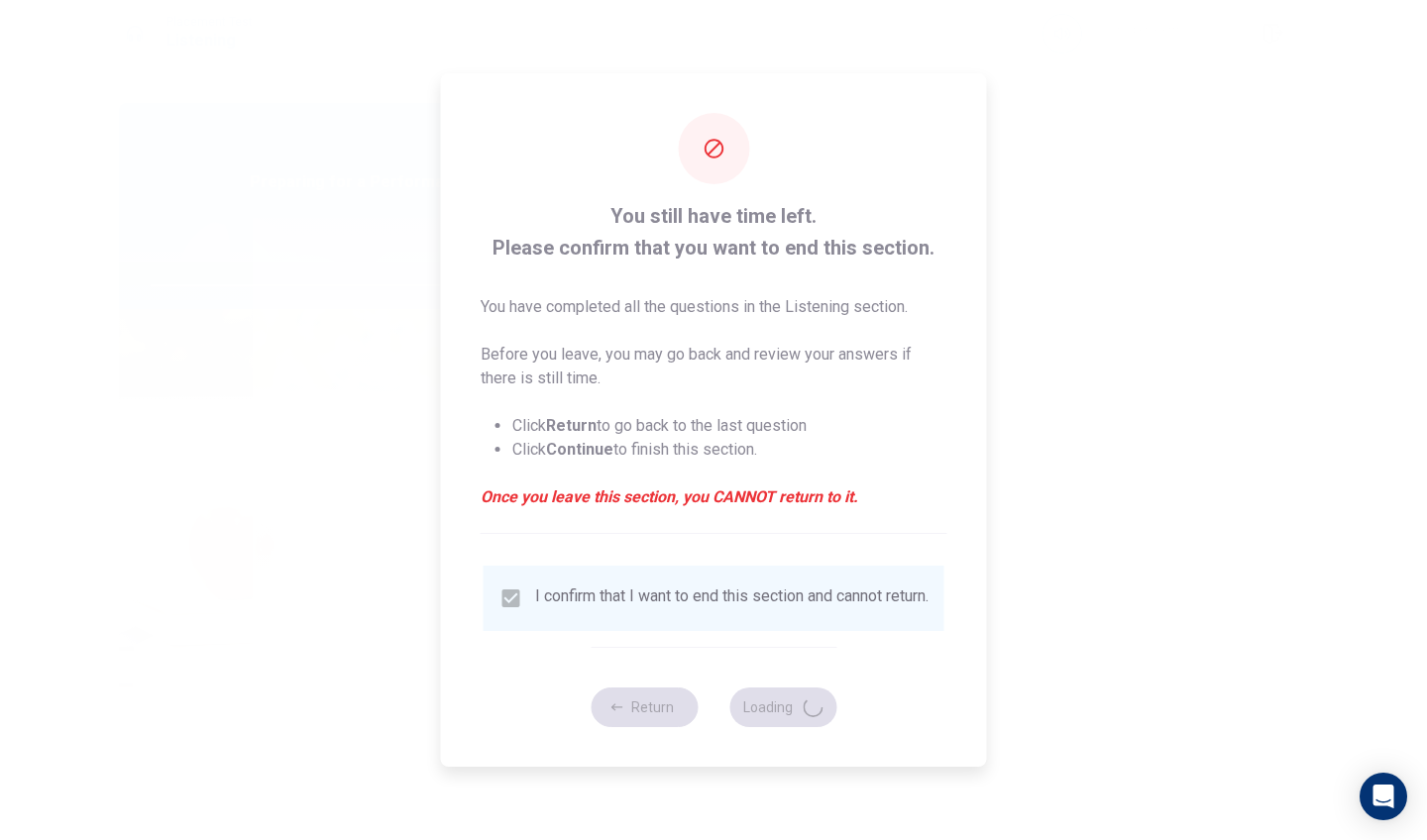 type on "88" 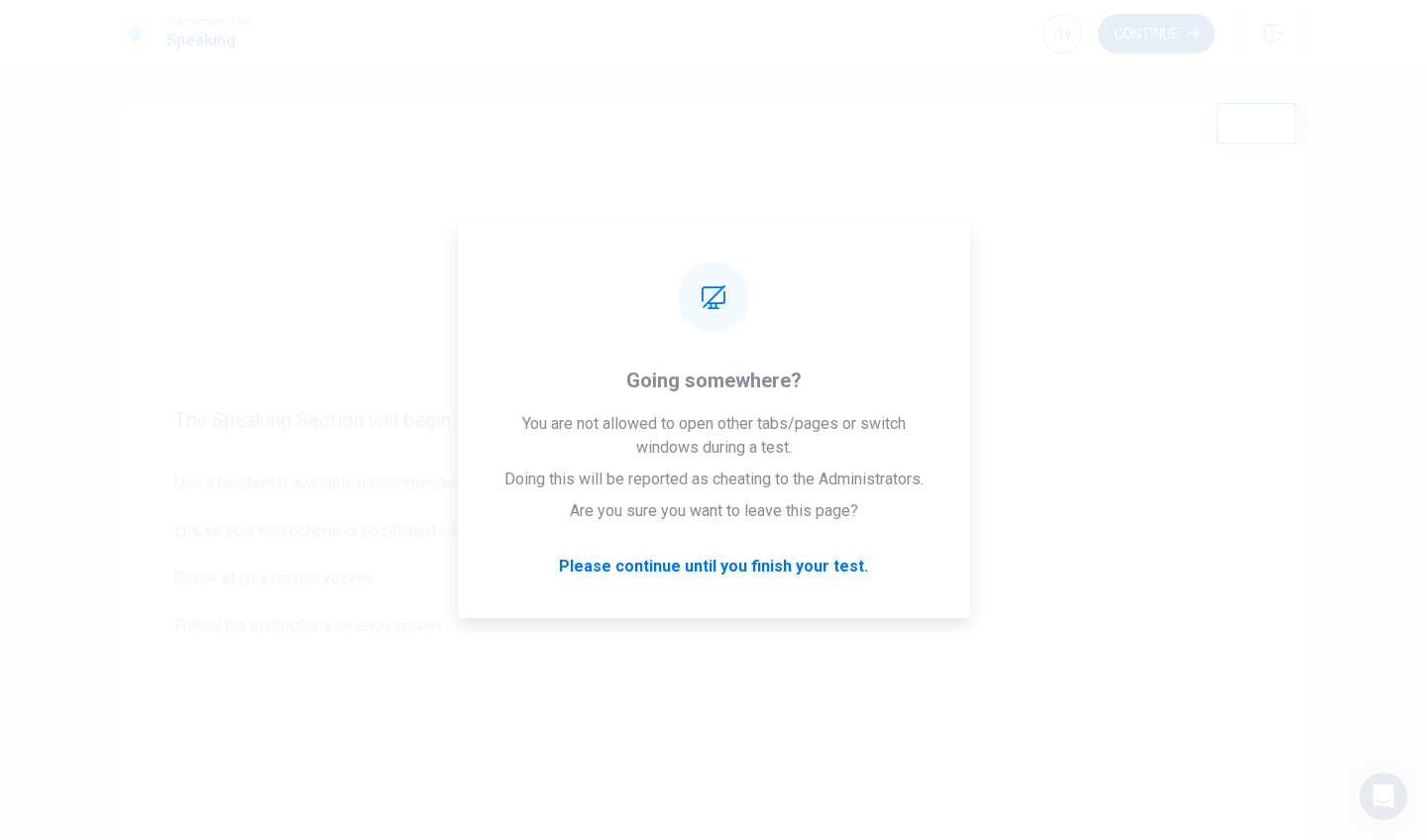 scroll, scrollTop: 0, scrollLeft: 0, axis: both 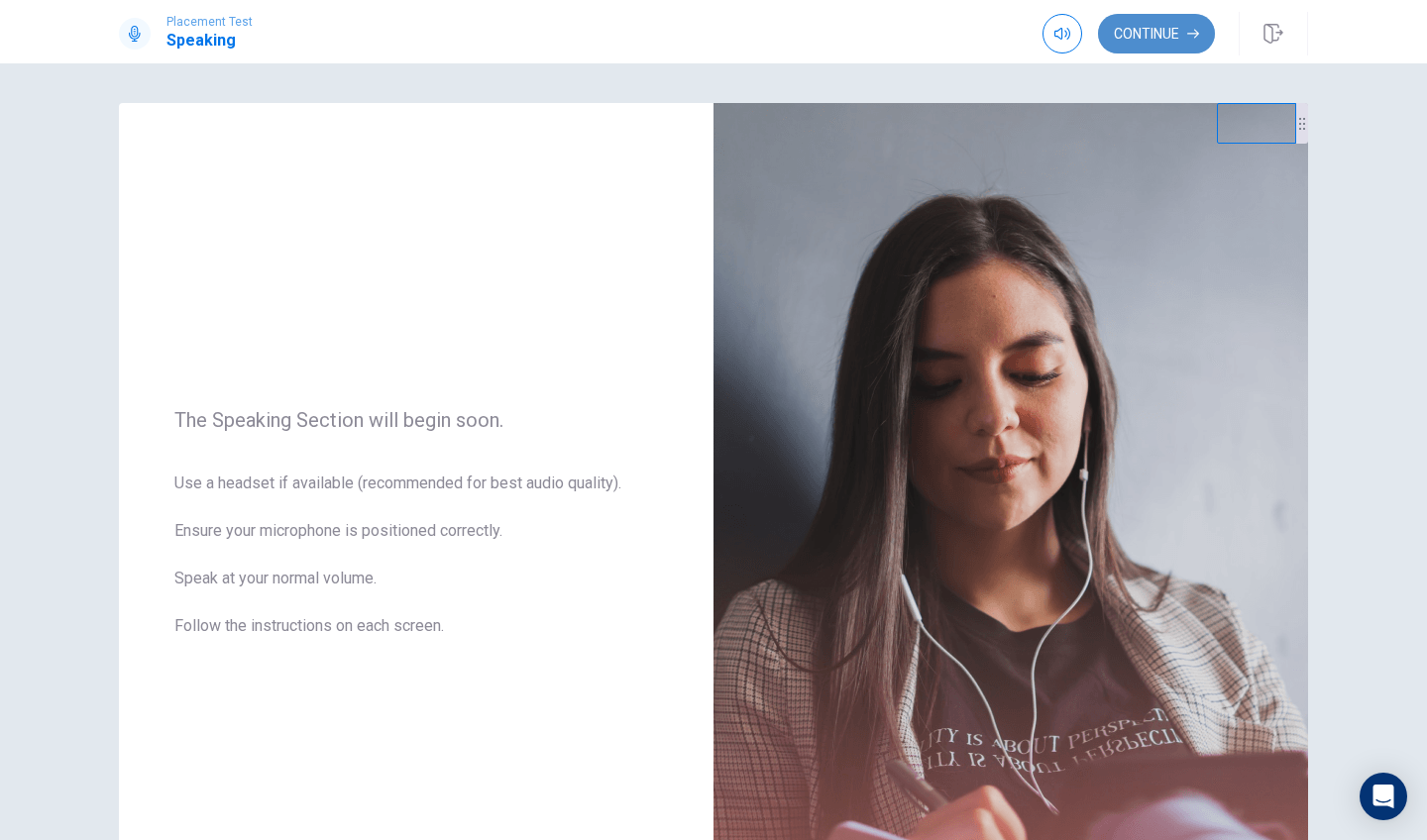 click on "Continue" at bounding box center [1156, 34] 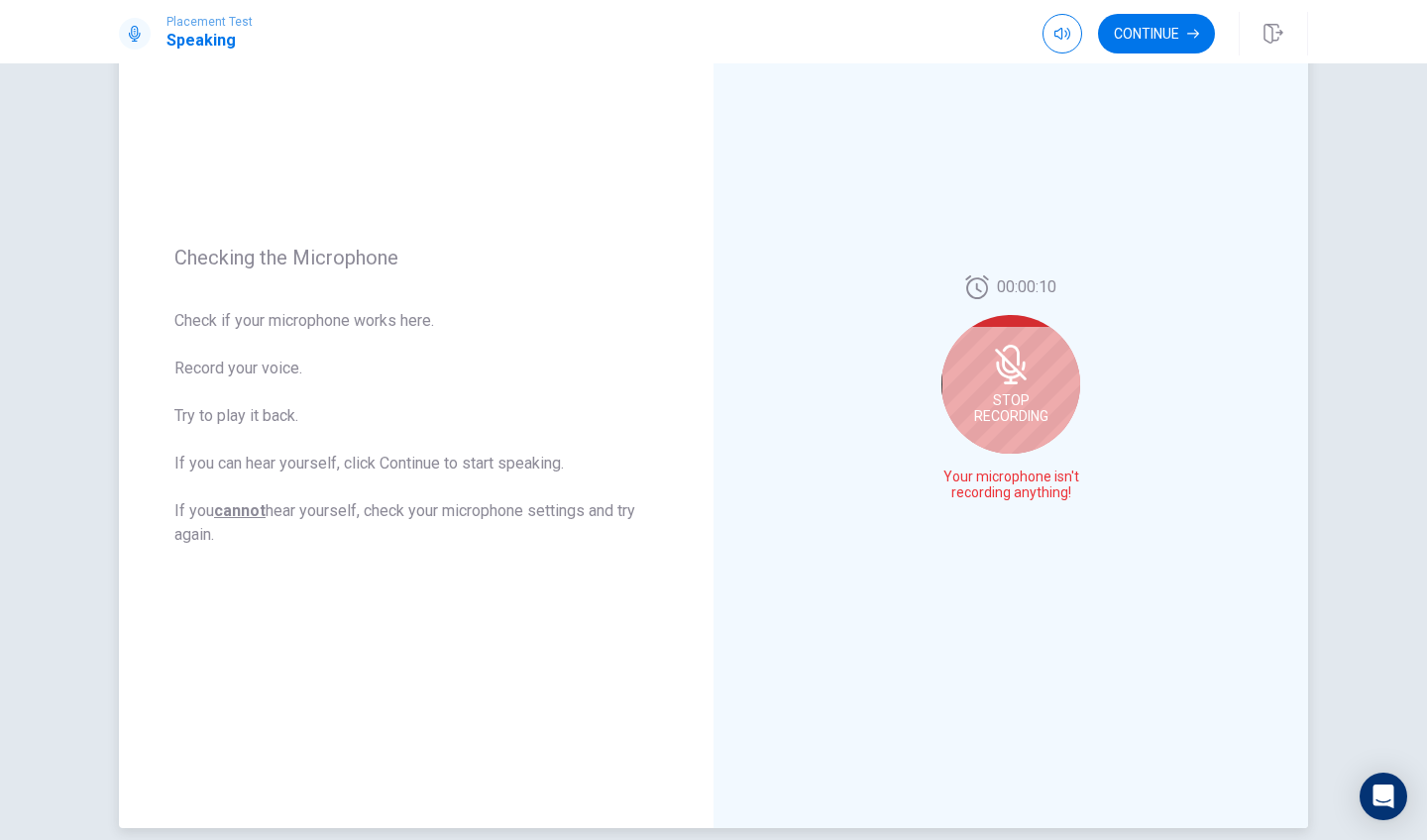 scroll, scrollTop: 142, scrollLeft: 0, axis: vertical 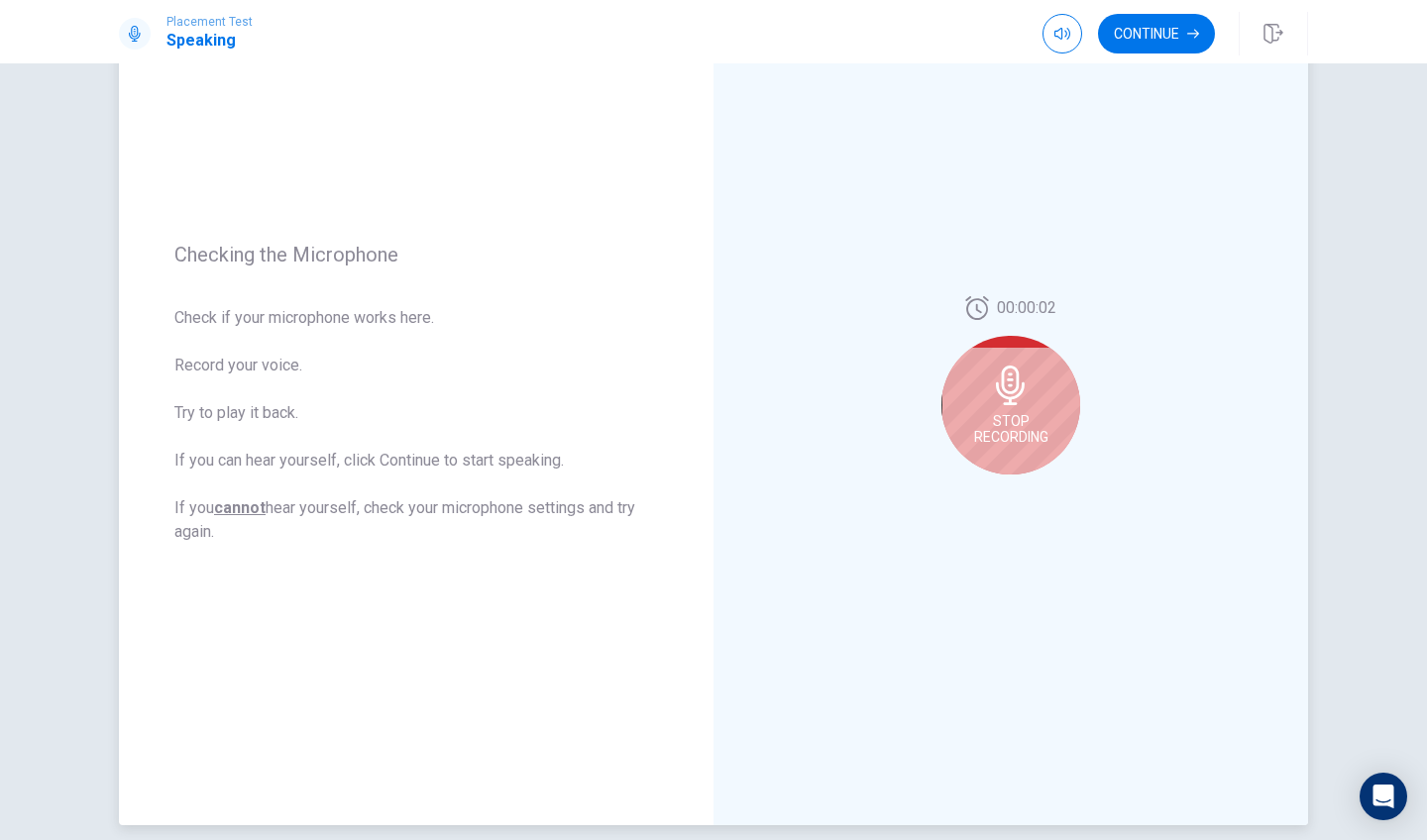 click on "Stop   Recording" at bounding box center (1011, 405) 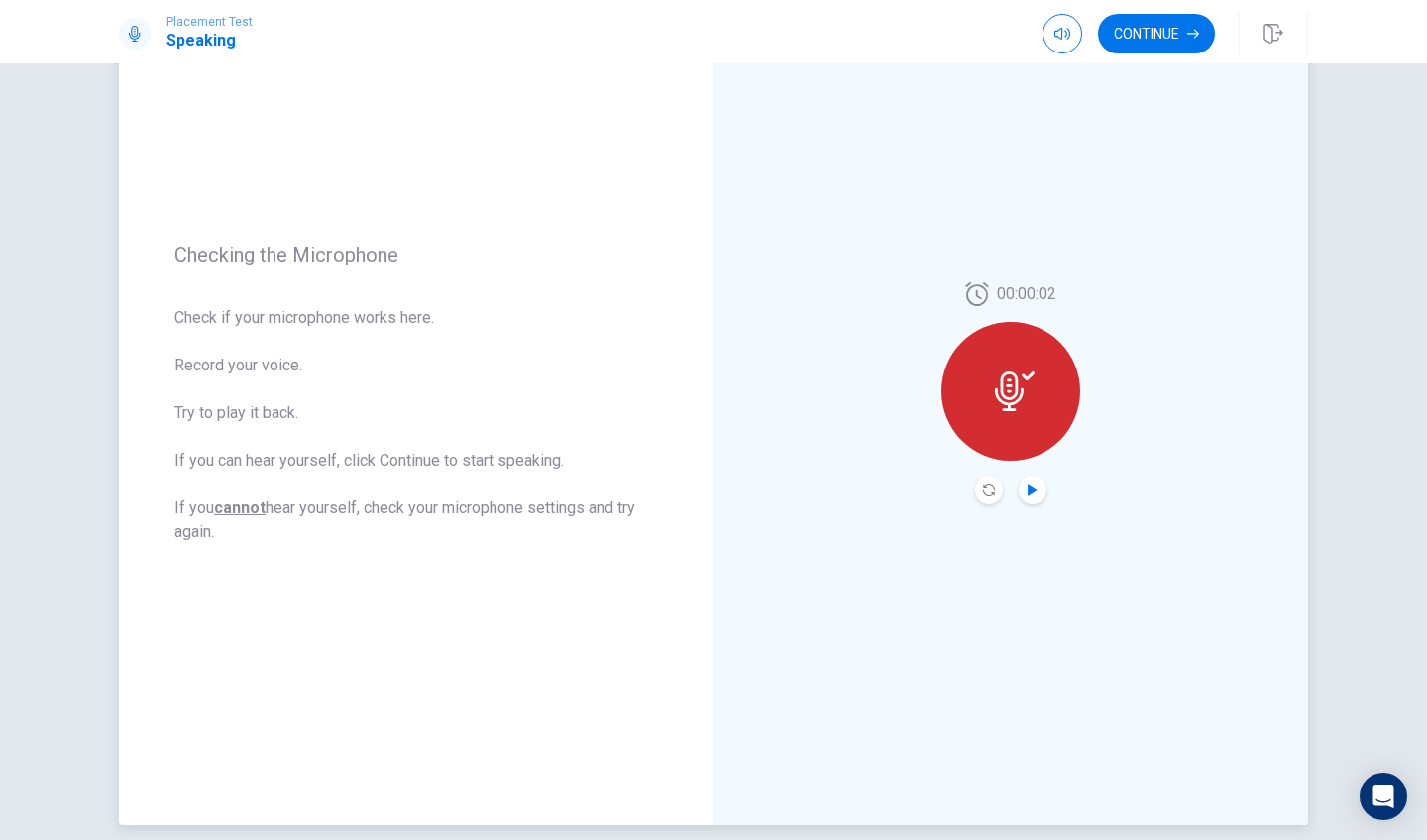 click 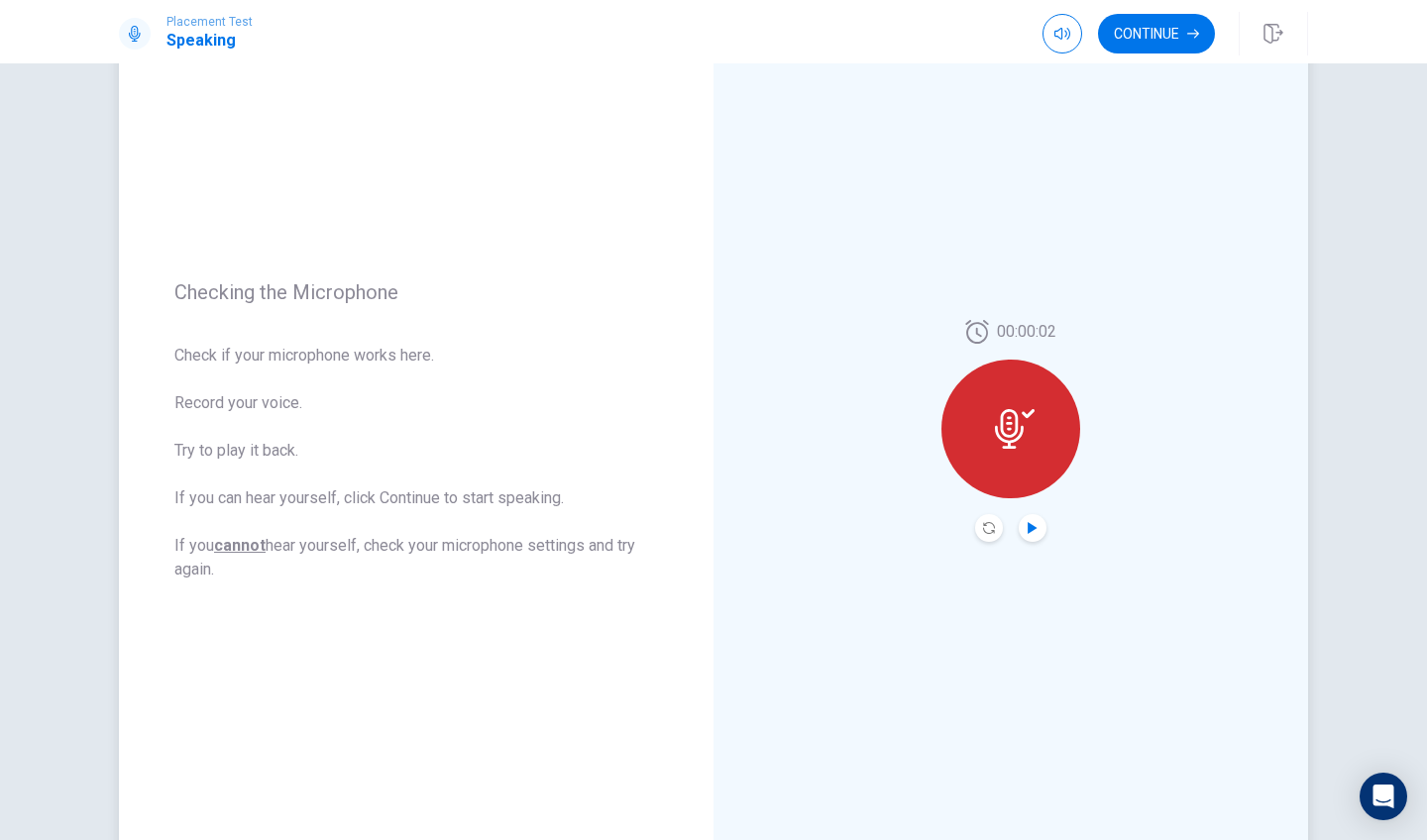 scroll, scrollTop: 18, scrollLeft: 0, axis: vertical 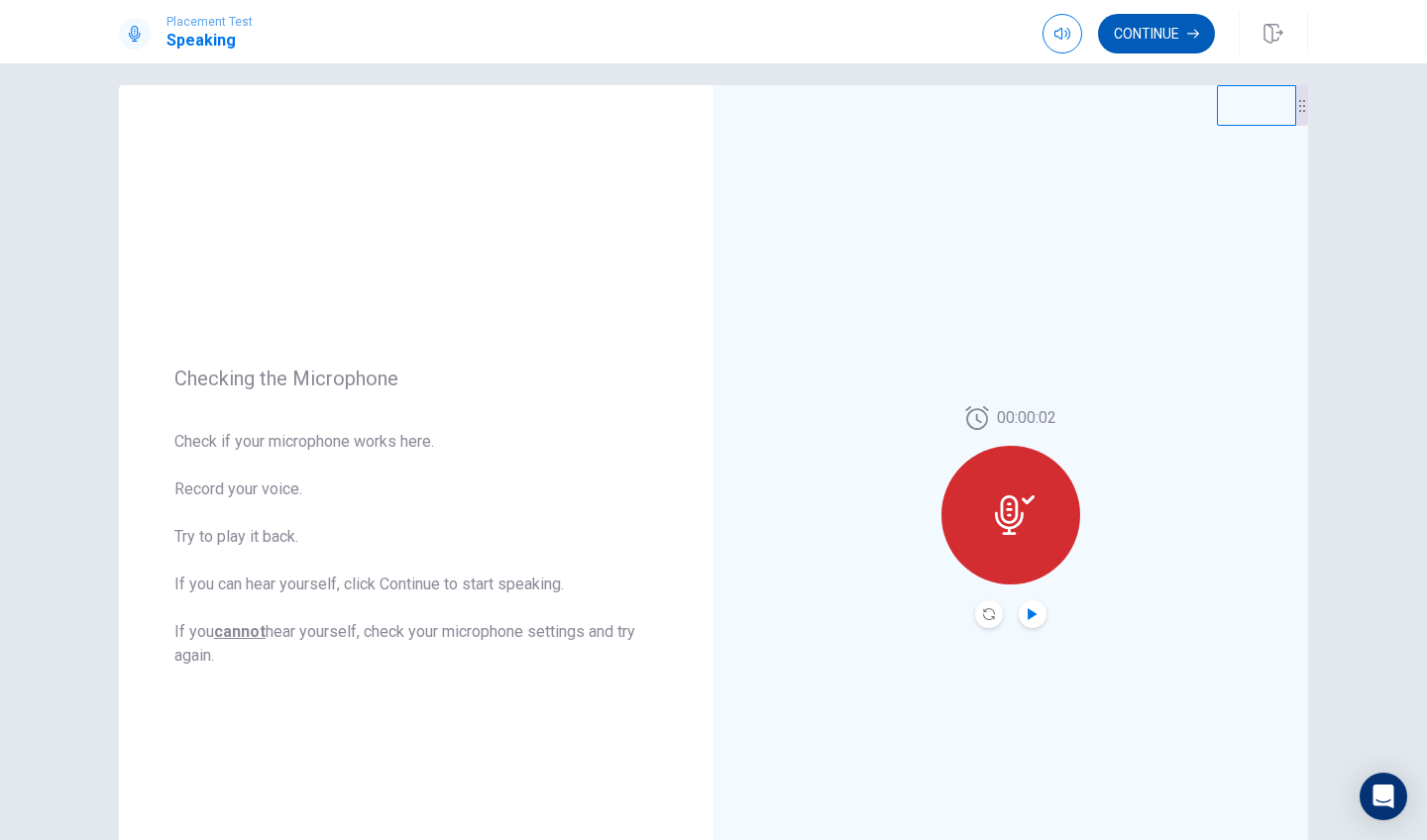 click on "Continue" at bounding box center [1156, 34] 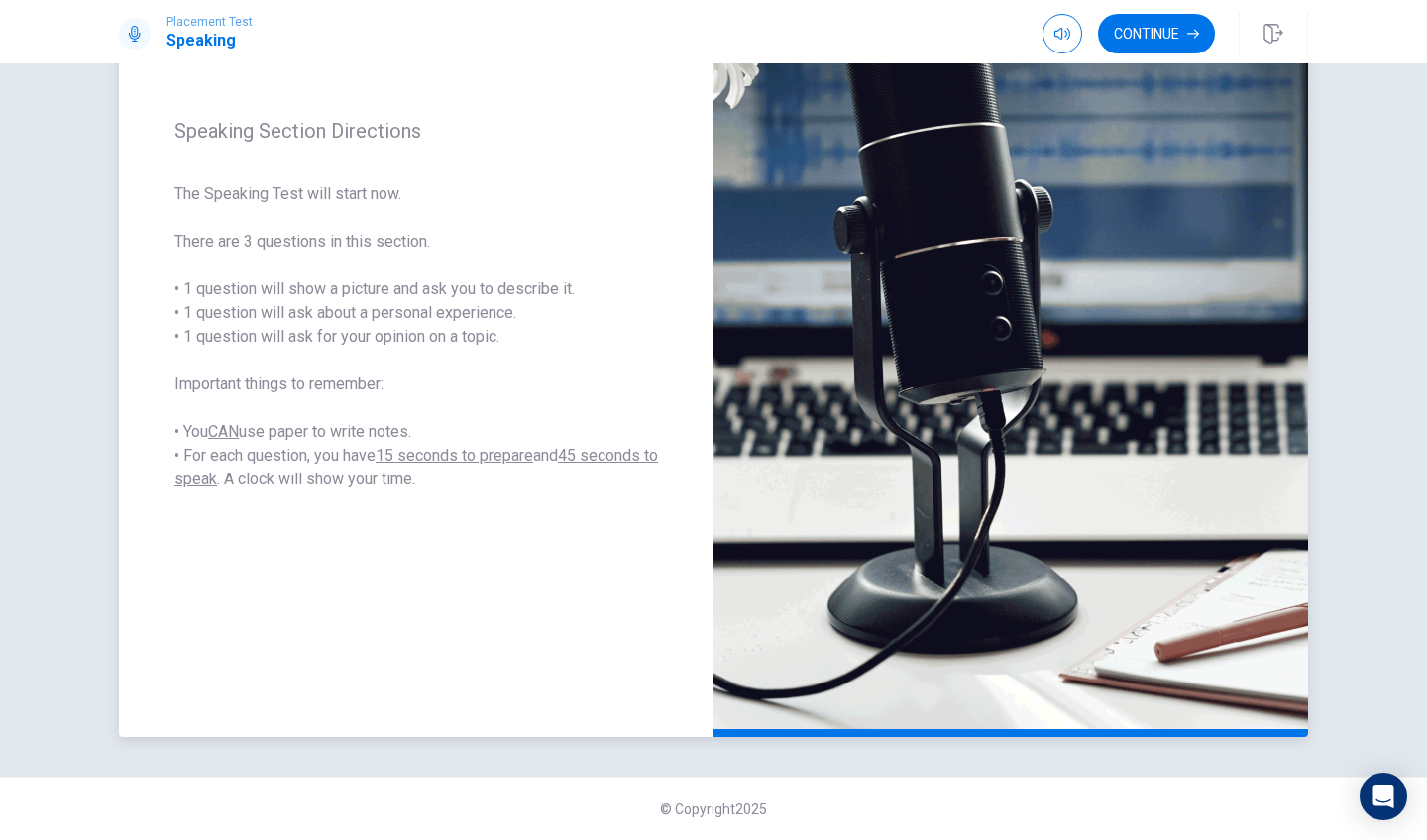 scroll, scrollTop: 230, scrollLeft: 0, axis: vertical 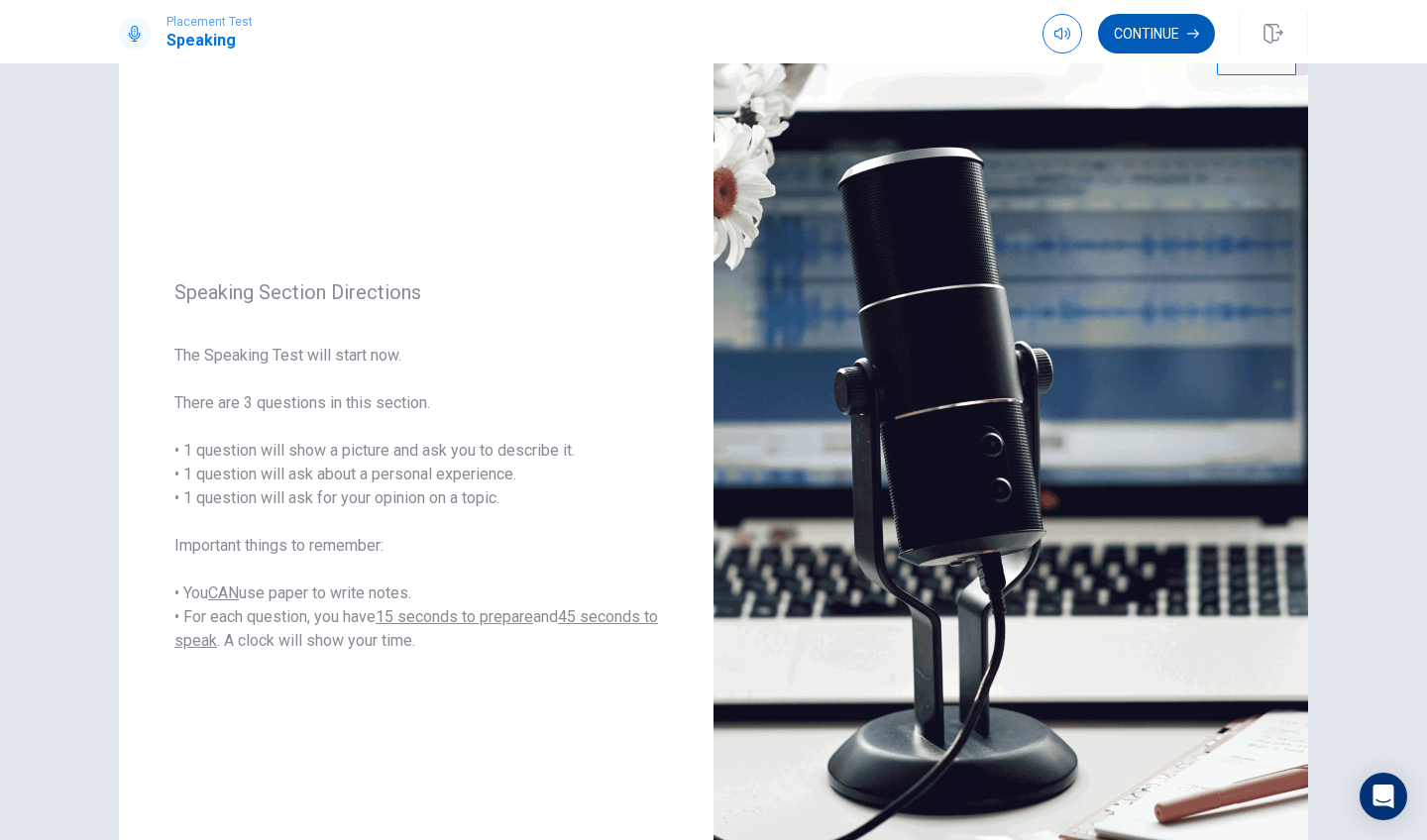click on "Continue" at bounding box center [1156, 34] 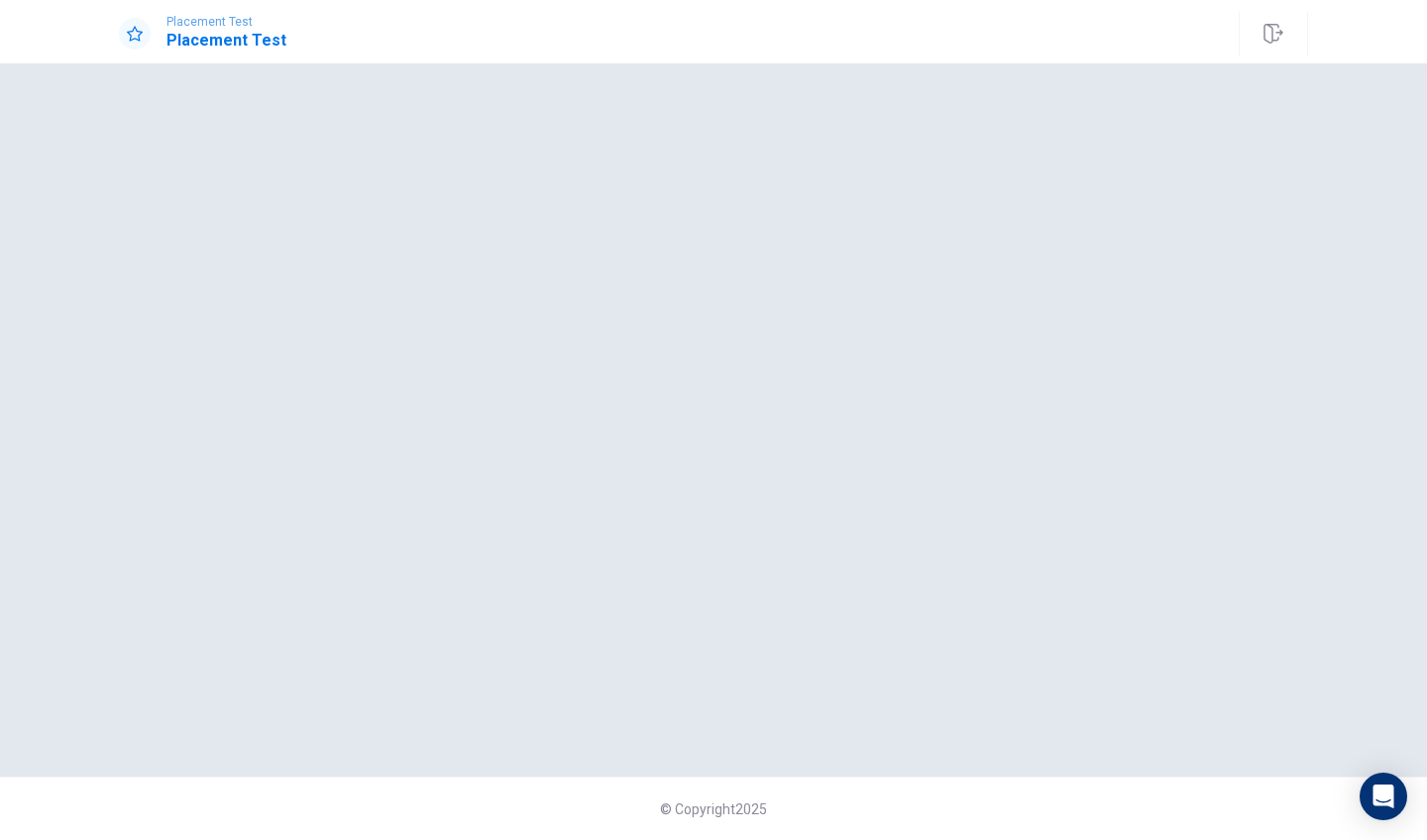 scroll, scrollTop: 0, scrollLeft: 0, axis: both 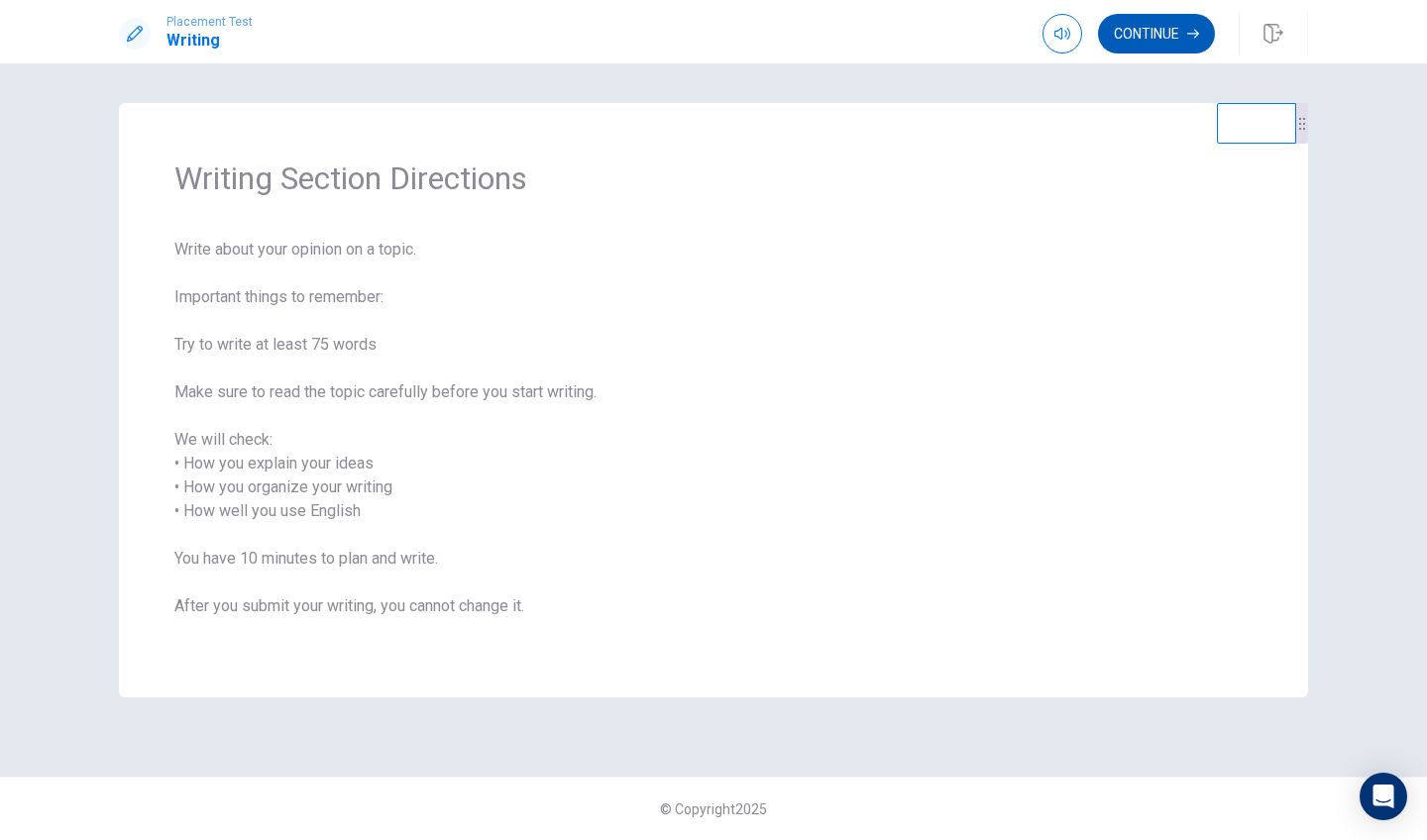 click on "Continue" at bounding box center (1156, 34) 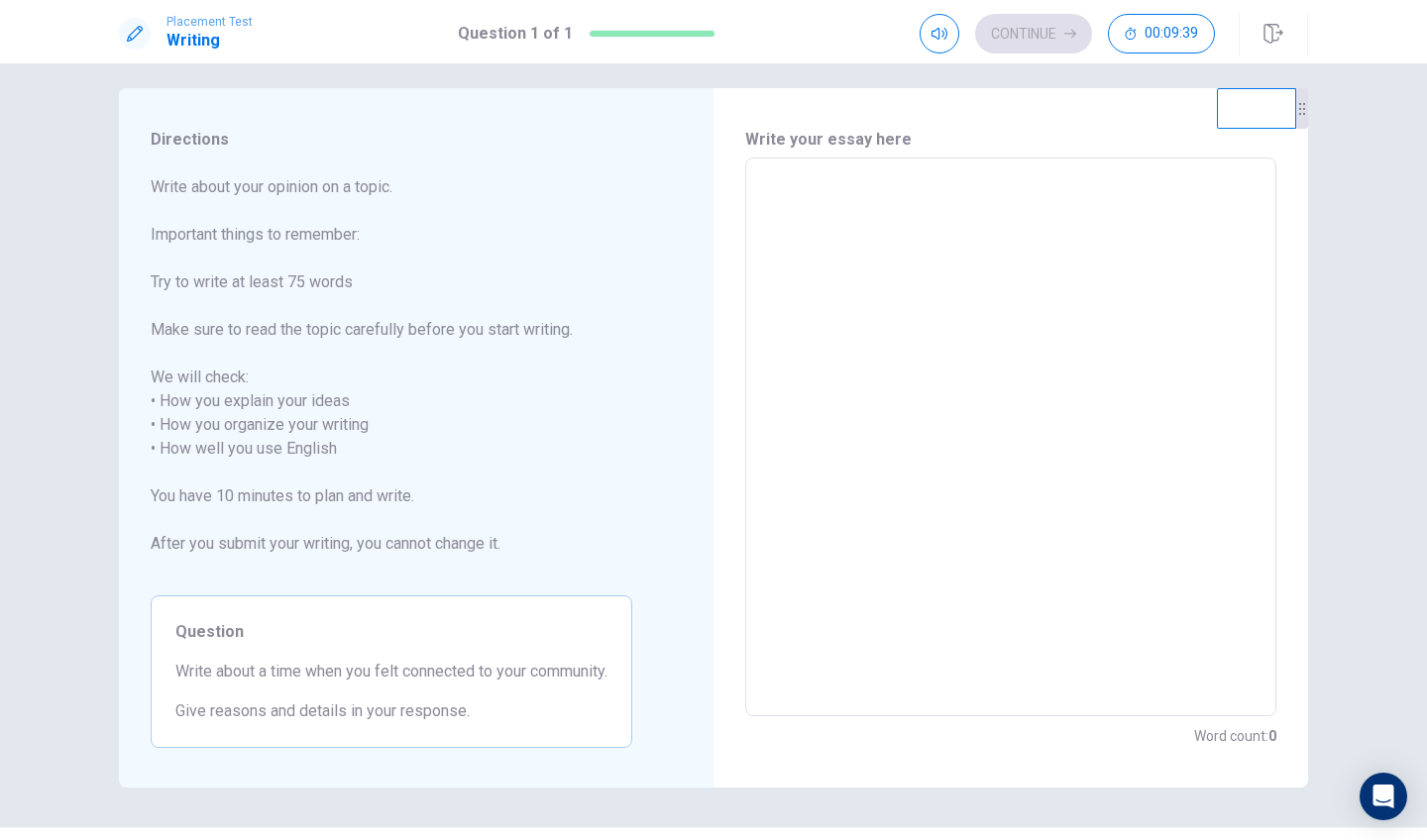 scroll, scrollTop: 12, scrollLeft: 0, axis: vertical 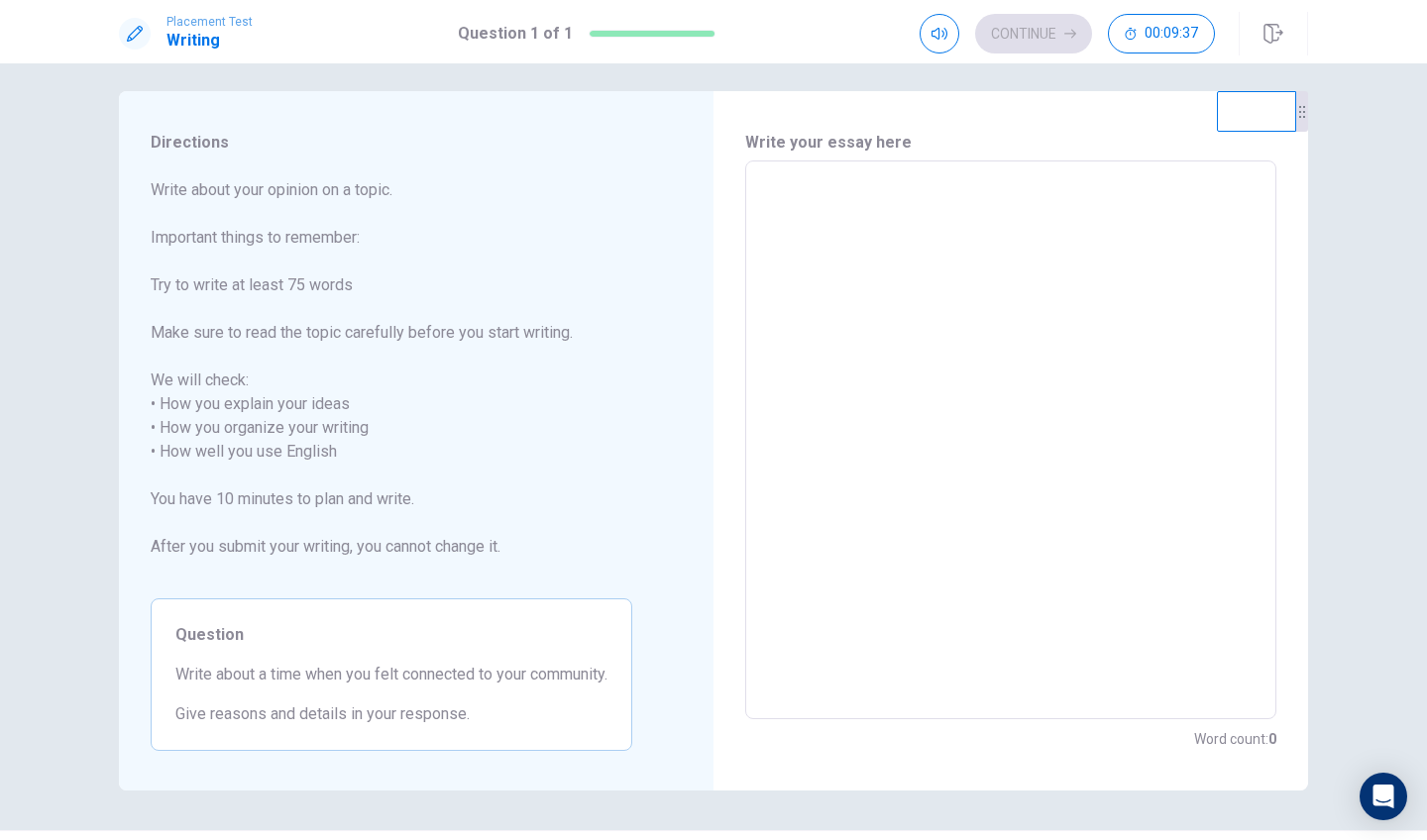 click at bounding box center (1011, 440) 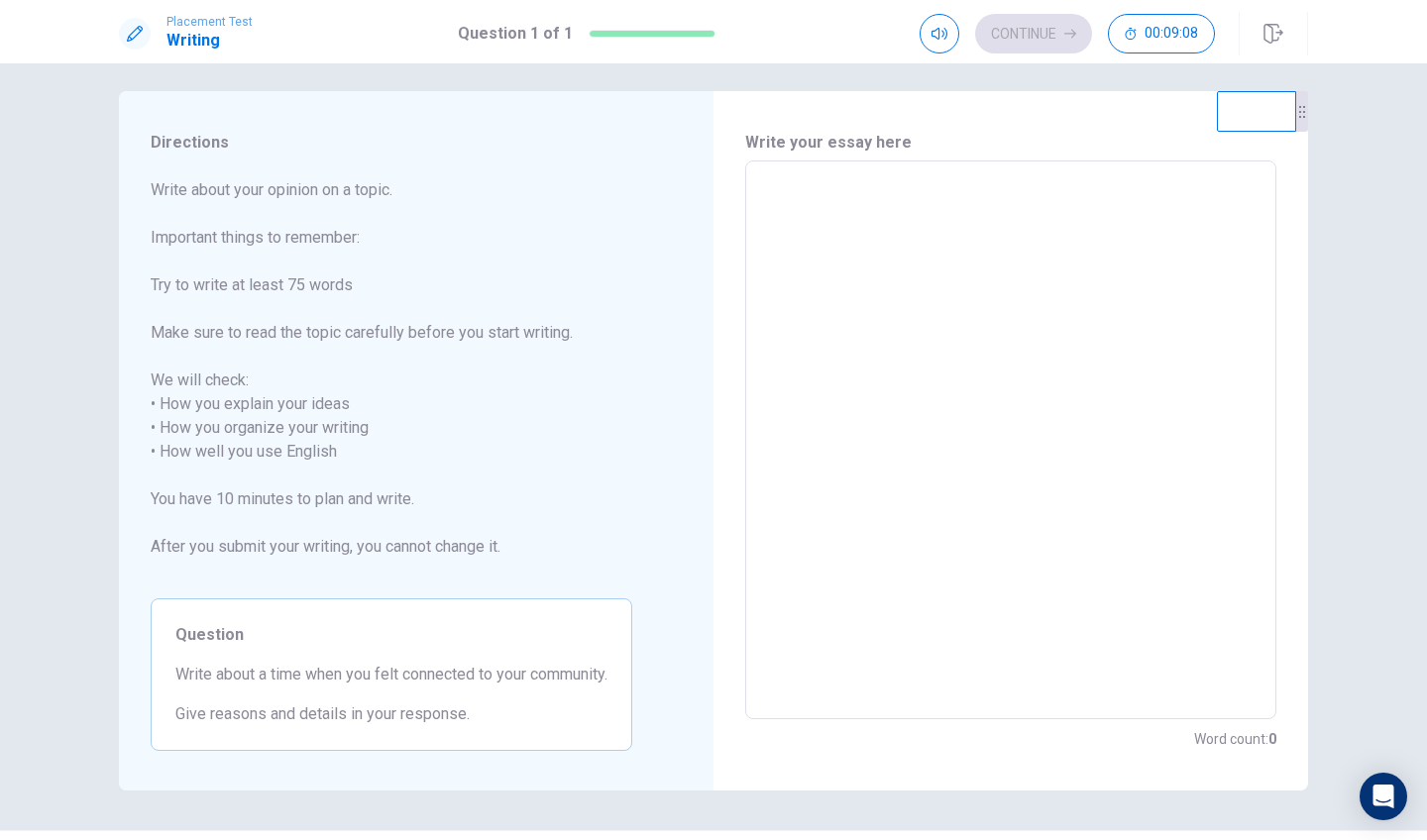 type on "t" 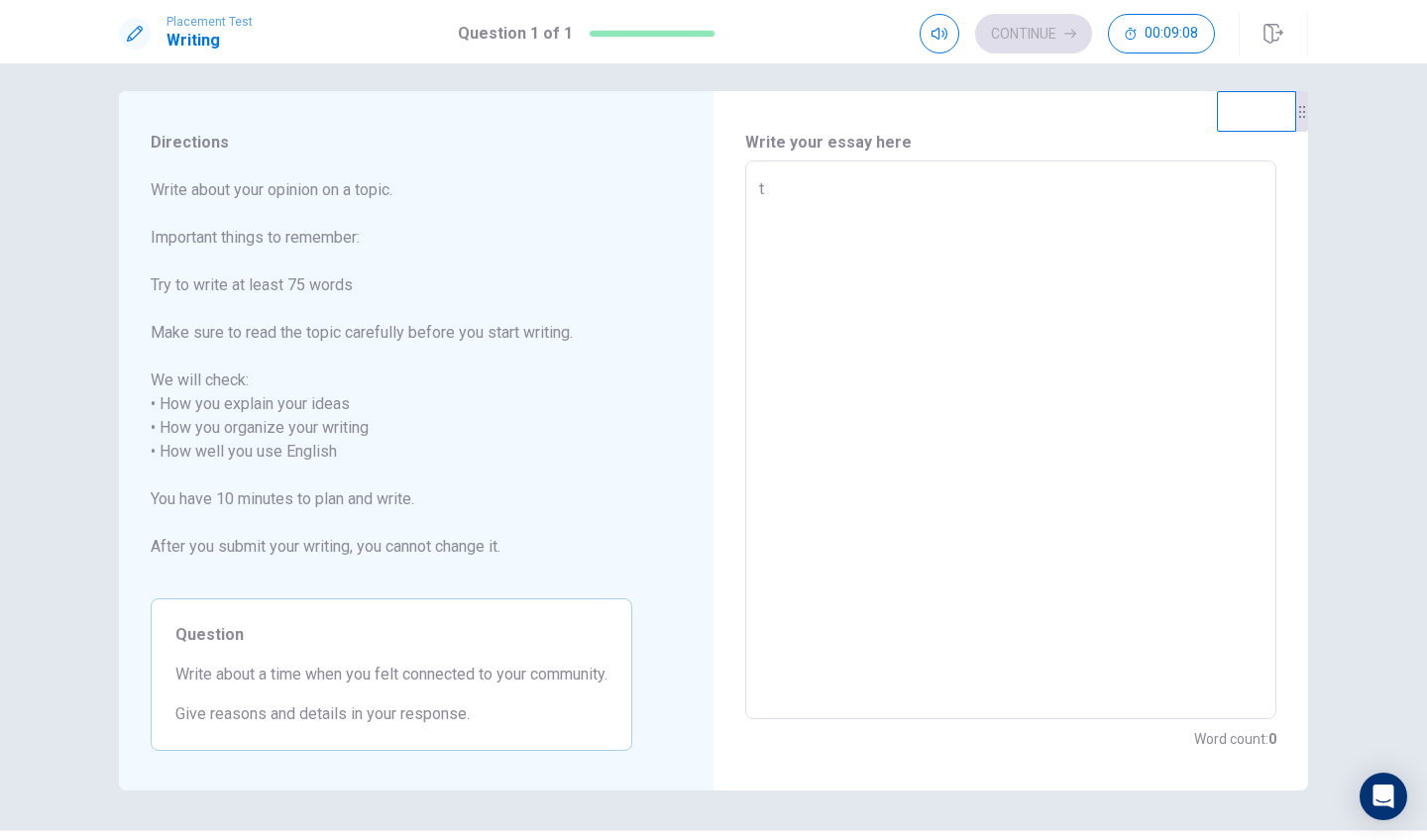 type on "x" 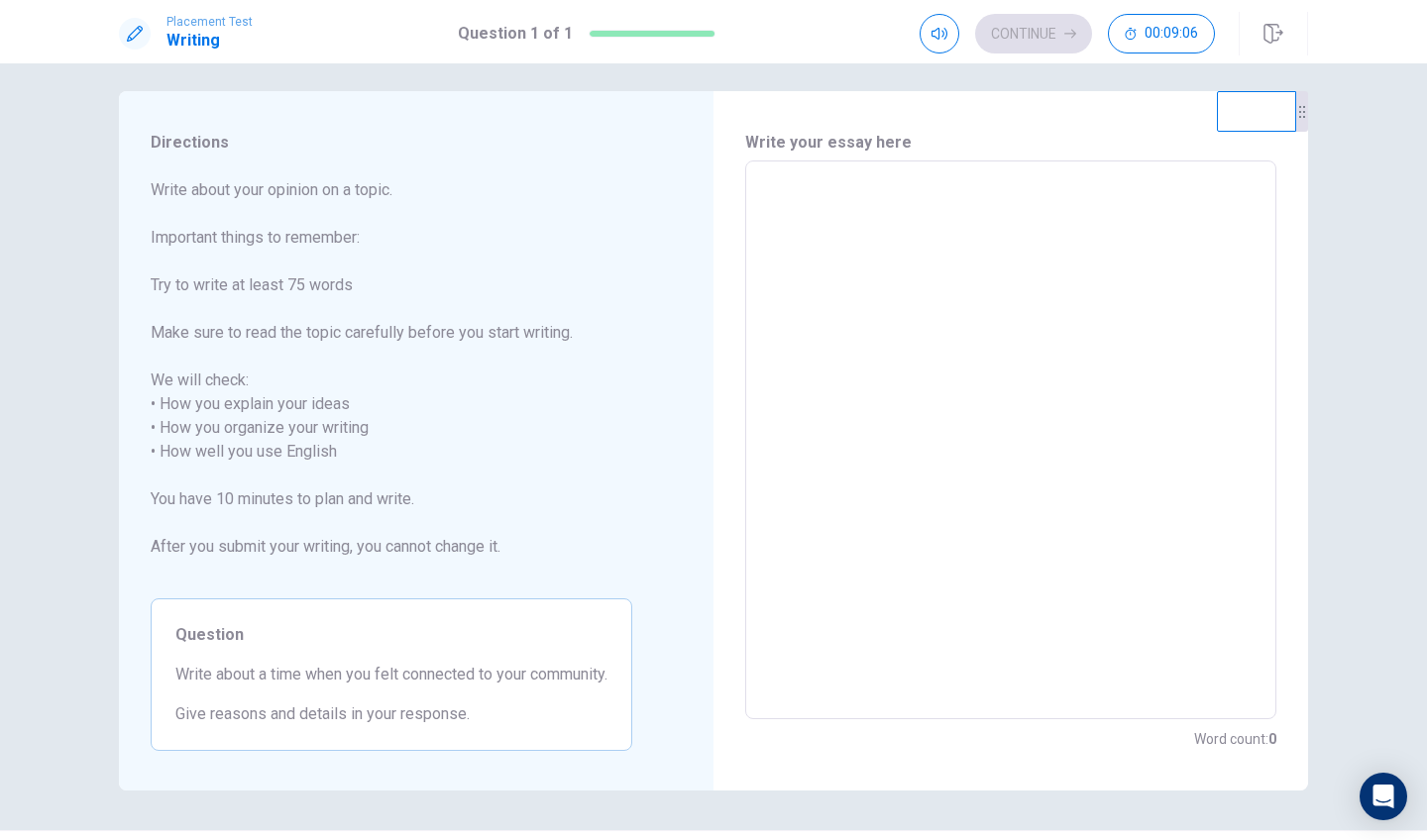 type on "o" 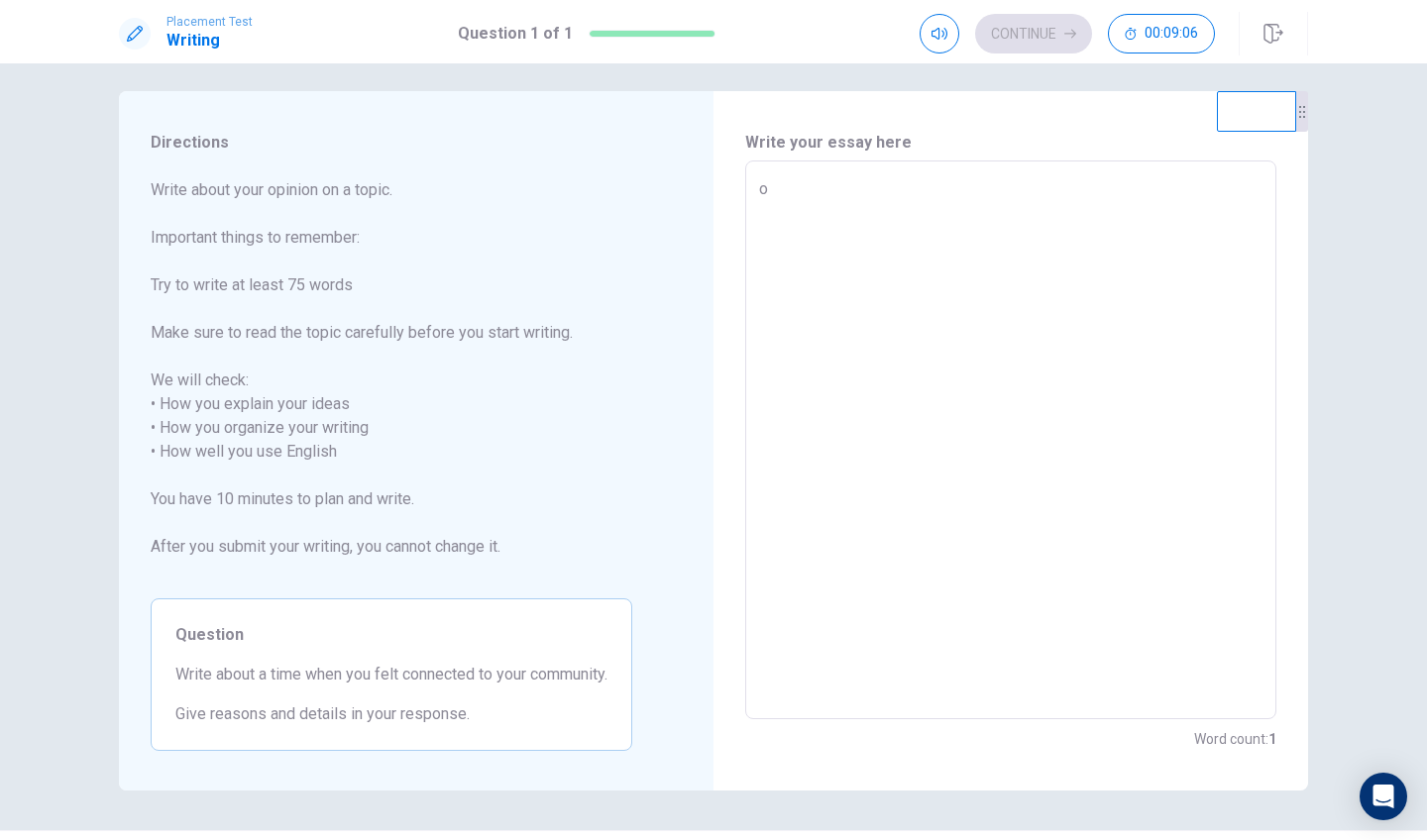 type on "x" 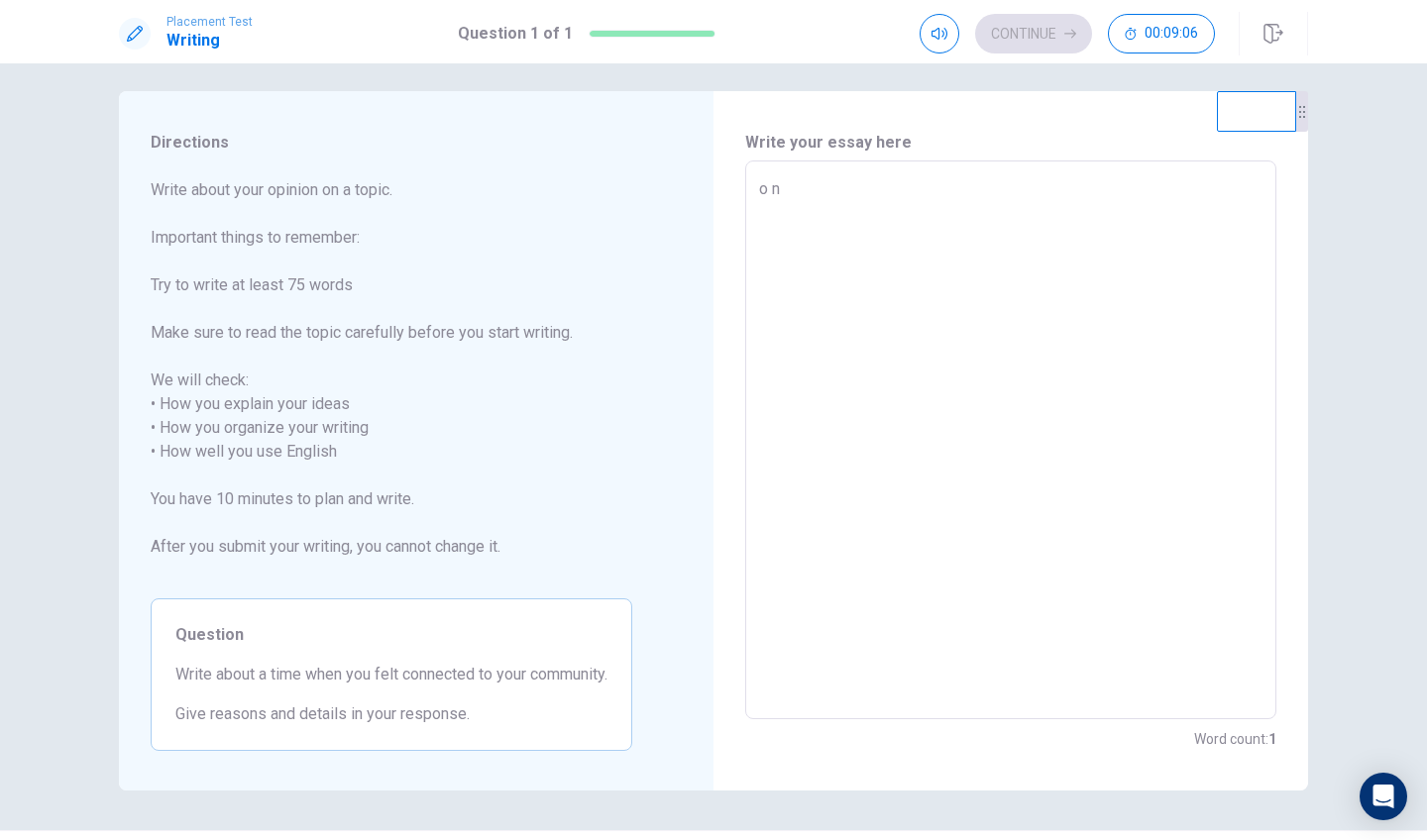 type on "x" 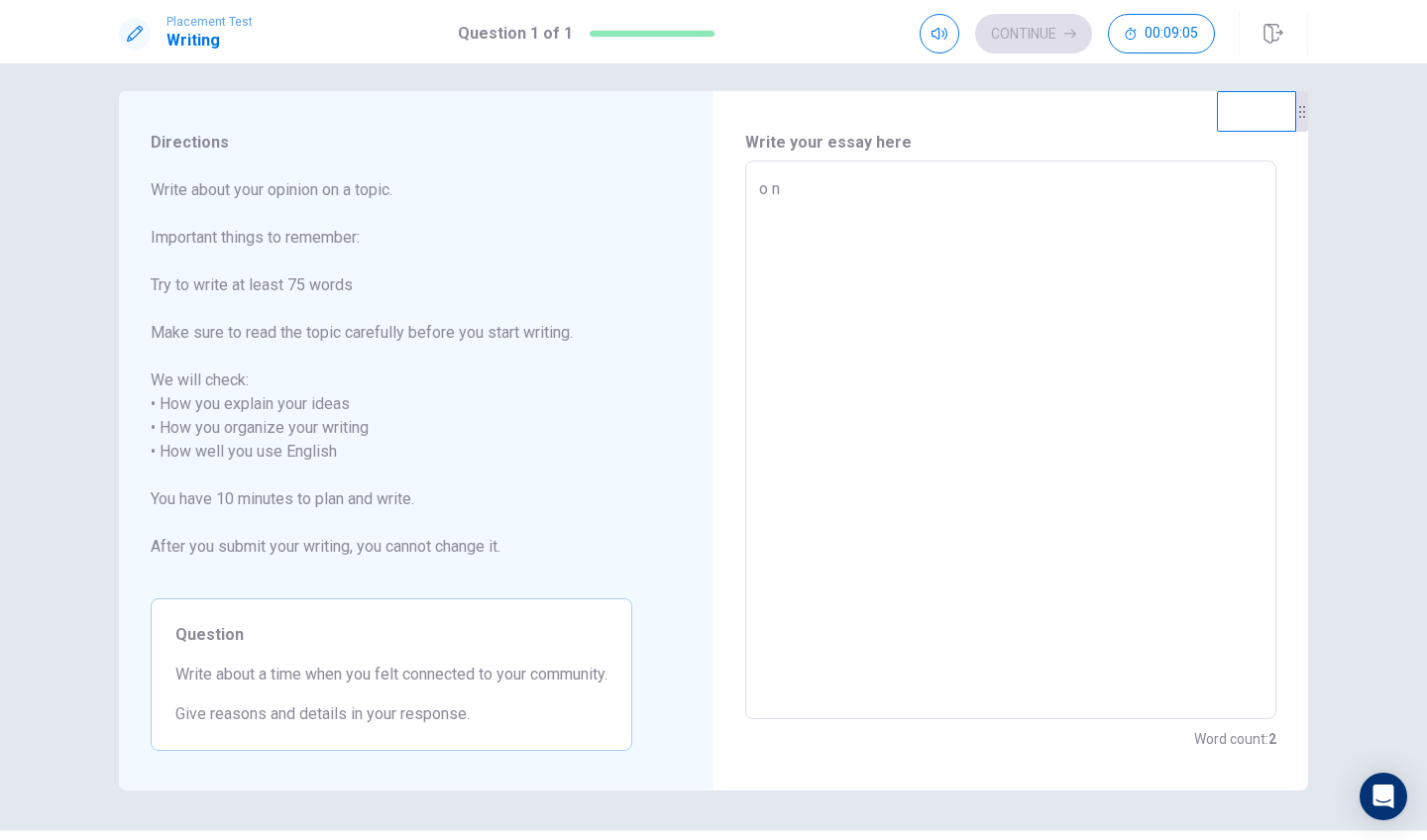 type on "o" 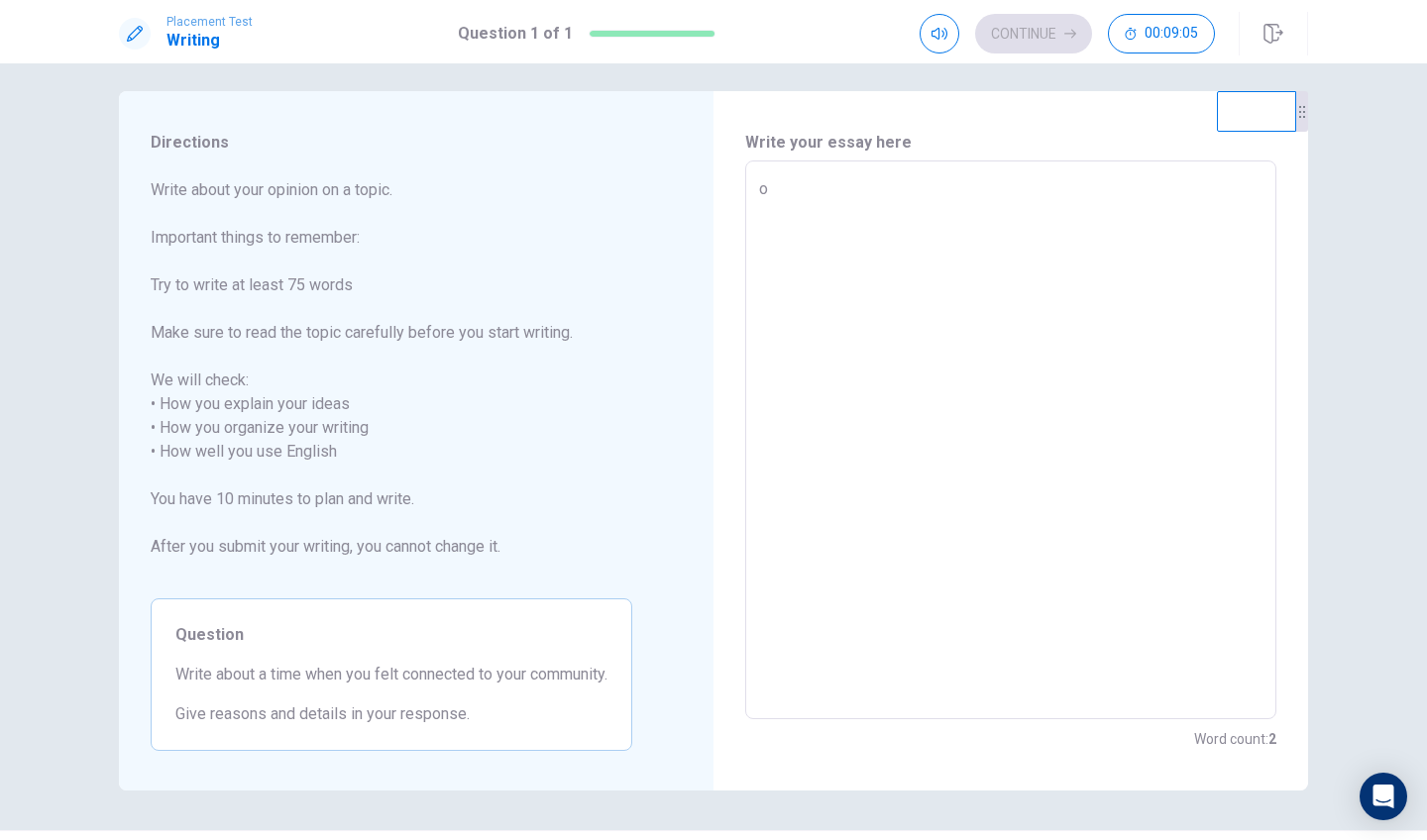 type on "x" 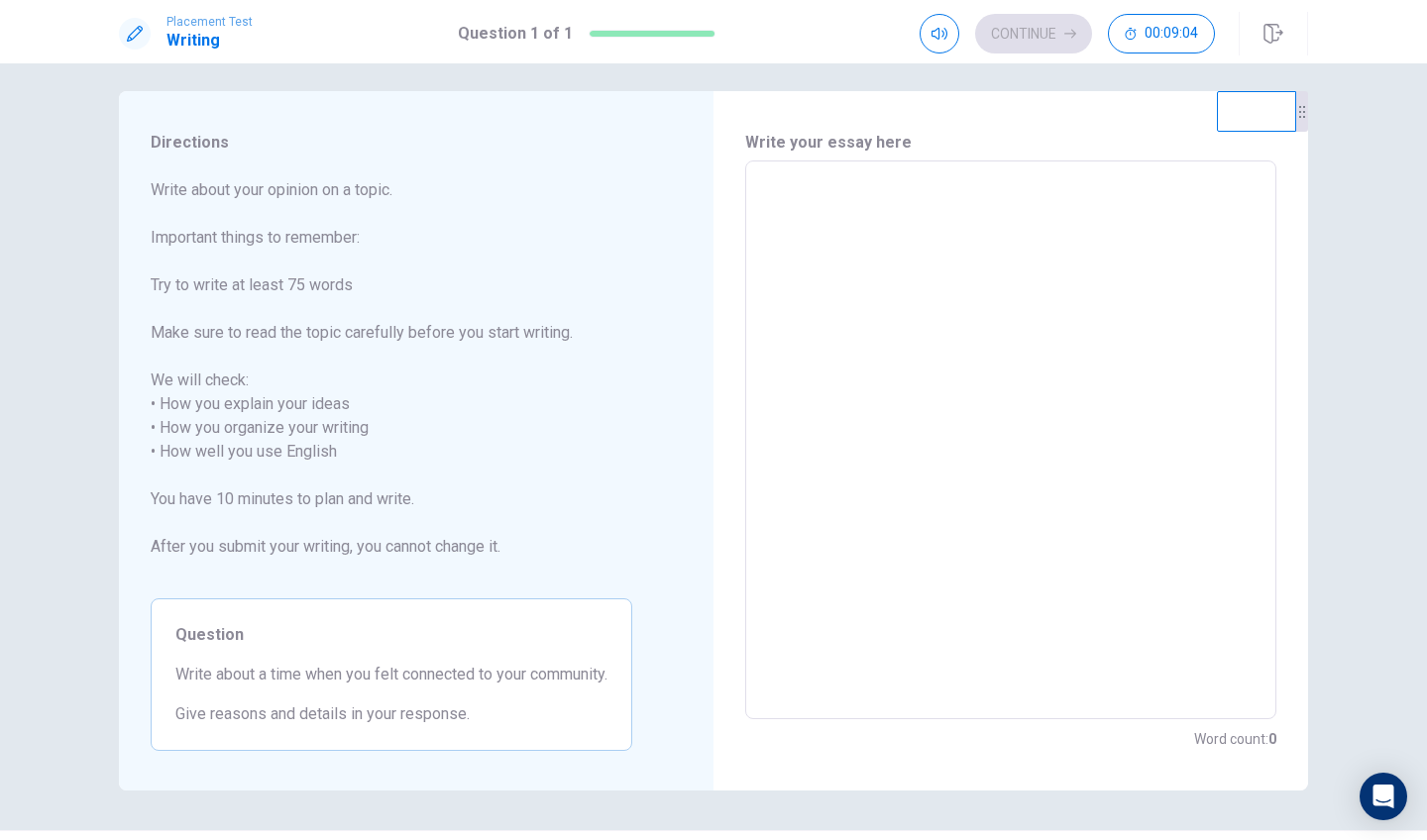 type on "t" 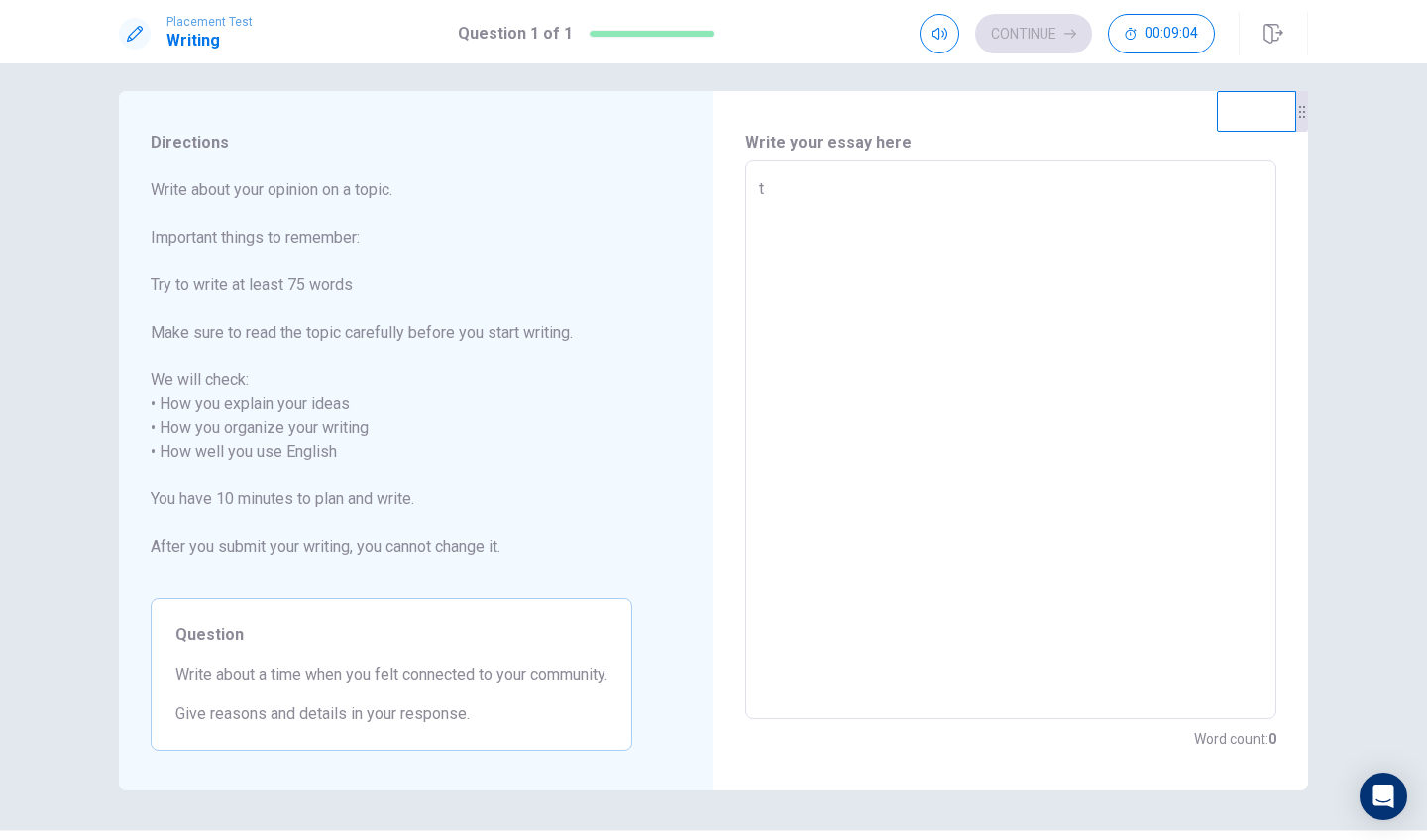 type on "x" 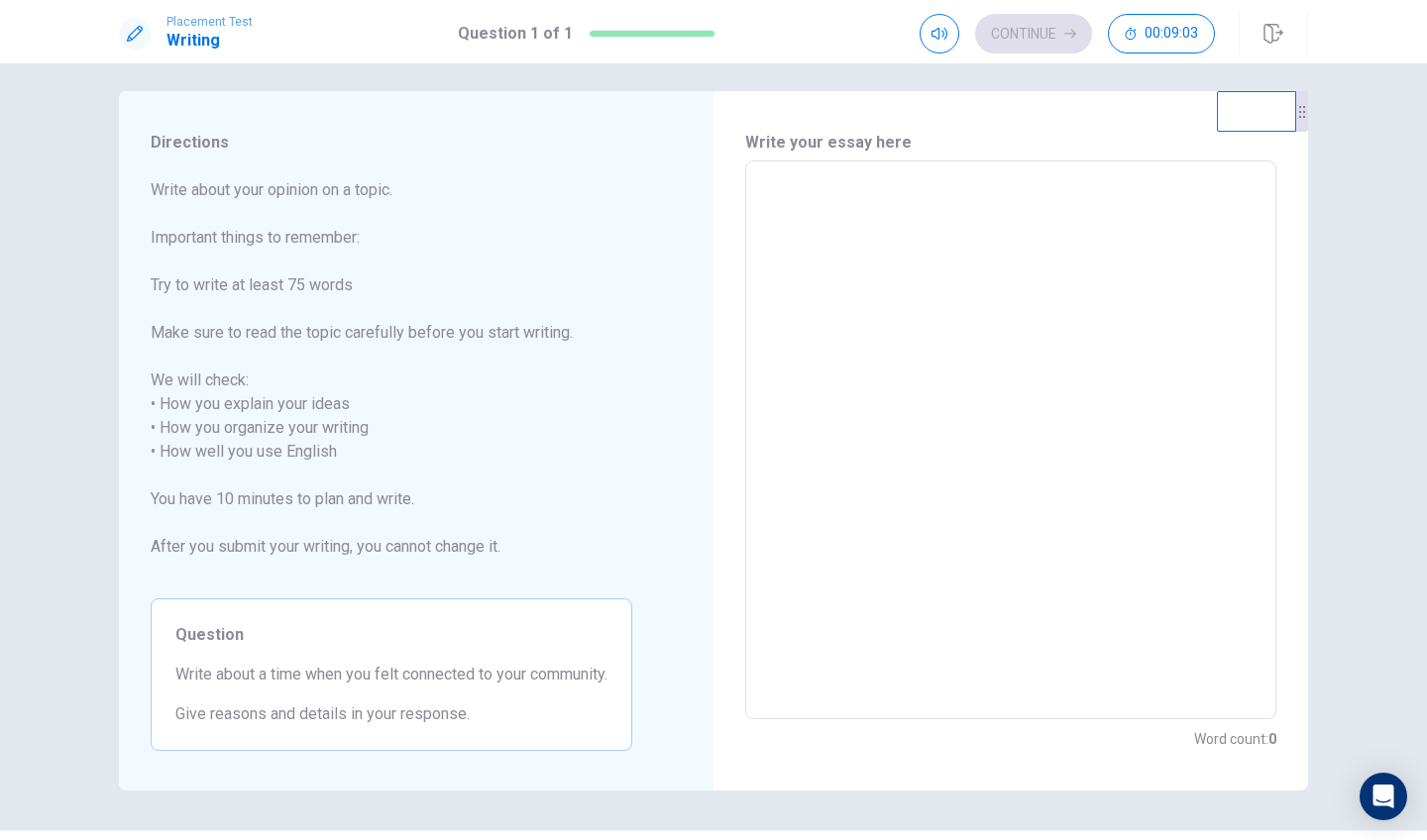 type on "l" 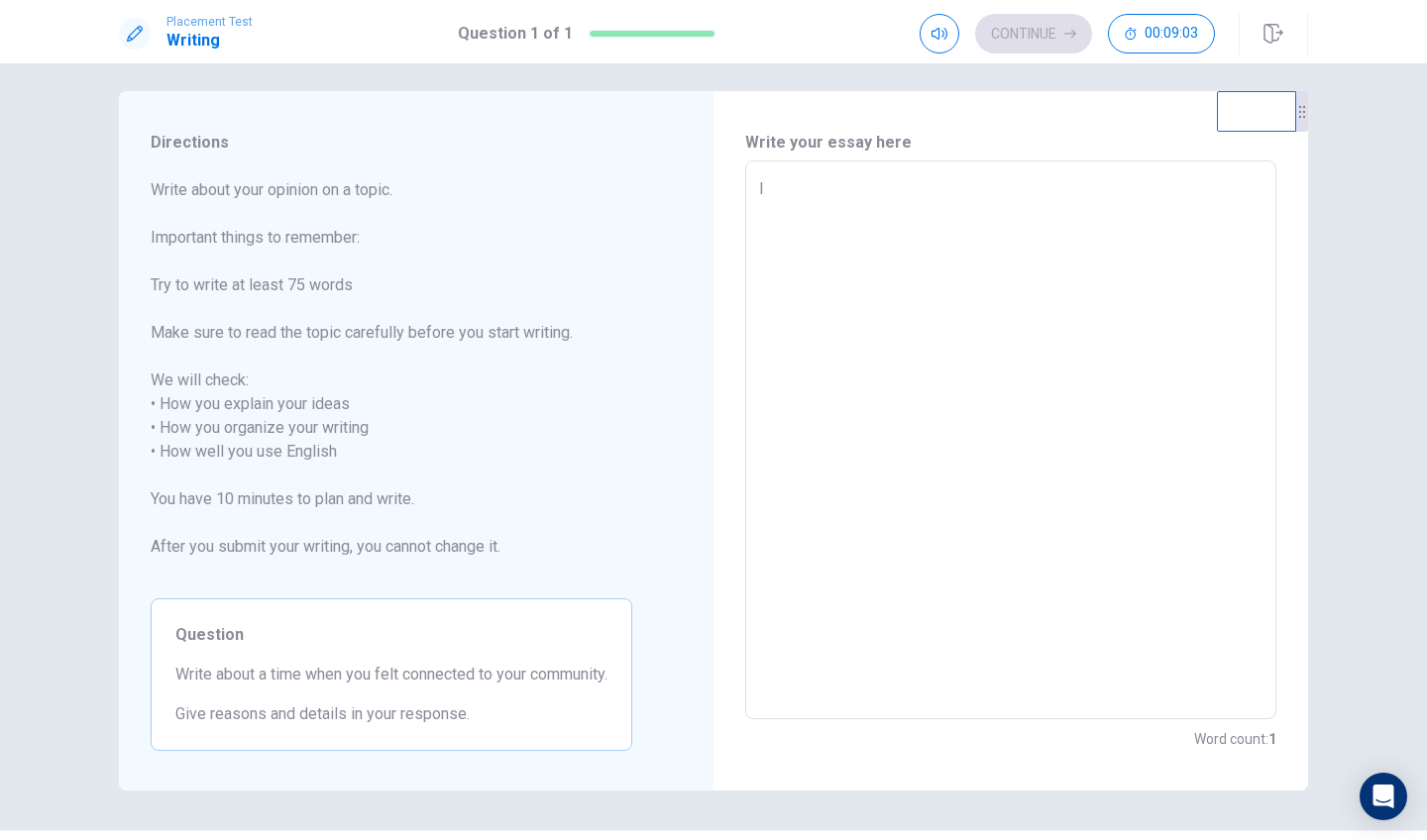 type on "x" 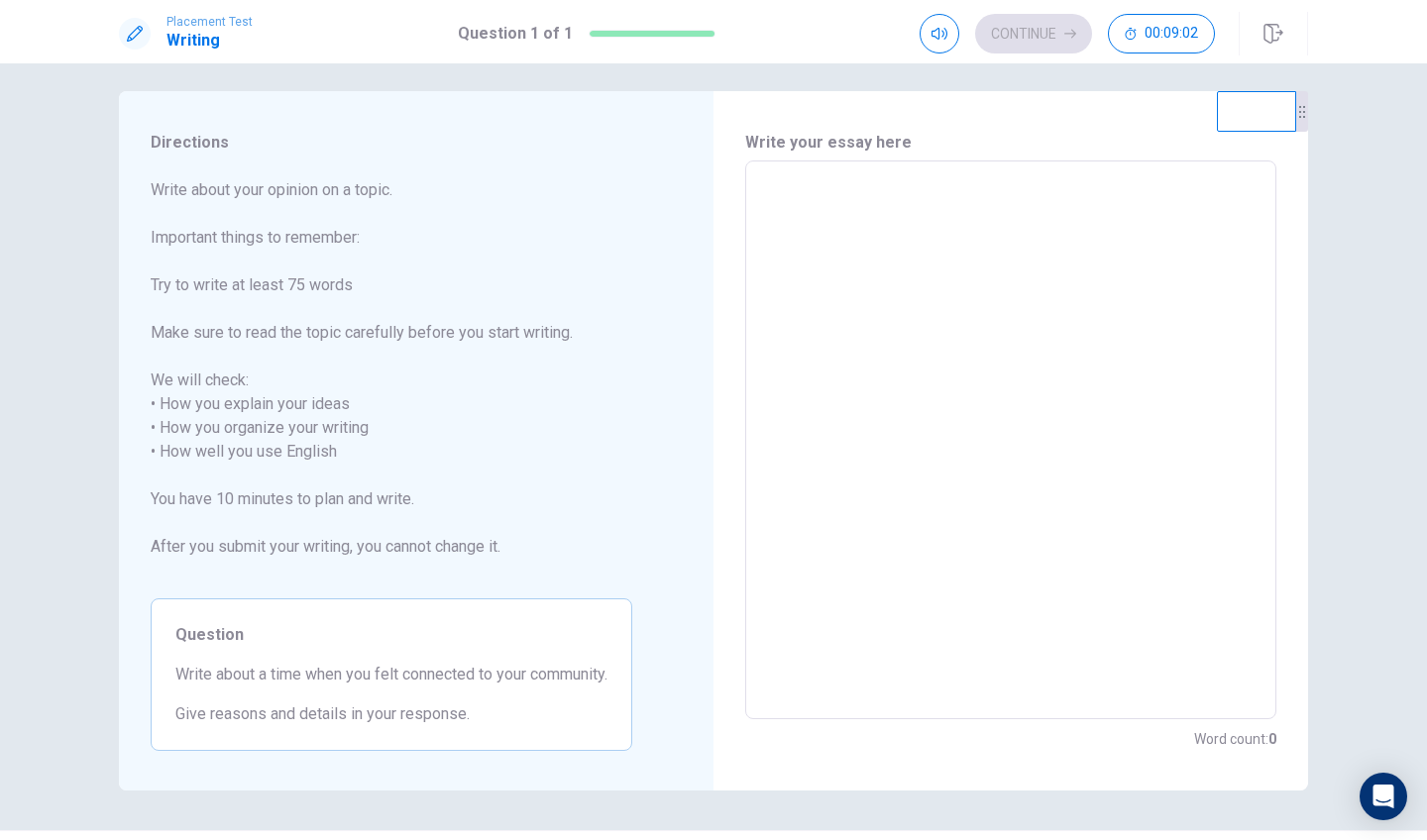 type on "l" 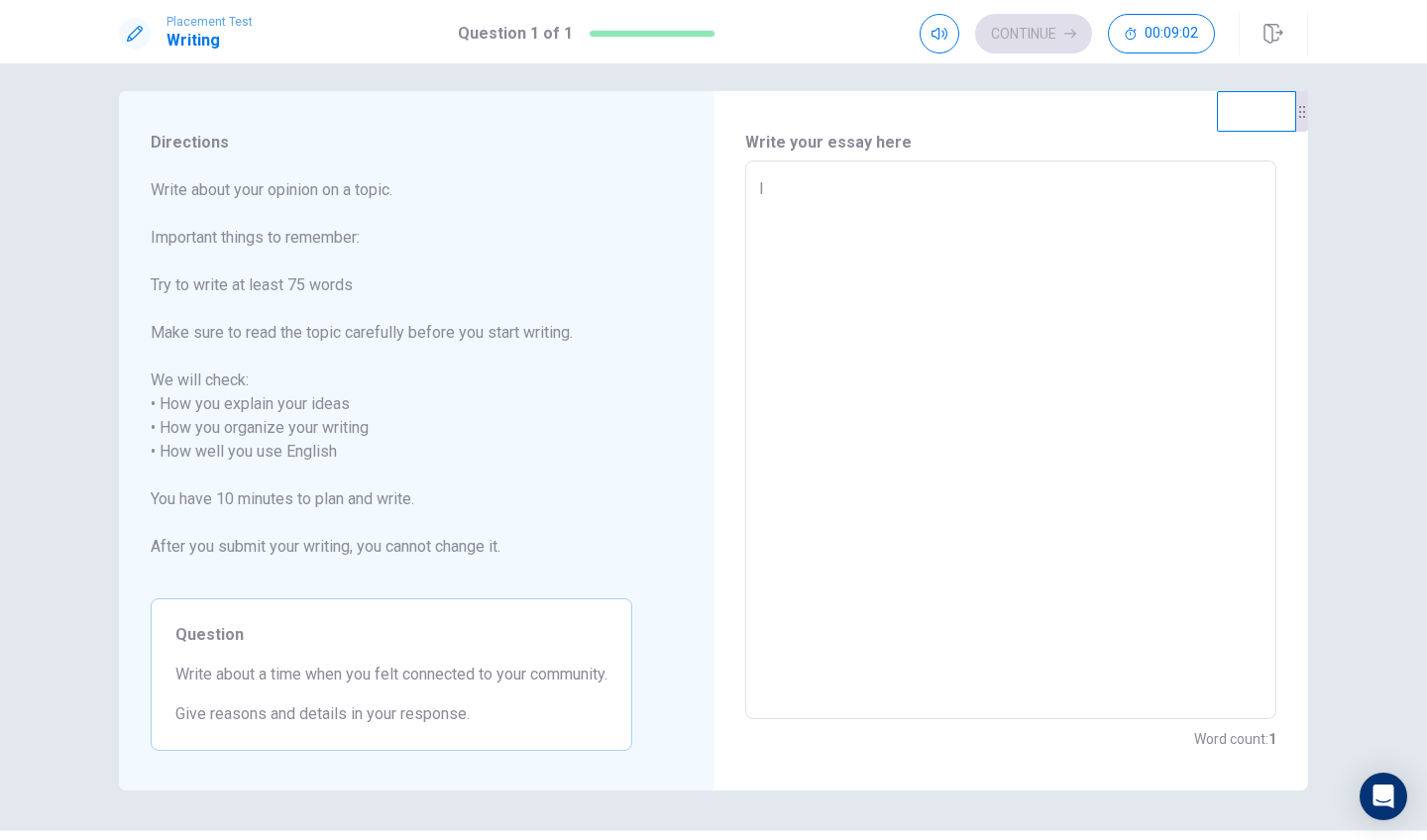 type on "x" 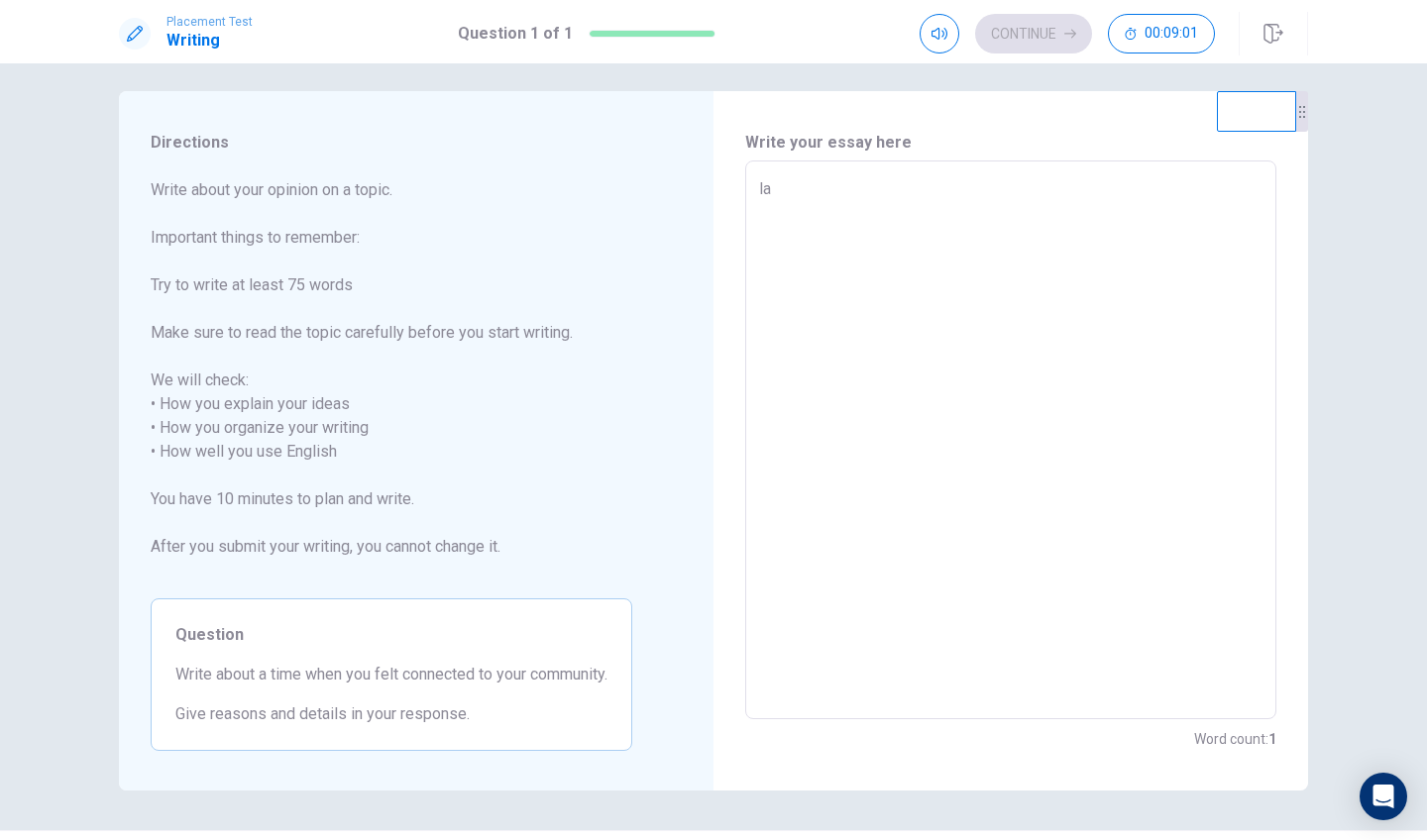 type on "l" 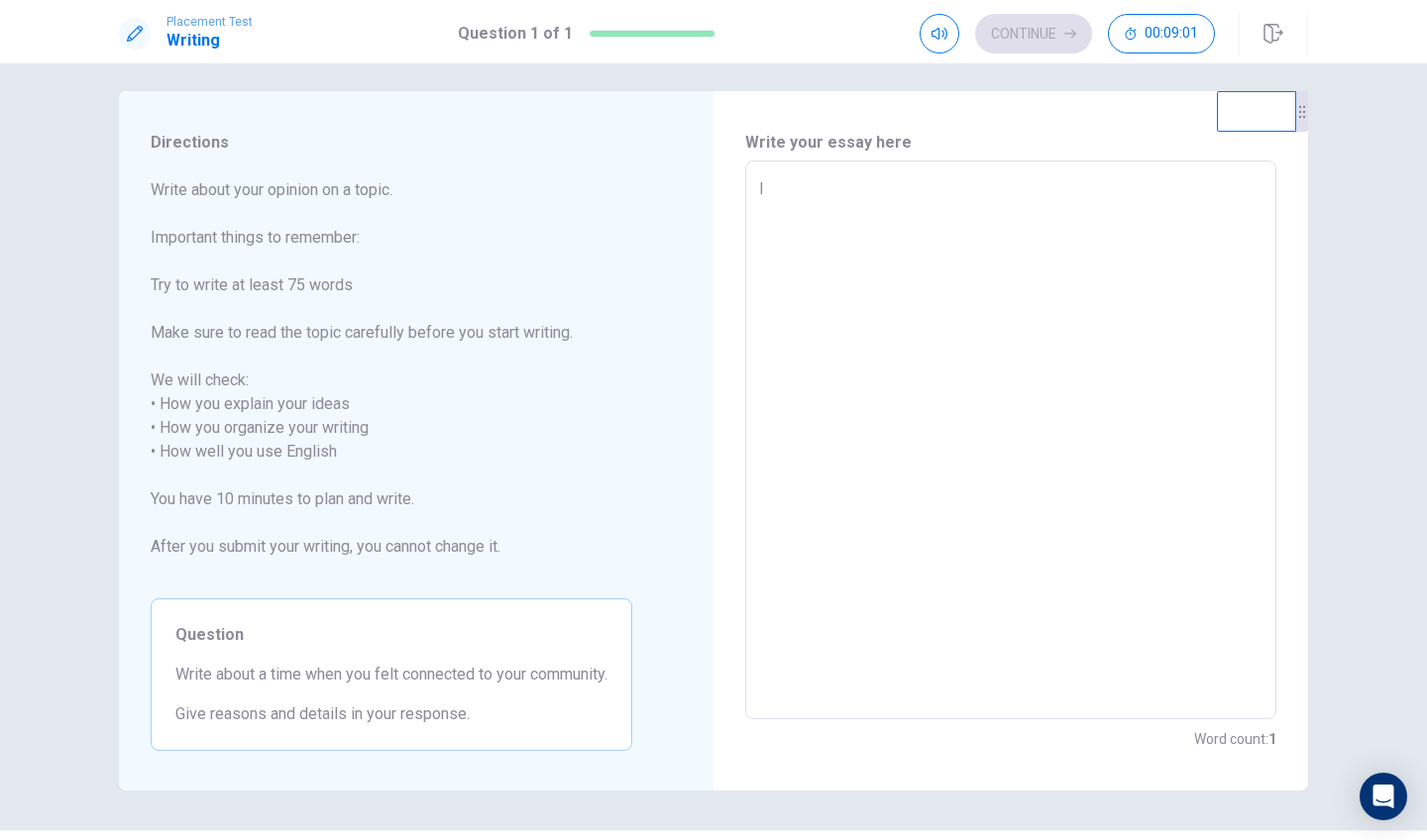 type on "x" 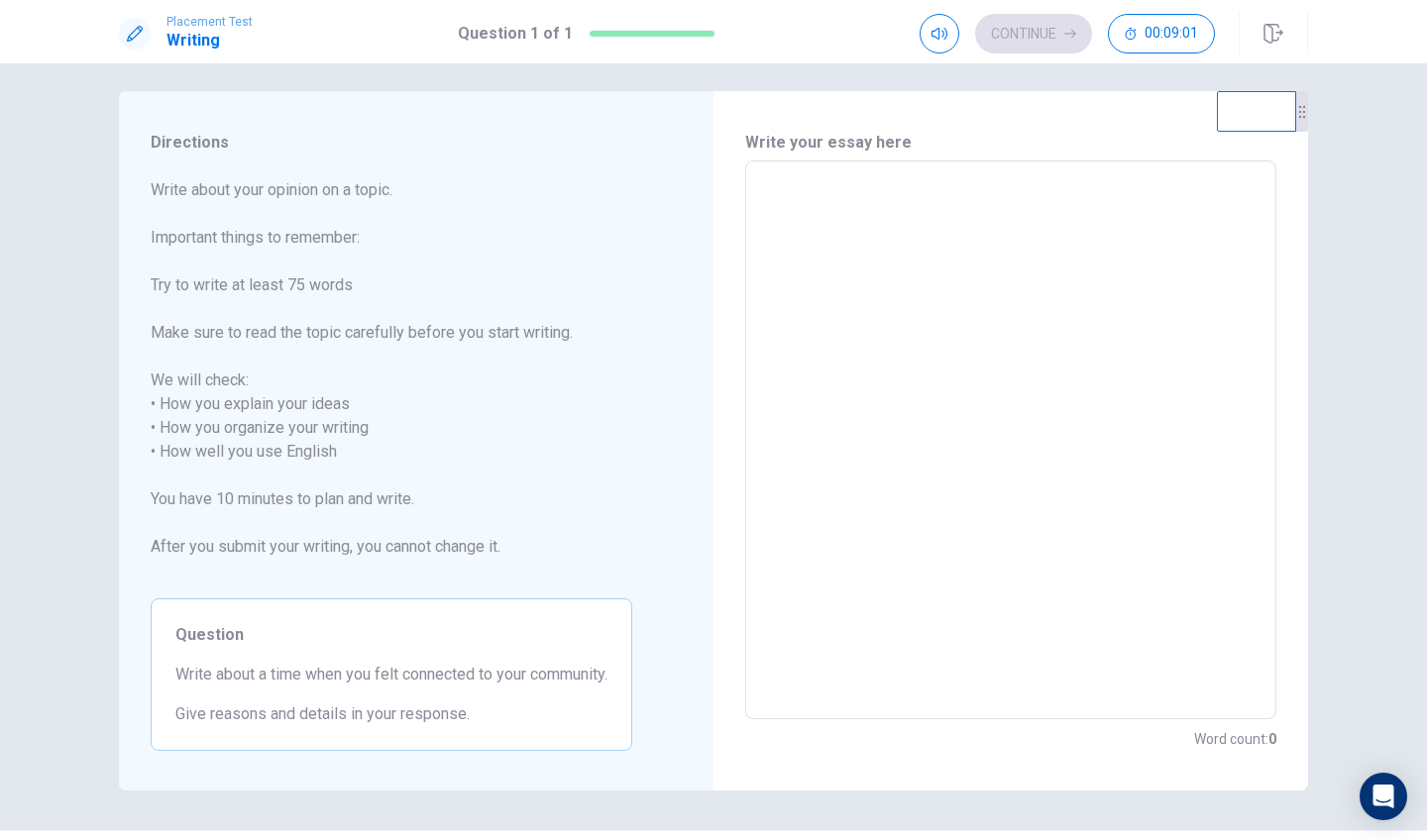 type on "L" 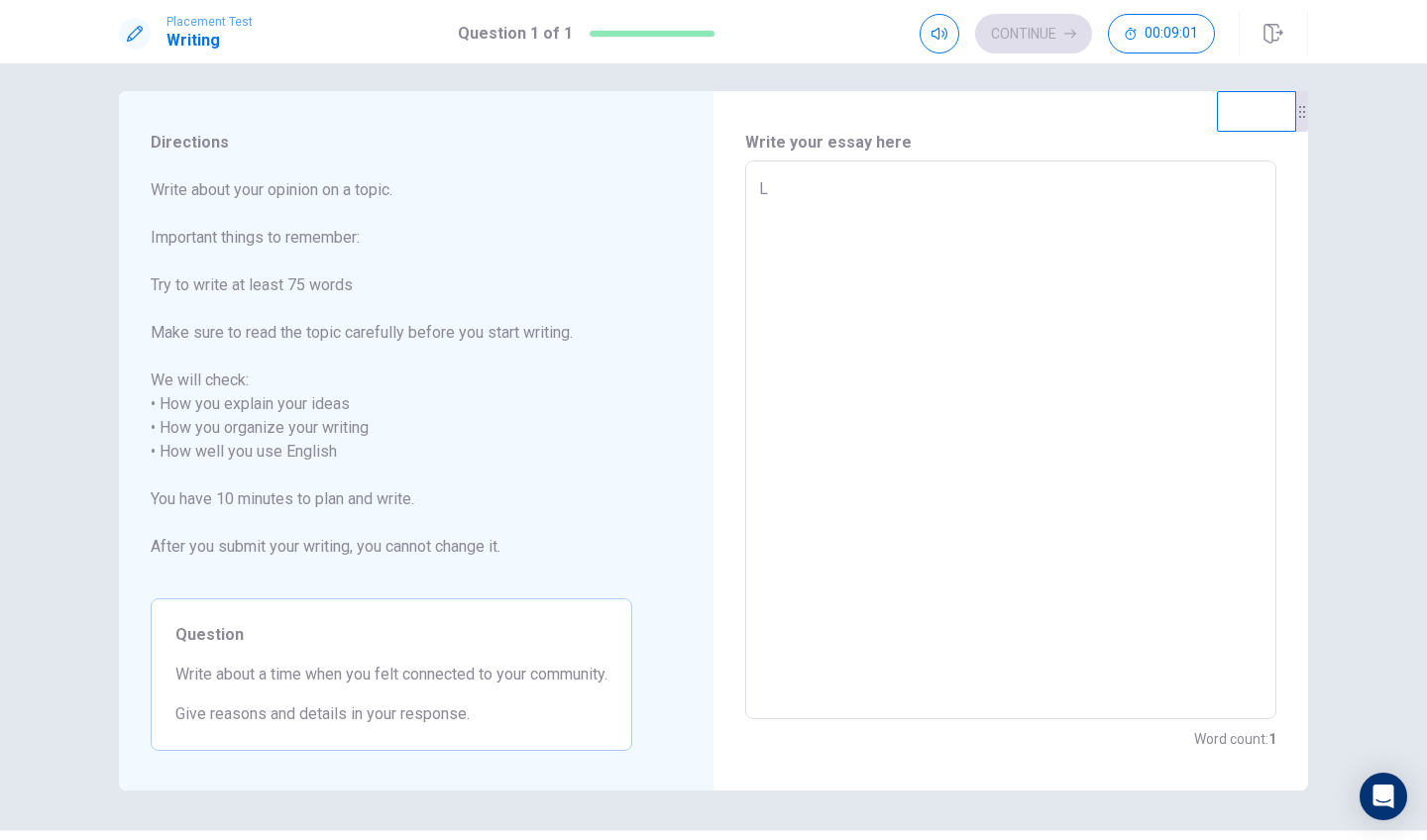 type on "x" 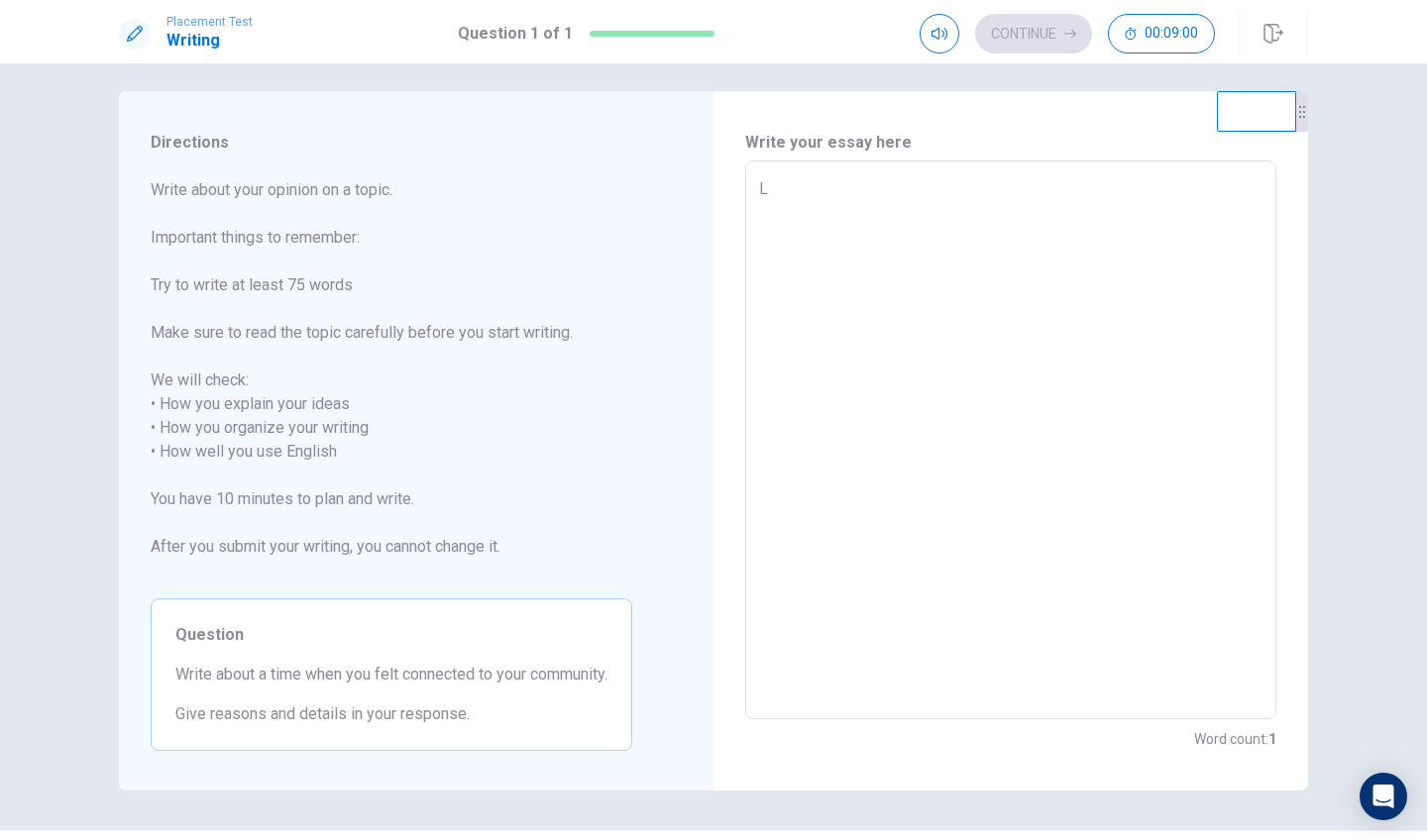 type on "La" 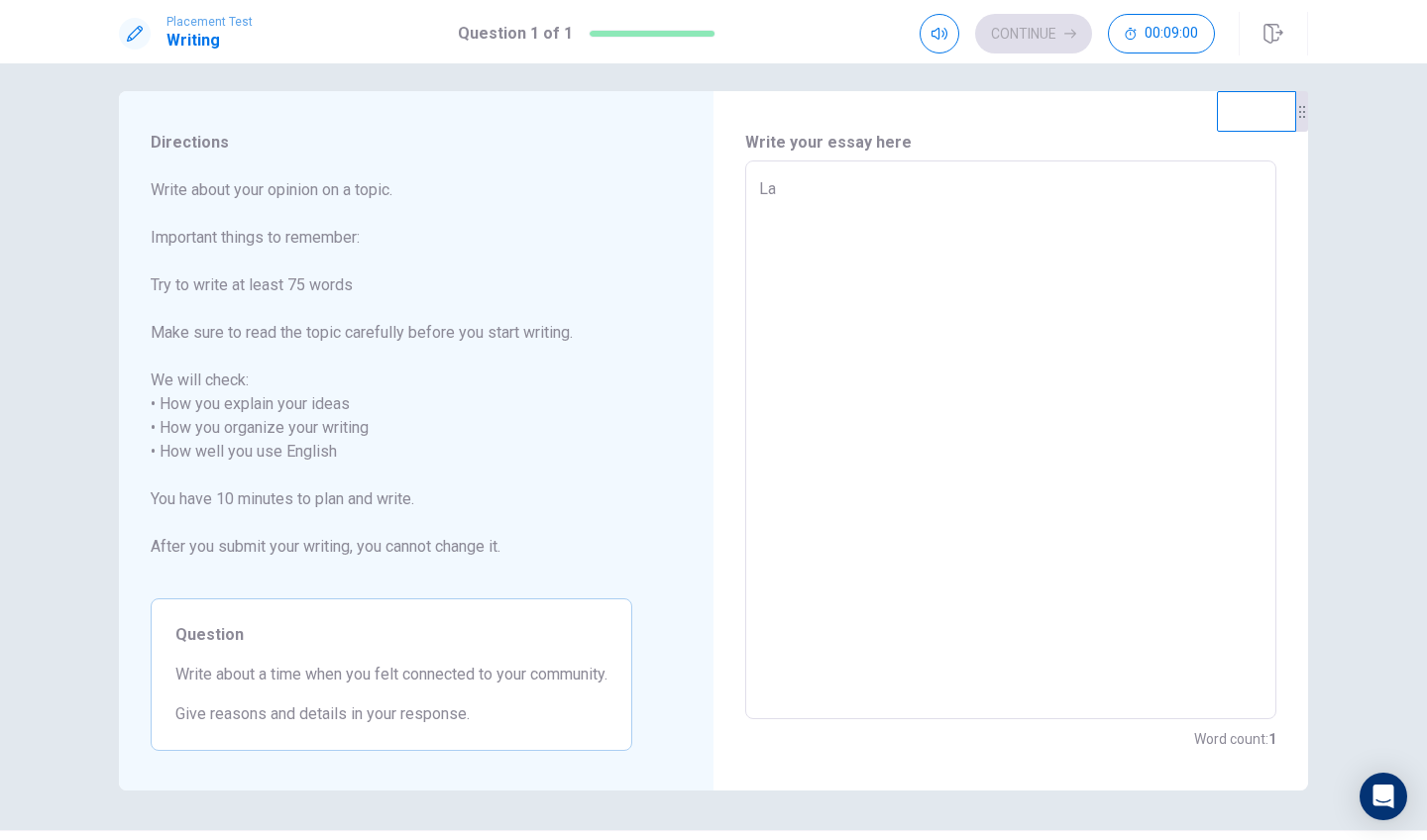 type on "x" 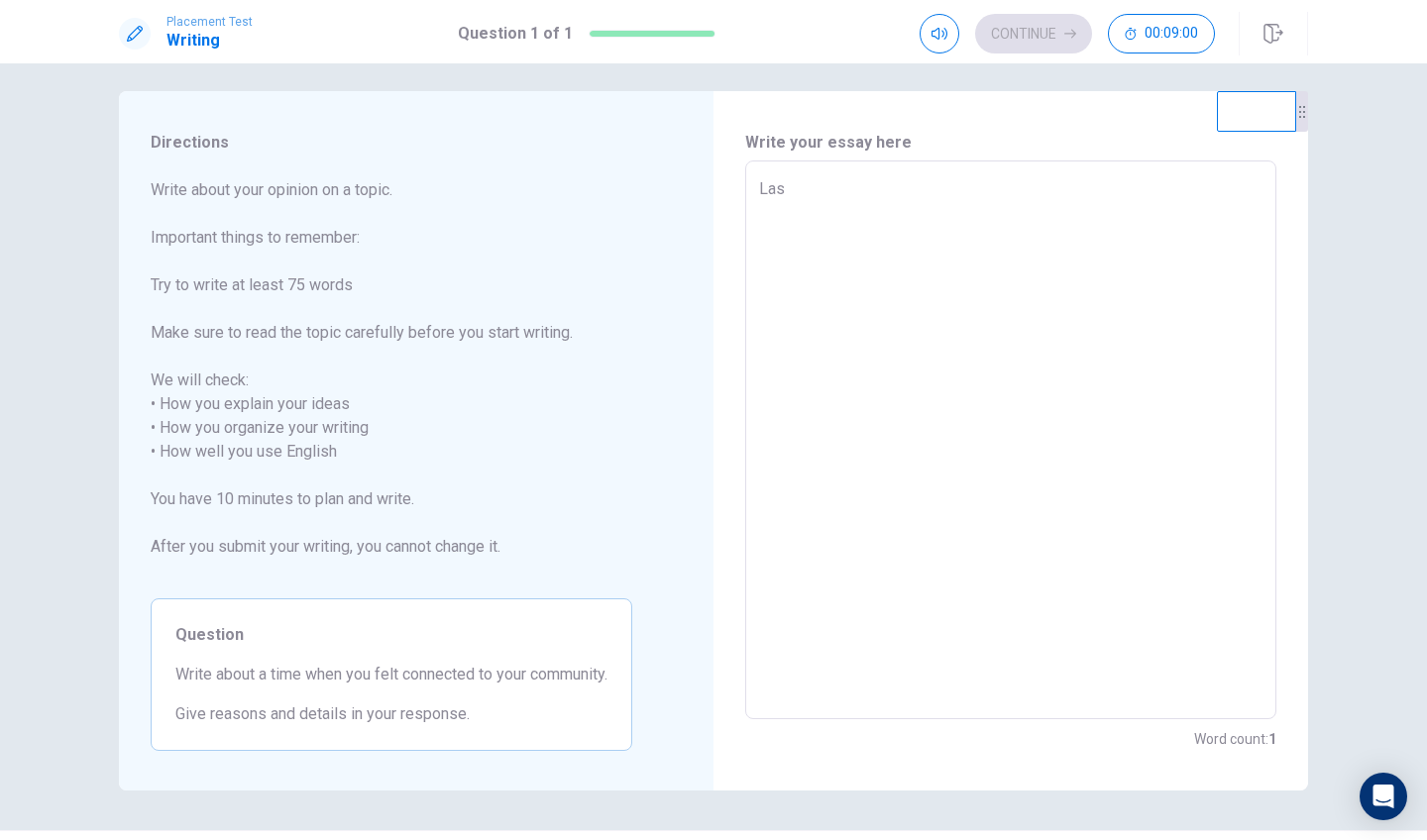 type on "x" 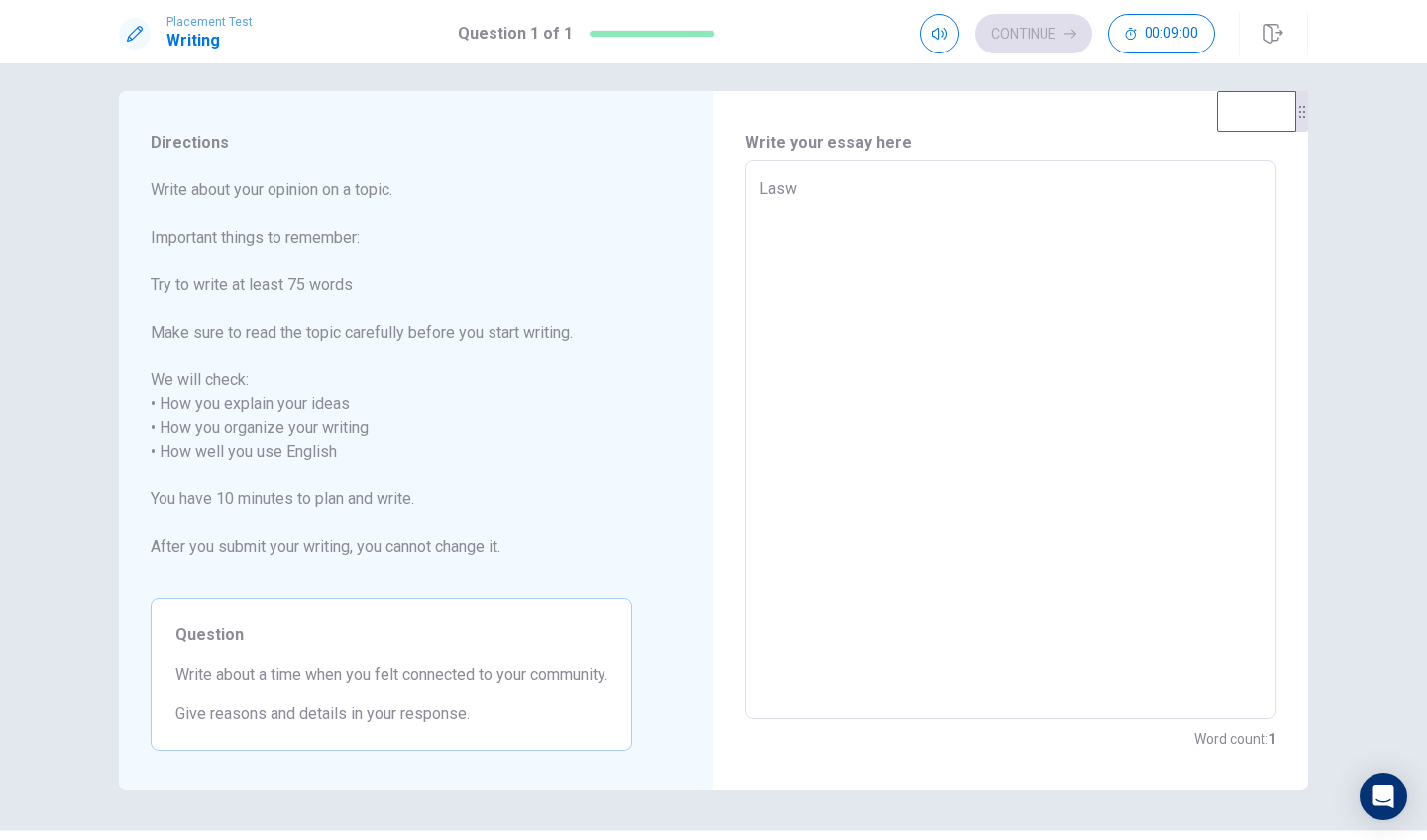 type on "x" 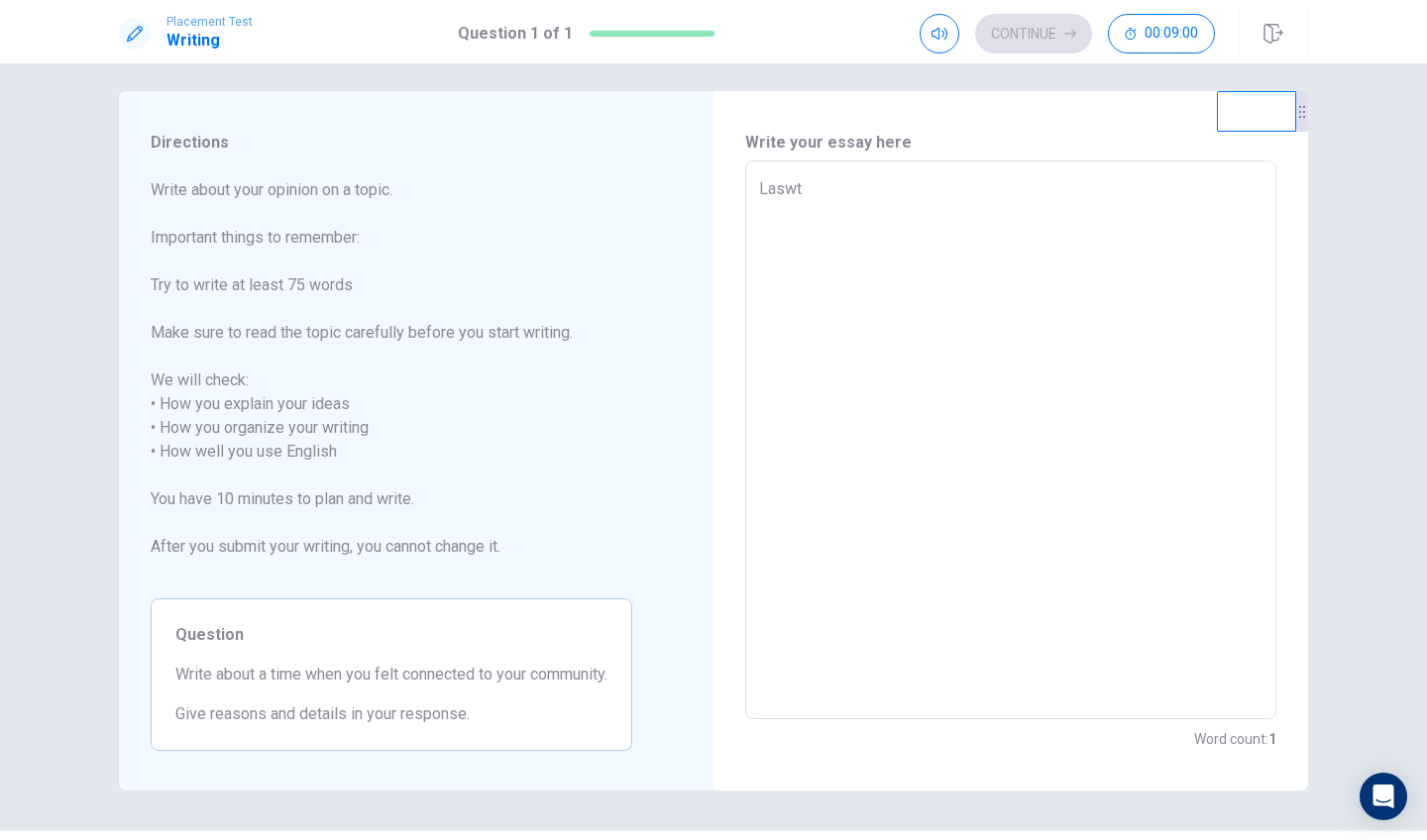 type on "x" 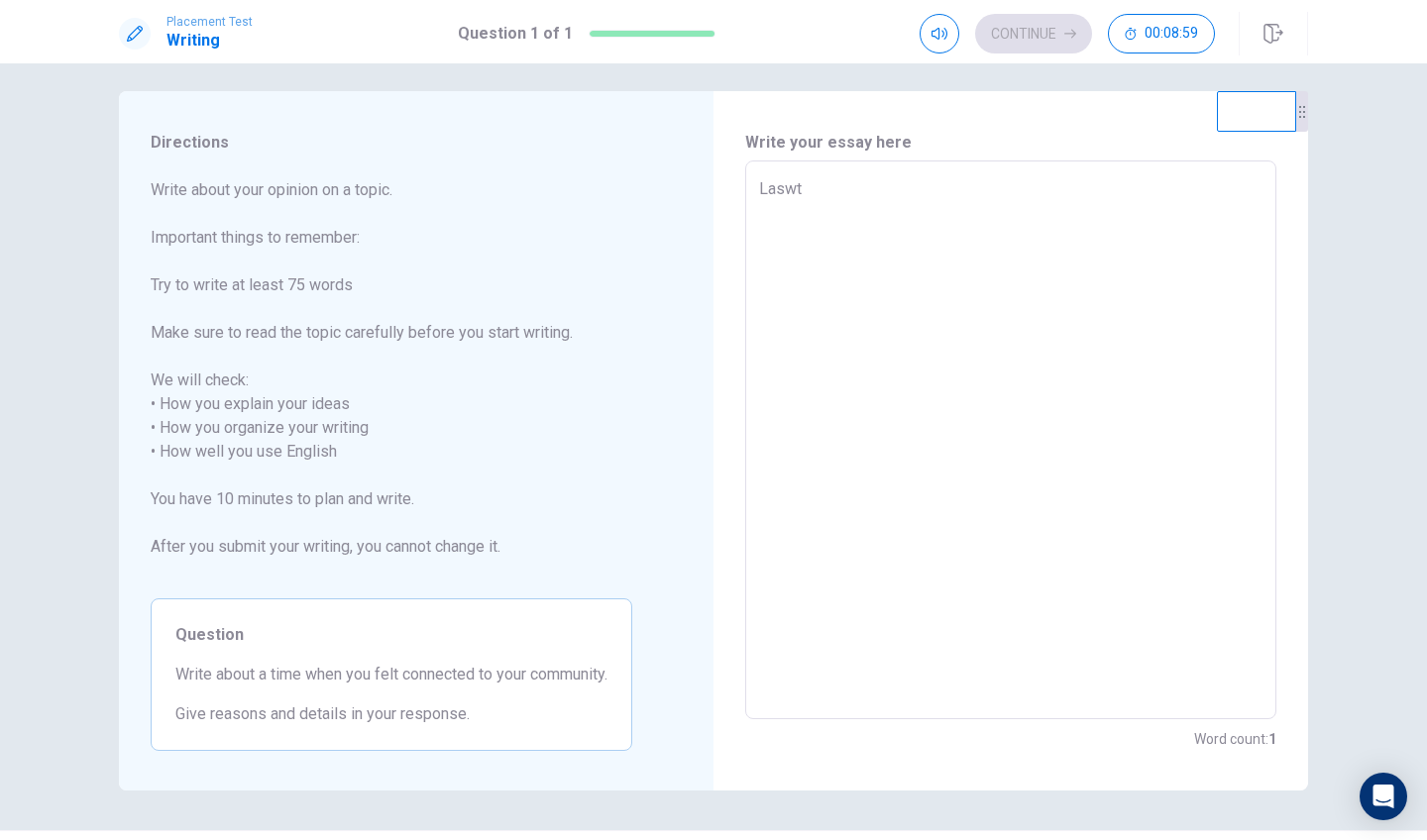 type on "Lasw" 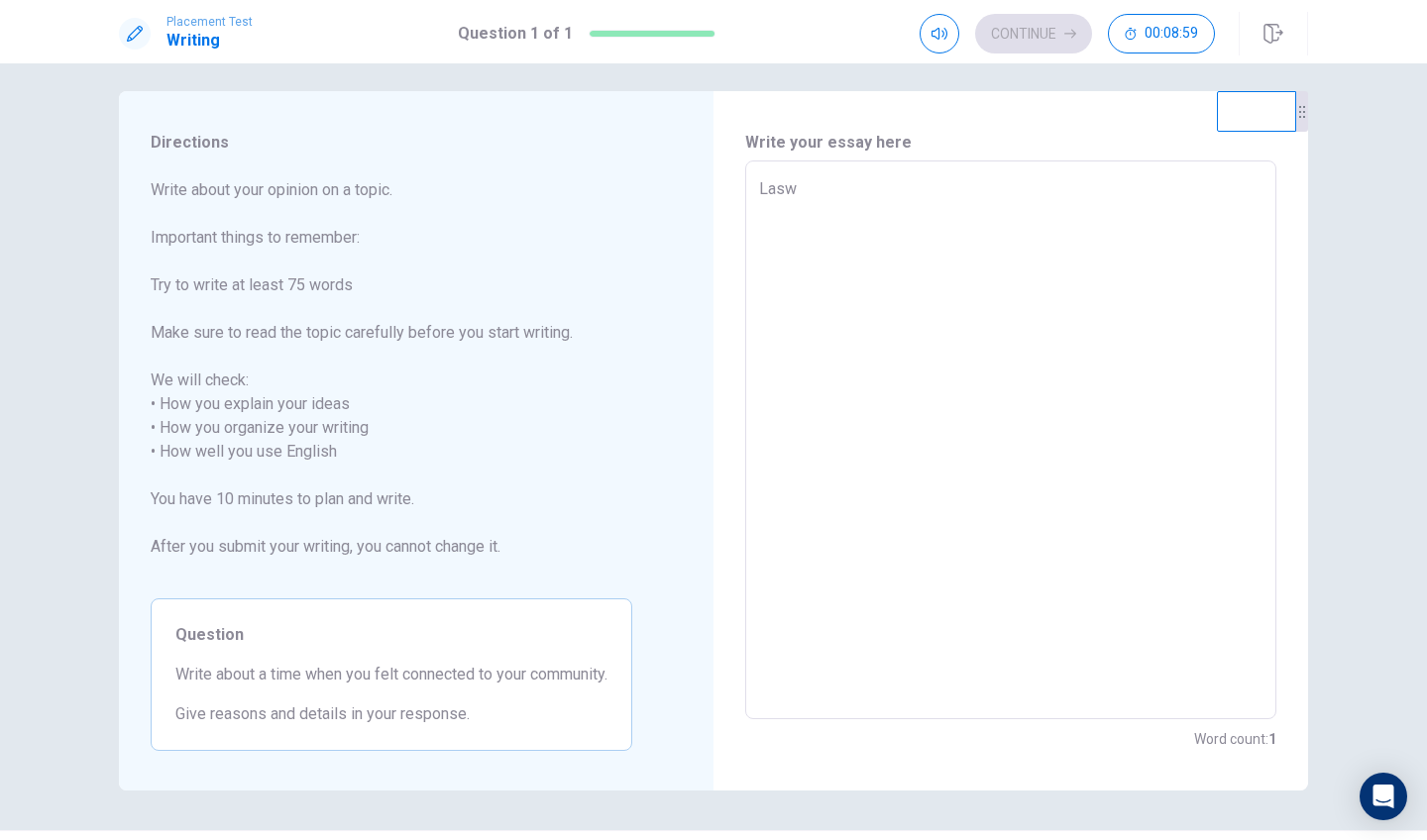 type on "x" 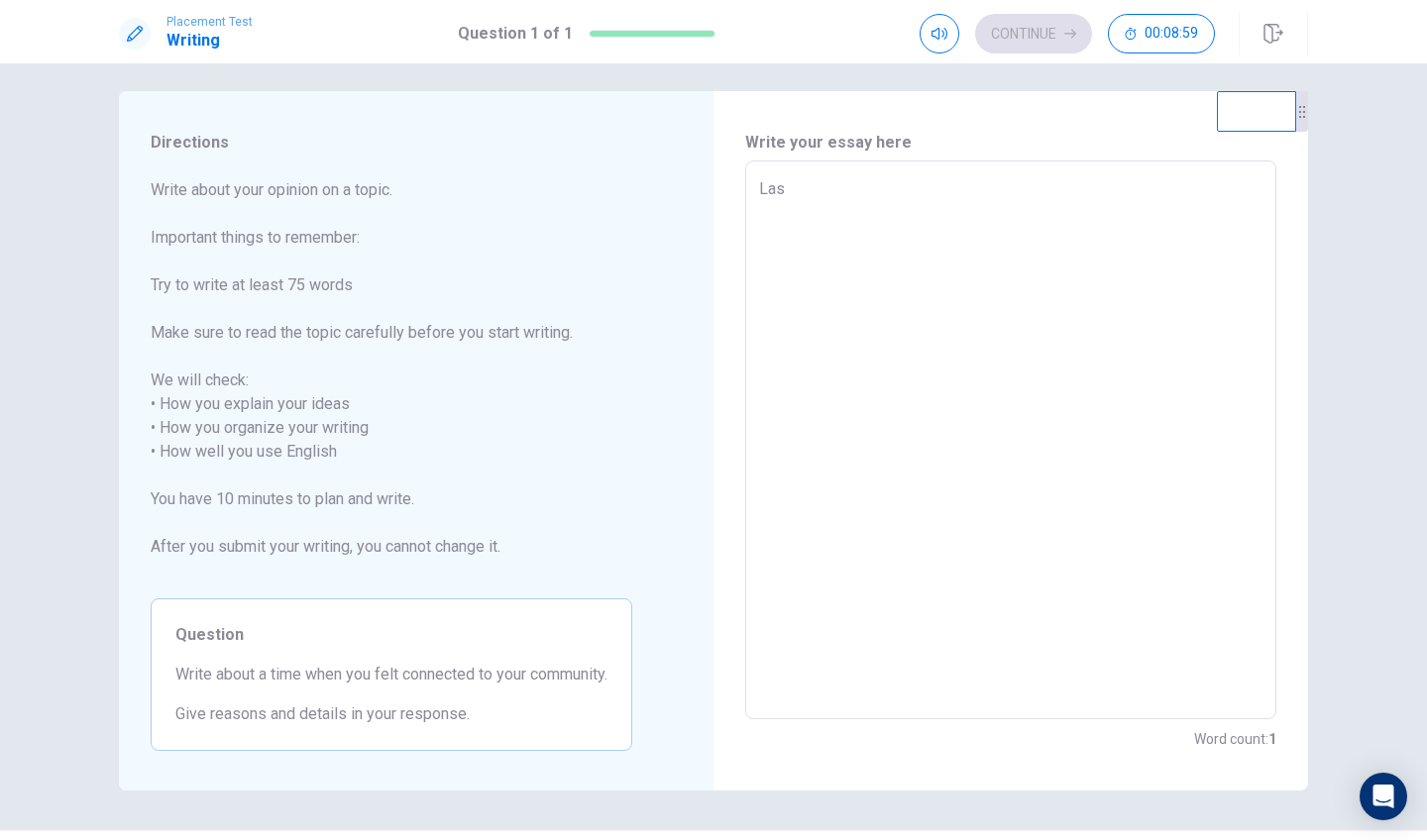 type on "x" 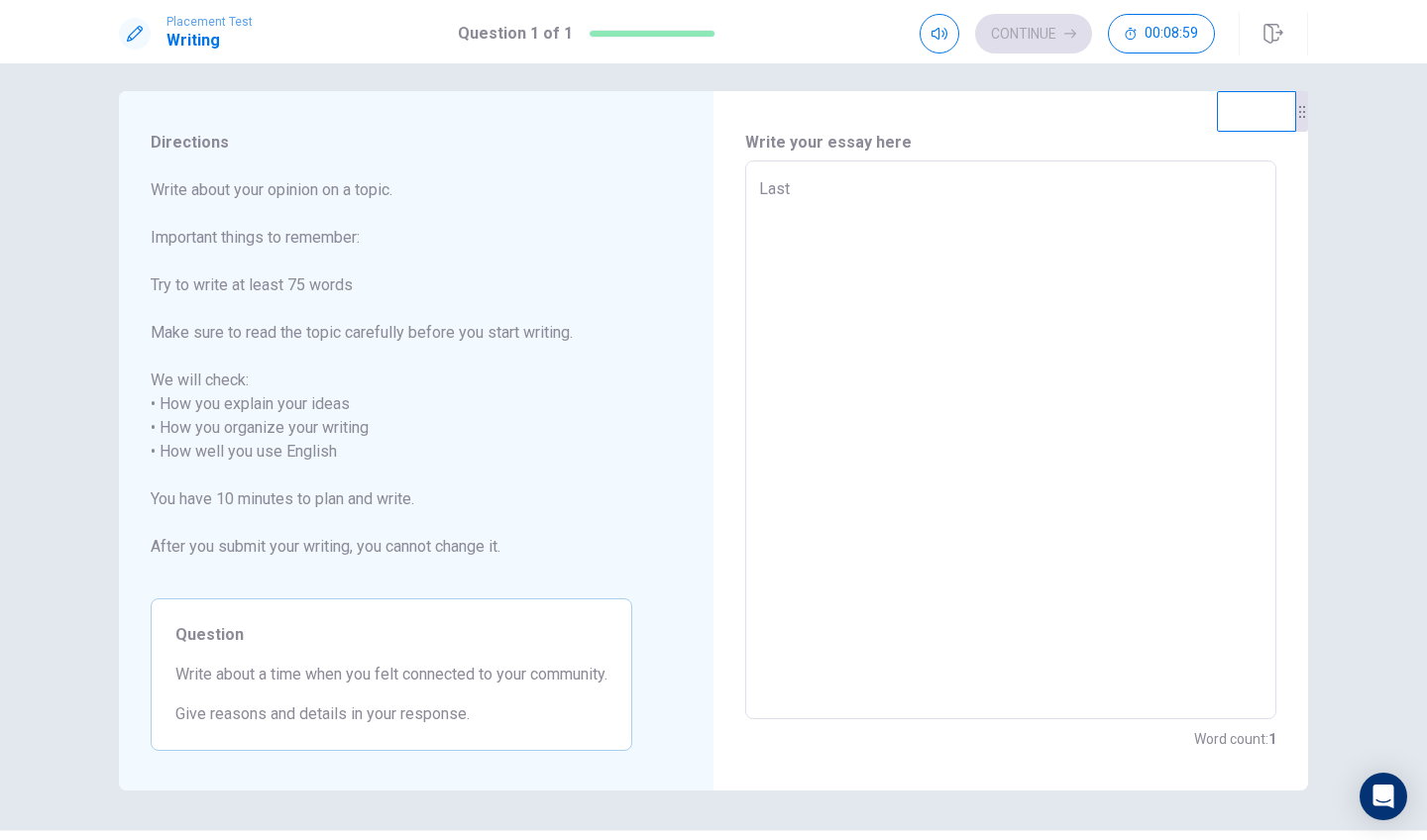type on "x" 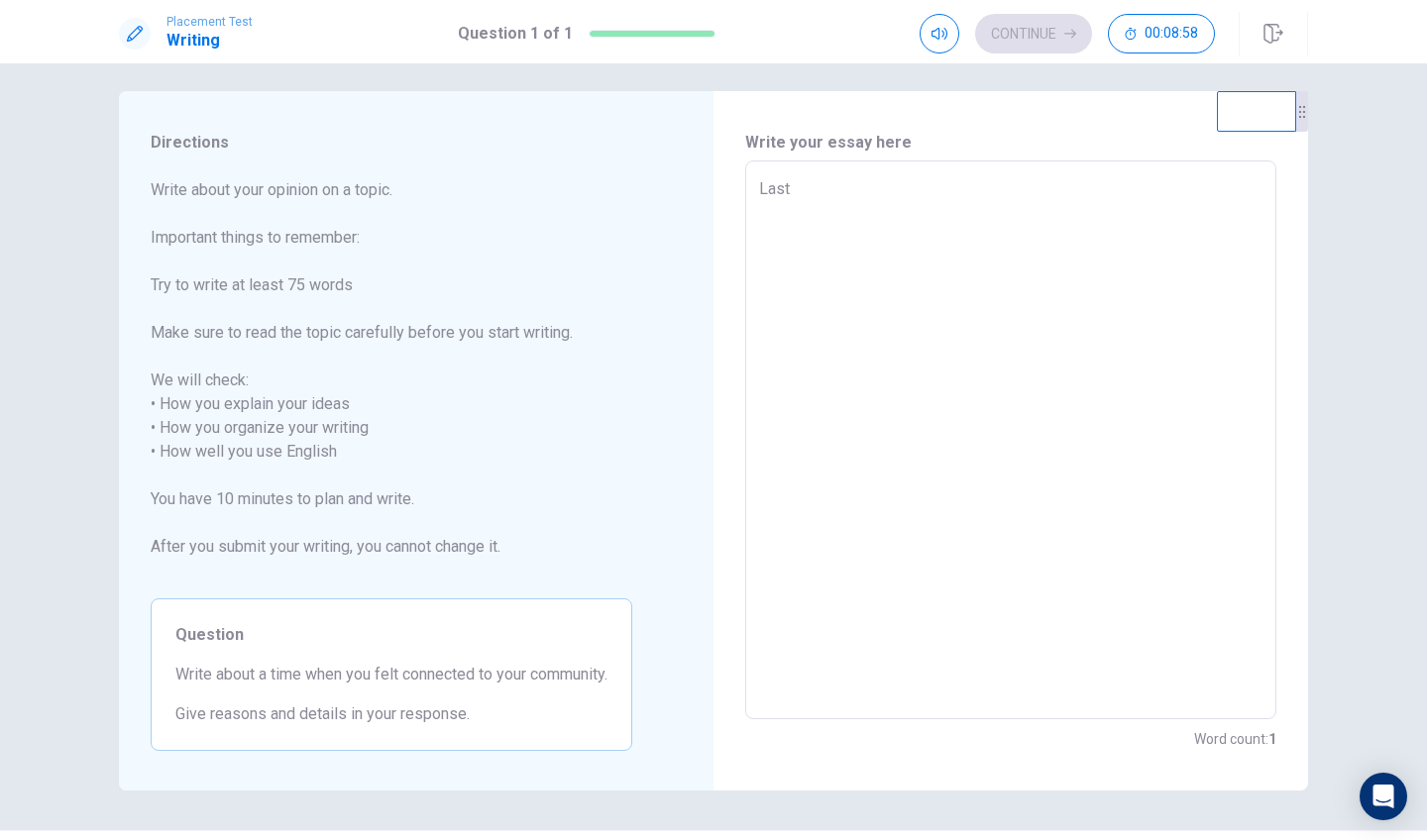 type on "Lasty" 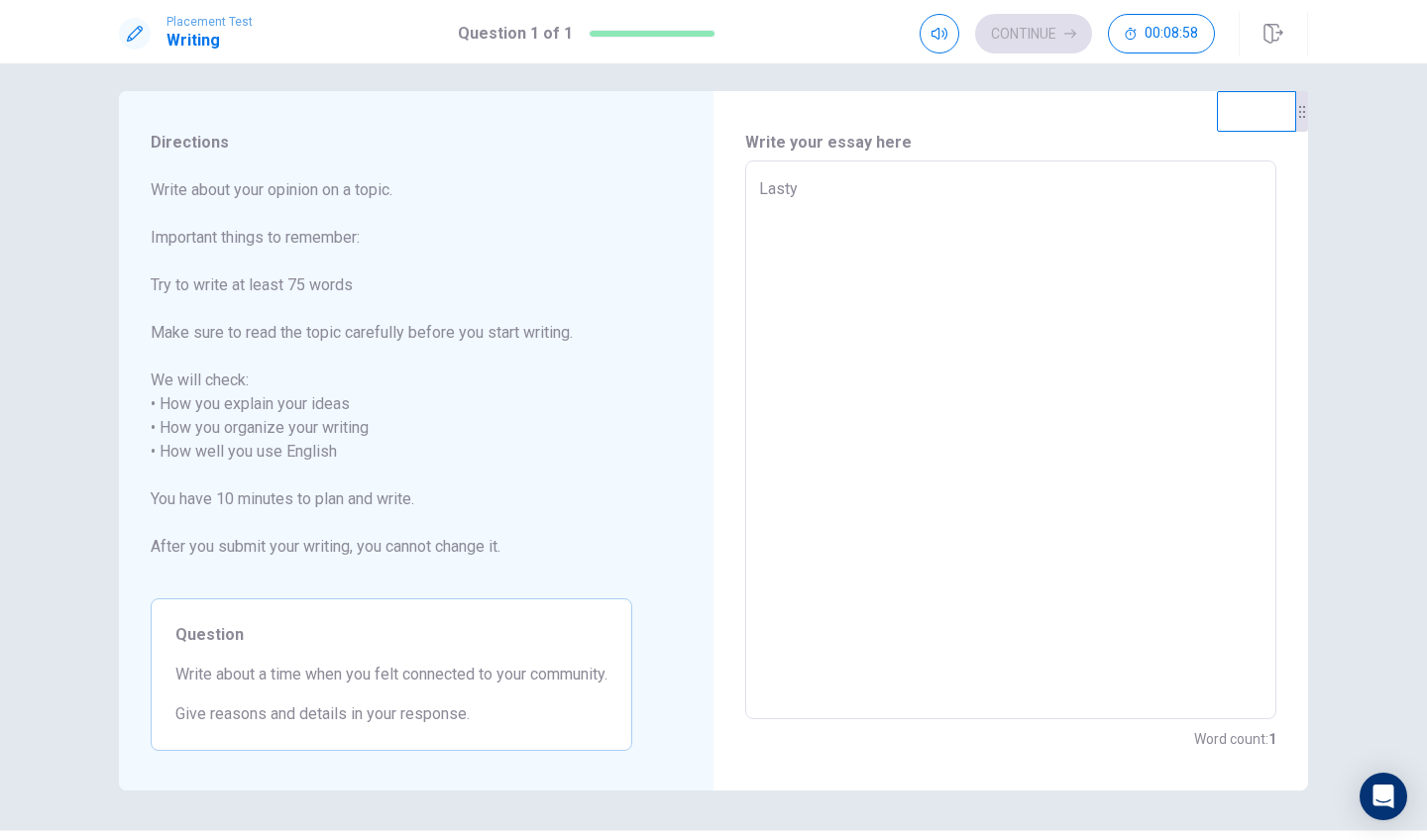 type on "x" 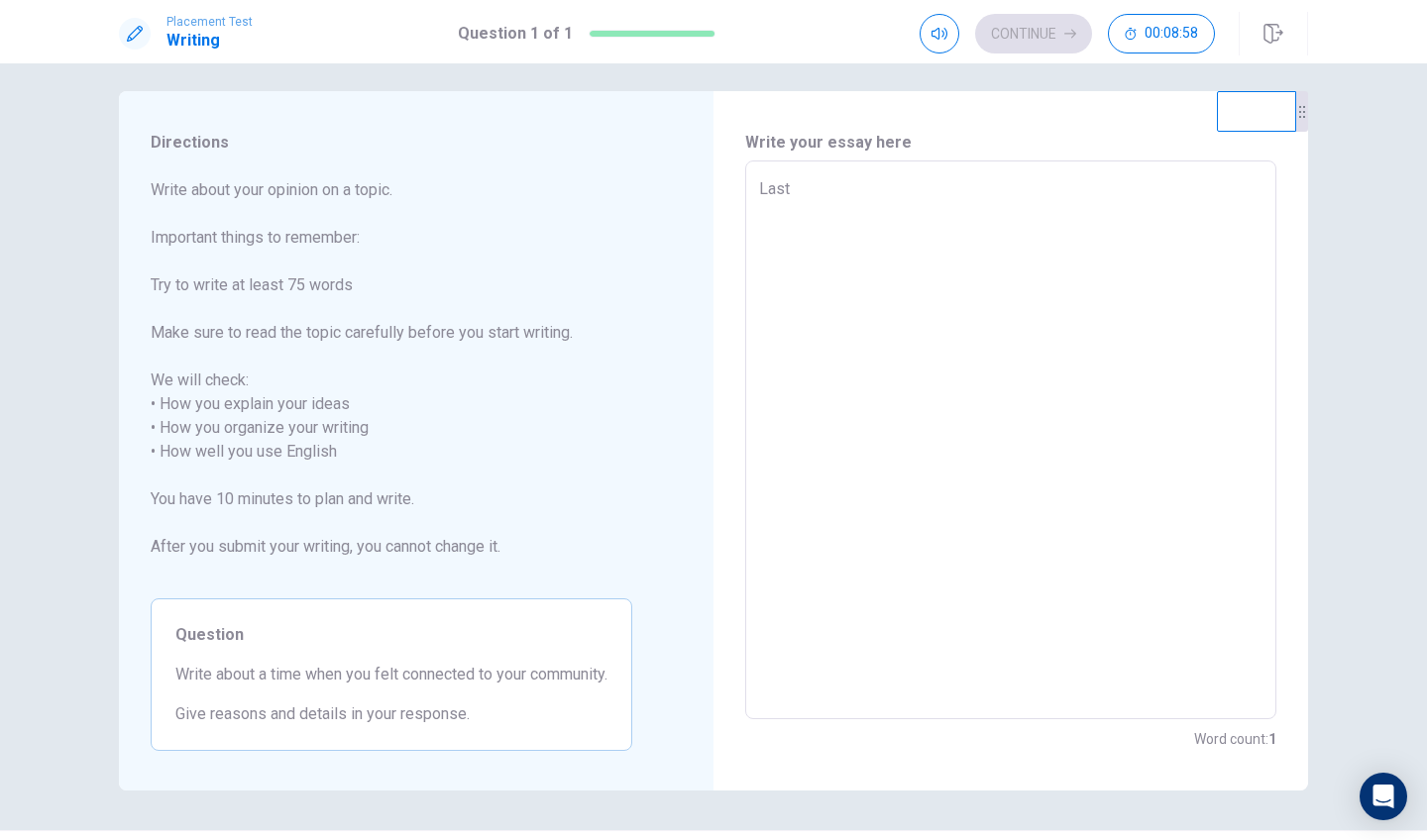 type on "x" 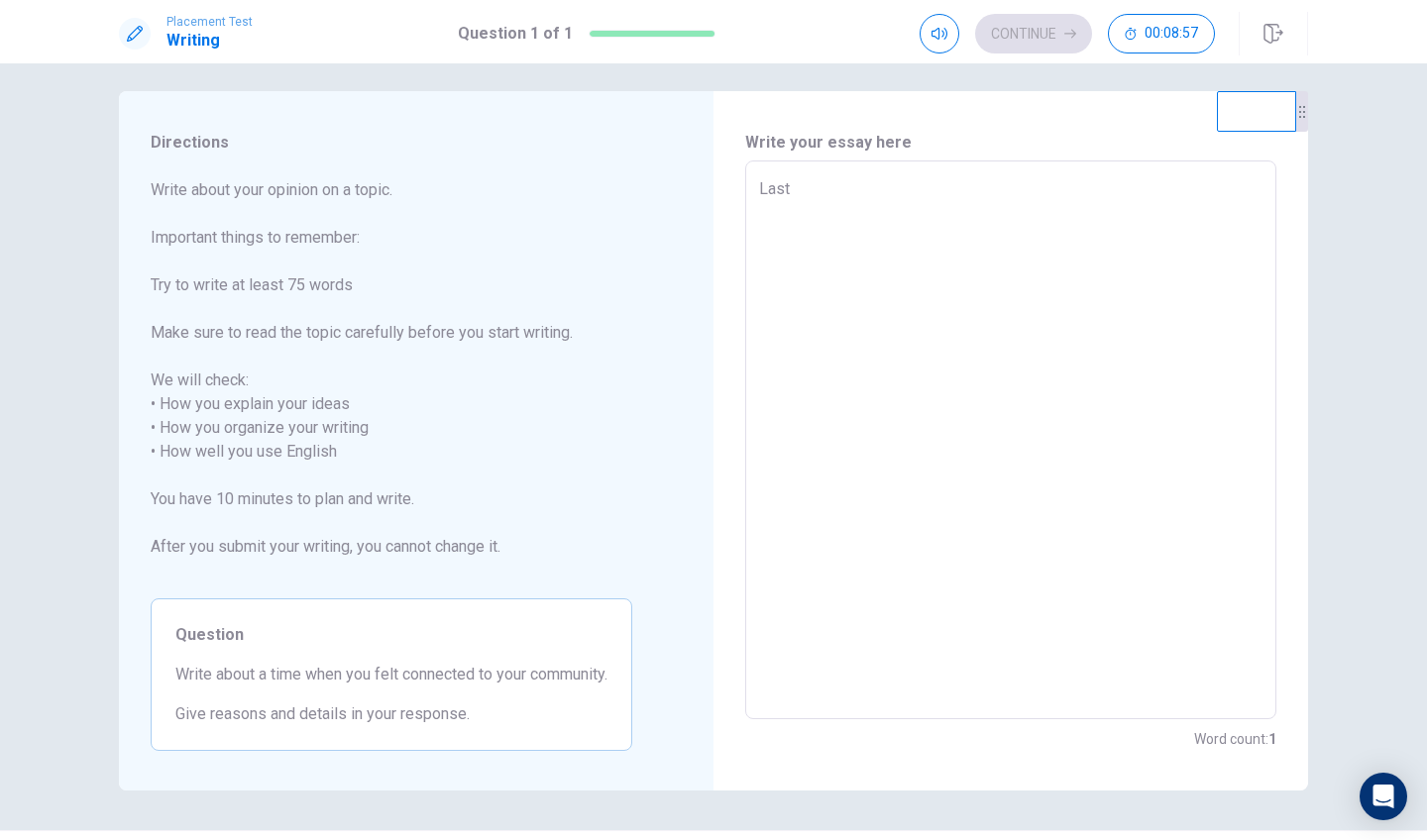 type on "Last y" 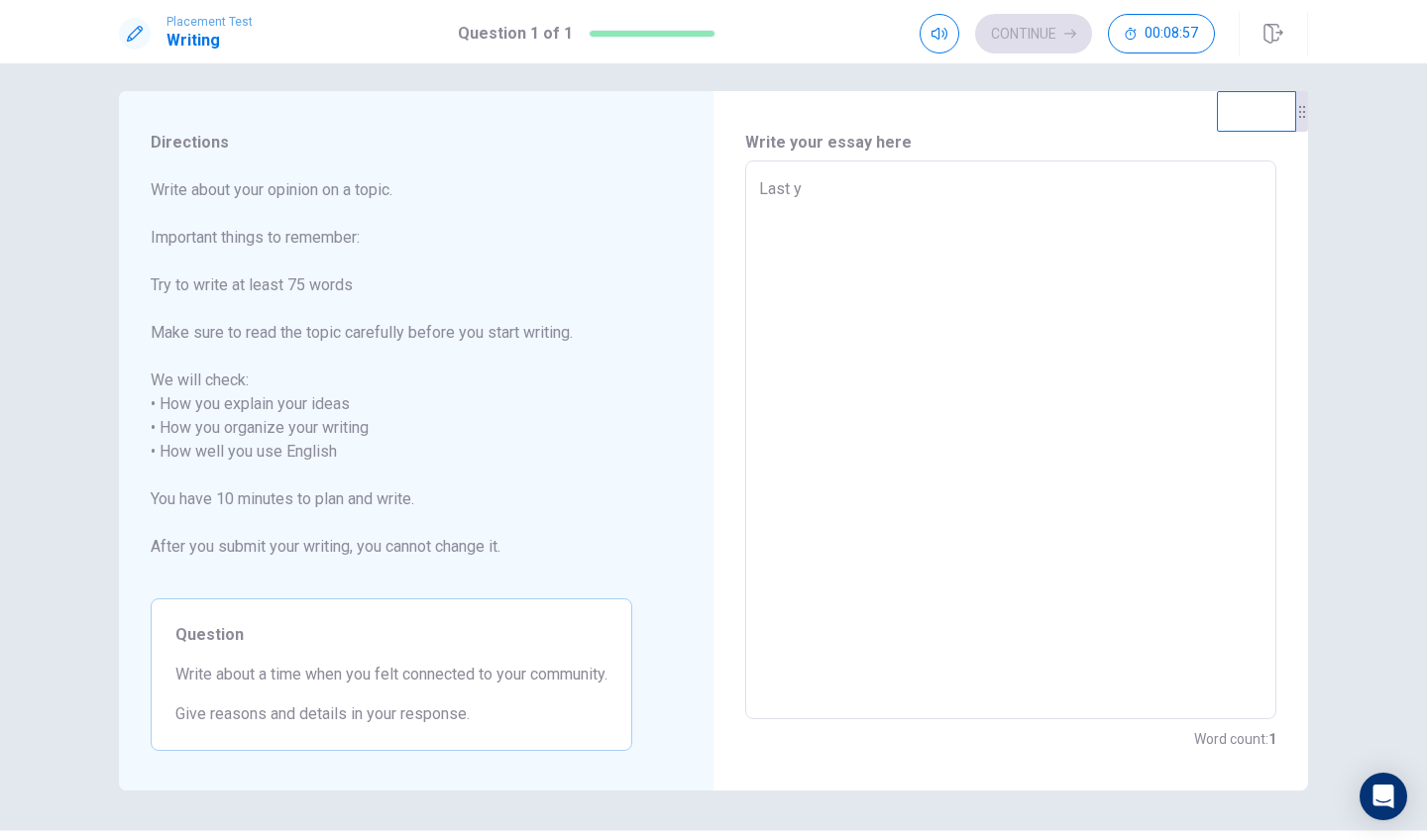 type on "x" 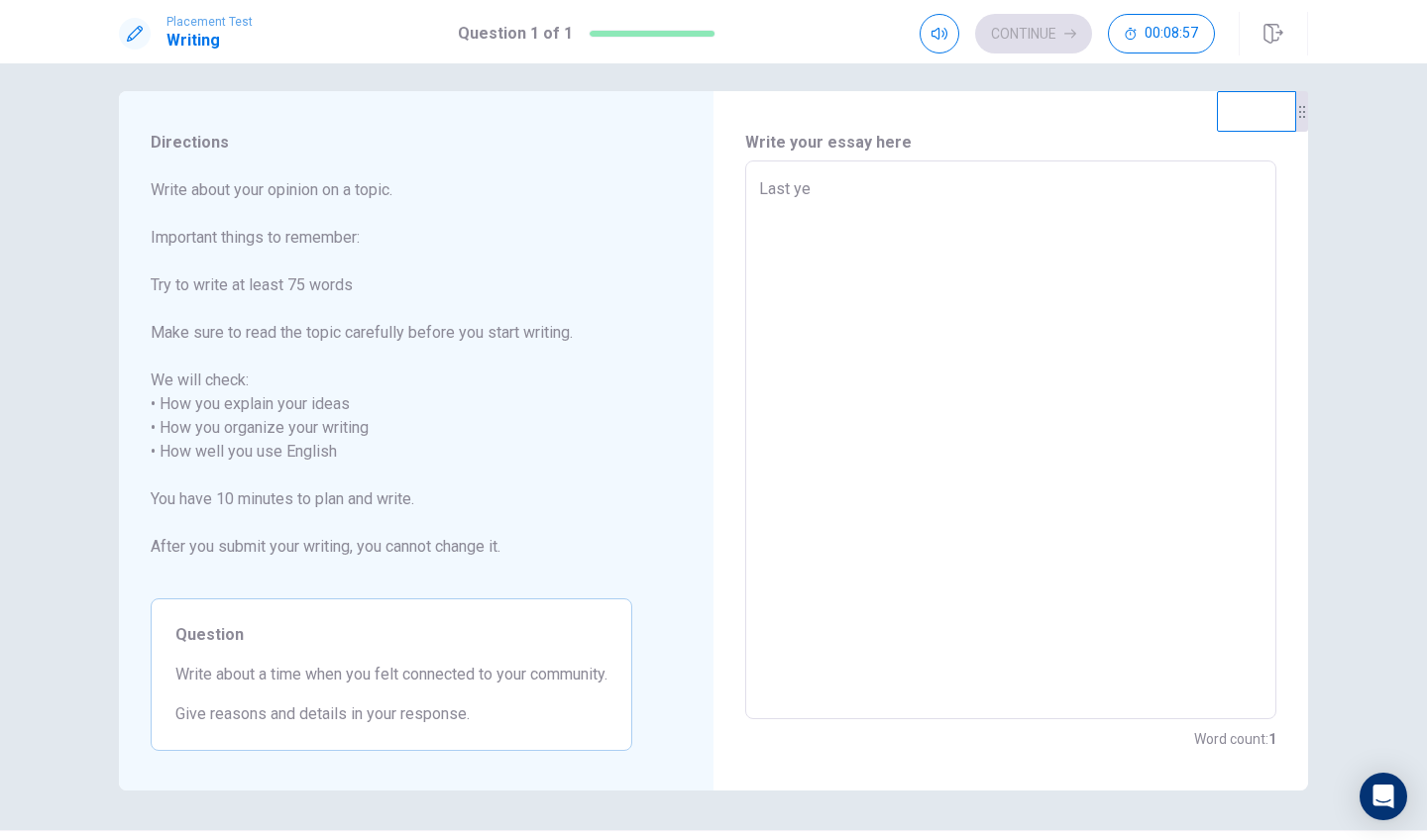 type on "x" 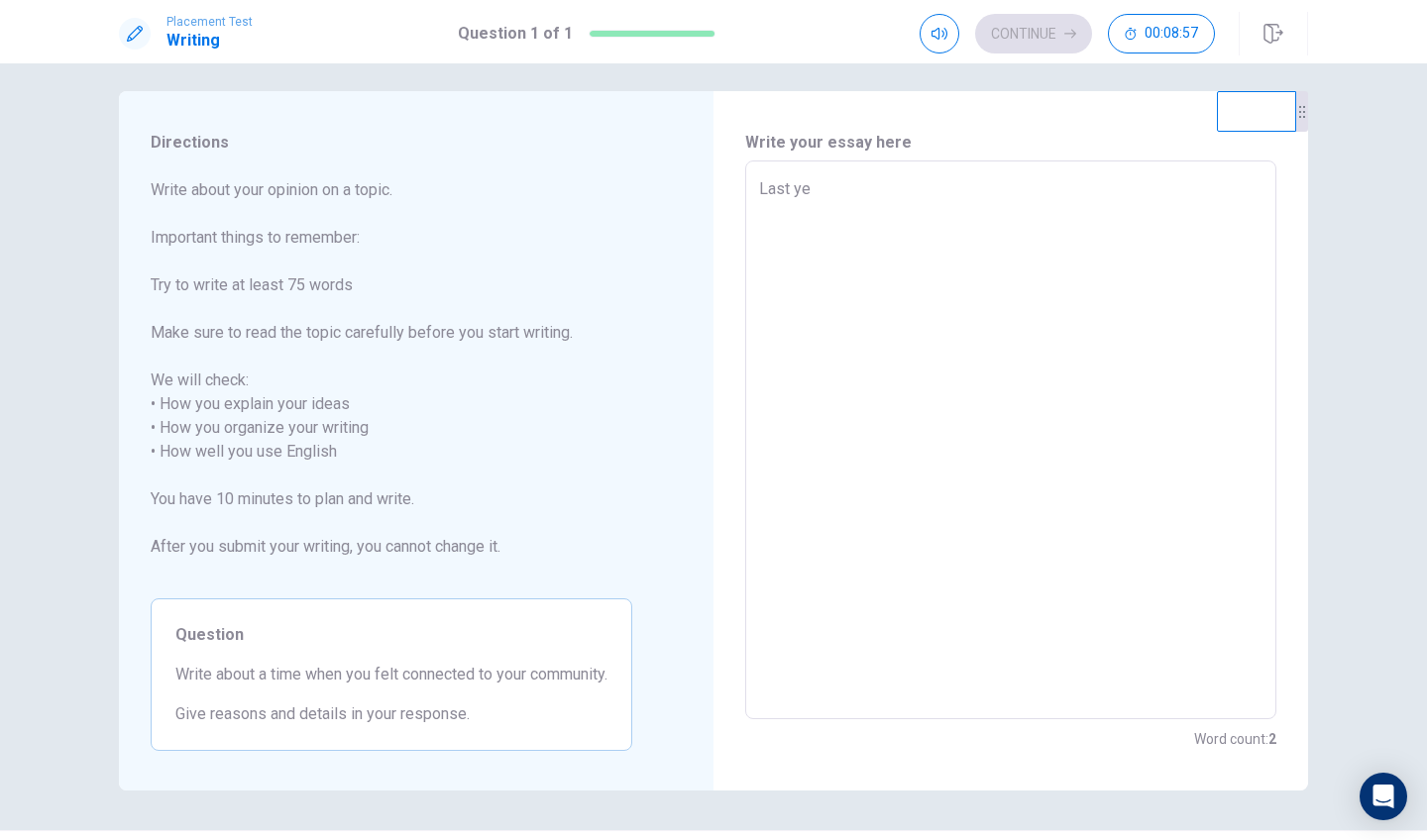 type on "Last yea" 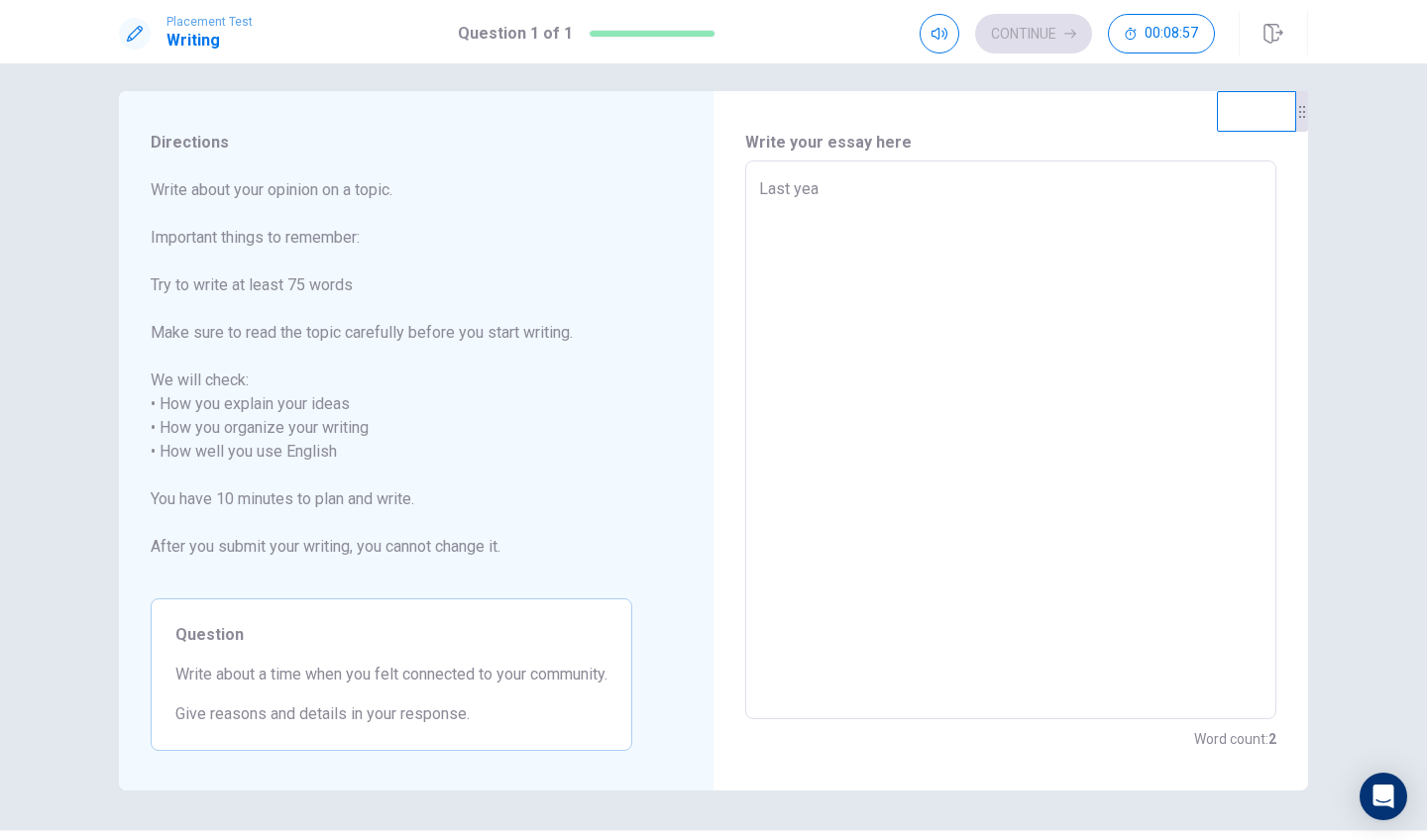 type on "x" 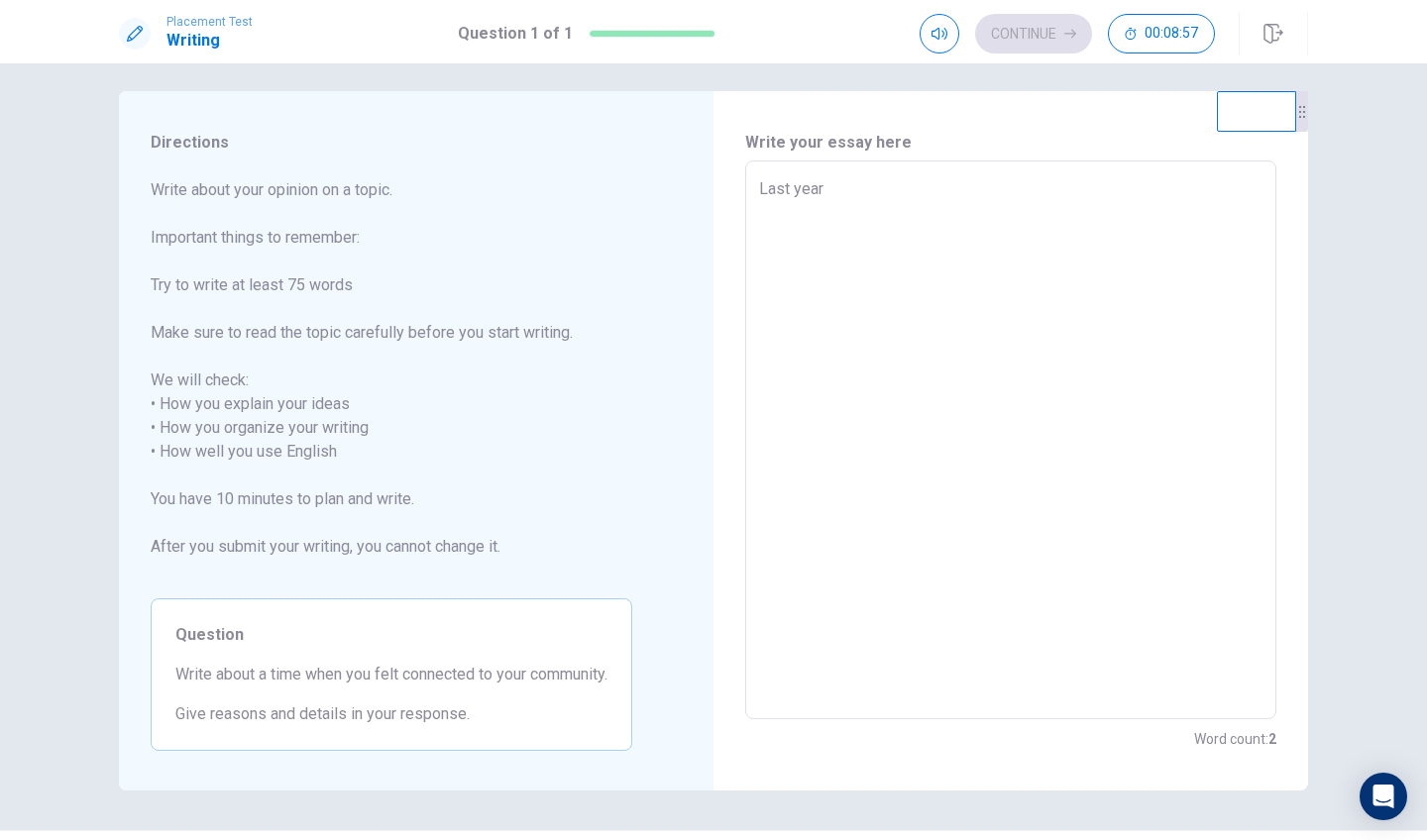 type on "x" 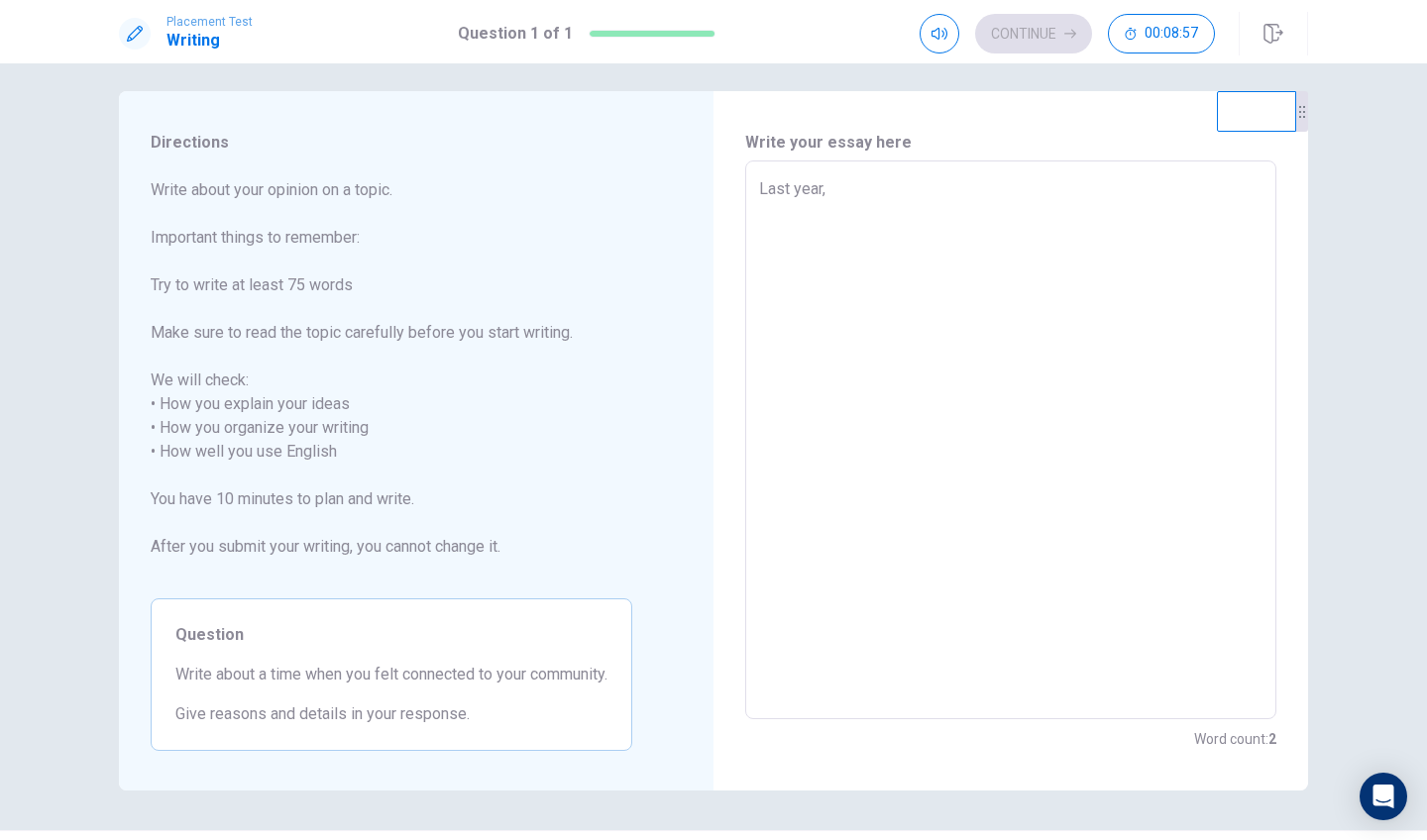 type on "x" 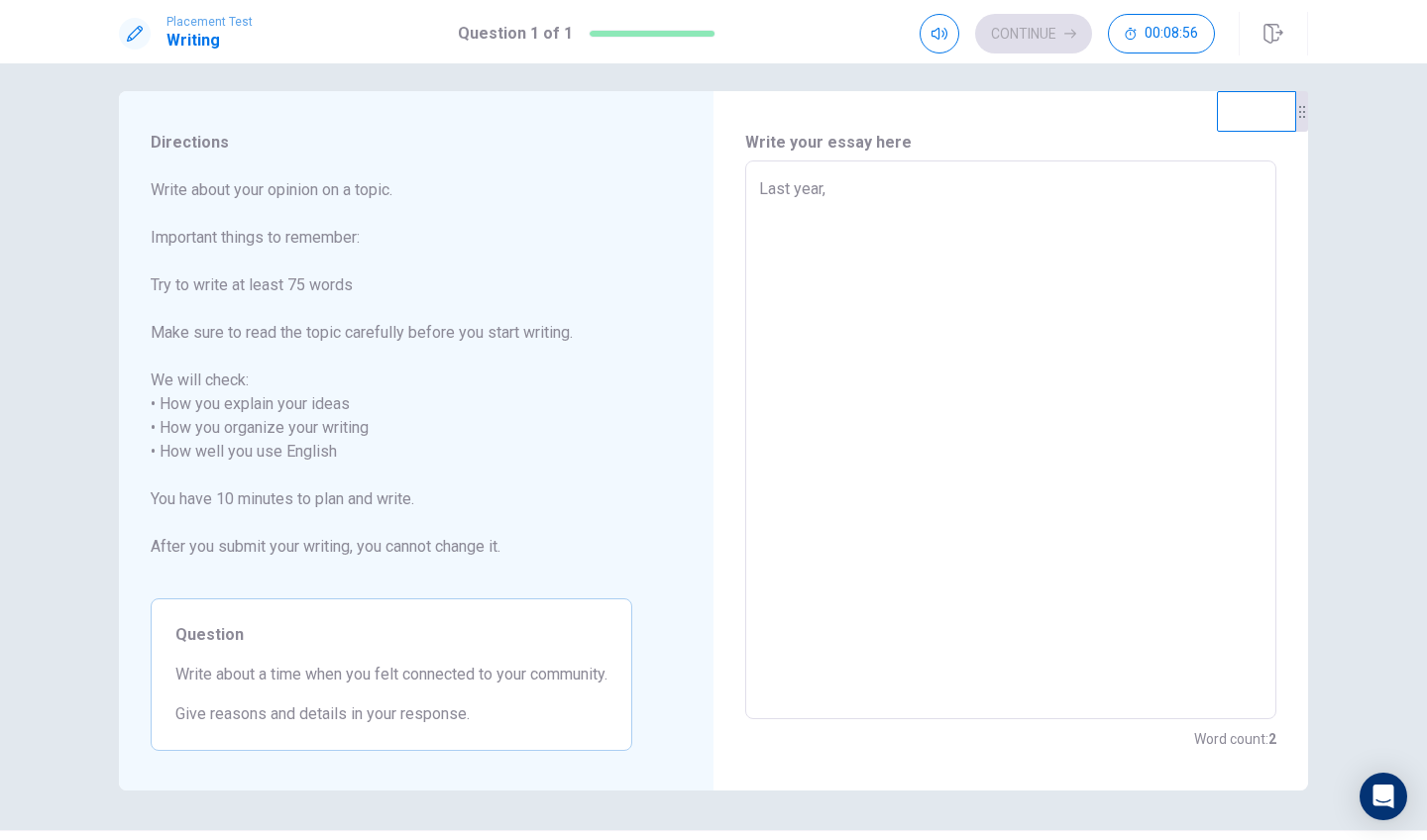 type on "Last year," 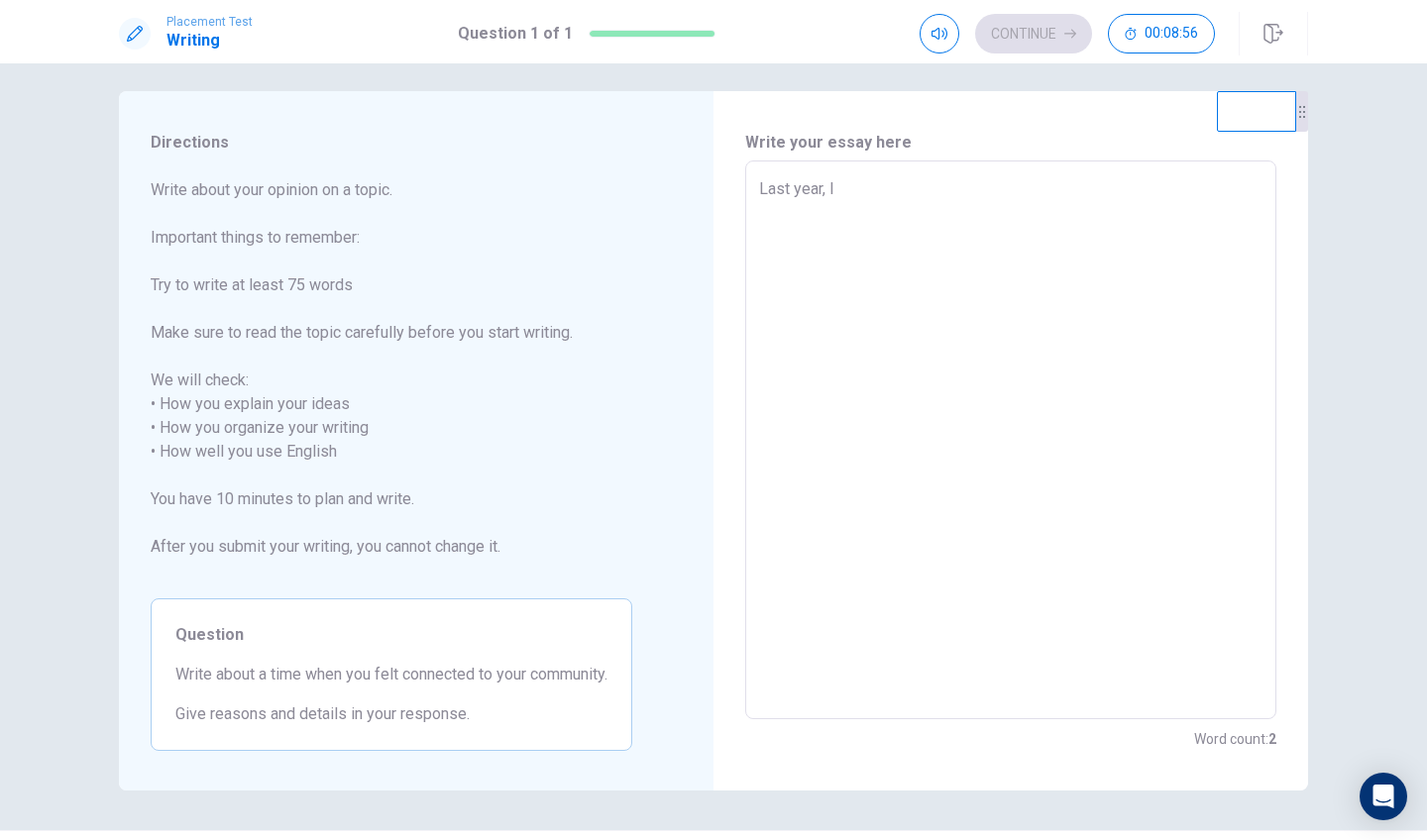 type on "x" 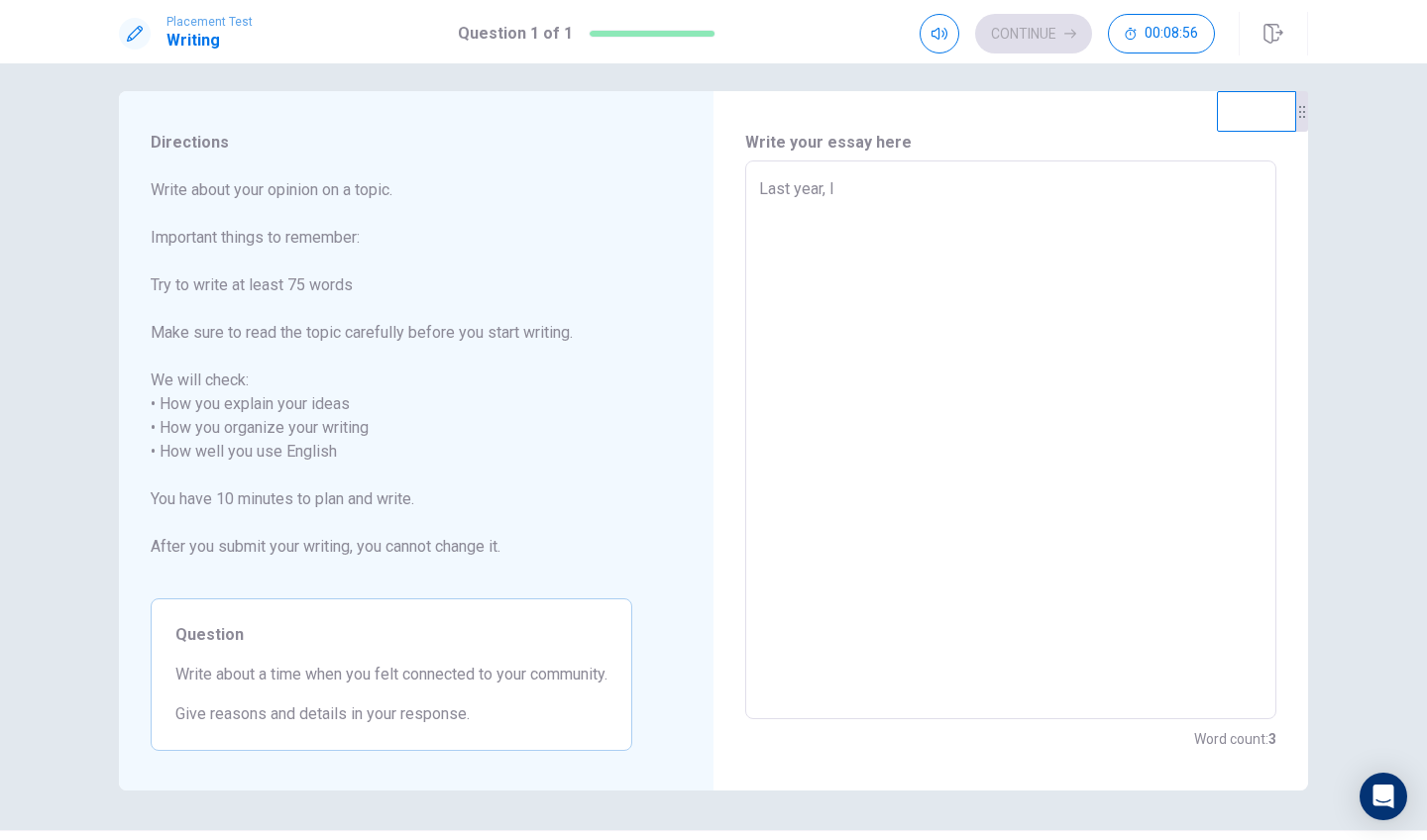 type on "Last year, I" 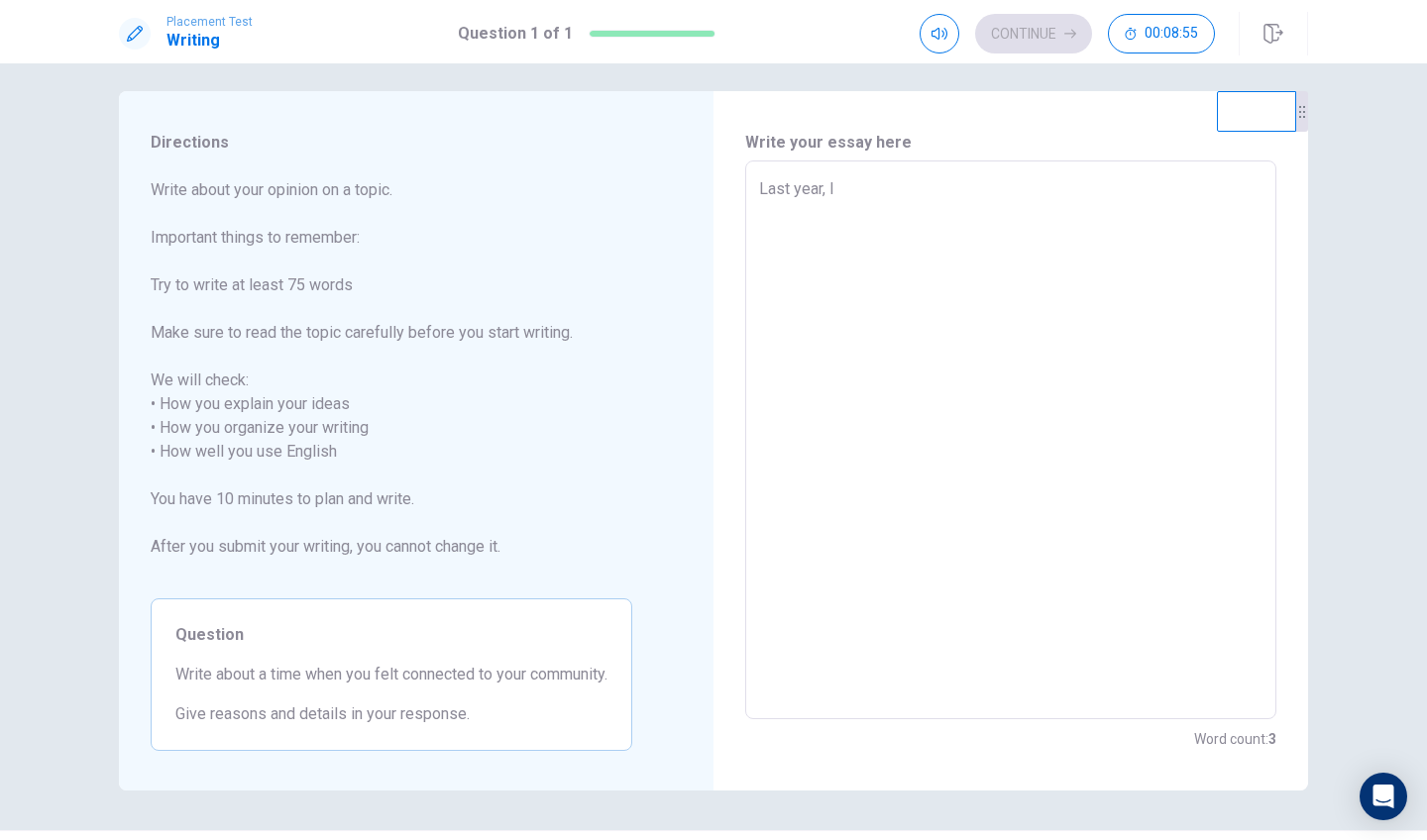 type on "x" 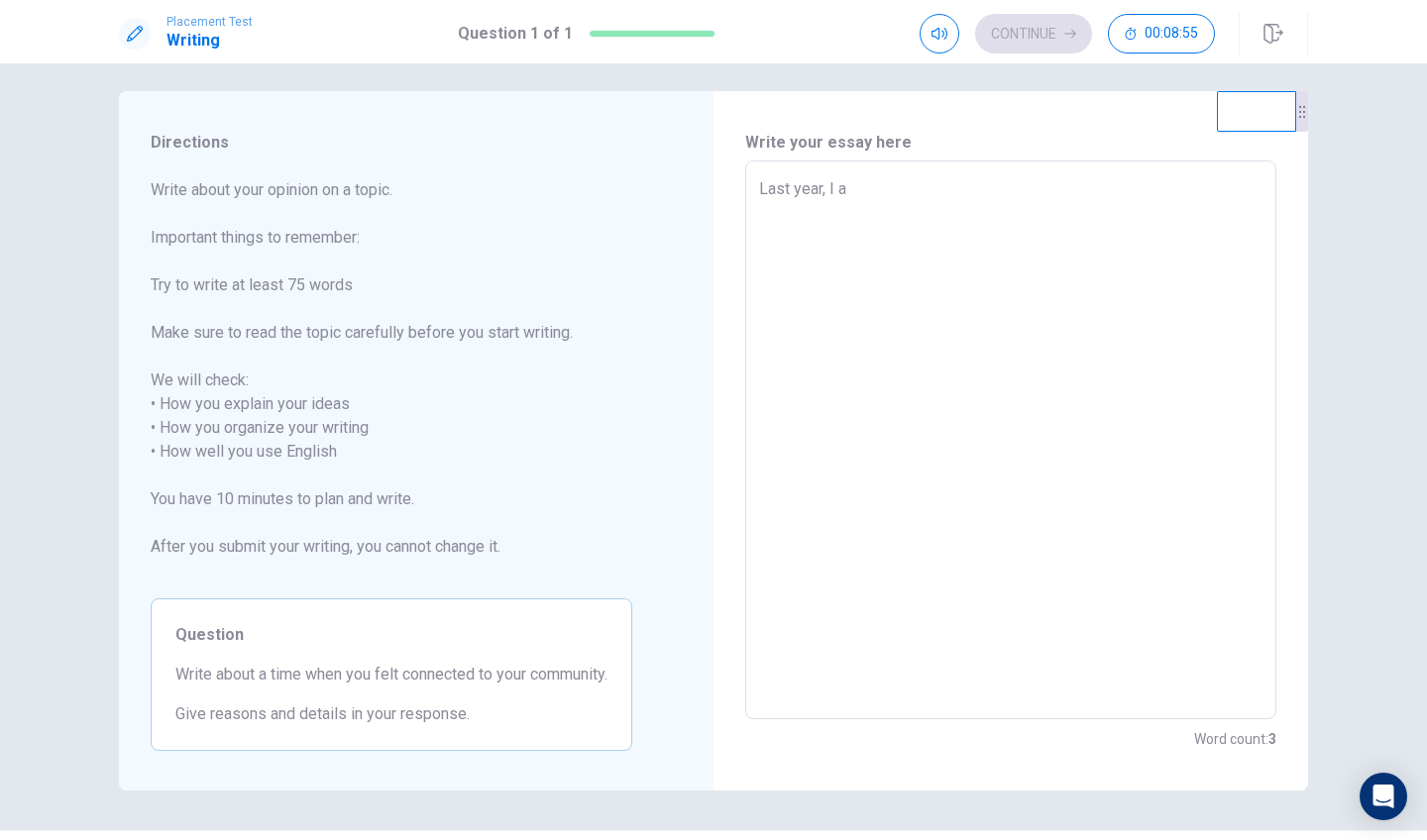 type on "x" 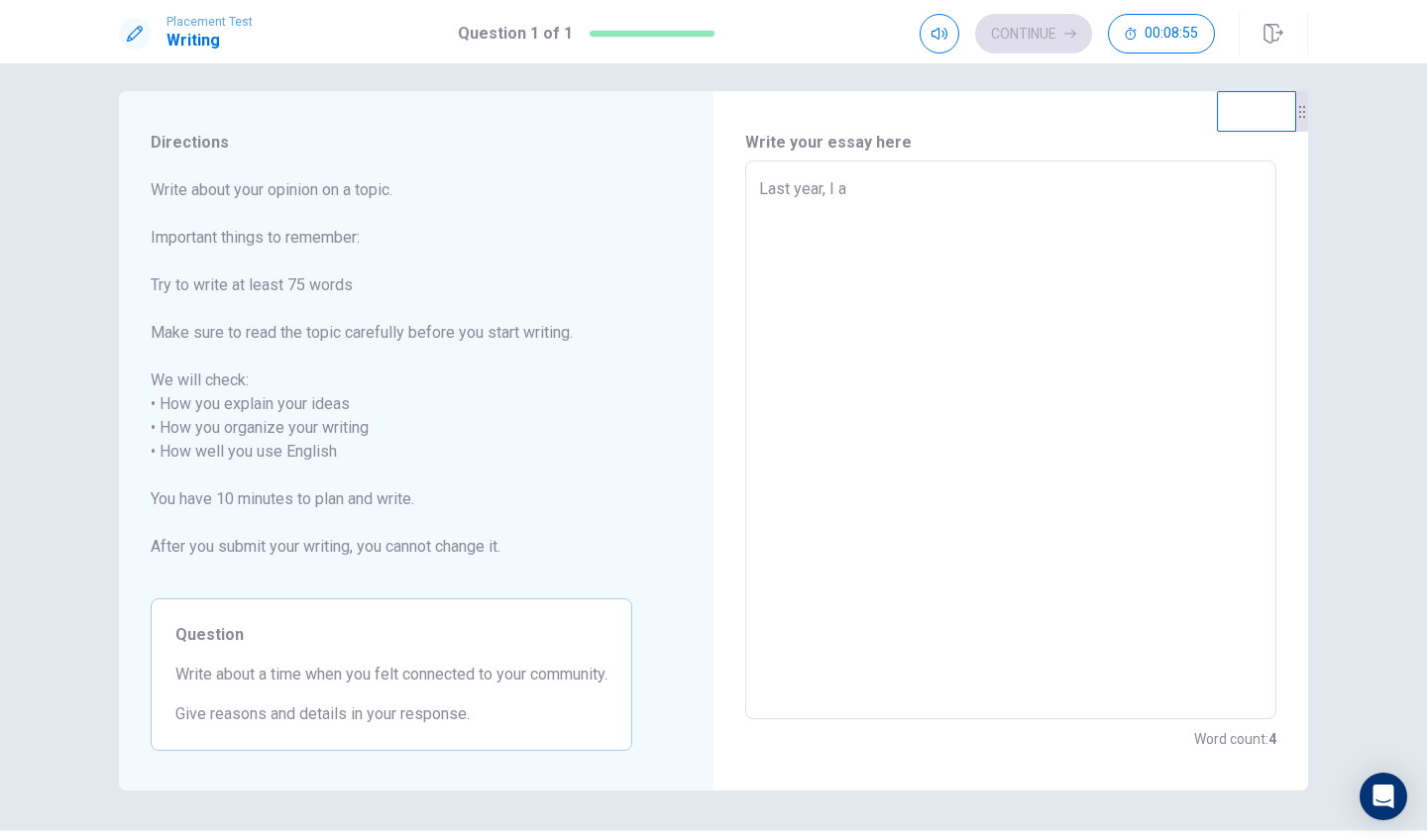 type on "Last year, I" 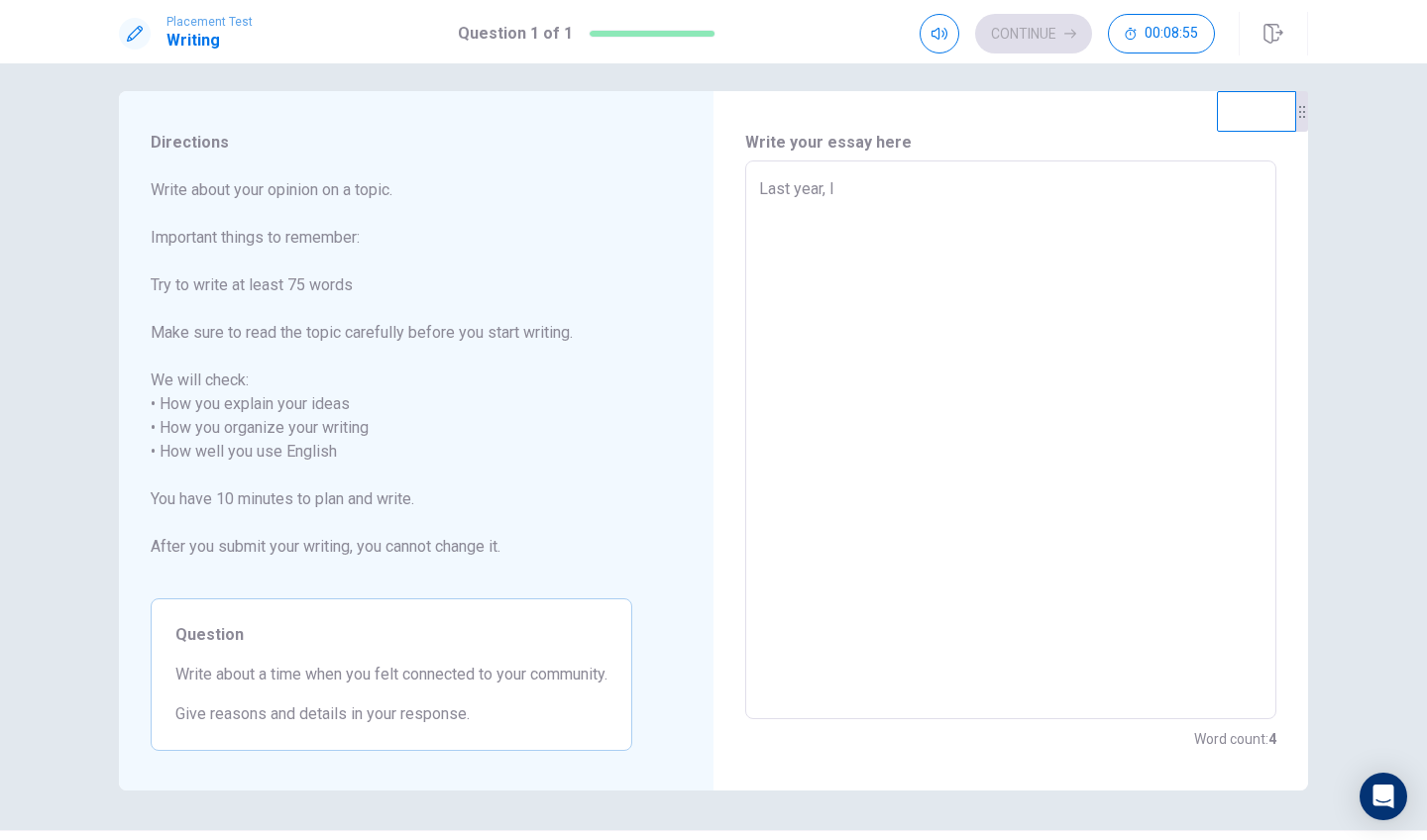 type on "x" 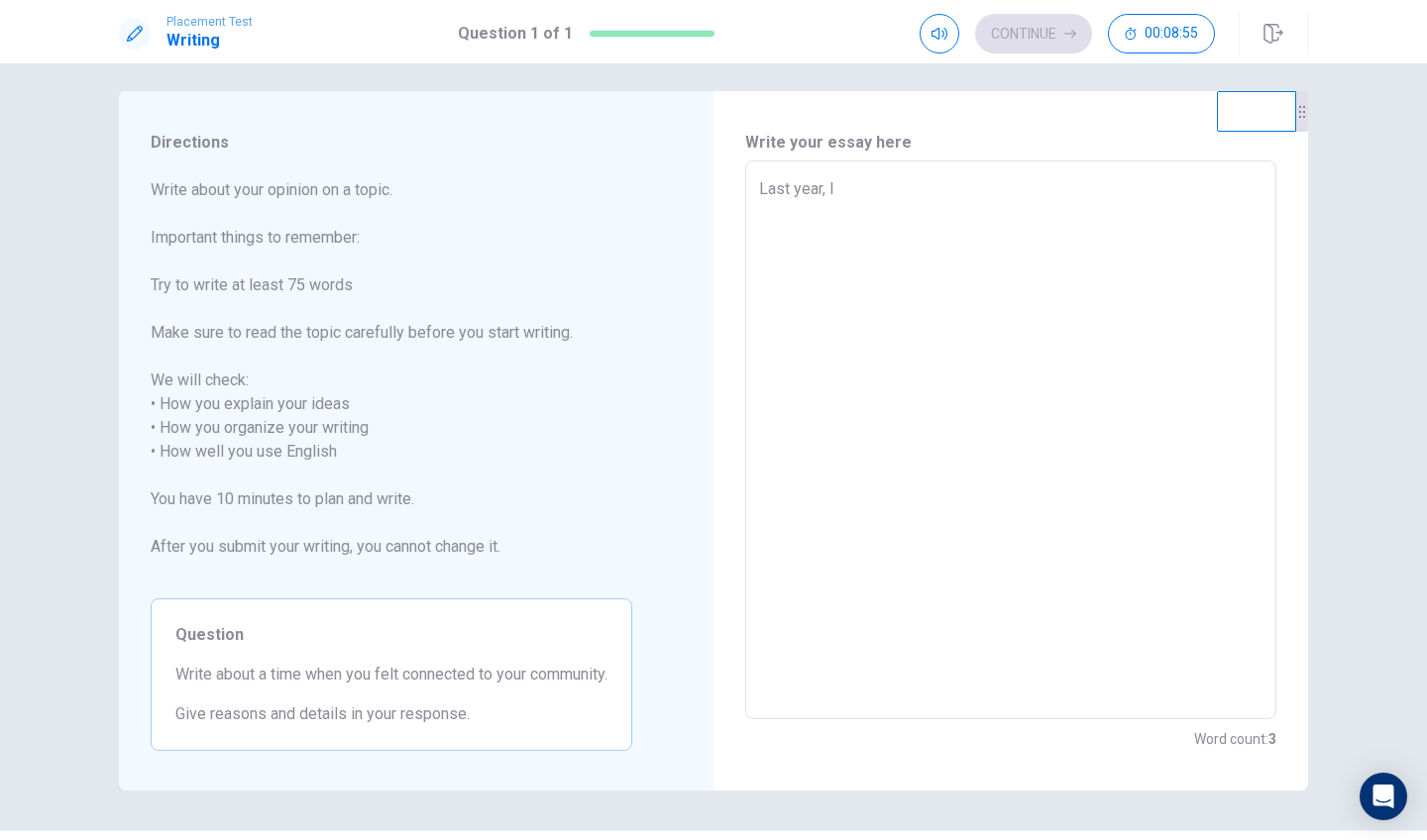 type on "Last year, I p" 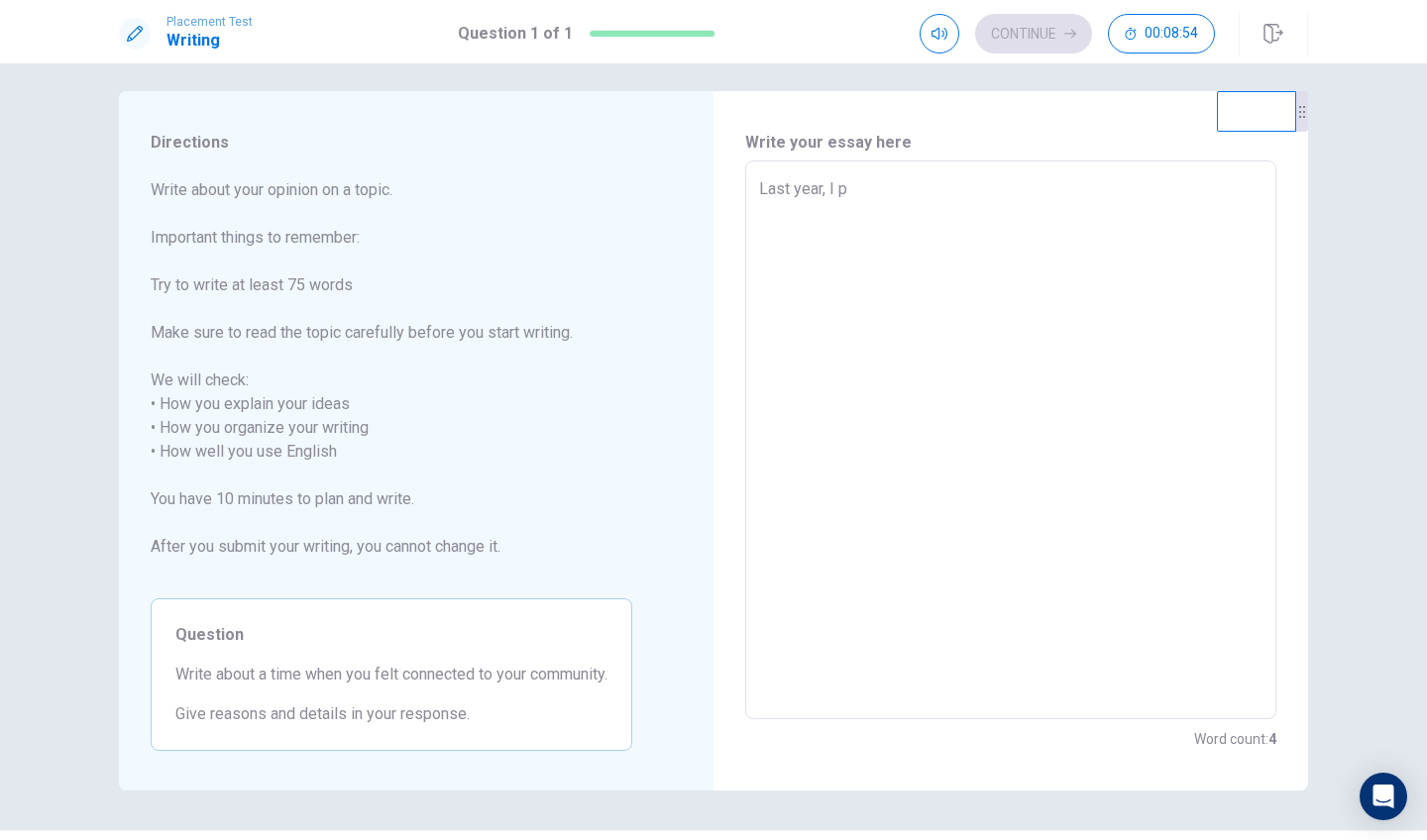 type on "x" 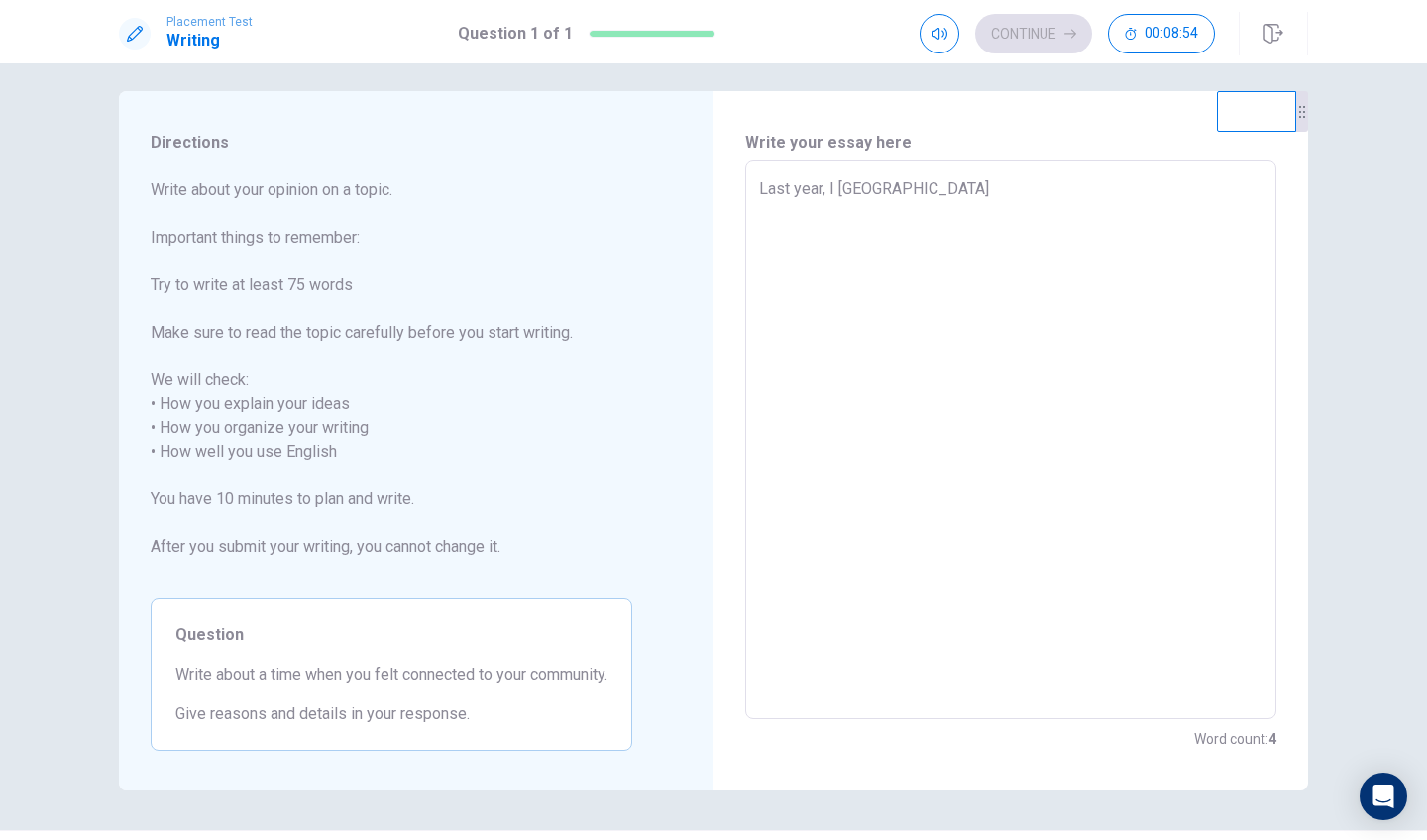 type on "x" 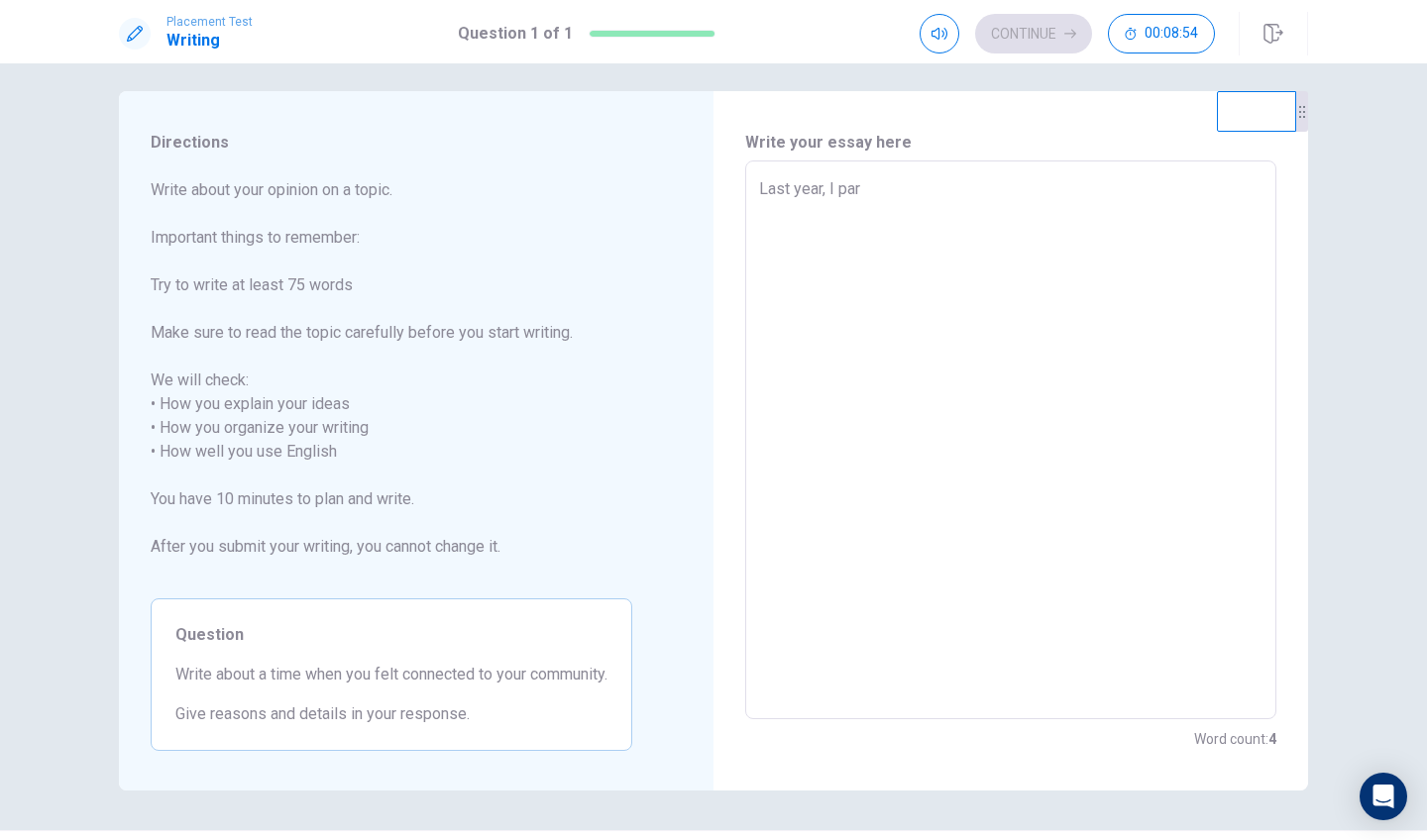 type on "x" 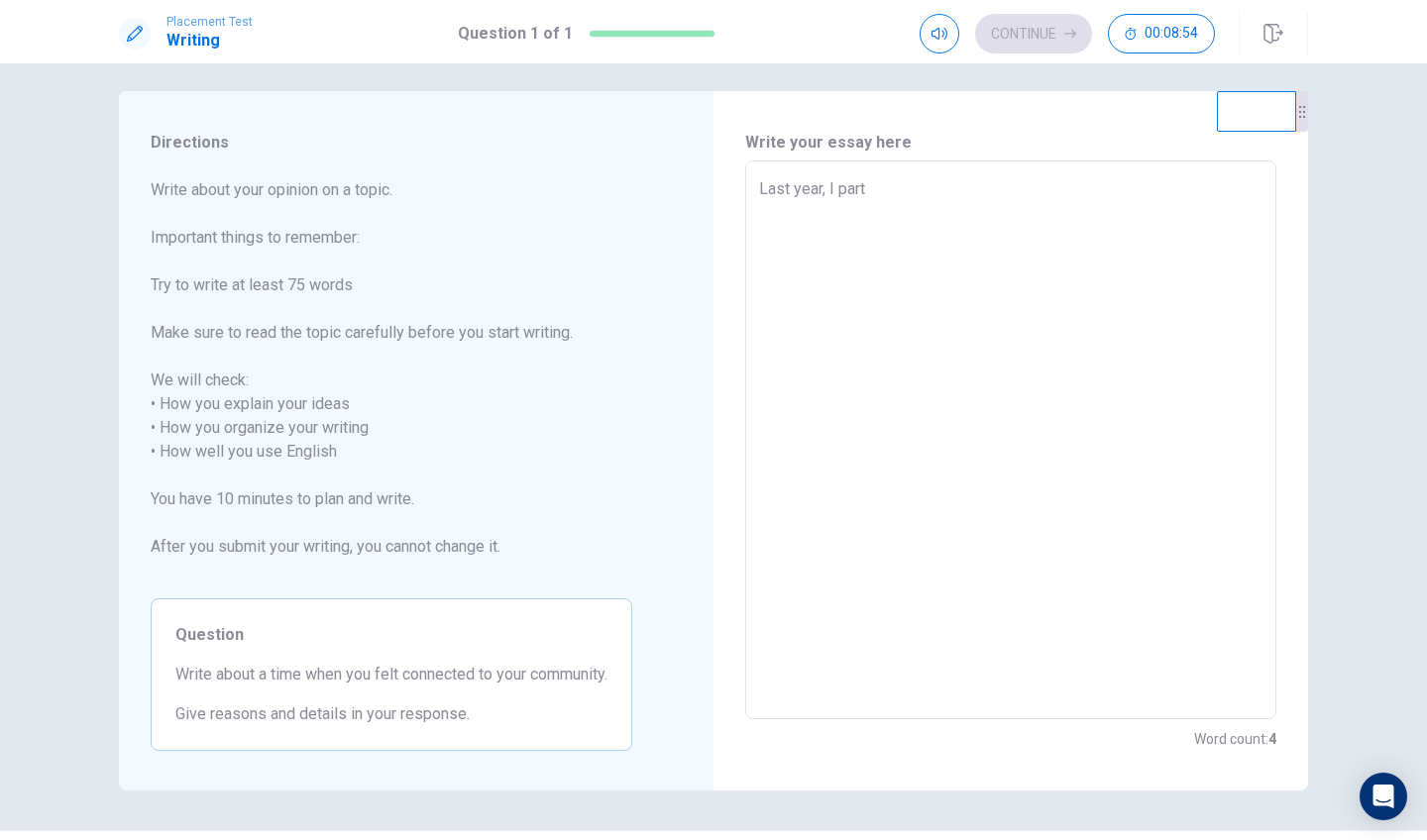 type on "Last year, I parti" 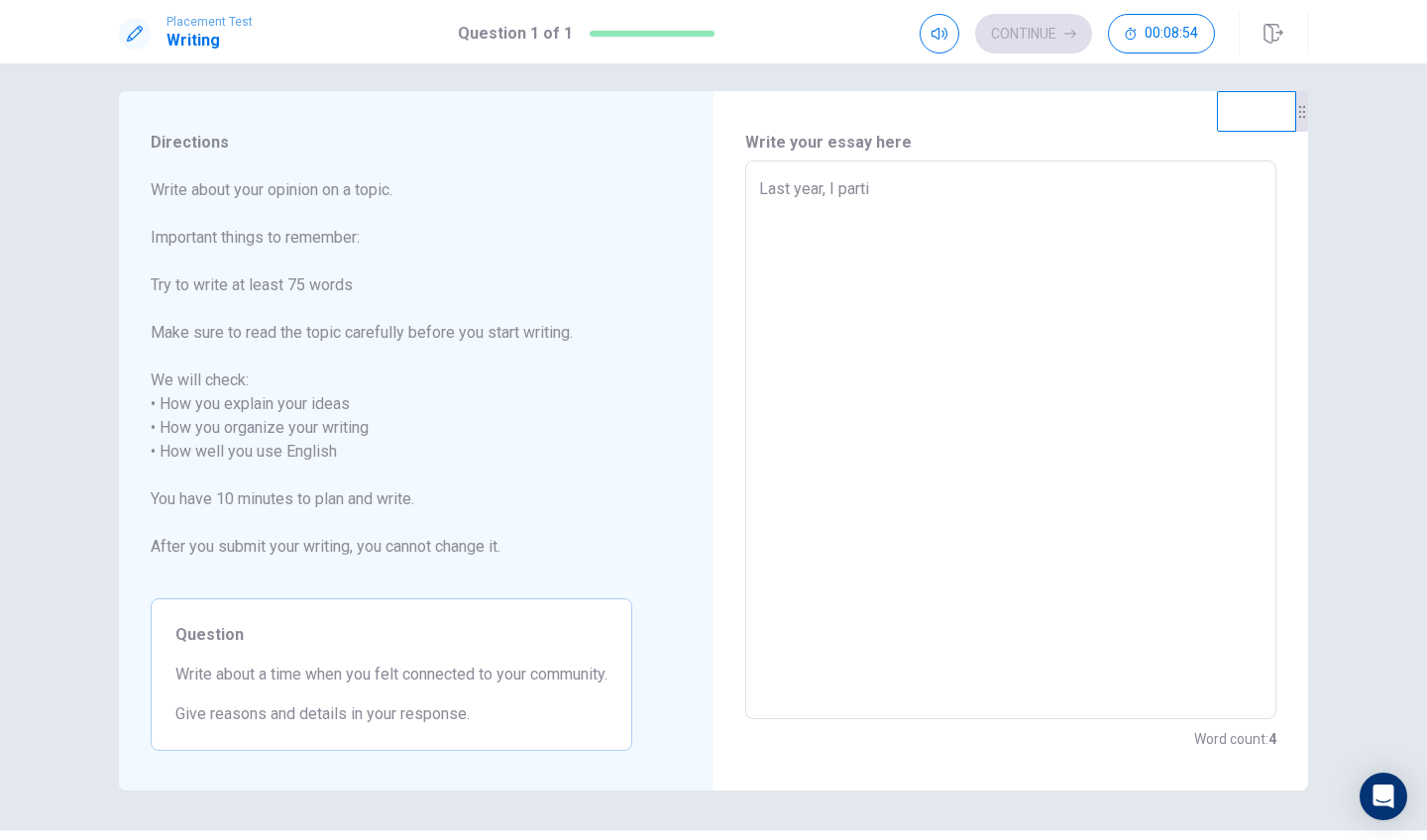 type on "x" 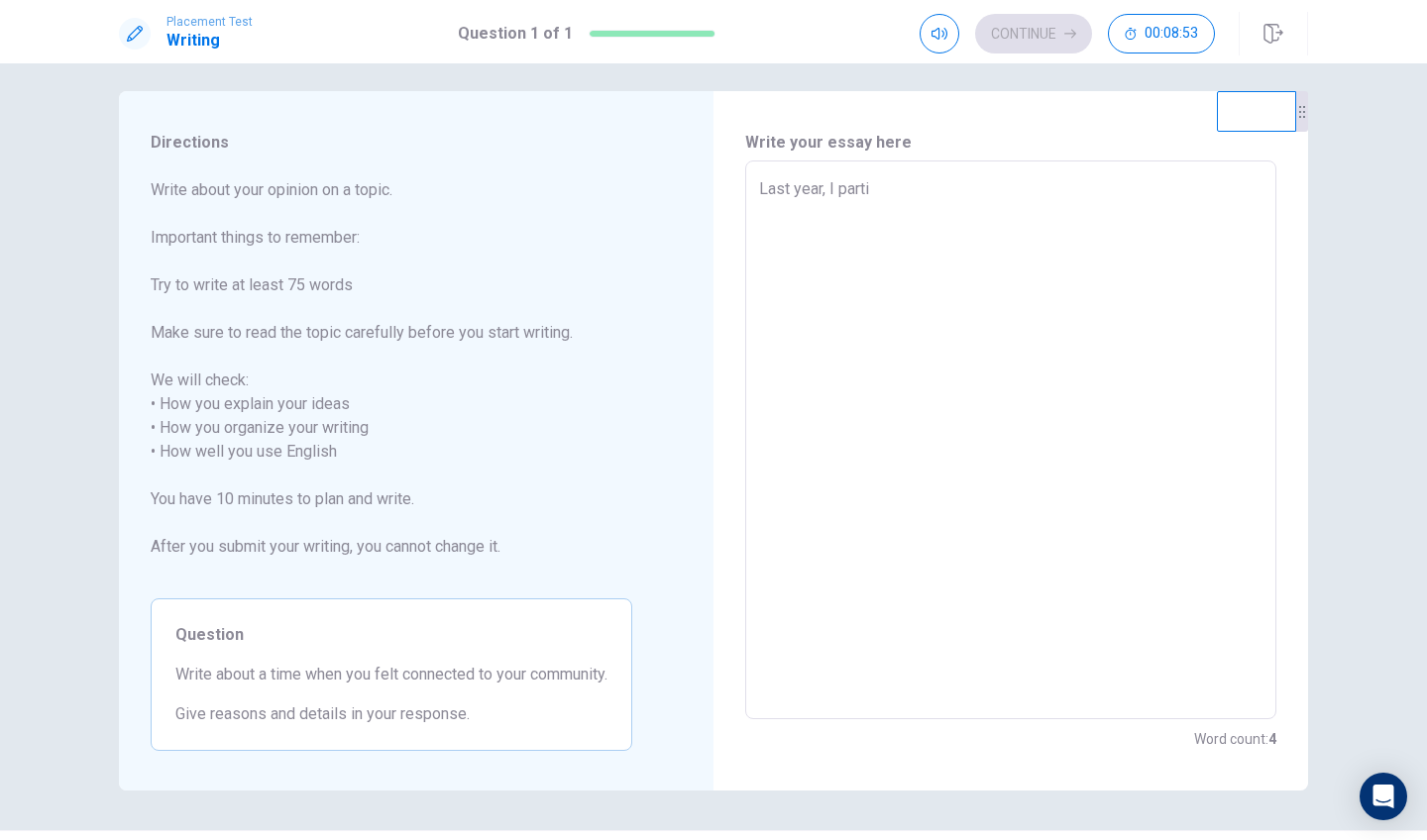 type on "Last year, I partic" 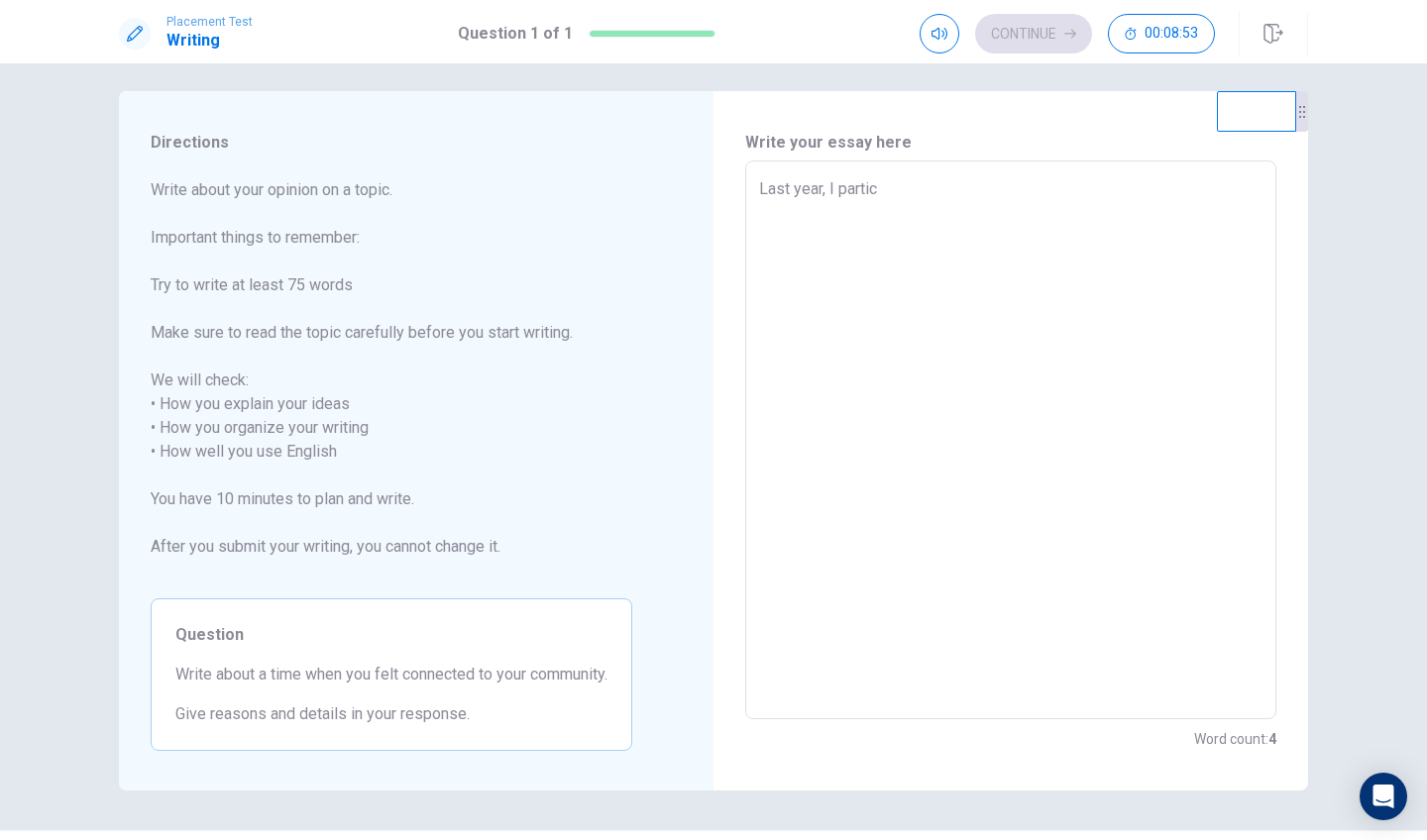 type on "x" 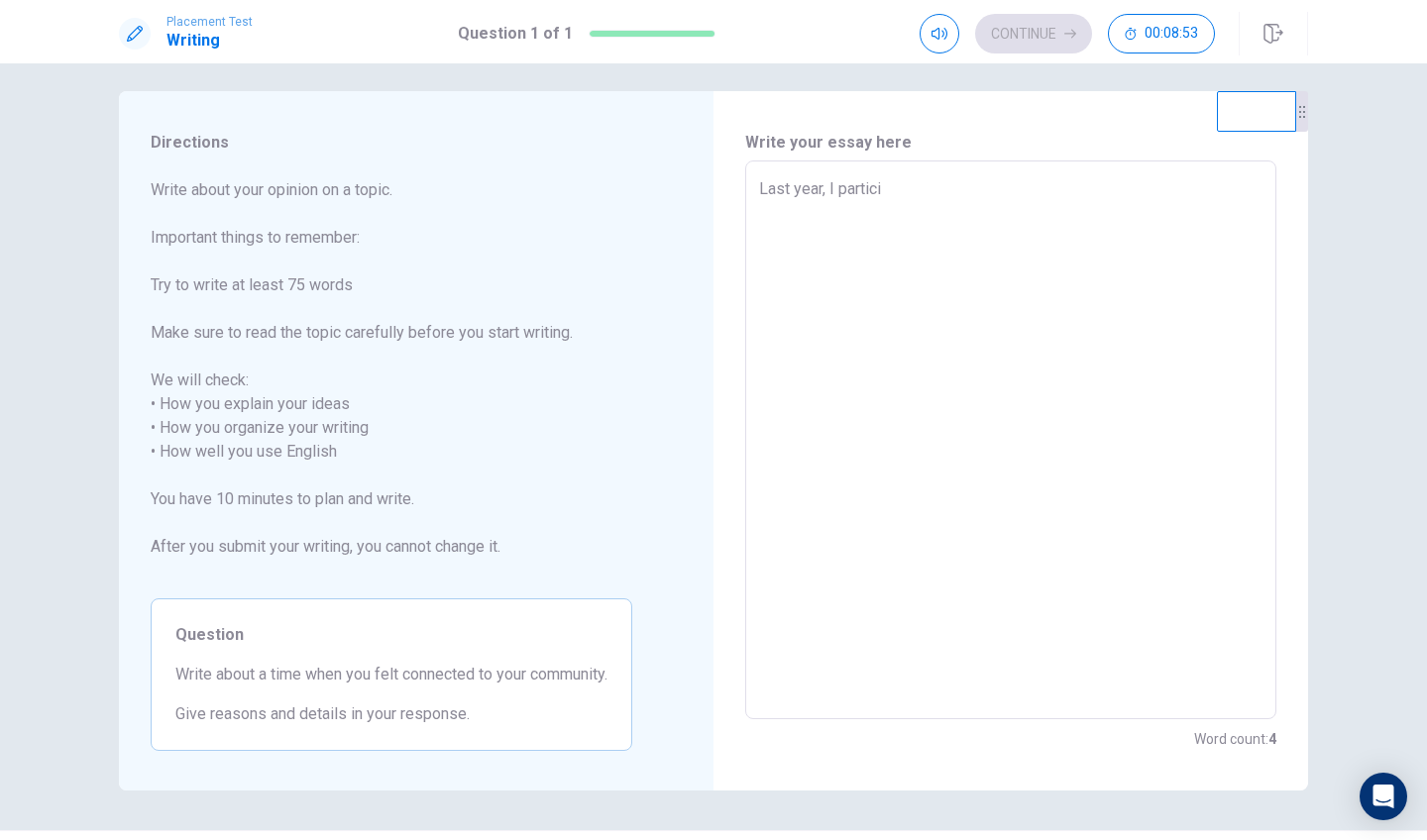 type on "x" 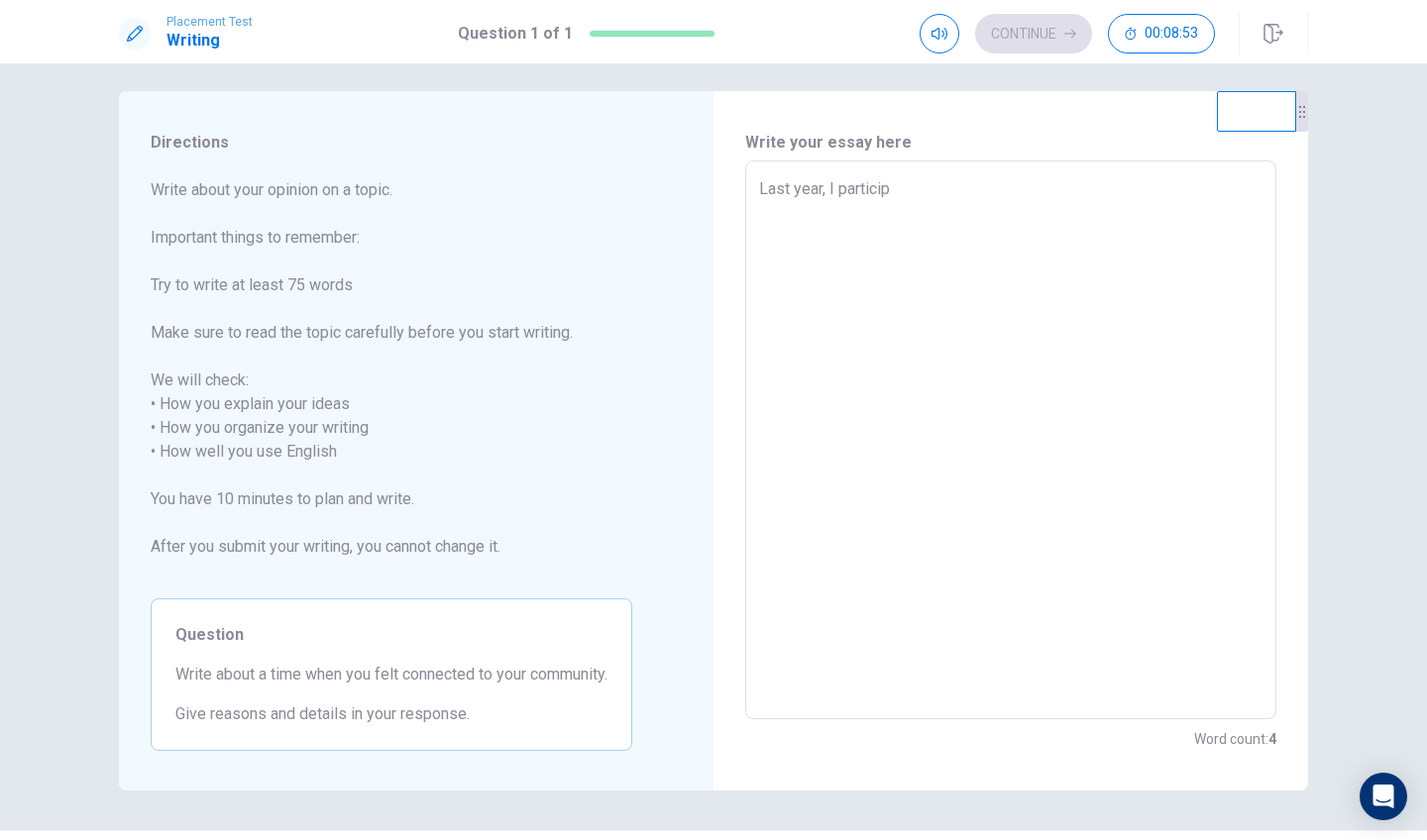 type on "x" 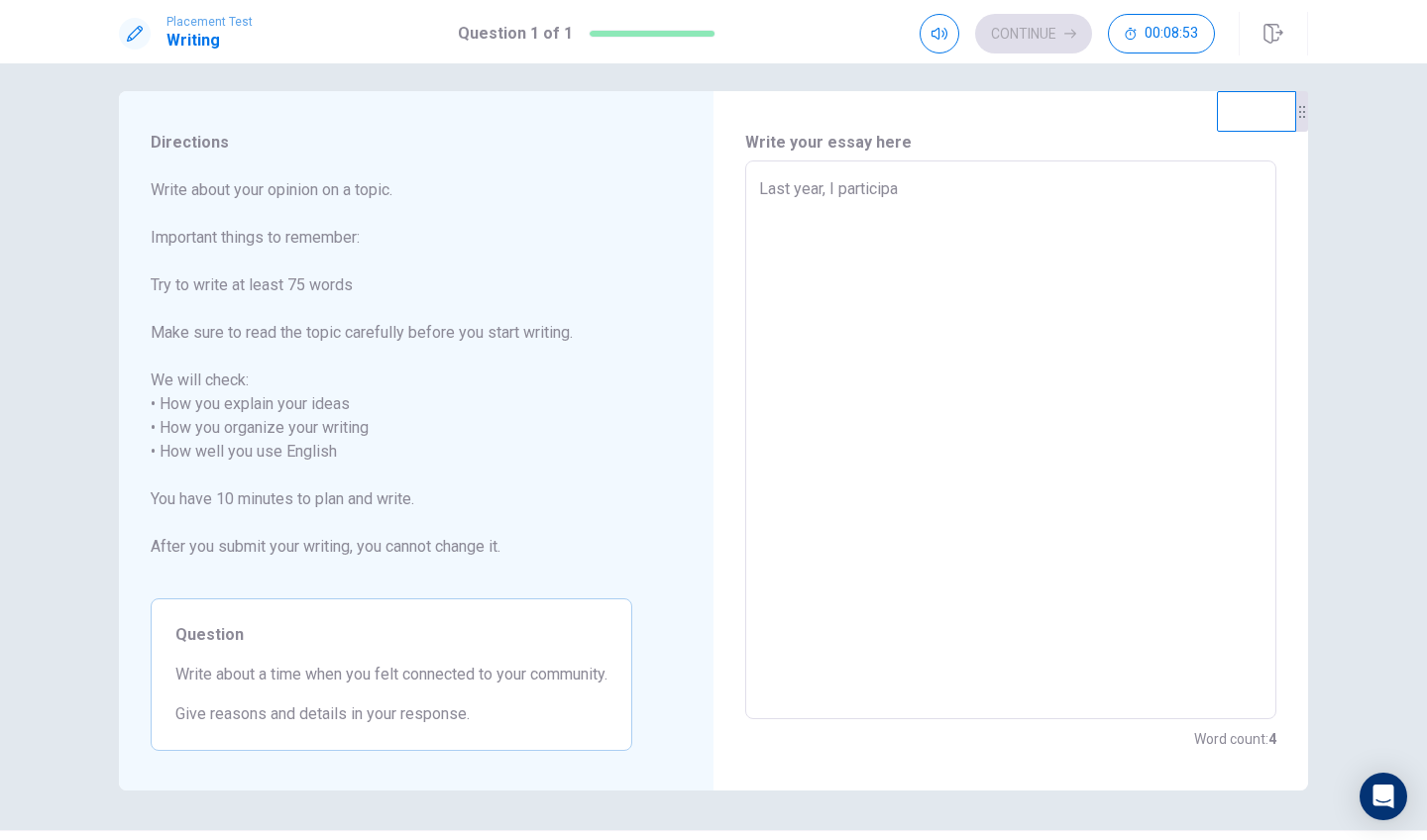 type on "x" 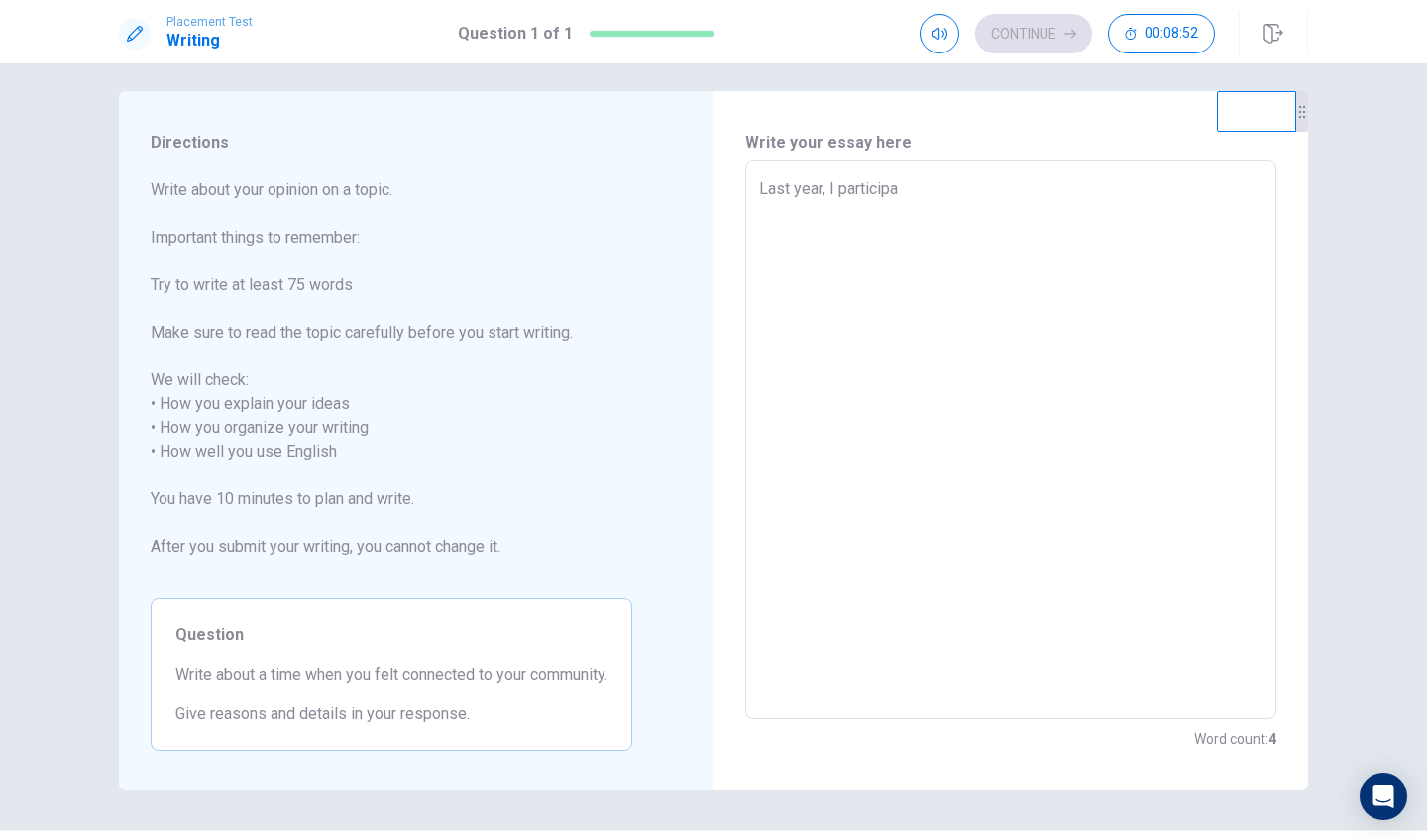 type on "Last year, I participat" 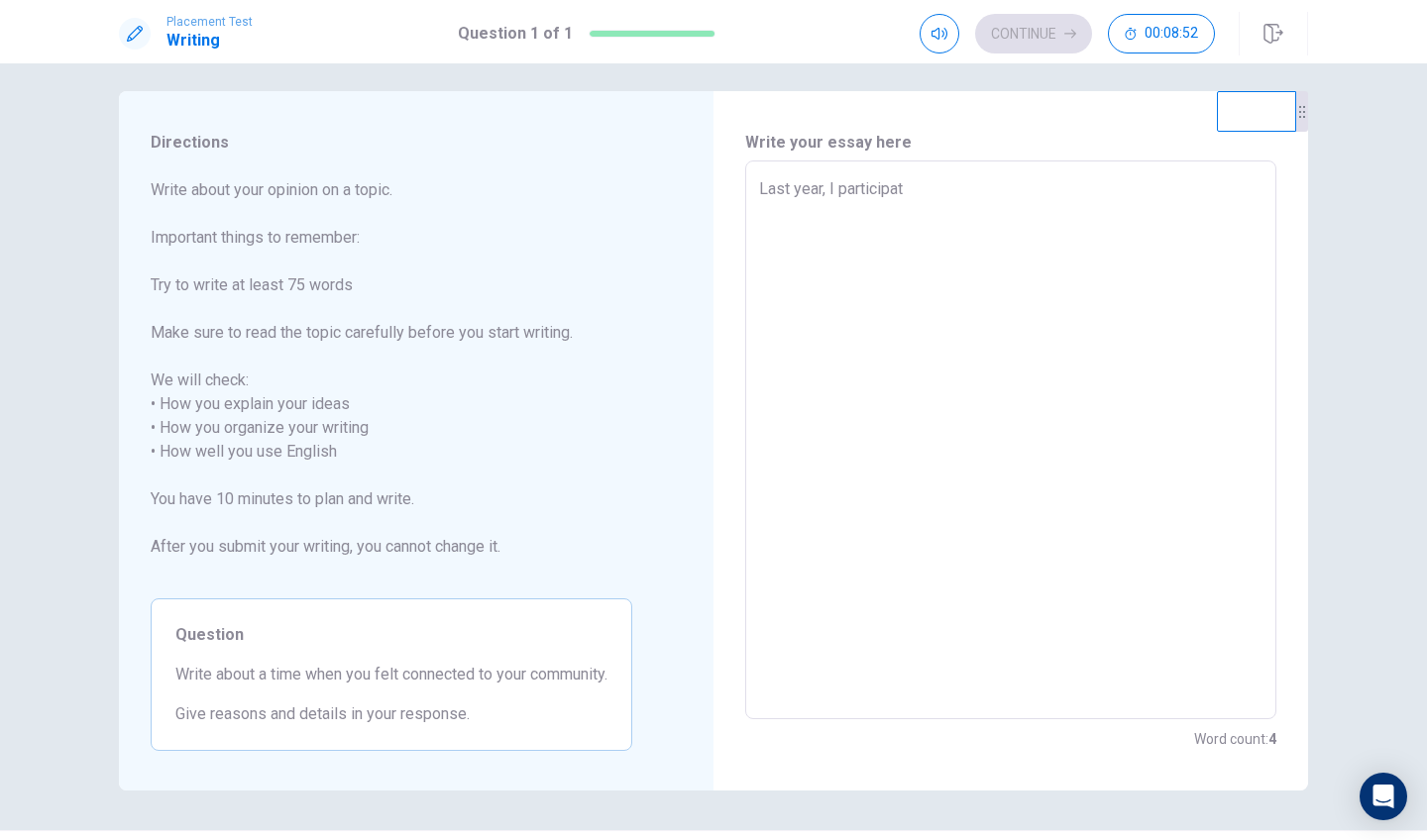 type on "x" 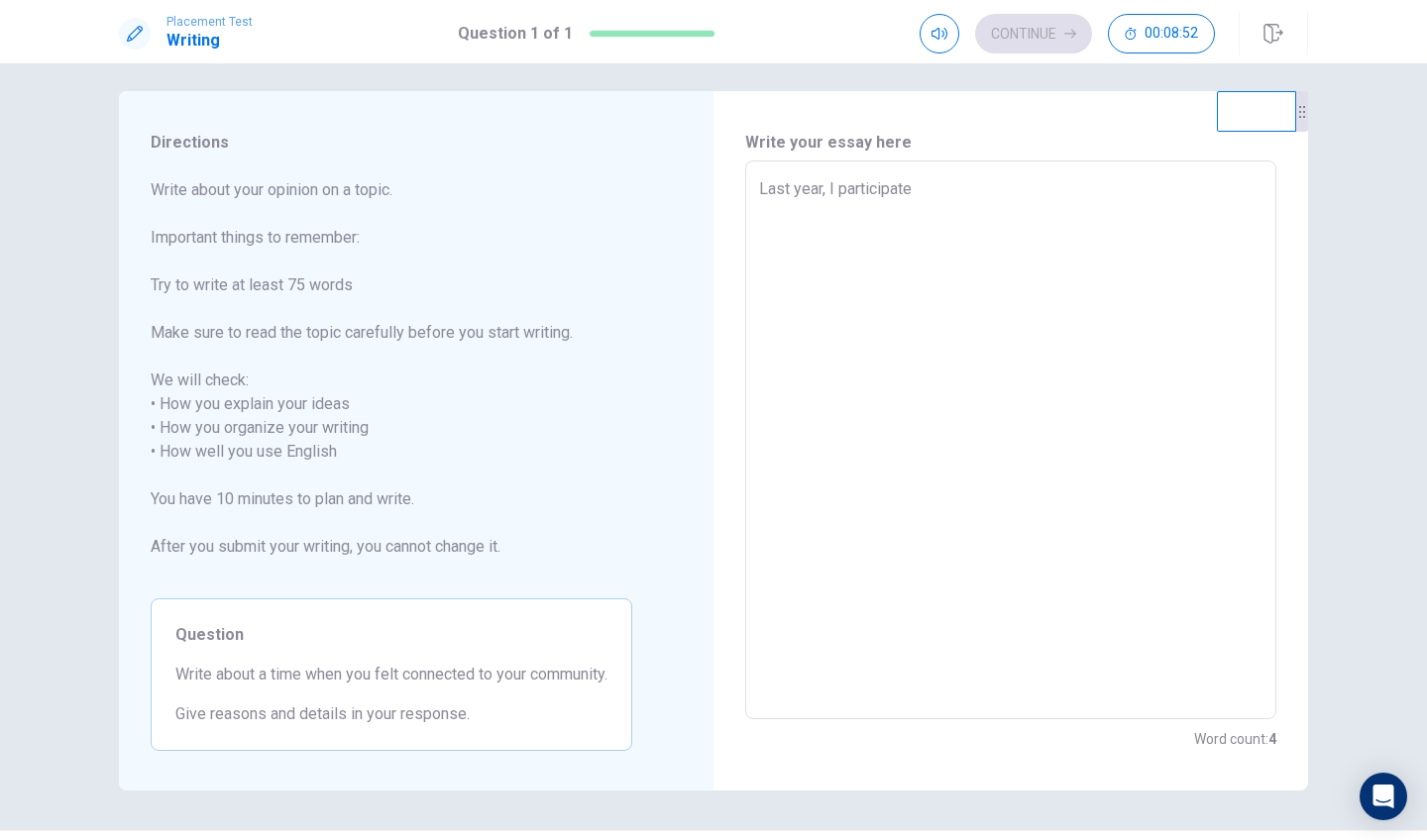 type on "x" 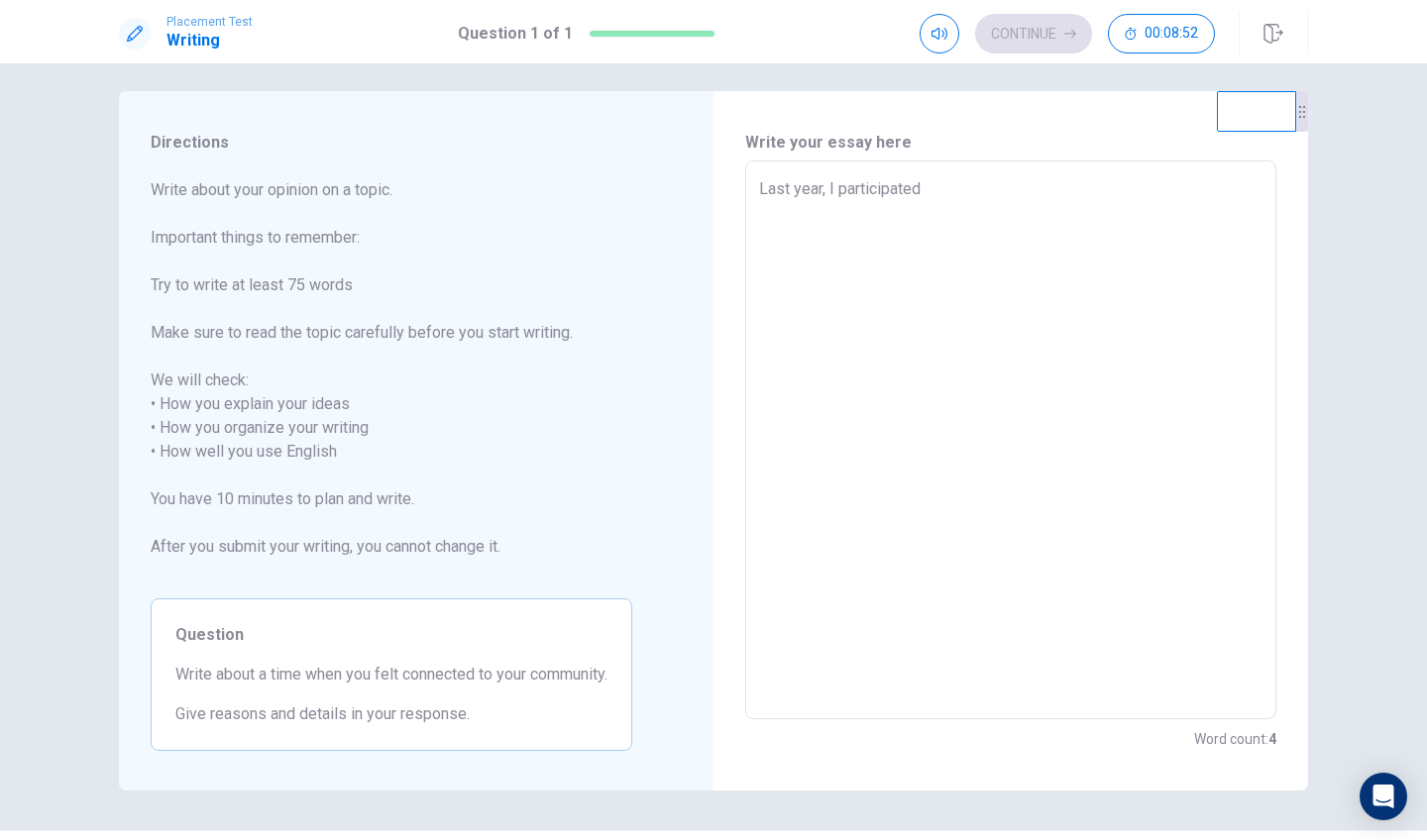 type on "x" 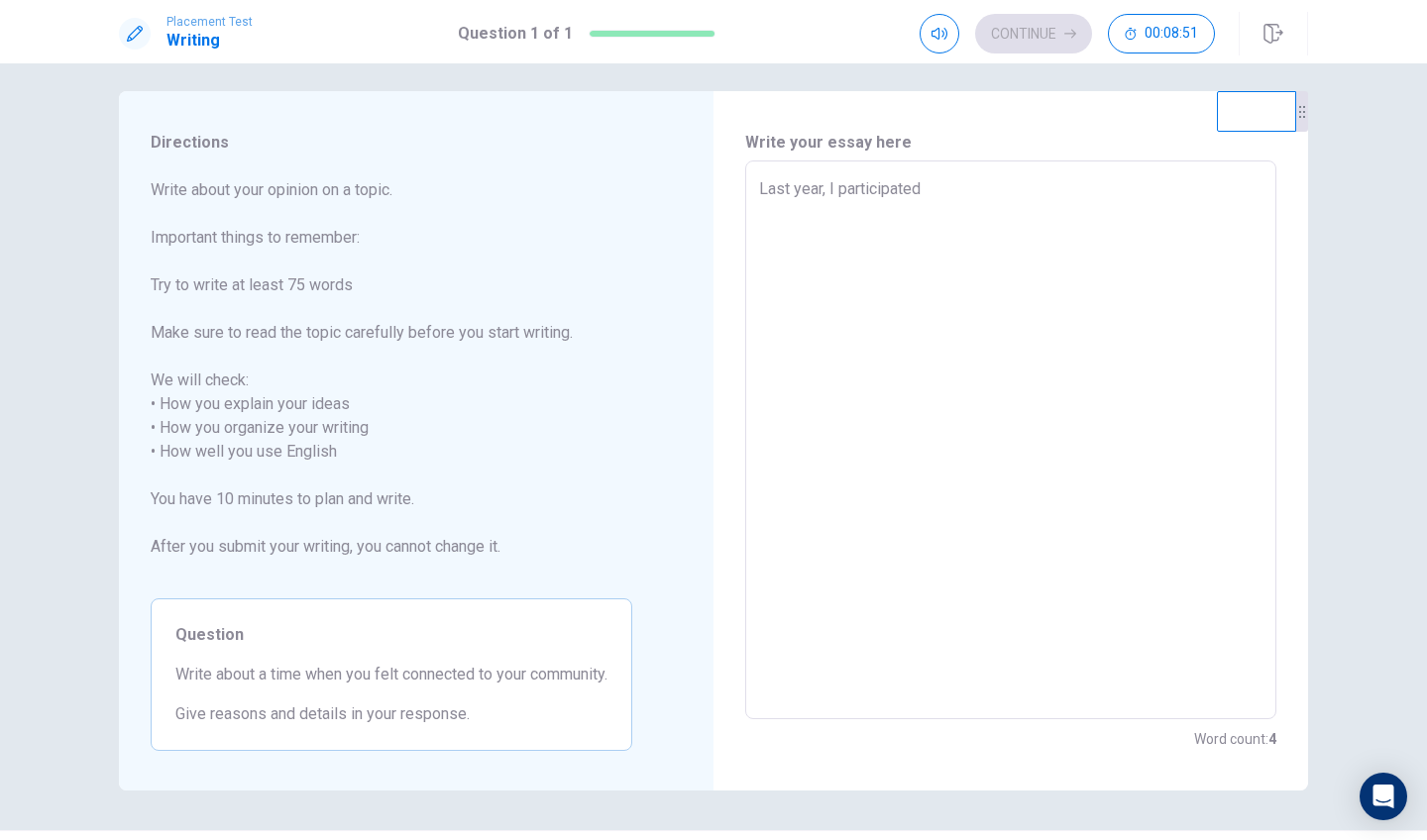 type on "Last year, I participated t" 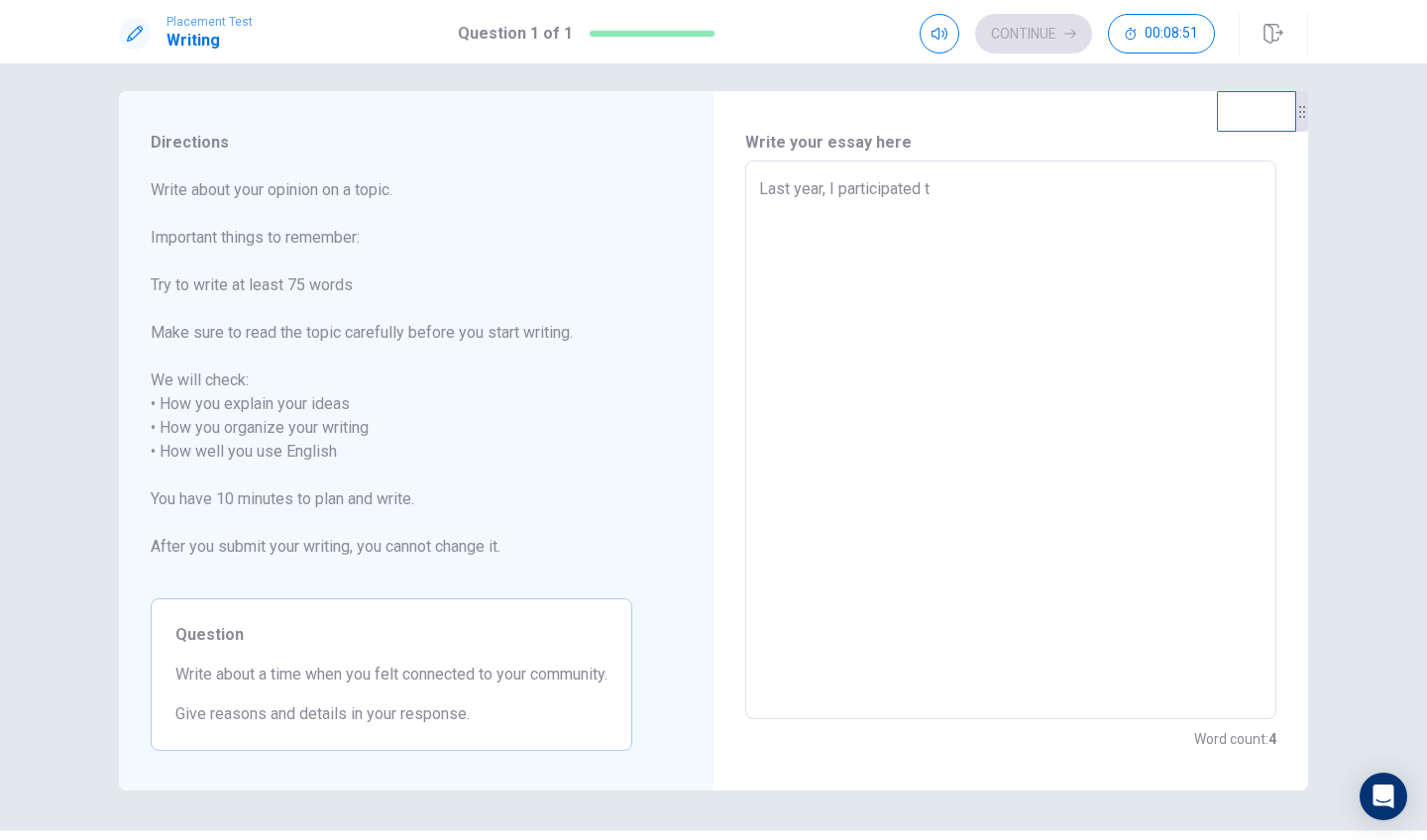 type on "x" 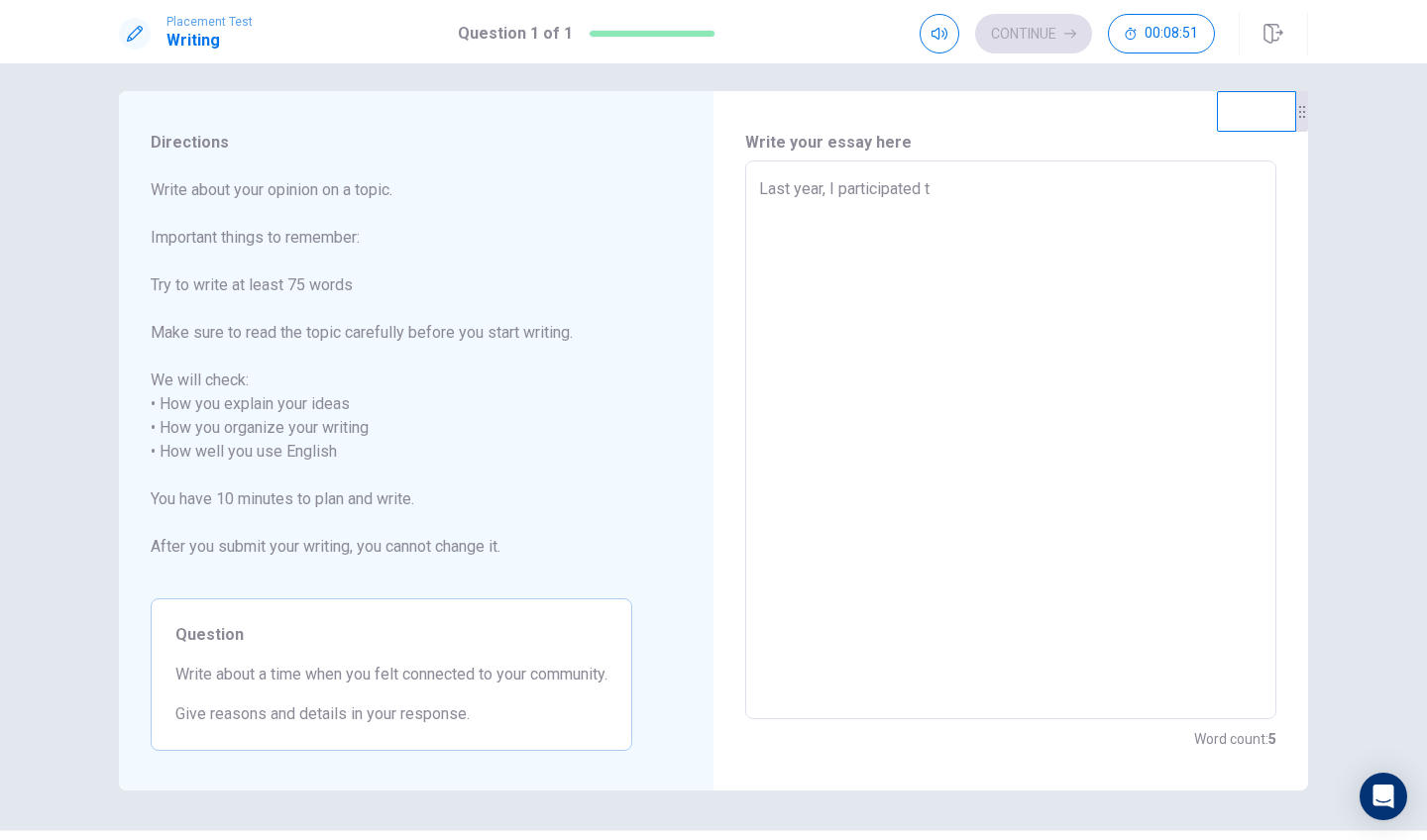 type on "Last year, I participated th" 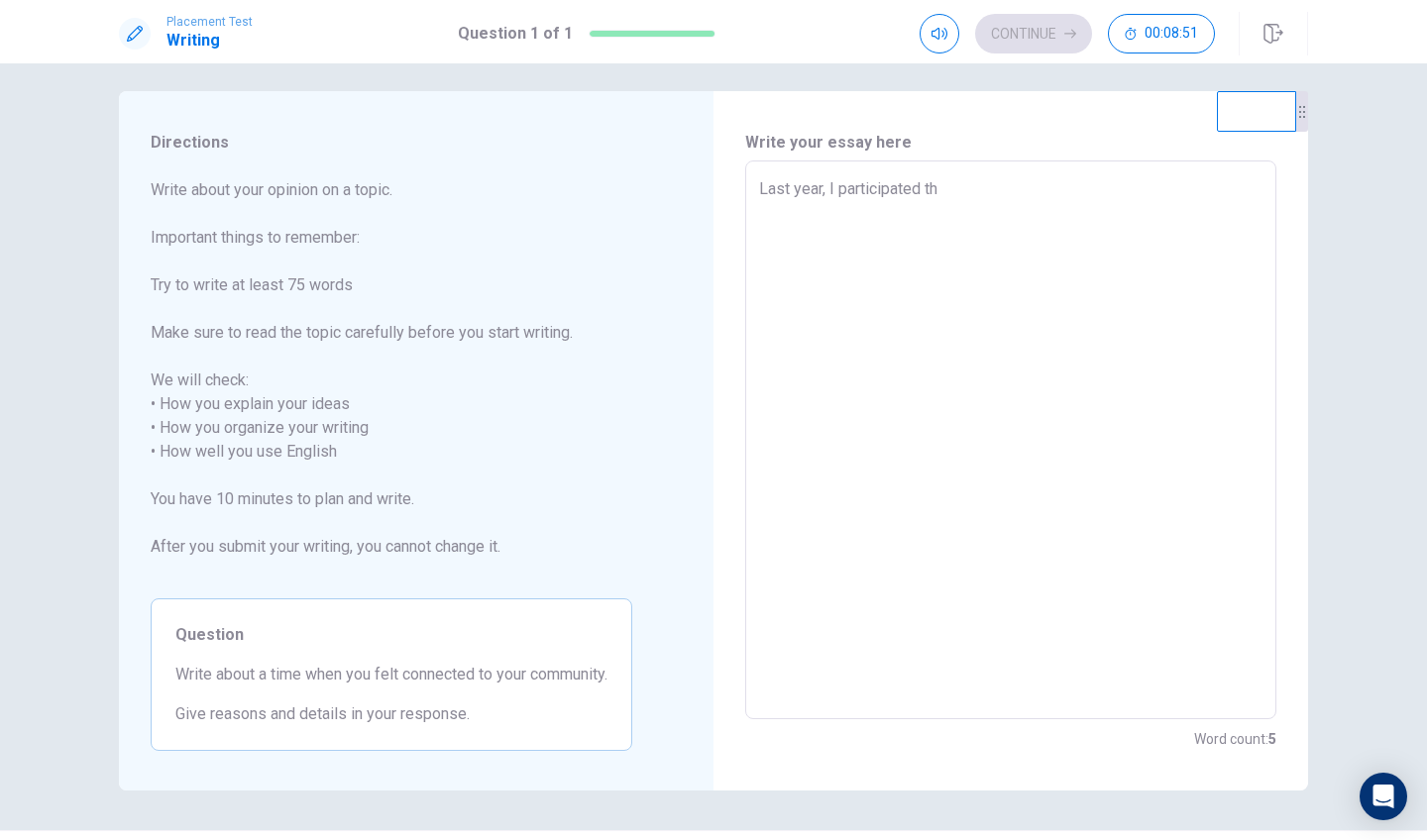 type on "x" 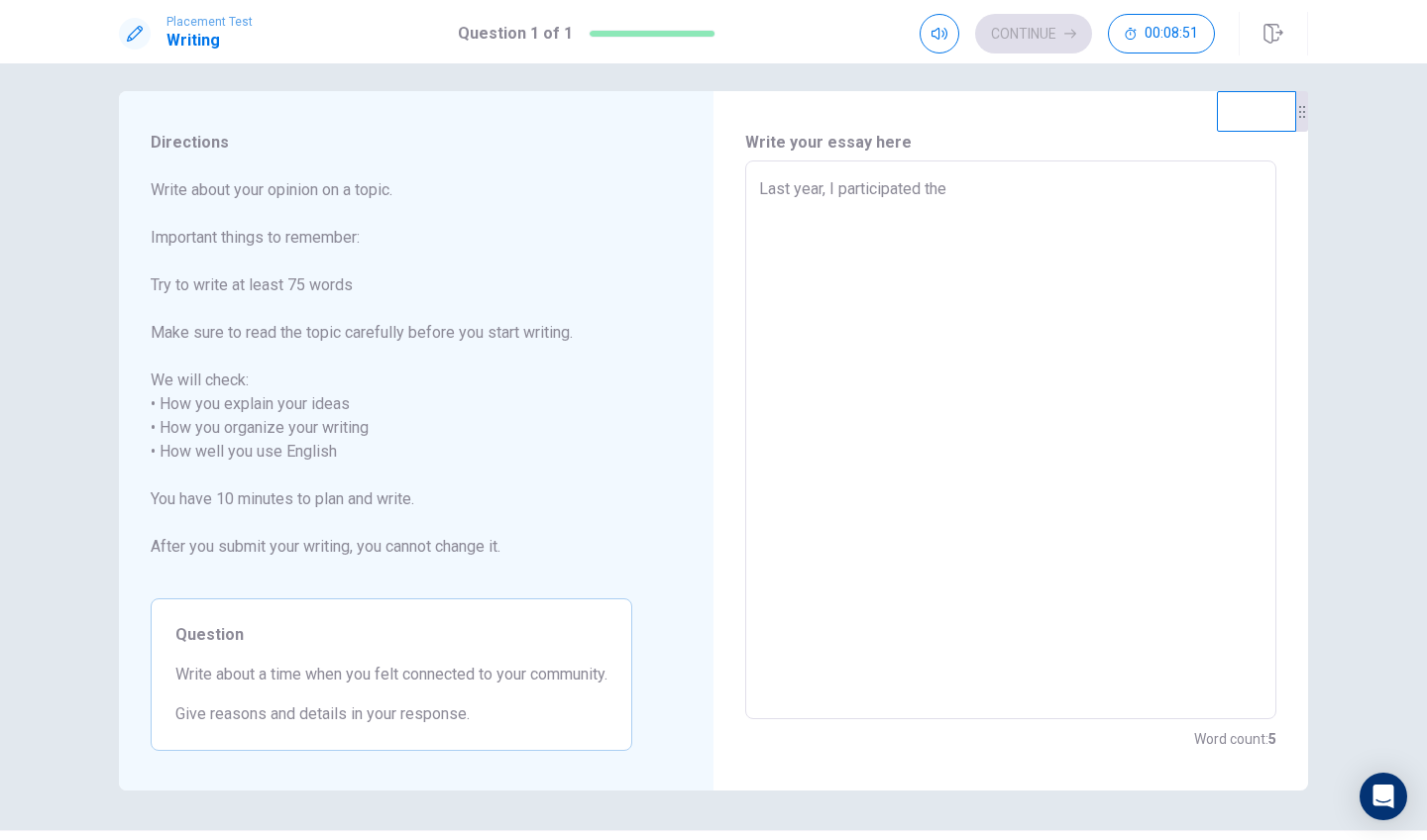 type on "x" 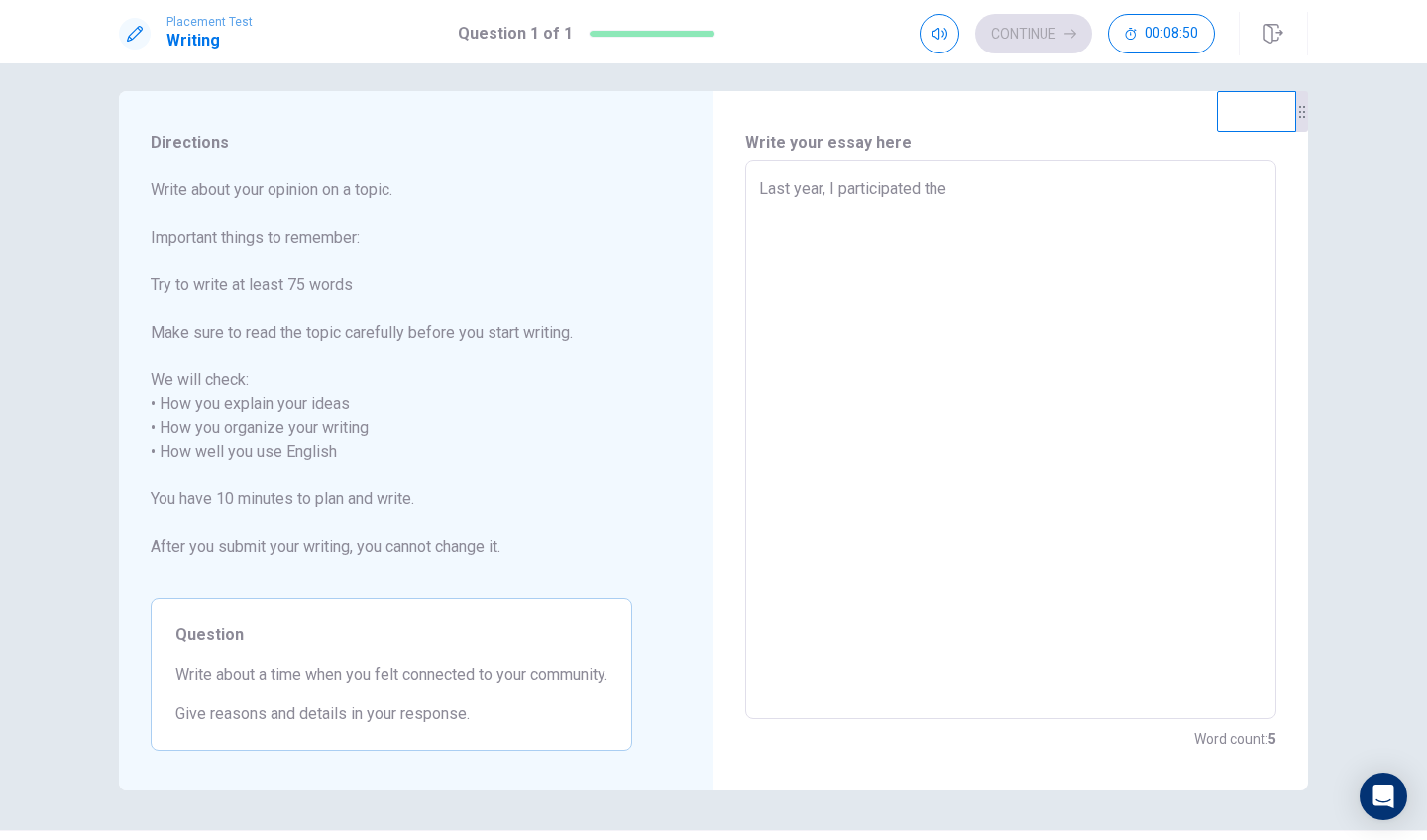 type on "Last year, I participated the" 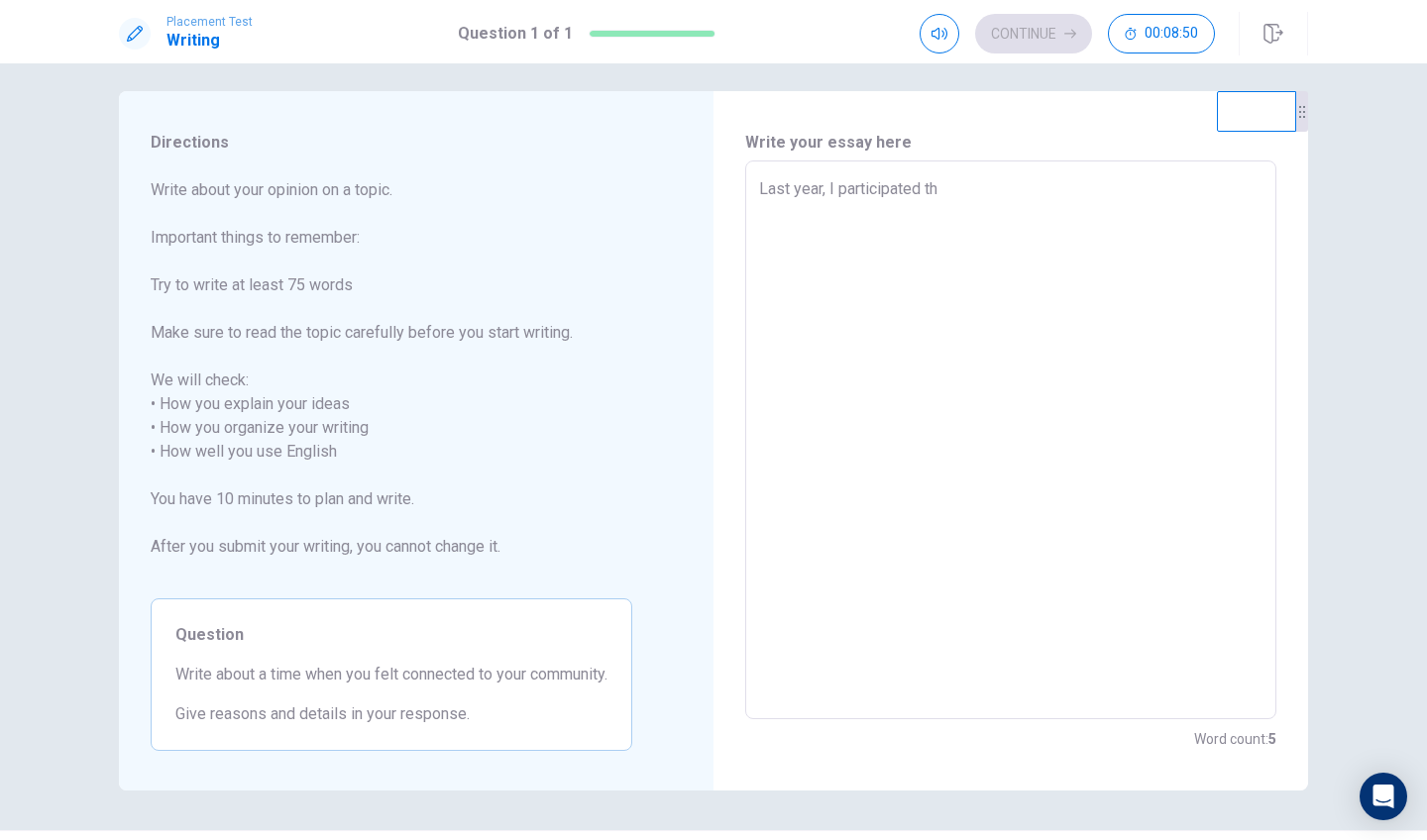type on "x" 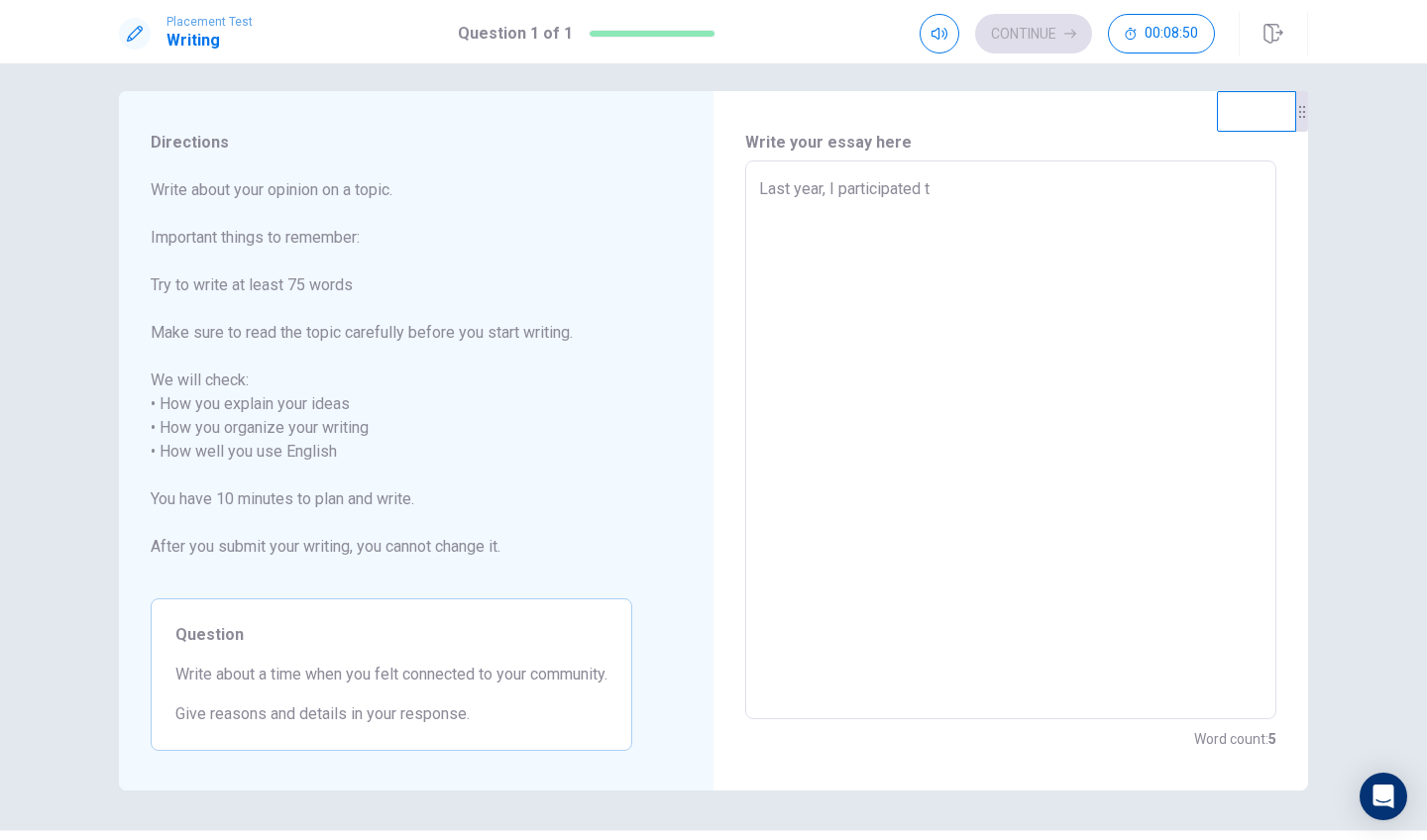 type on "Last year, I participated" 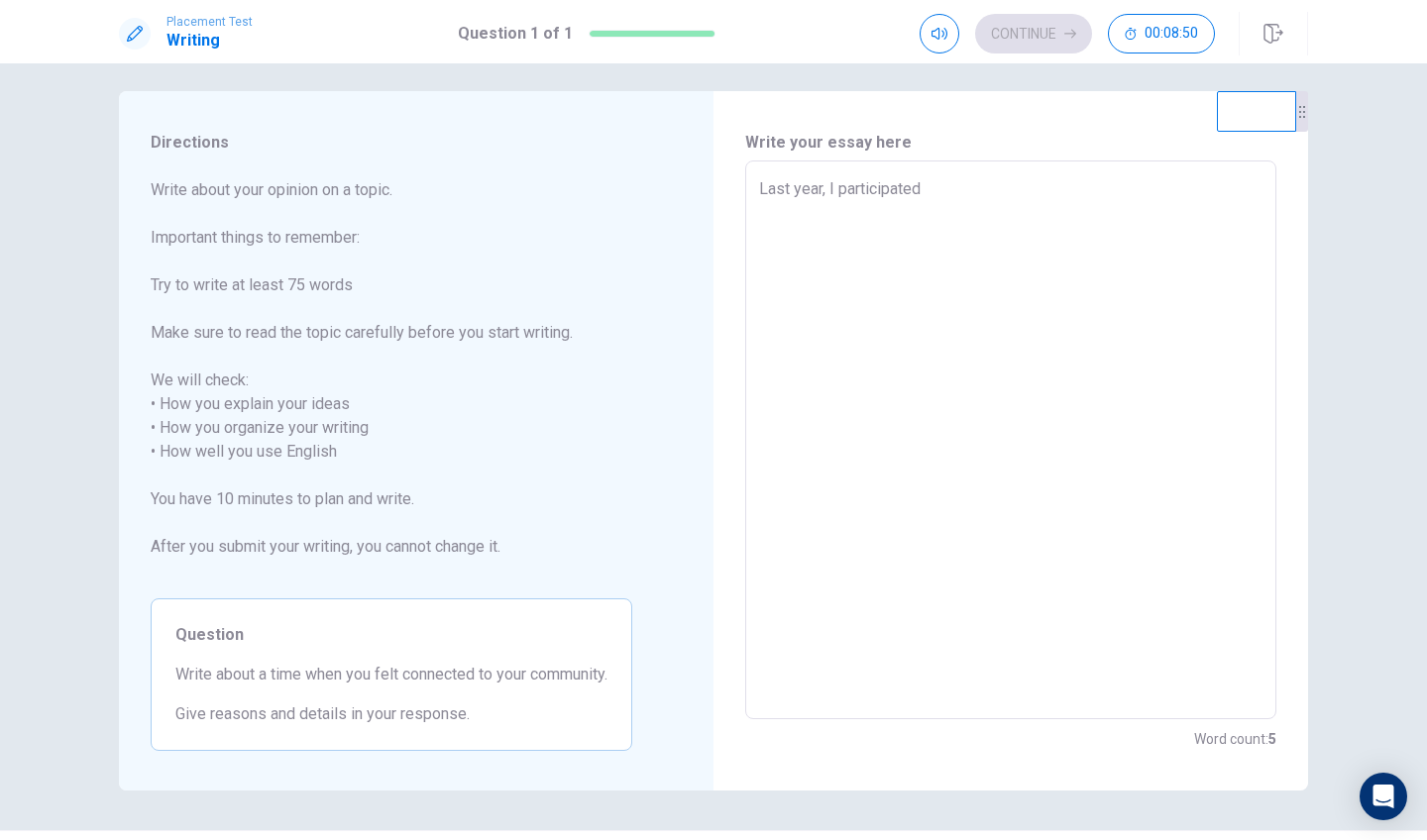 type on "x" 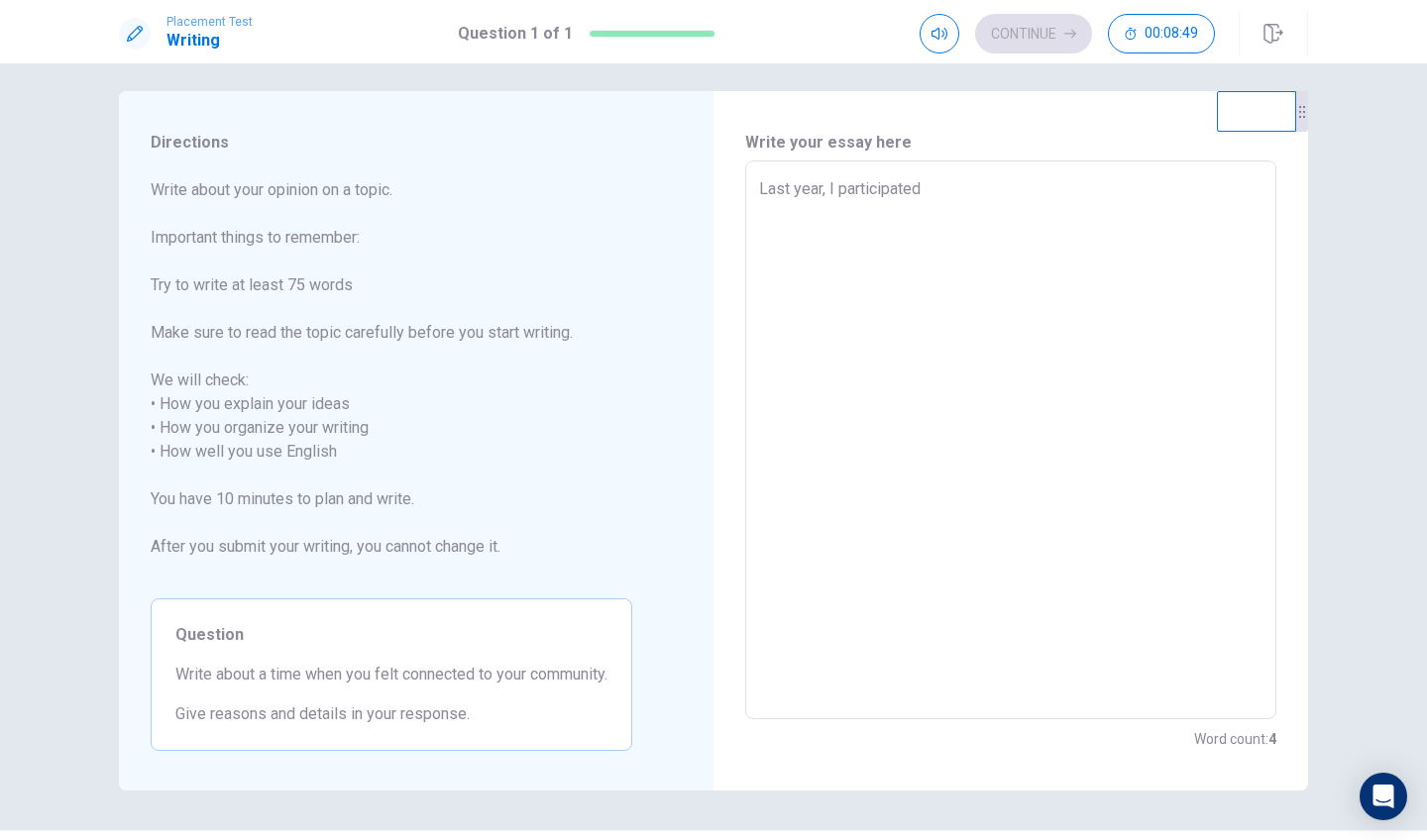 type on "Last year, I participated" 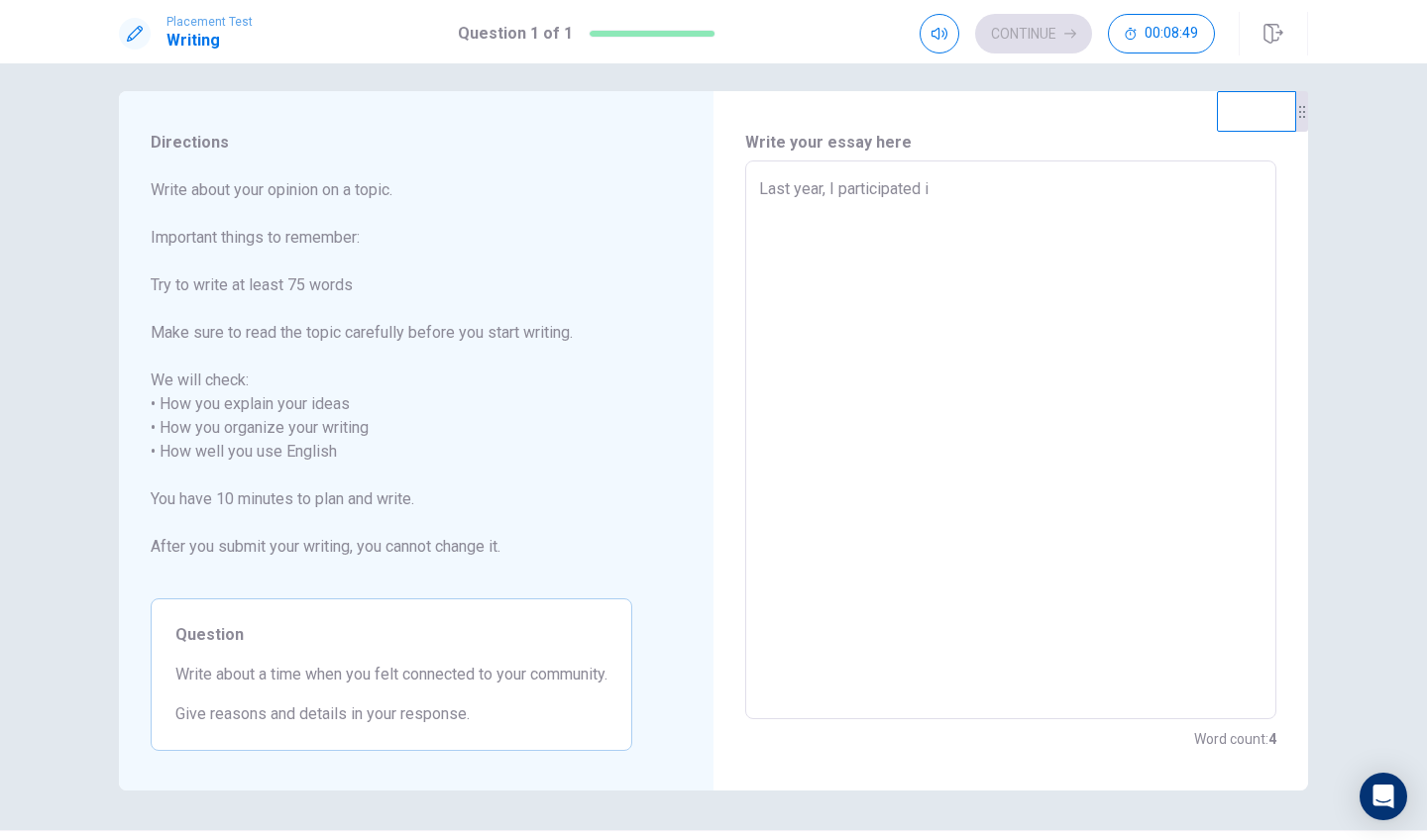 type on "x" 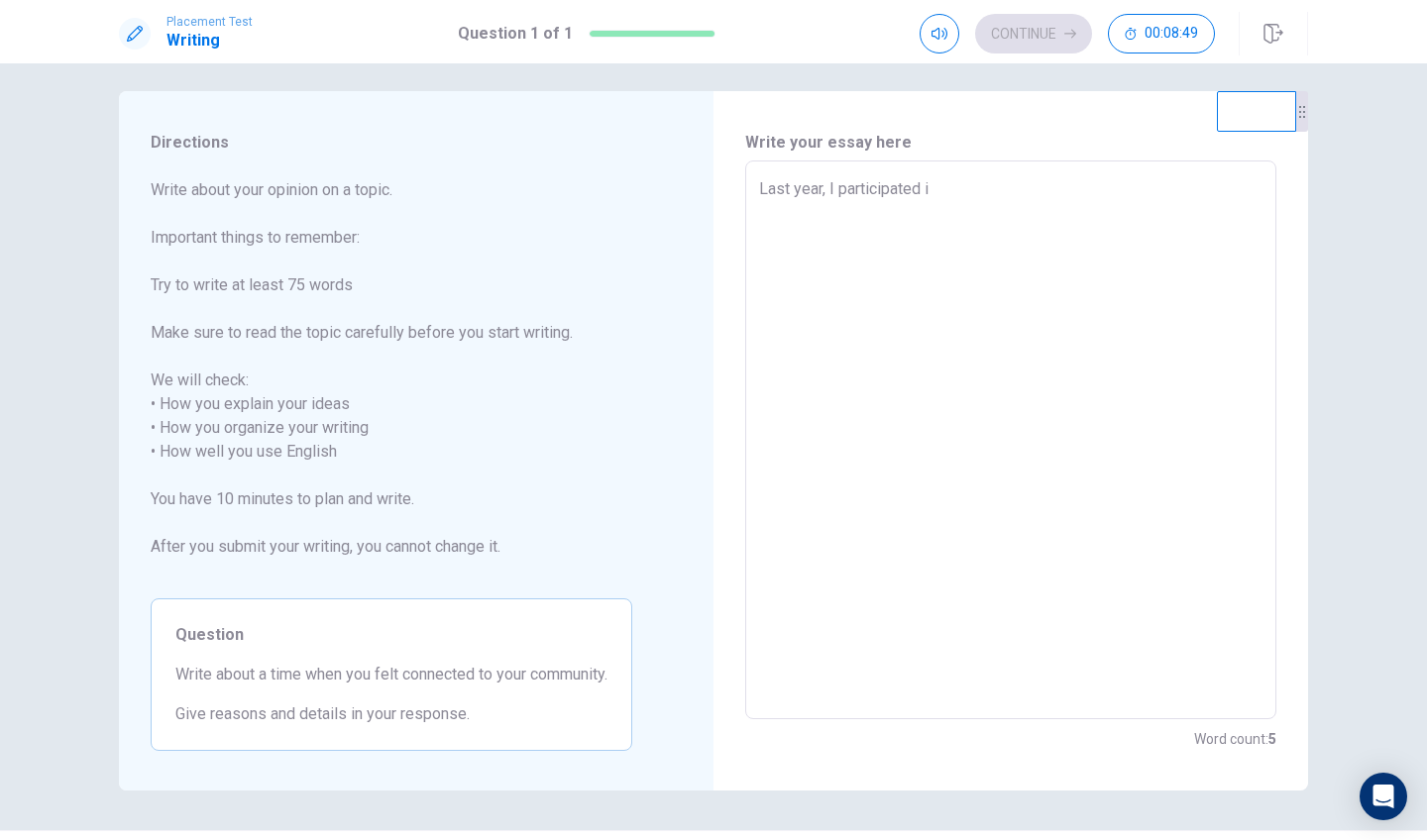 type on "Last year, I participated in" 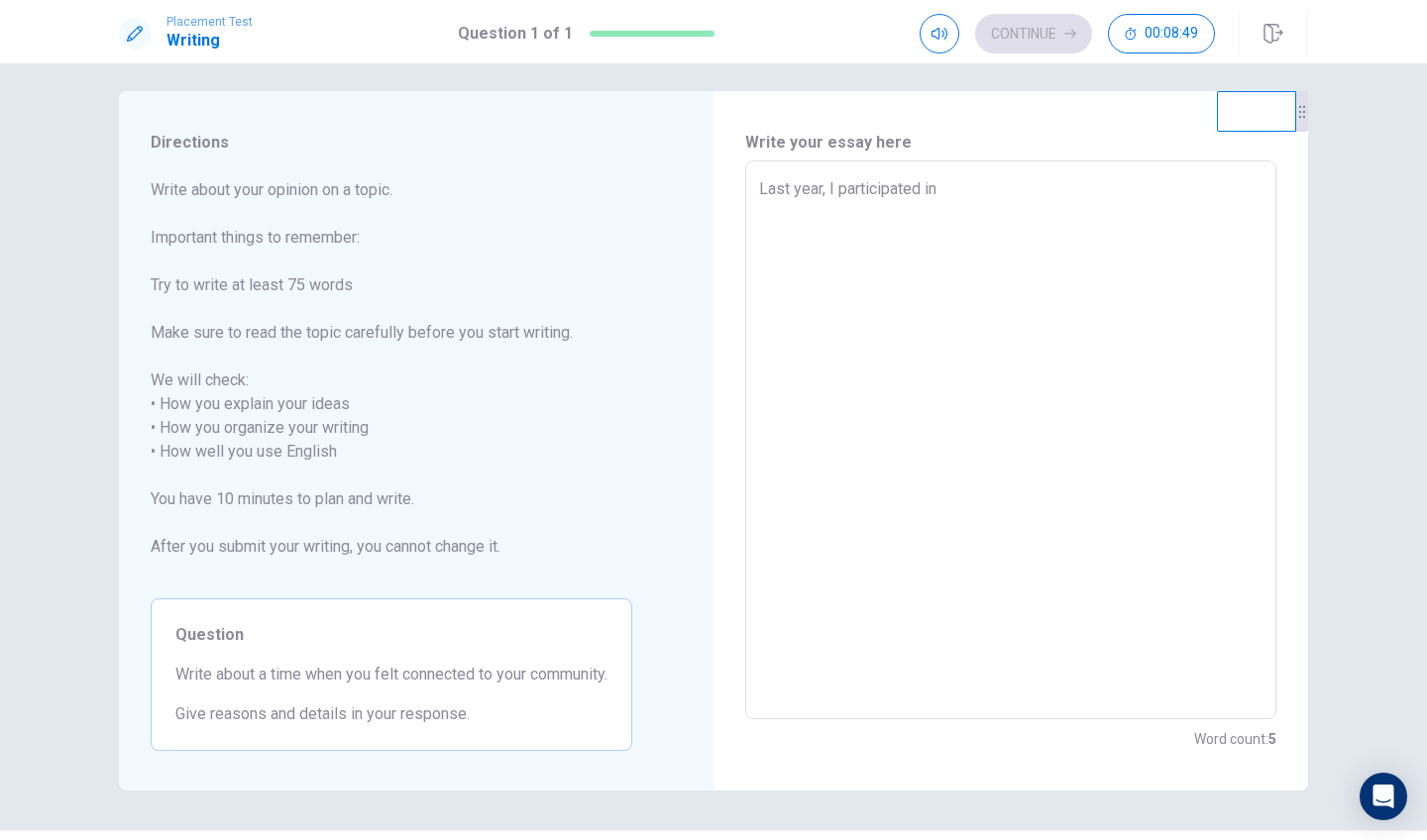 type on "x" 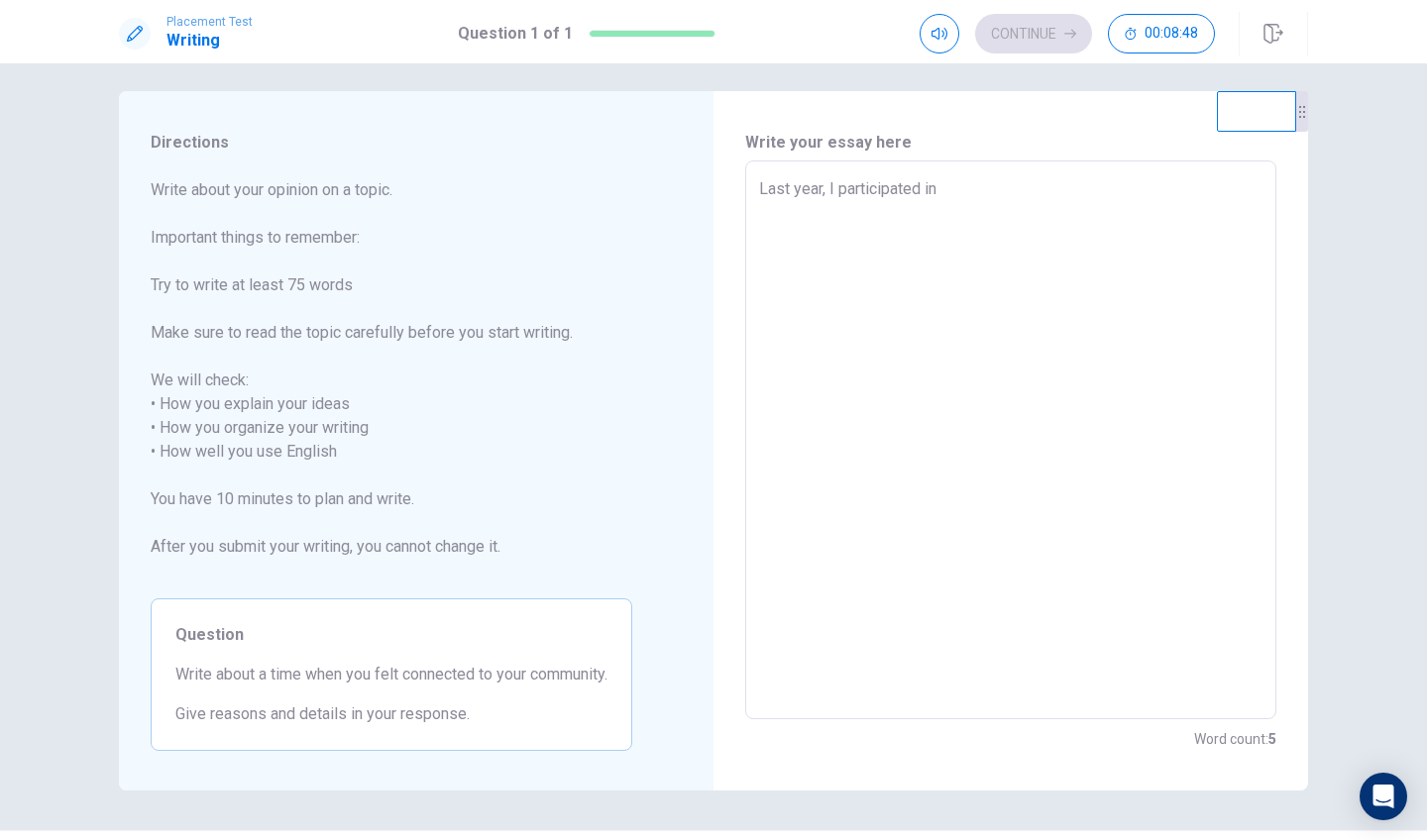 type on "Last year, I participated in t" 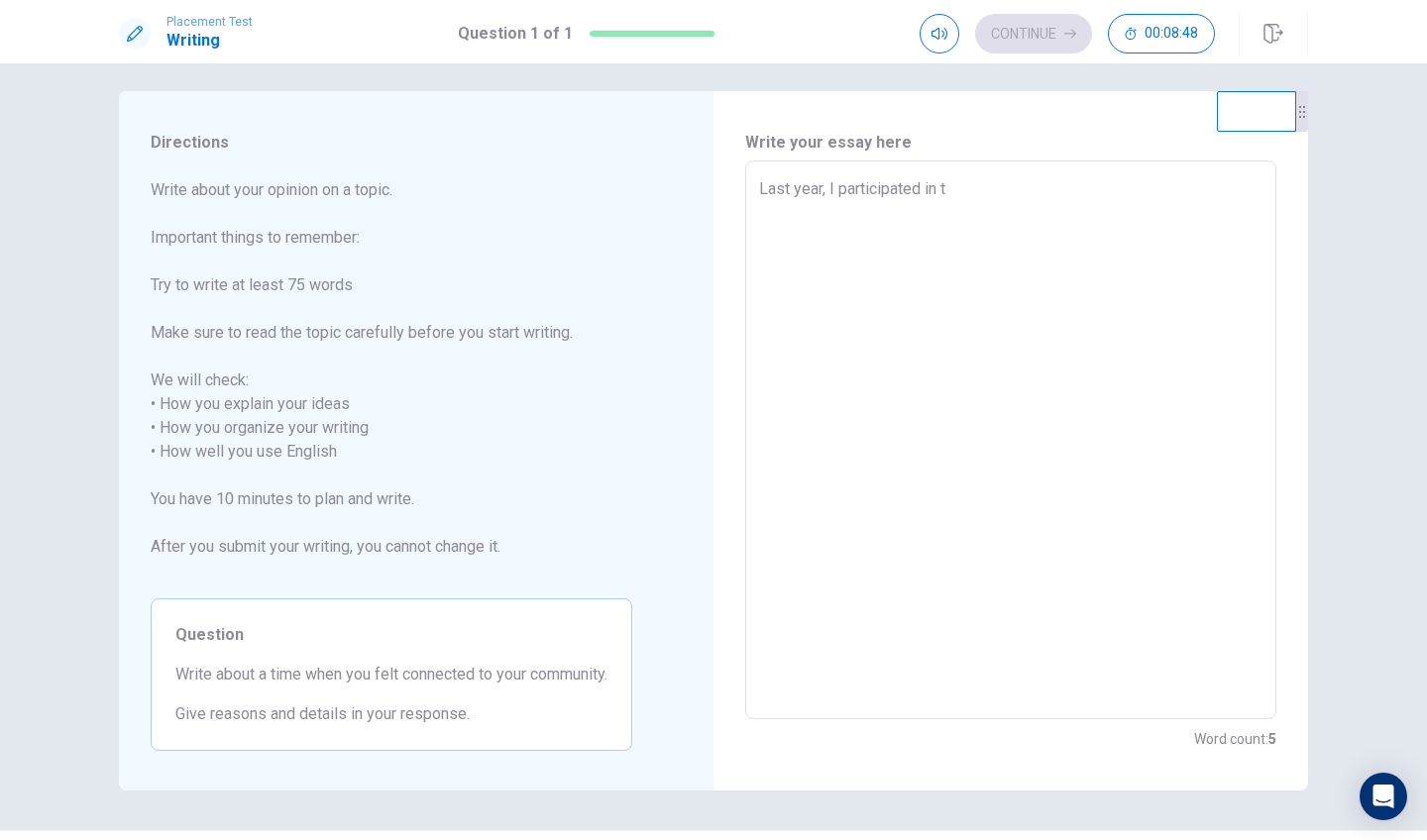 type on "x" 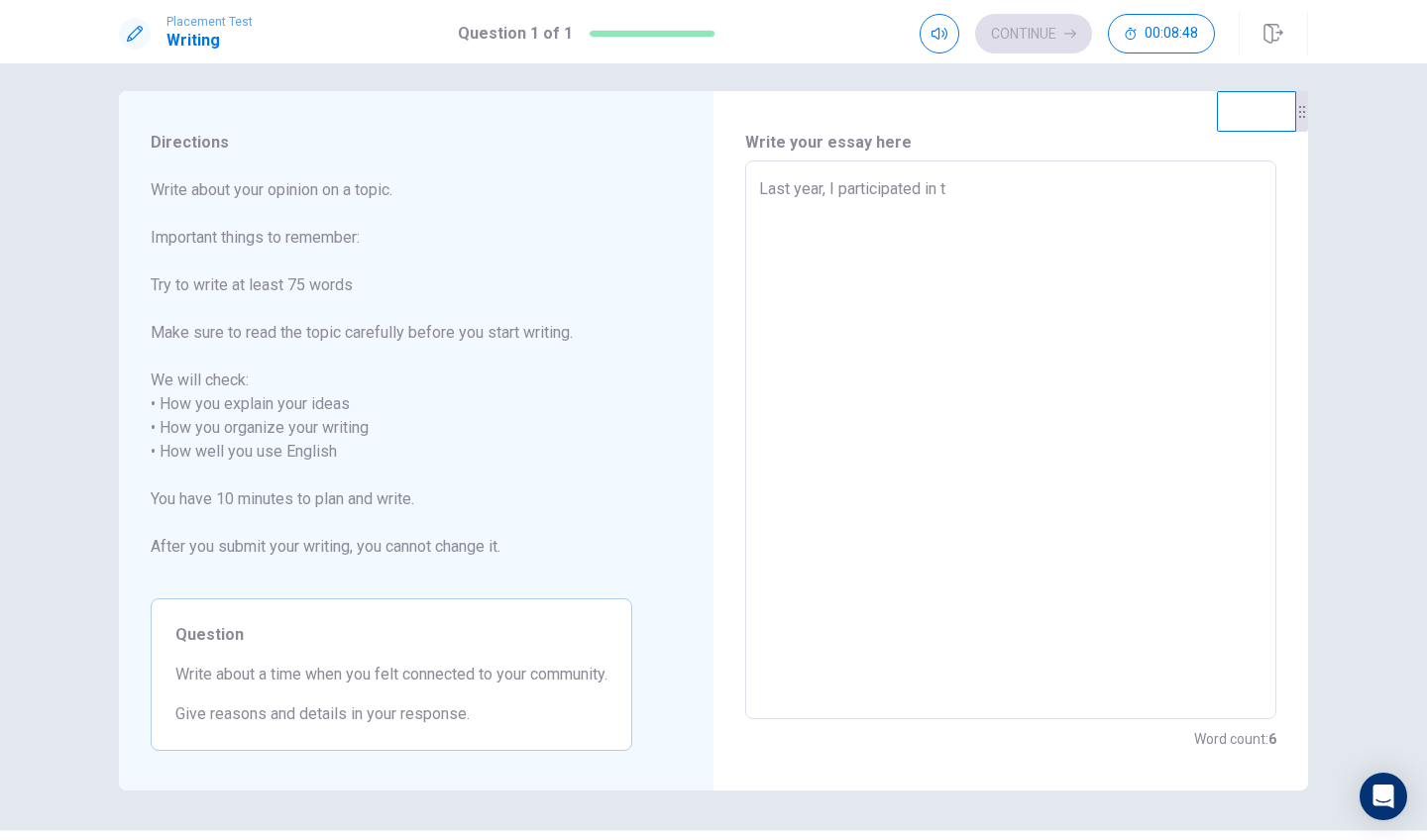 type on "Last year, I participated in th" 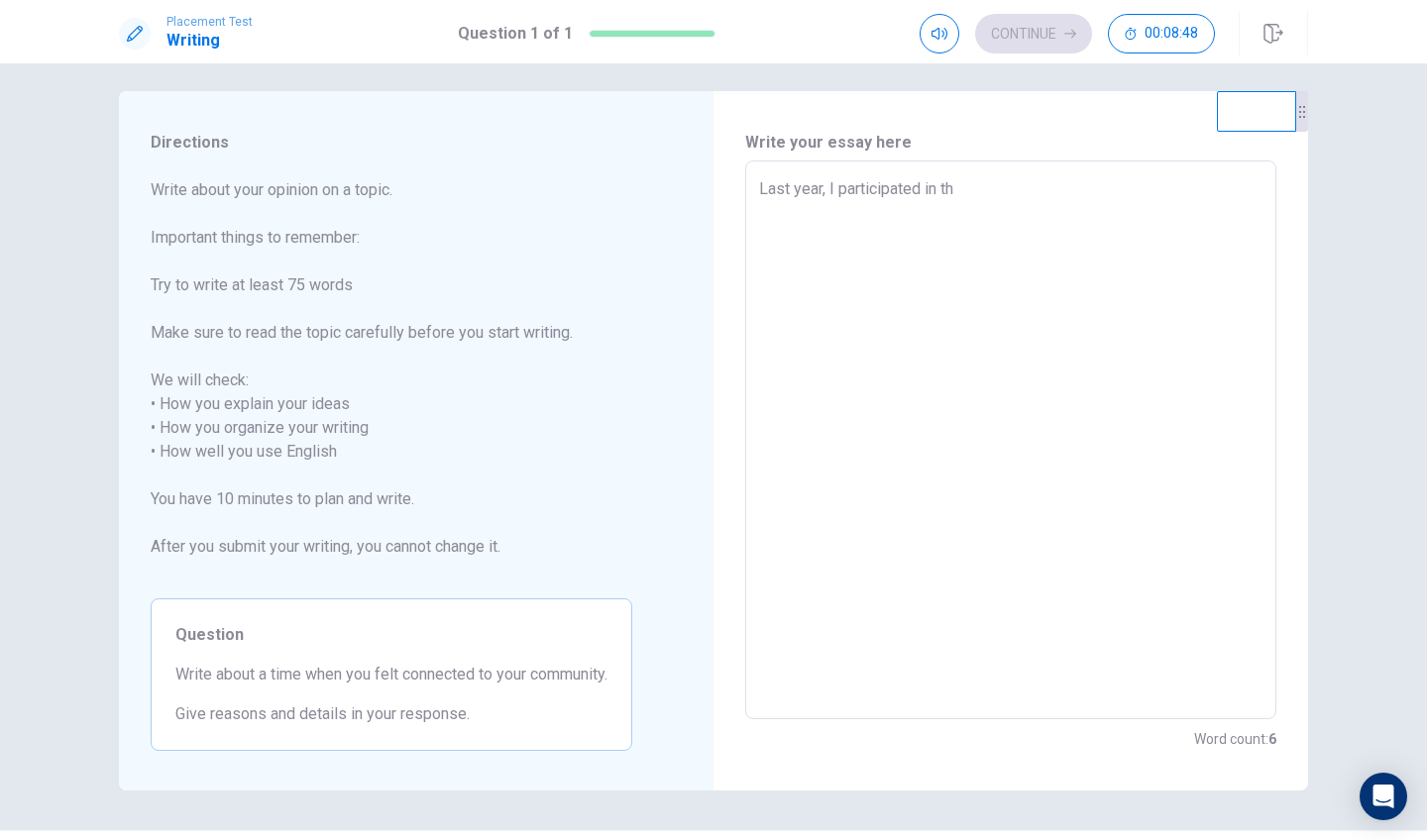 type on "Last year, I participated in the" 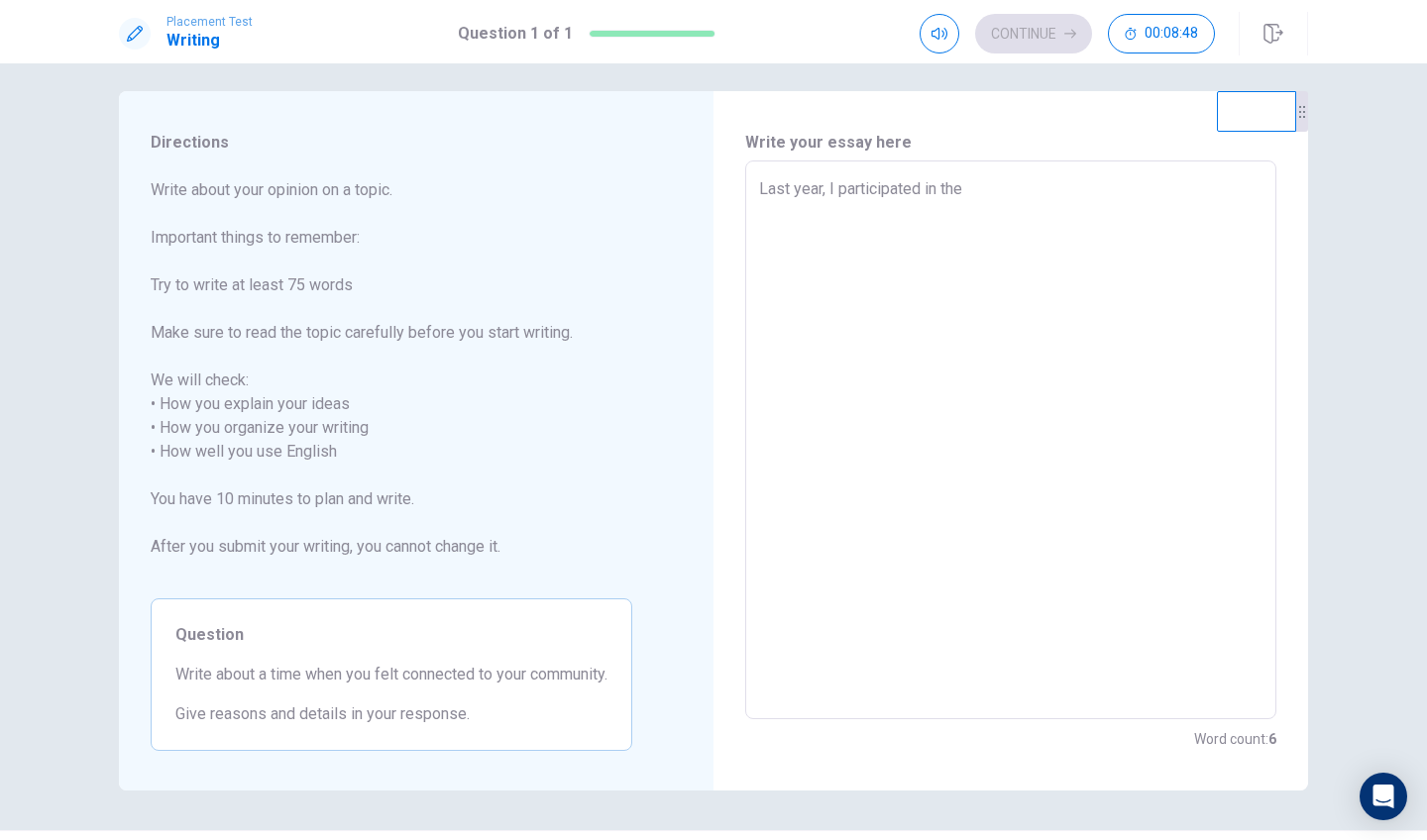type on "x" 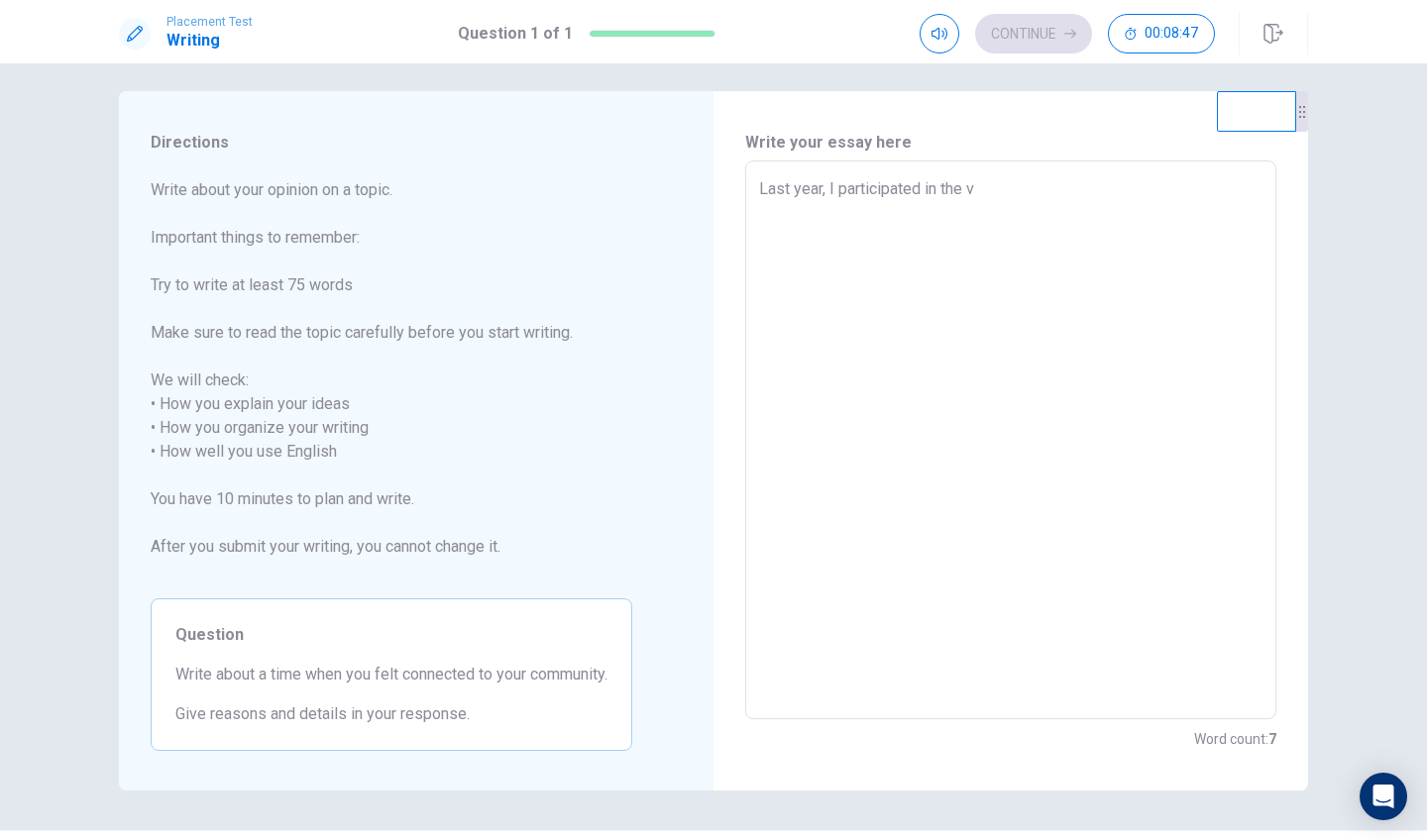 type on "x" 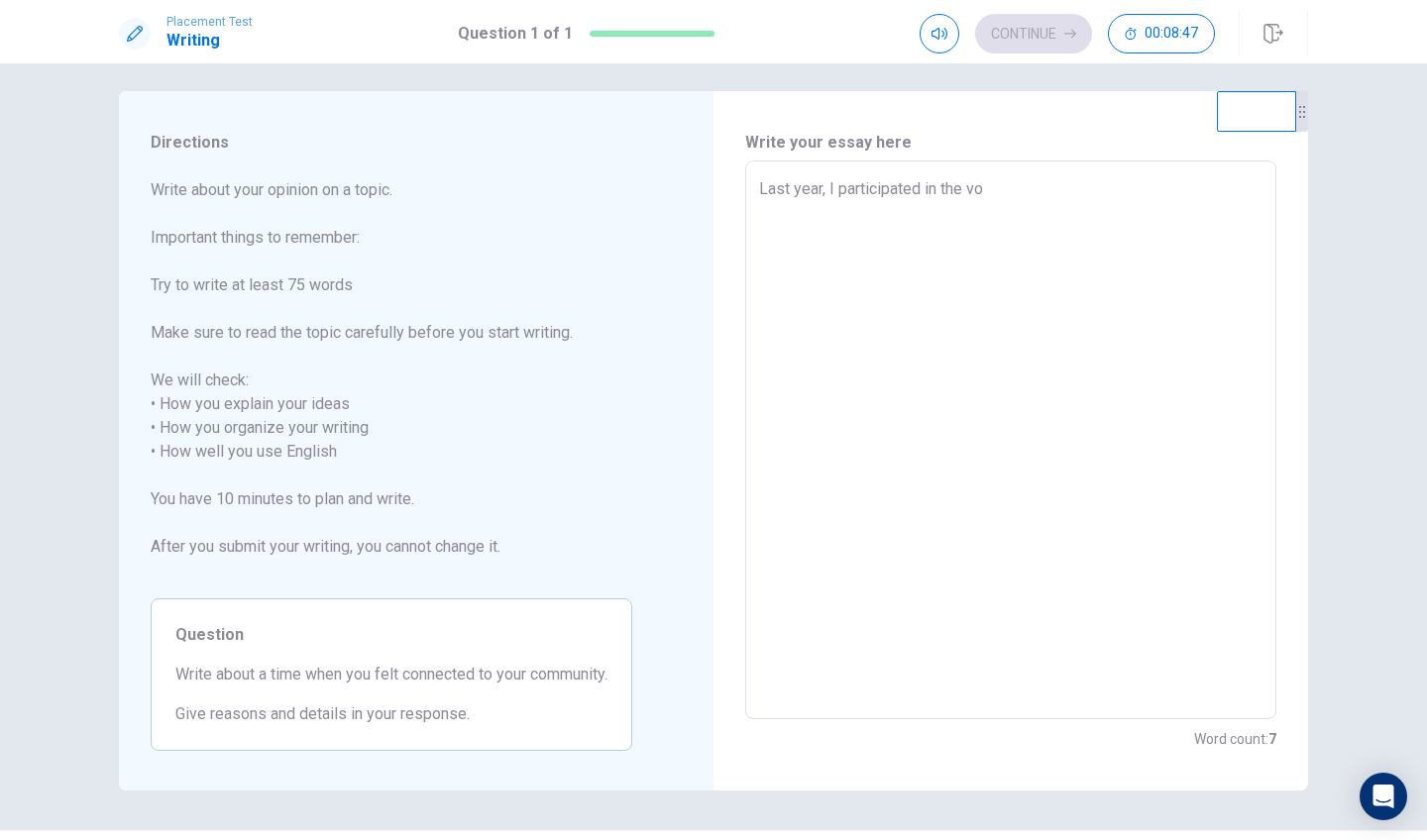 type on "x" 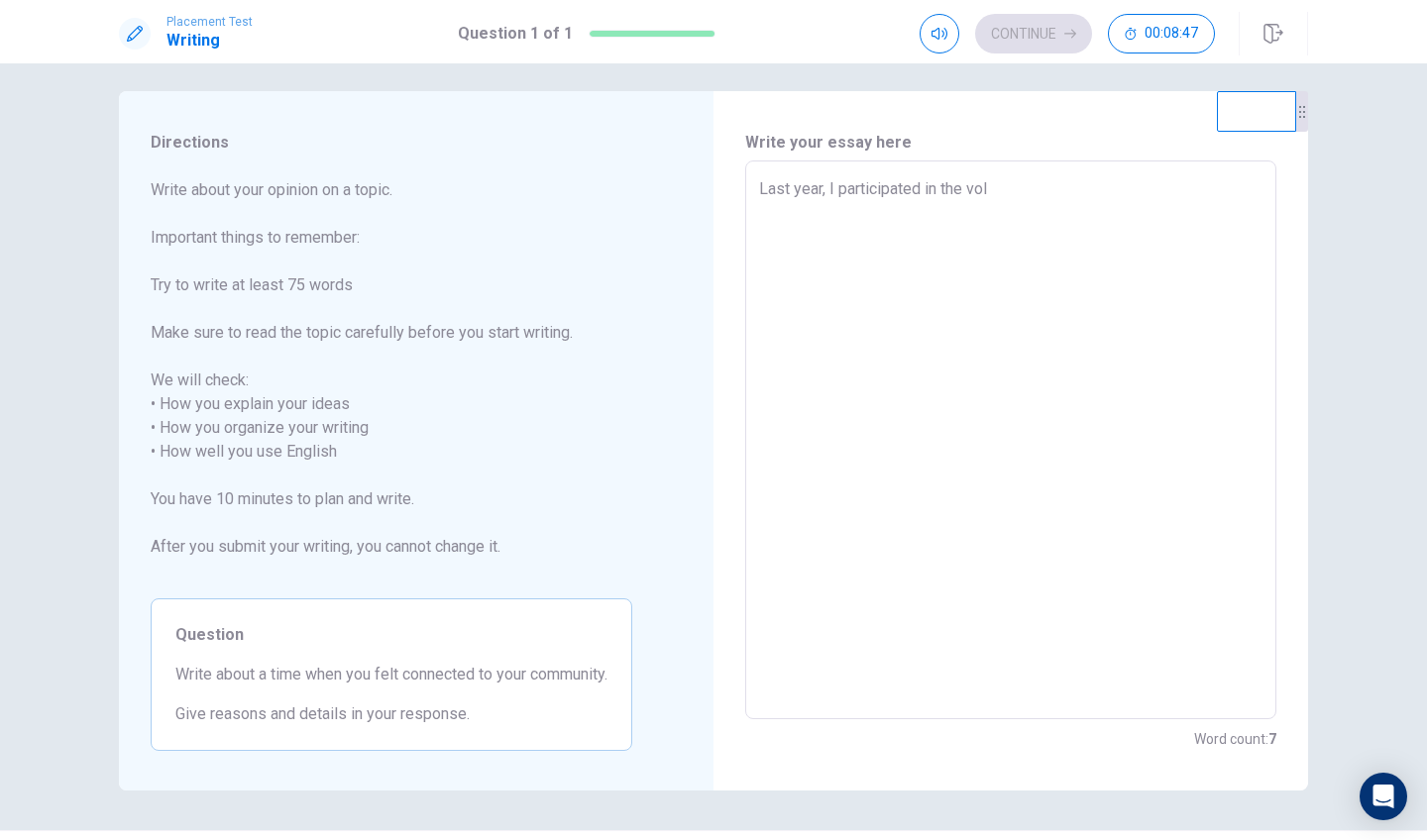 type on "x" 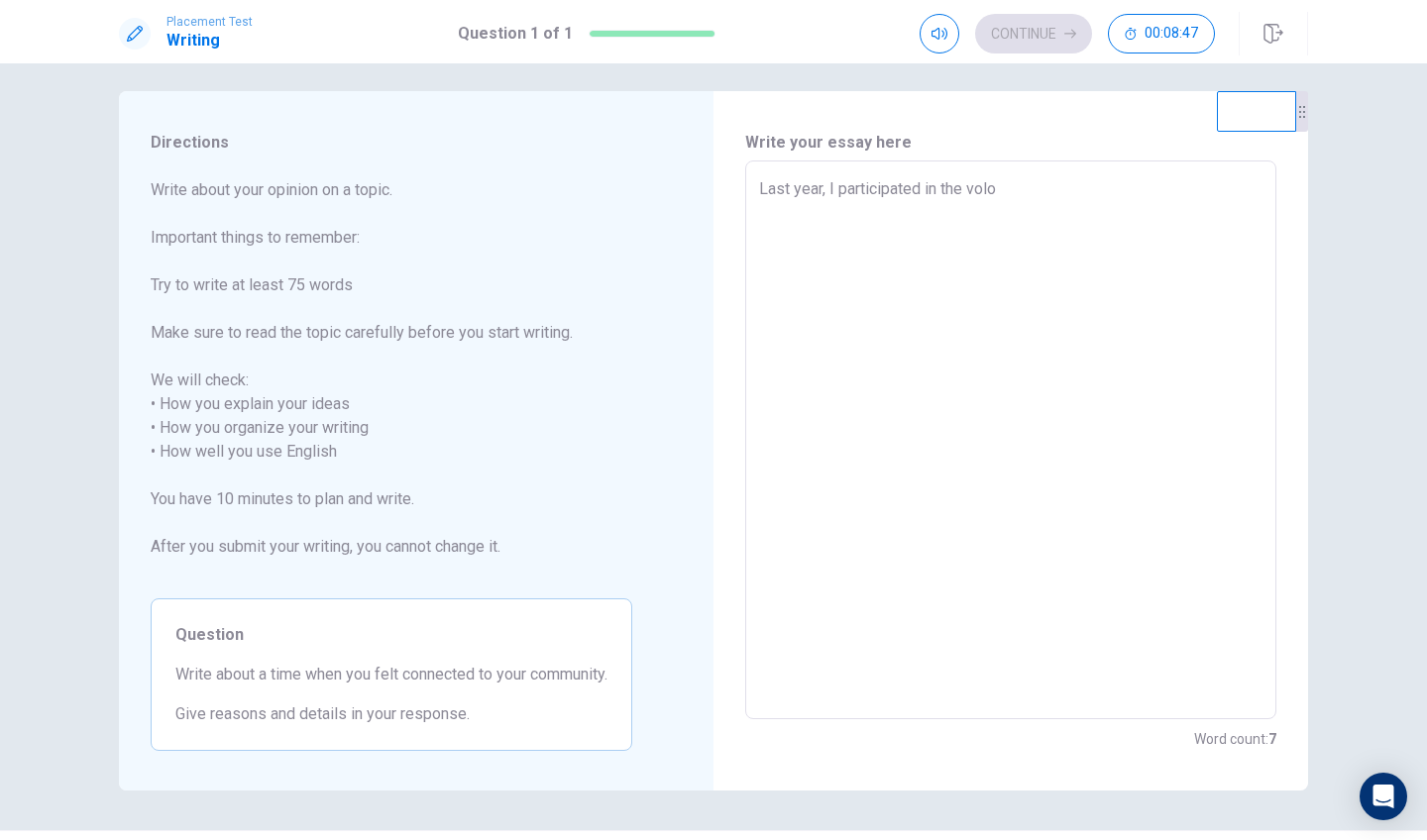 type on "x" 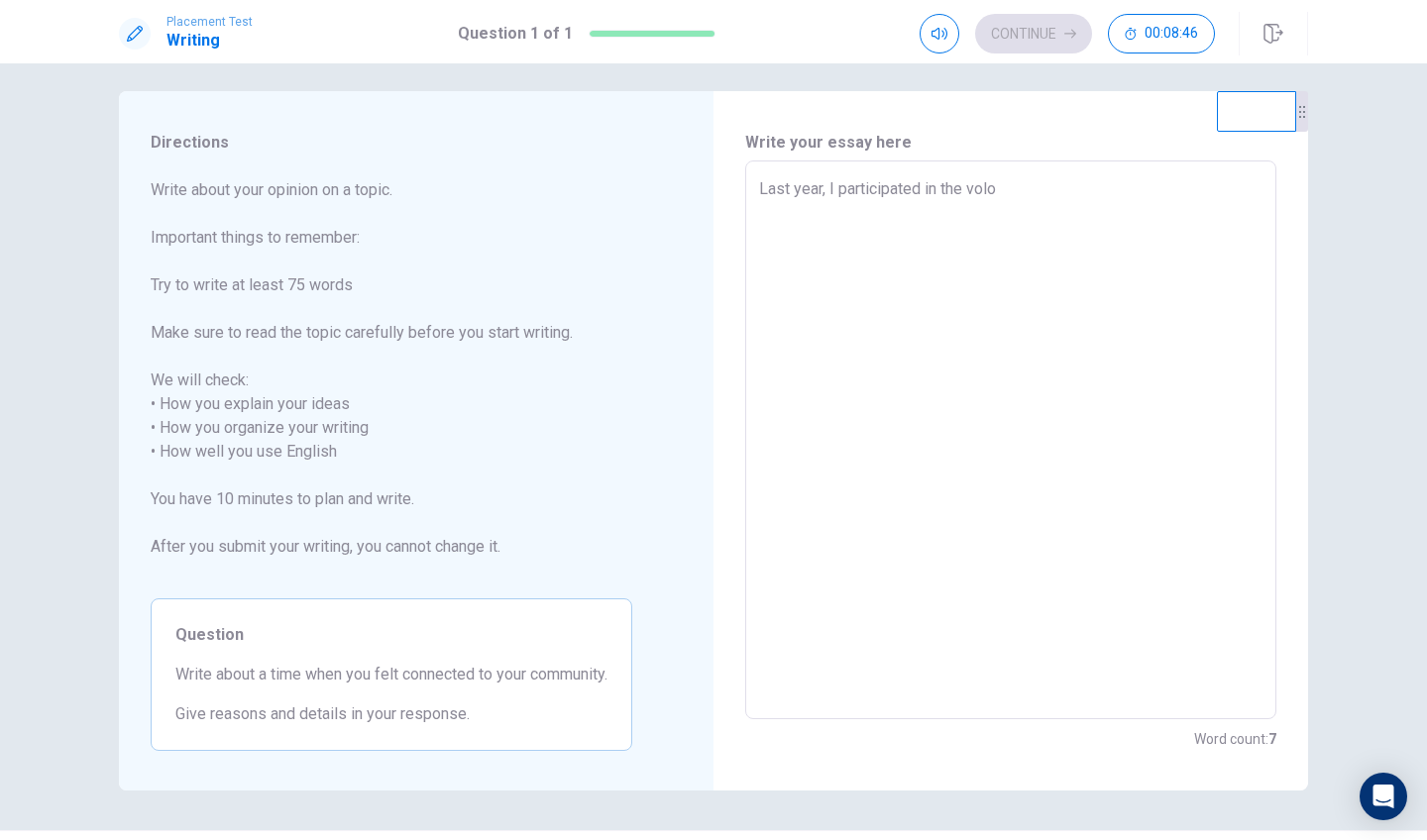 type on "Last year, I participated in the vol" 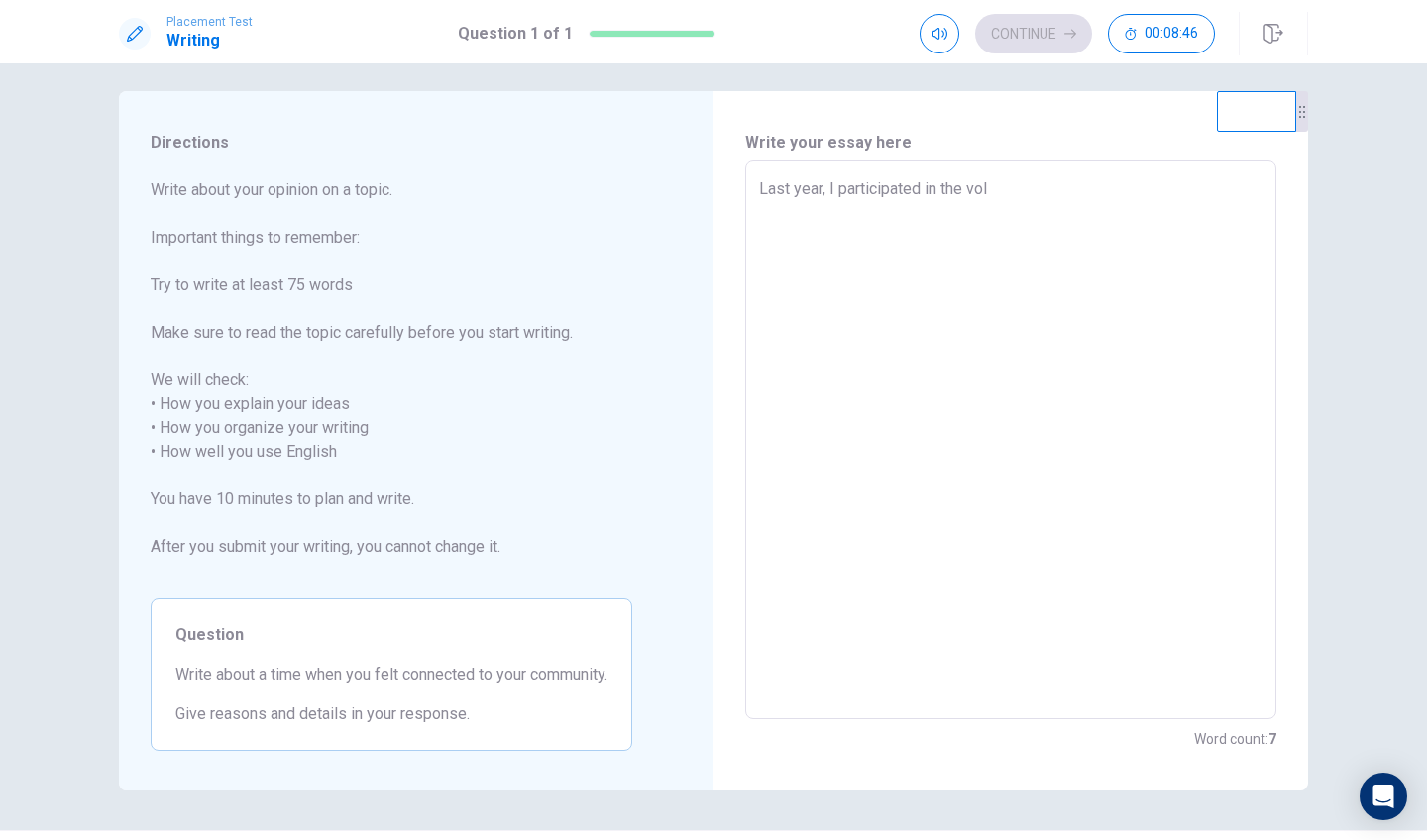 type on "x" 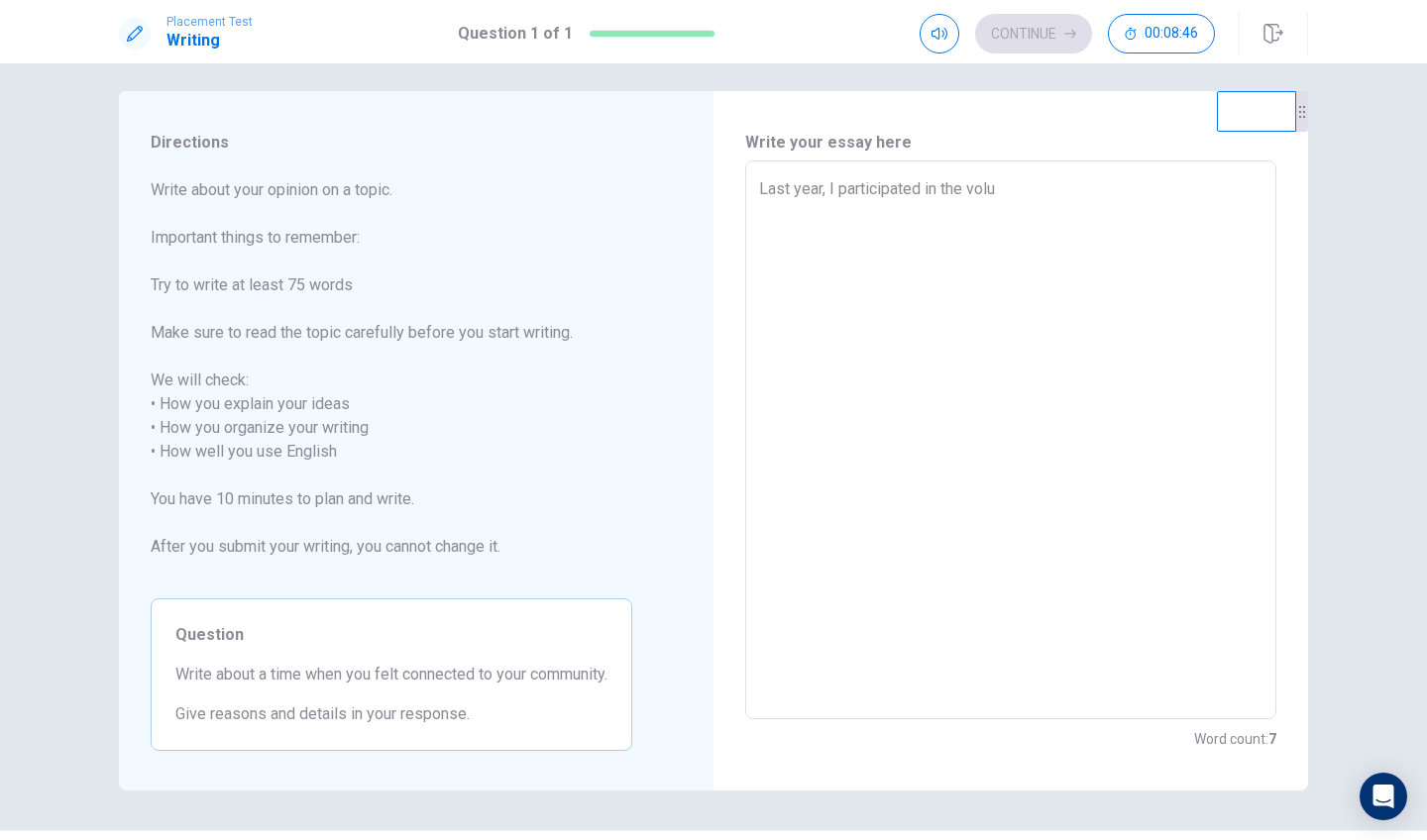 type on "x" 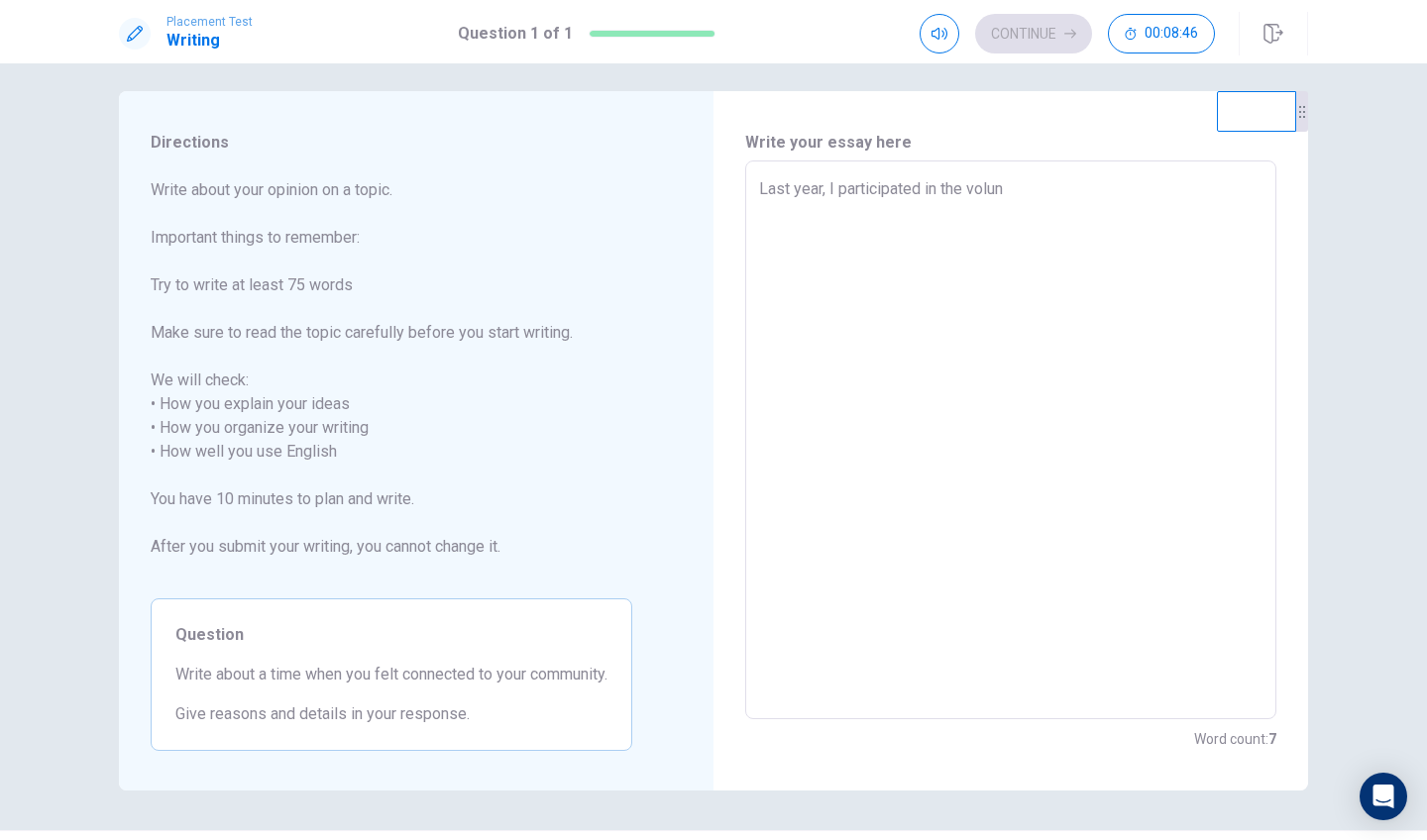 type on "x" 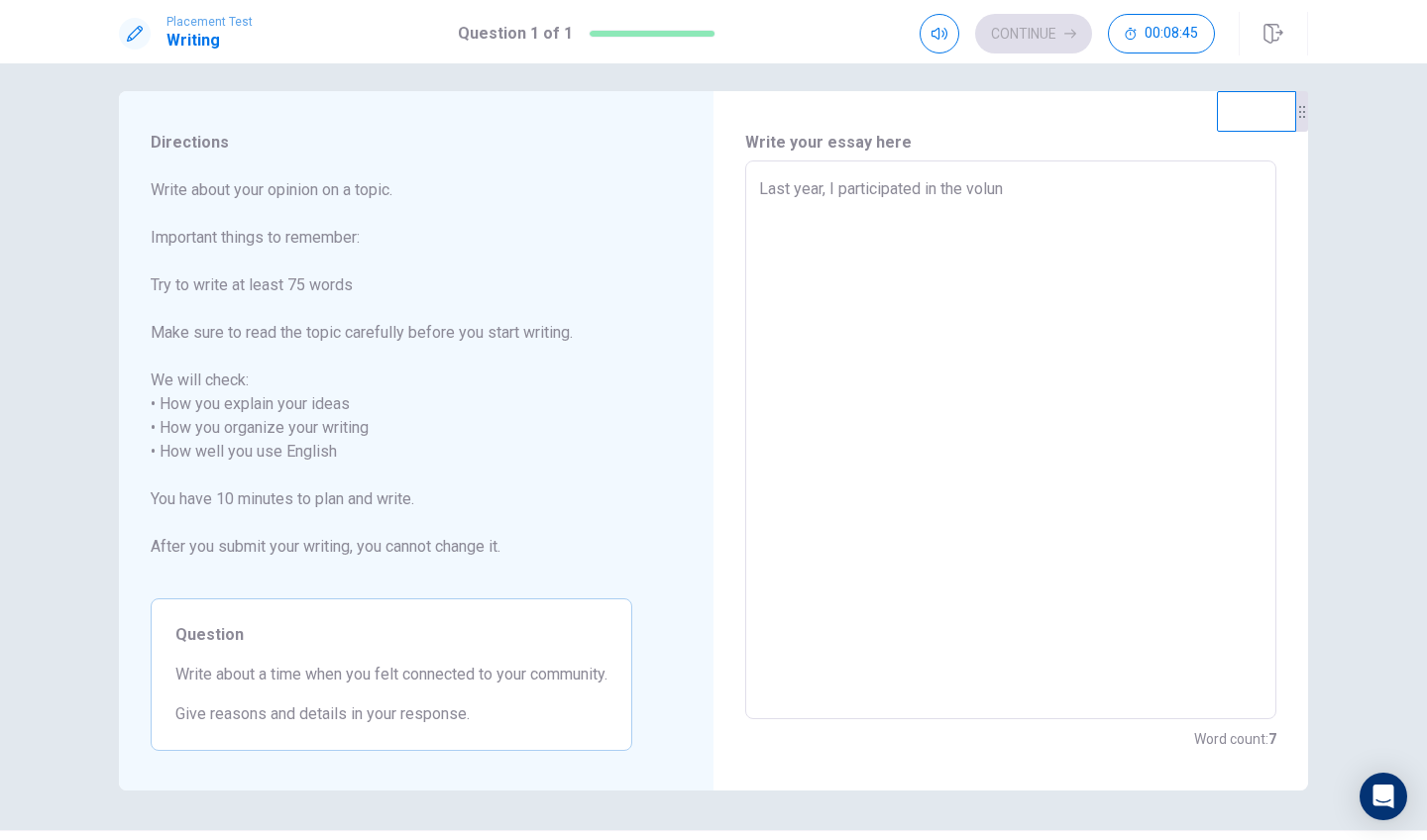 type on "Last year, I participated in the volunt" 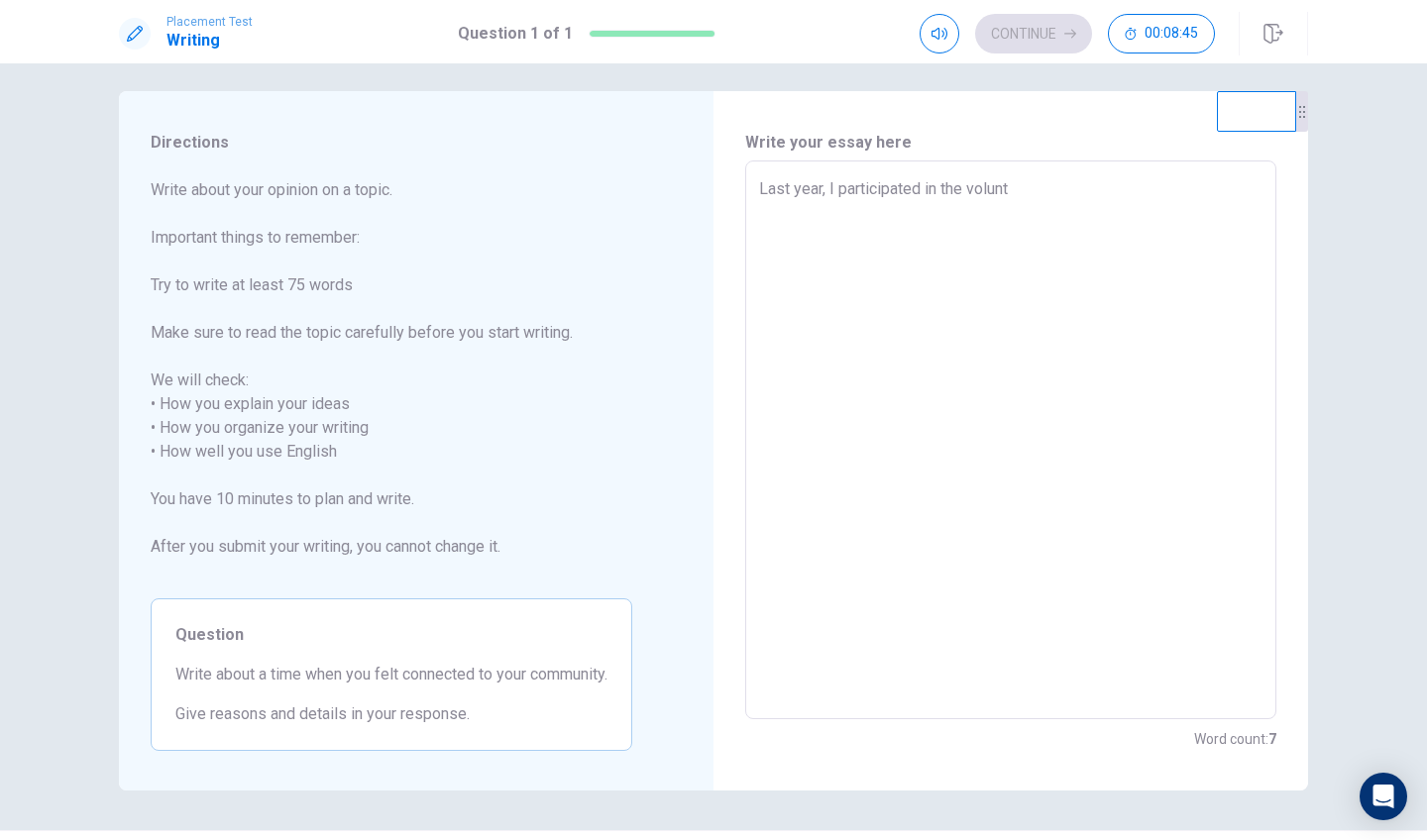 type on "x" 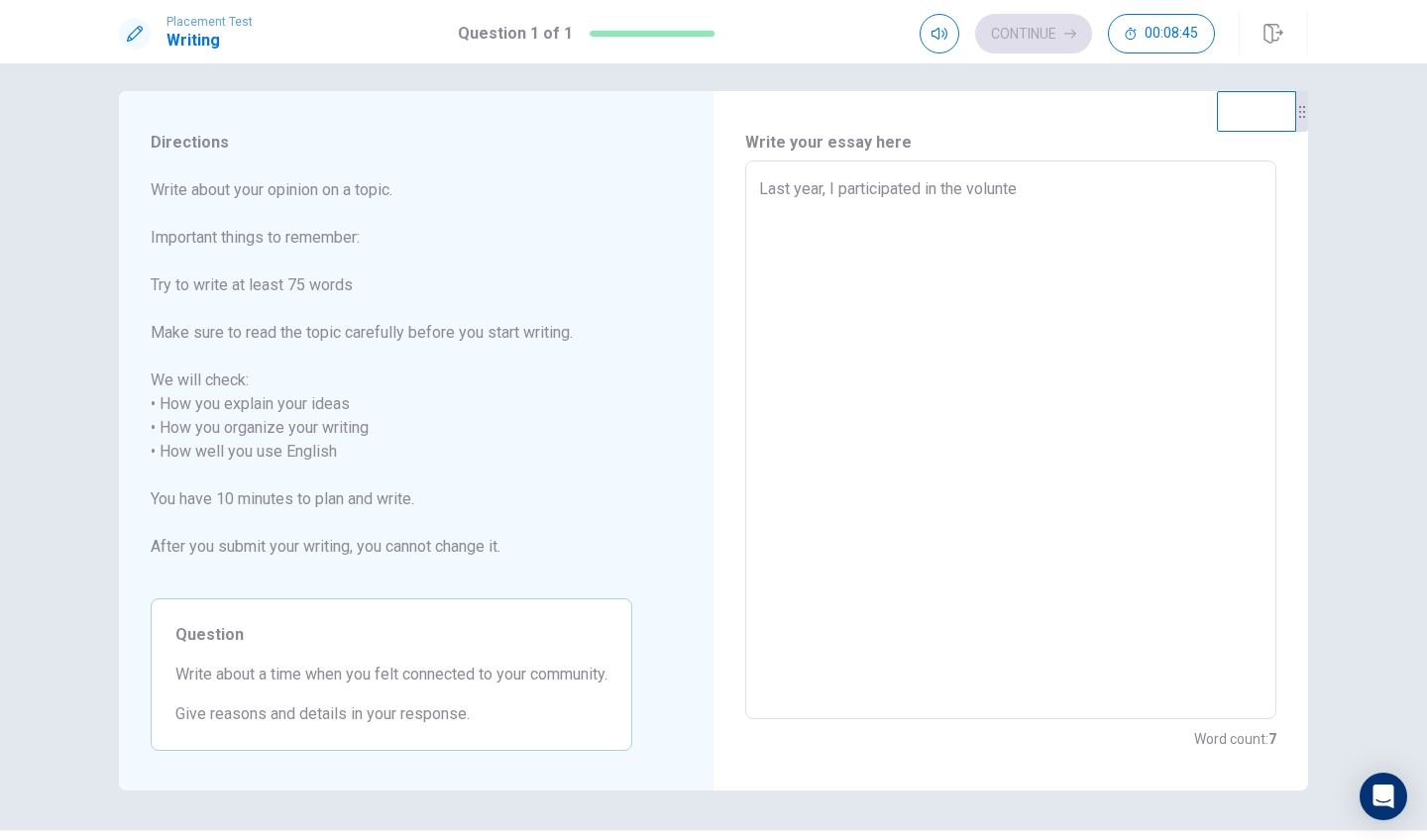 type on "x" 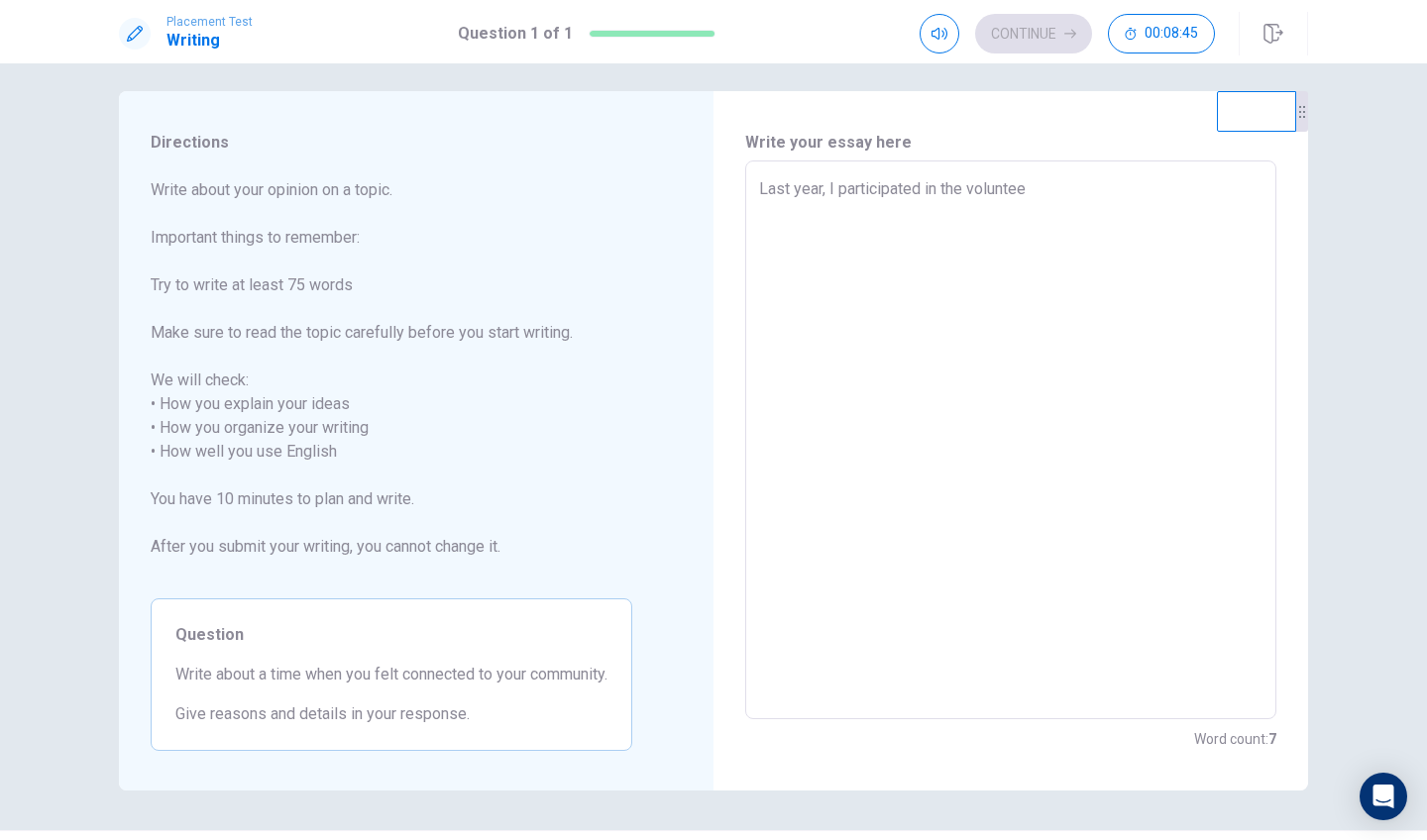 type on "x" 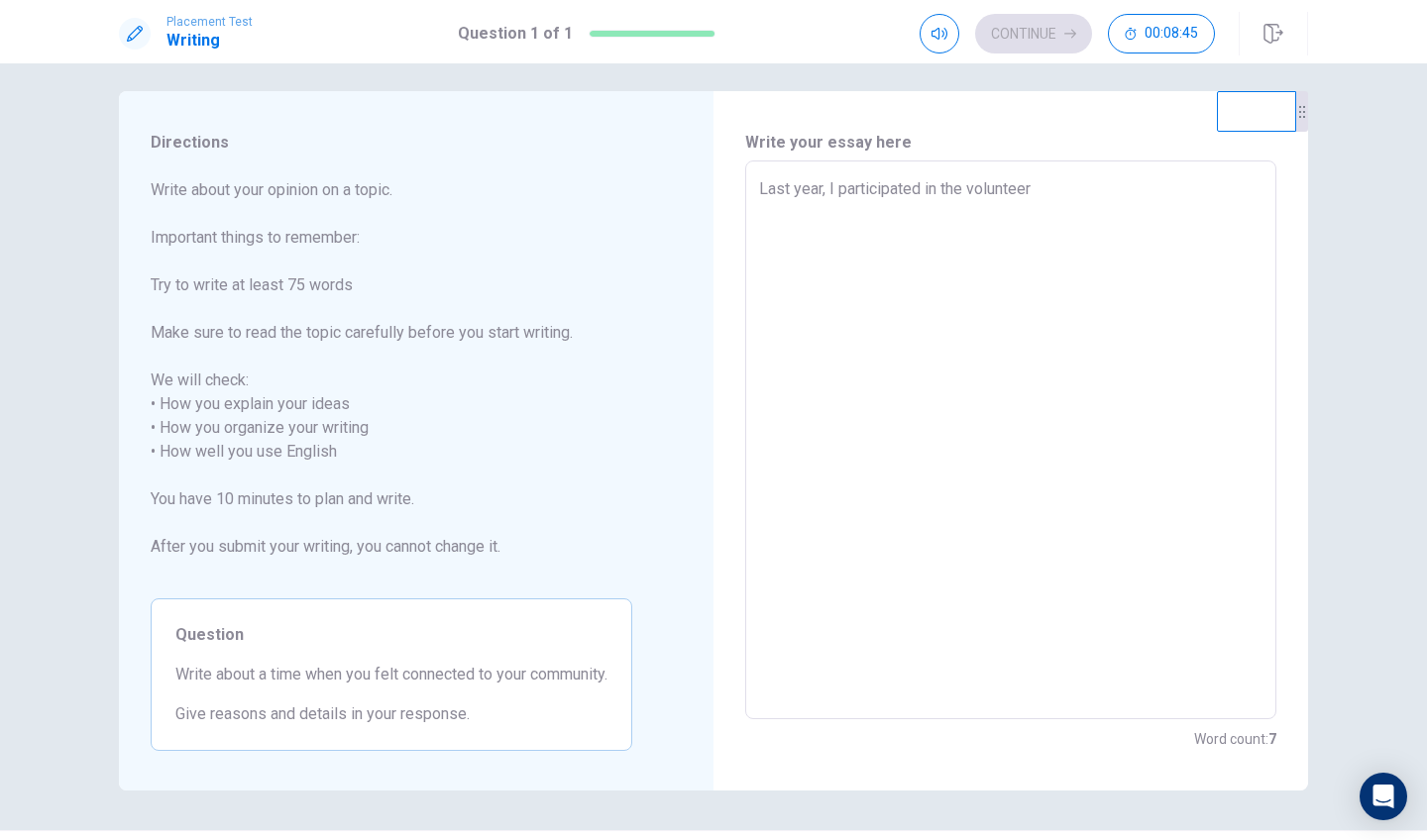 type on "x" 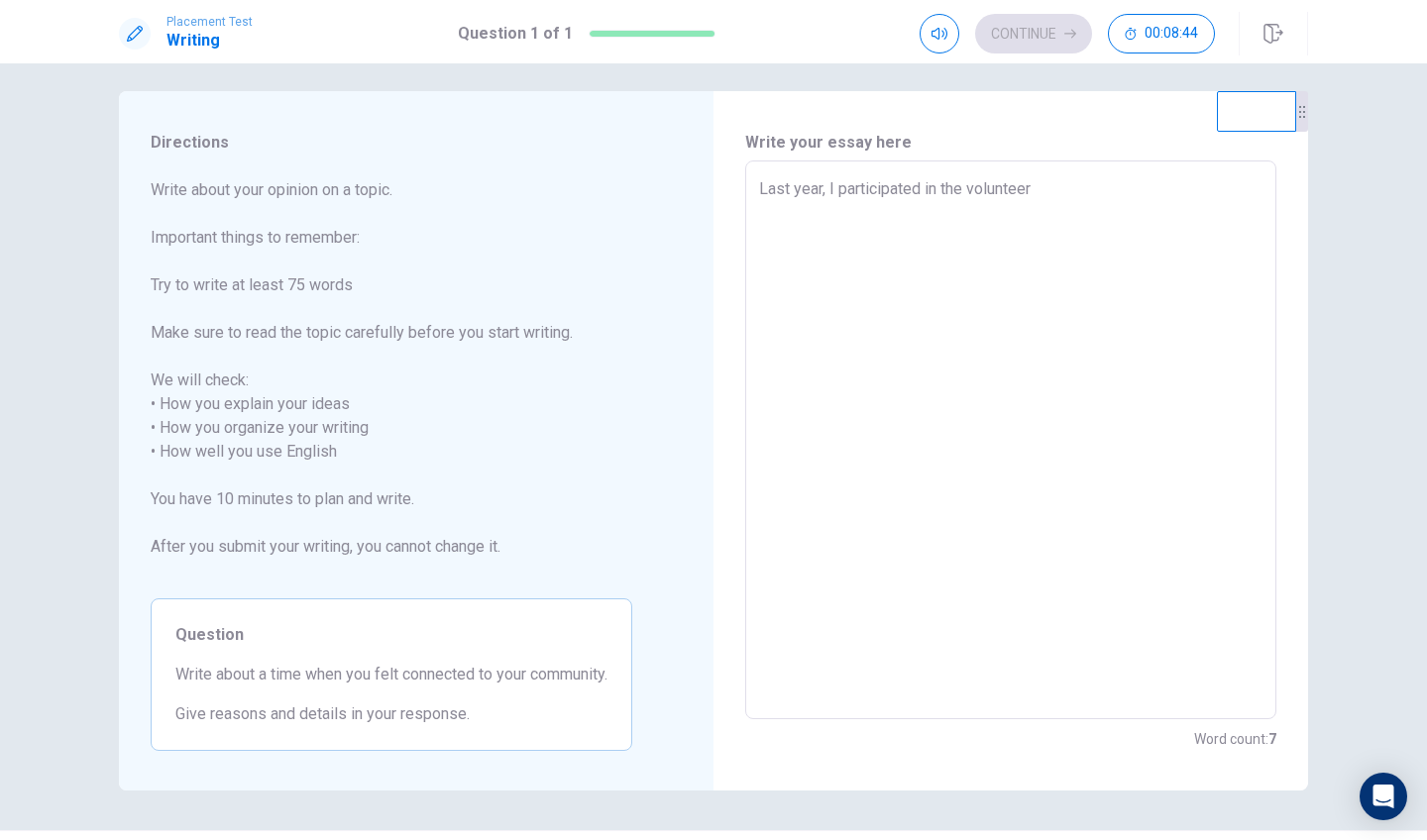 type on "Last year, I participated in the volunteer a" 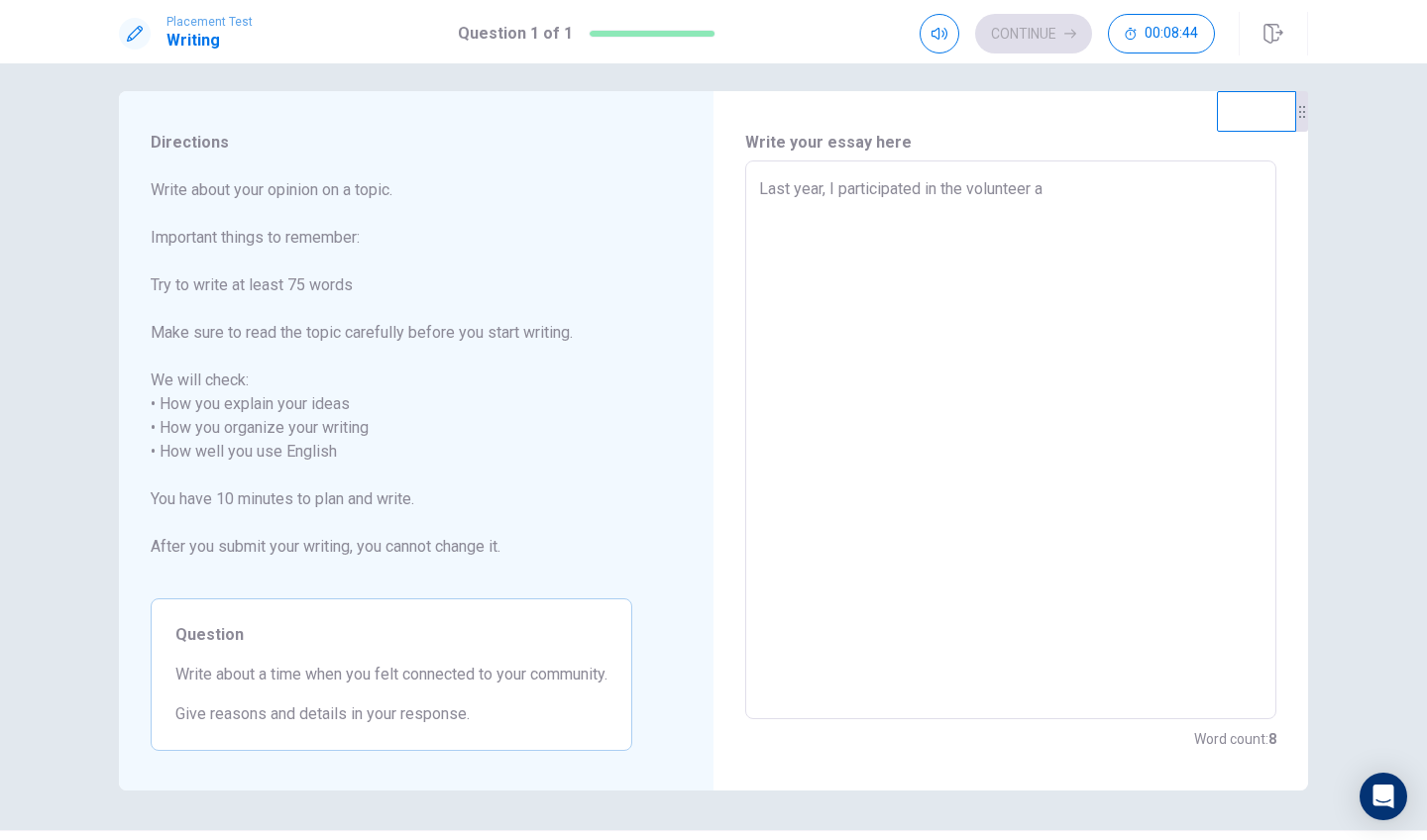 type on "x" 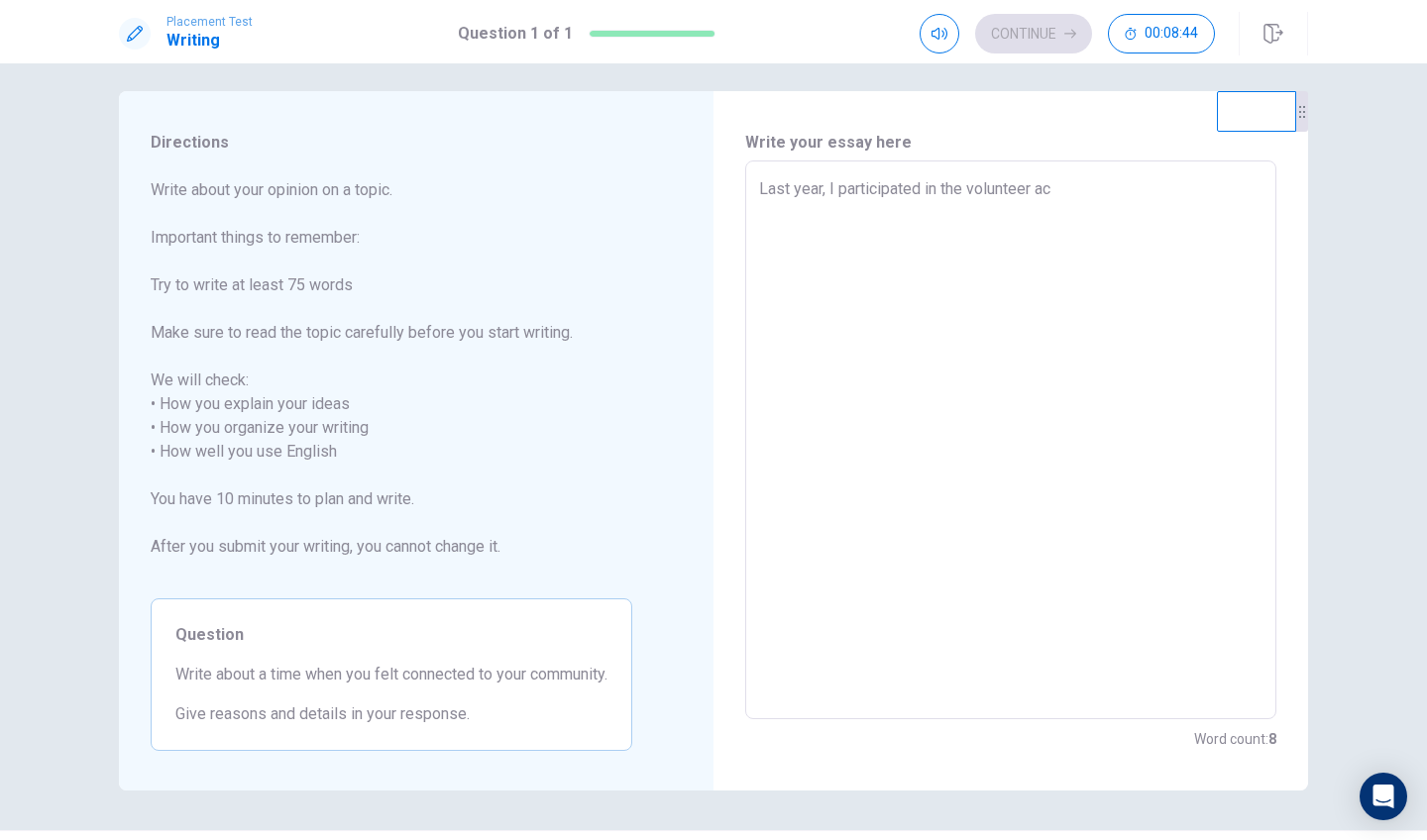 type on "x" 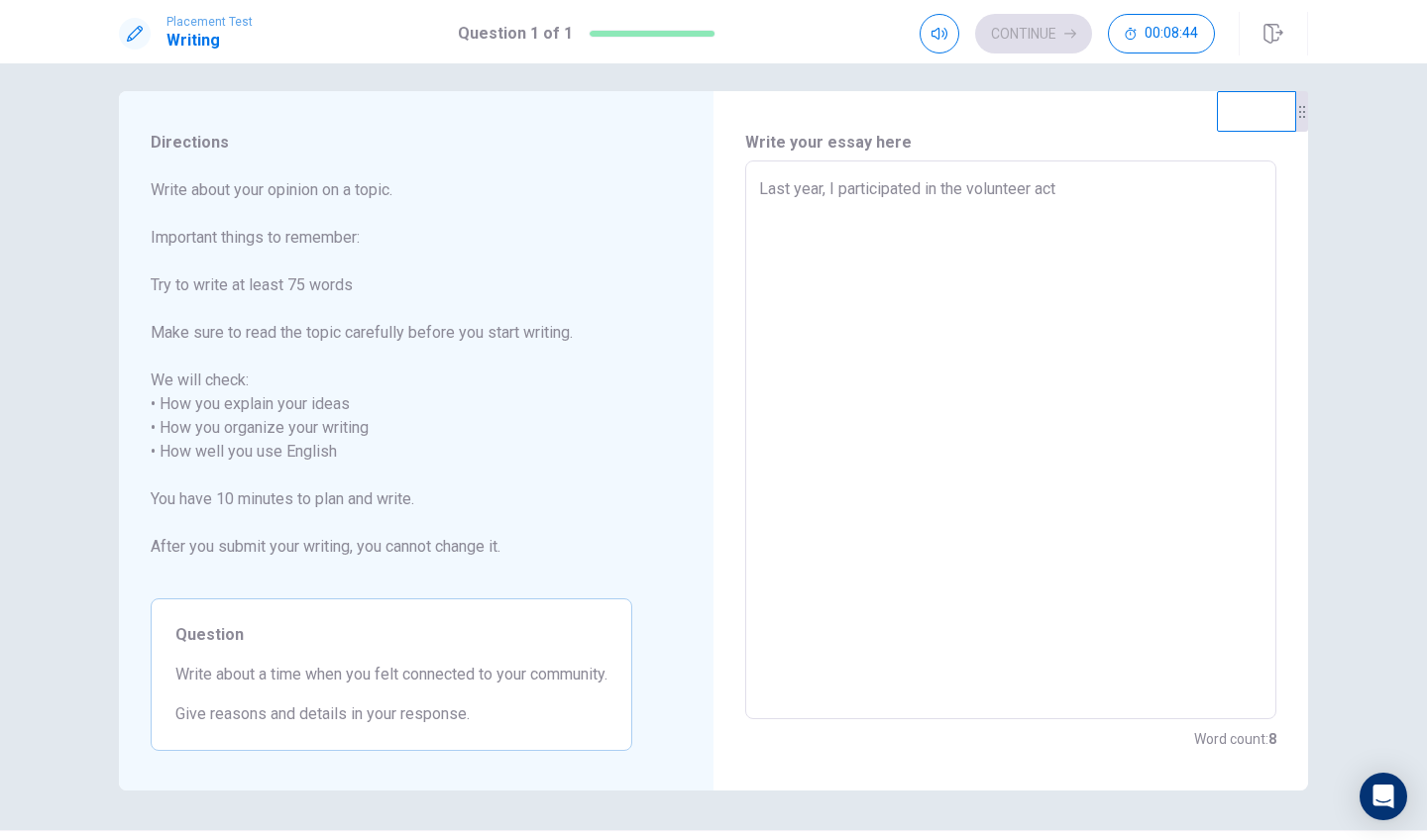 type on "x" 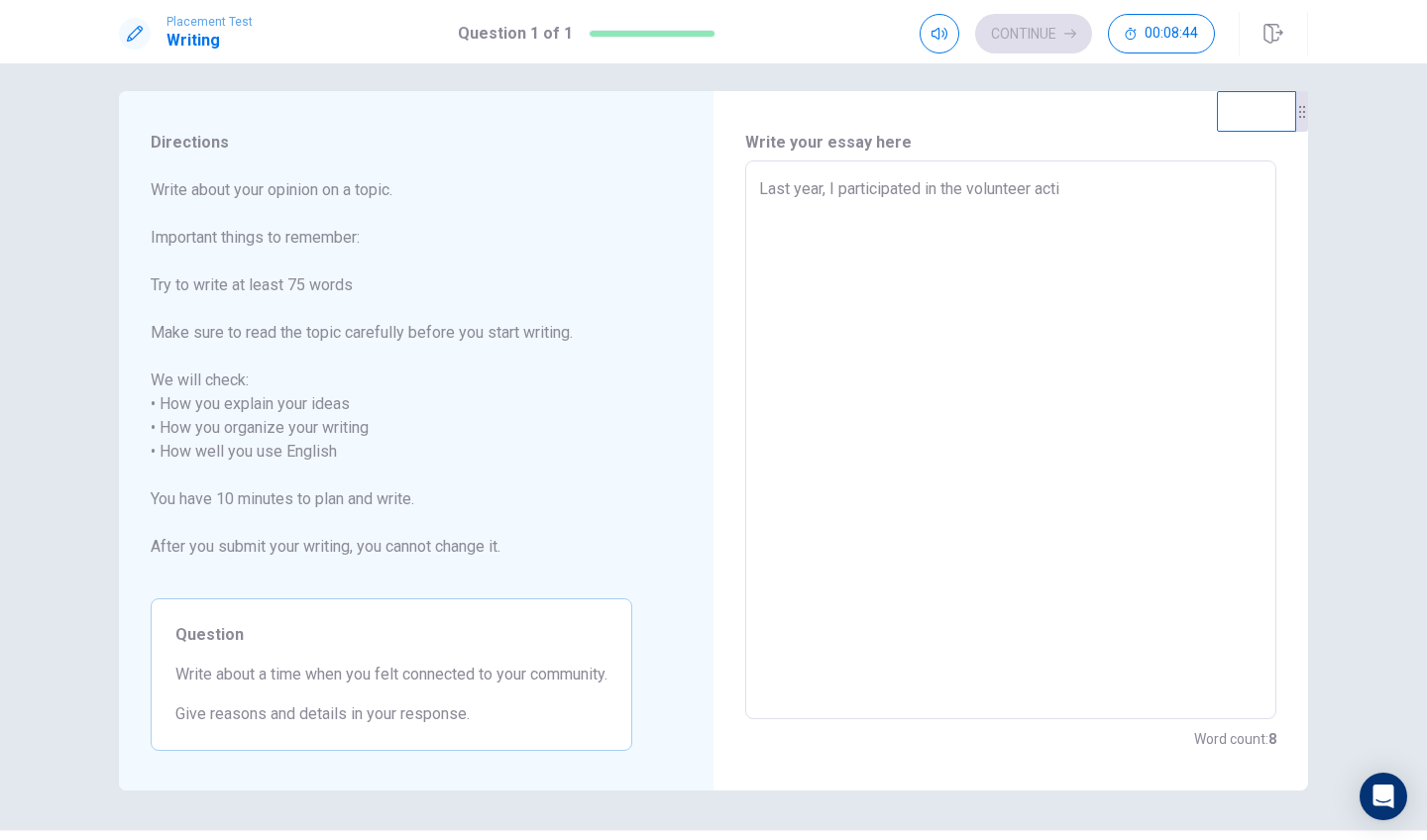type on "x" 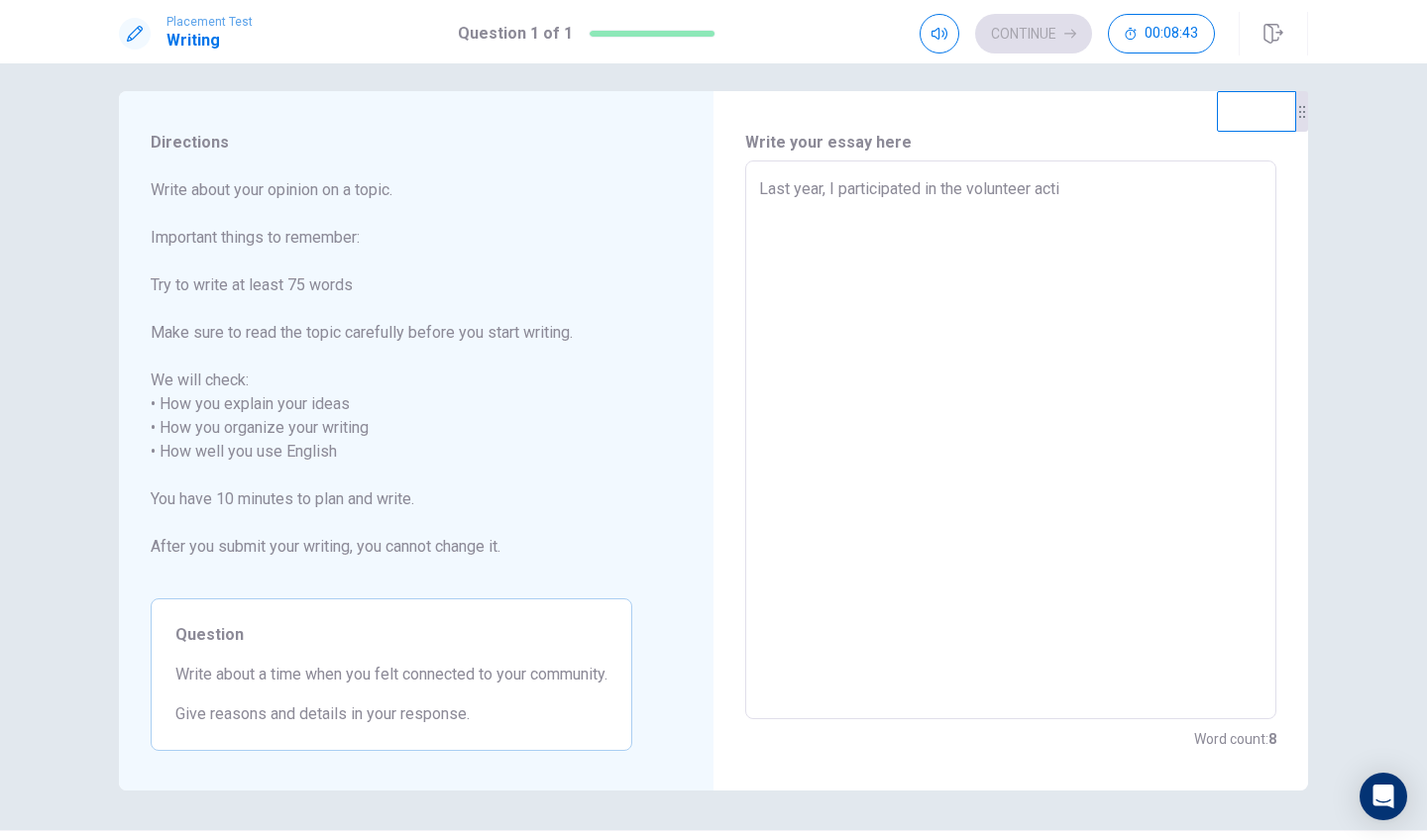 type on "Last year, I participated in the volunteer activ" 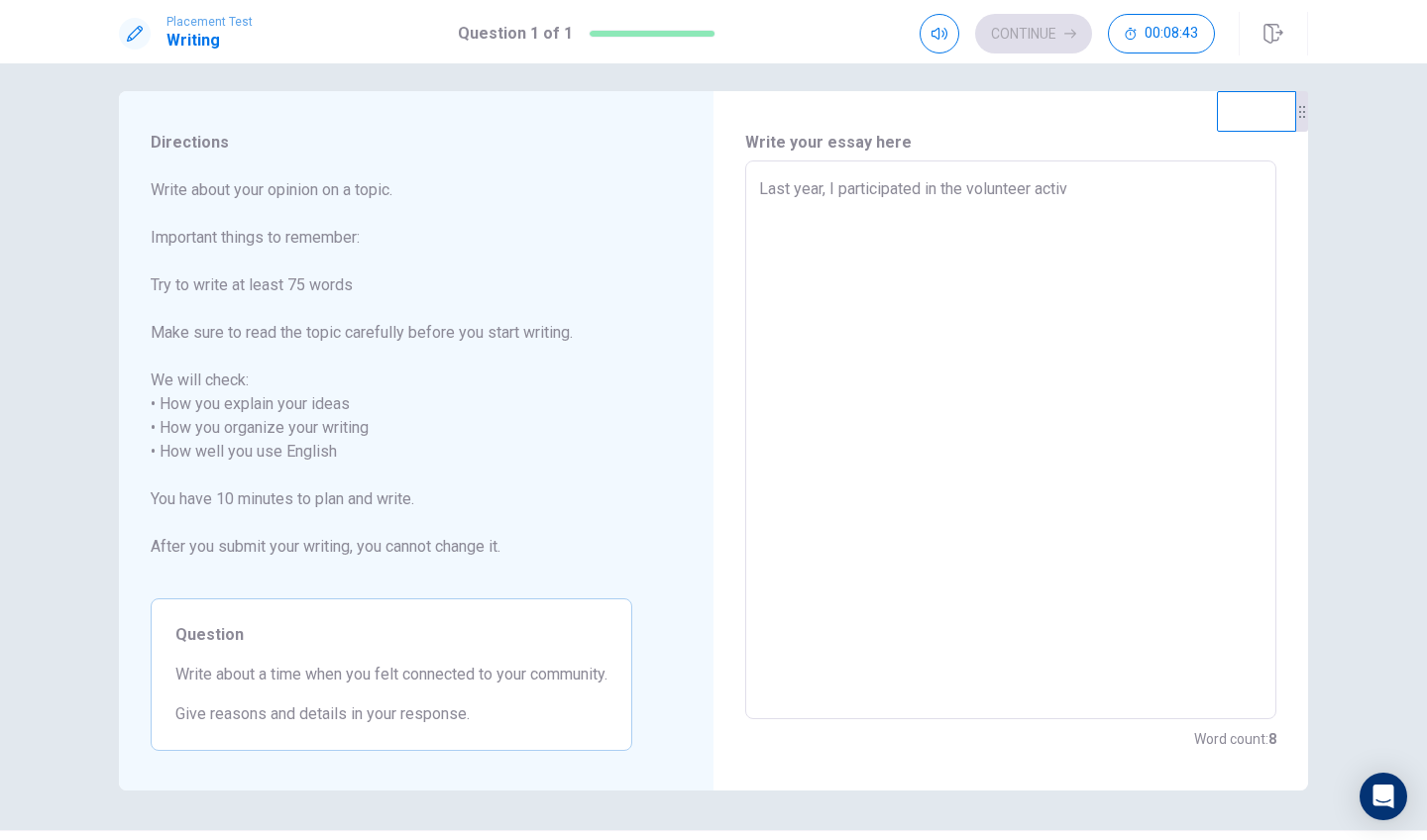 type on "x" 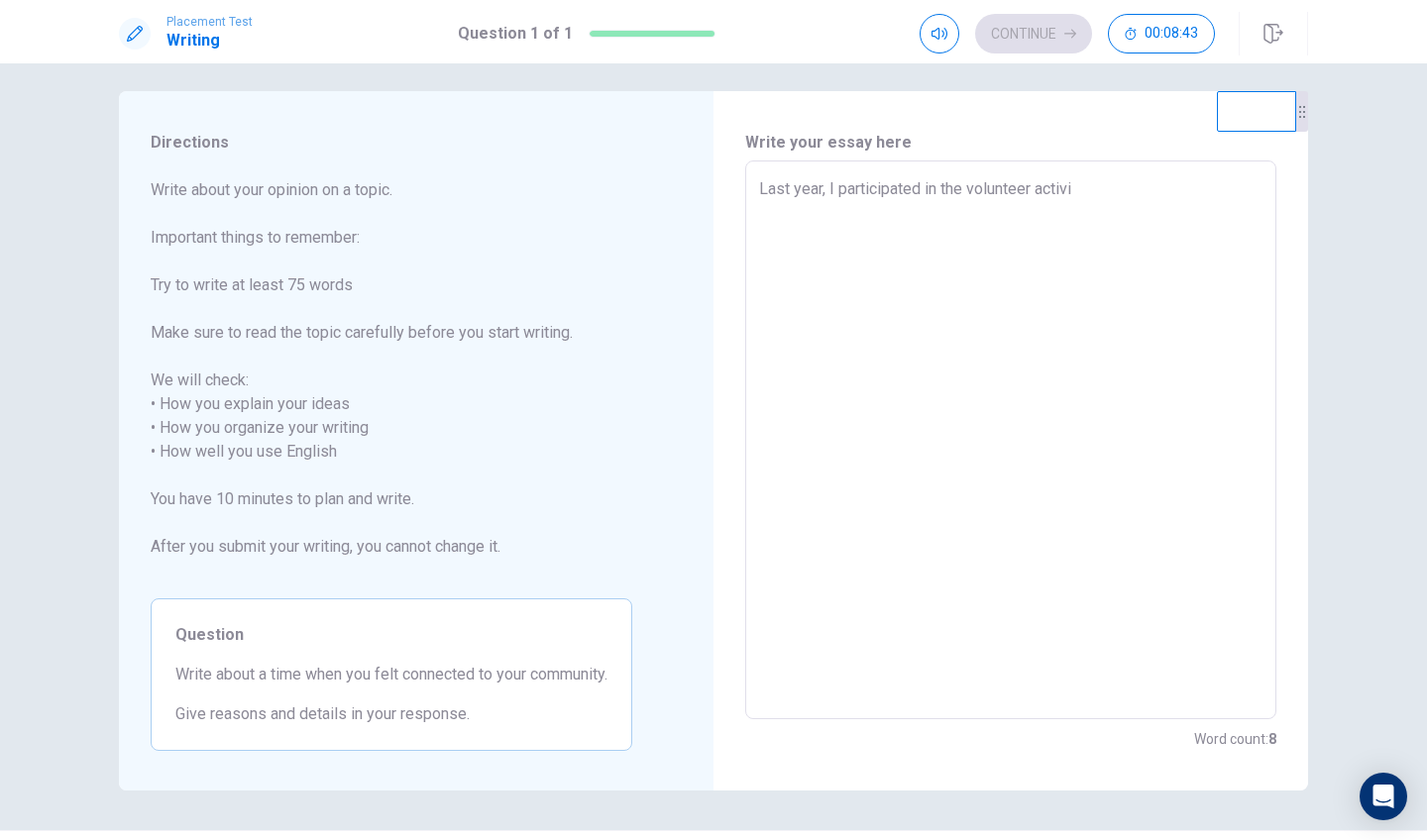 type on "x" 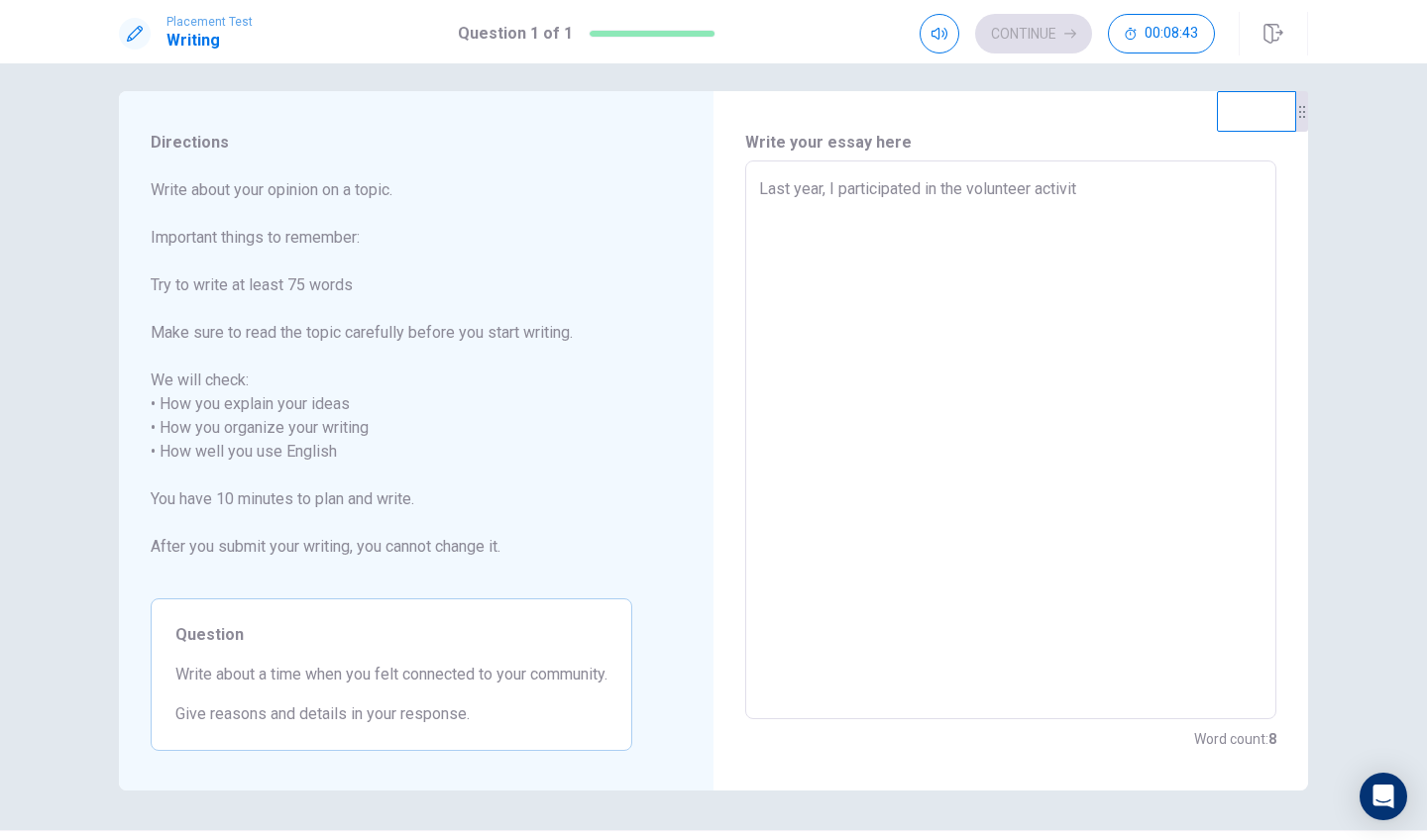 type on "x" 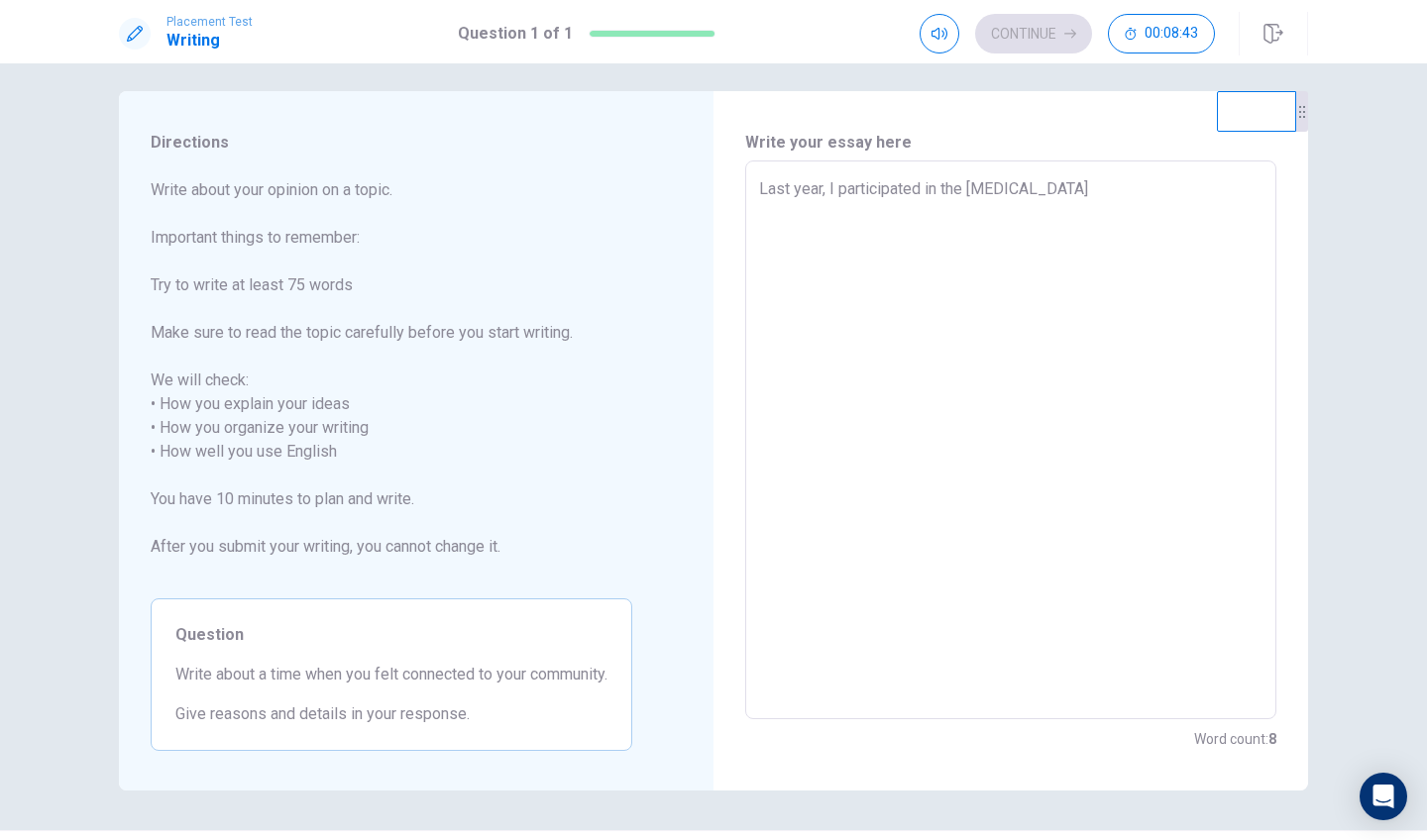 type on "x" 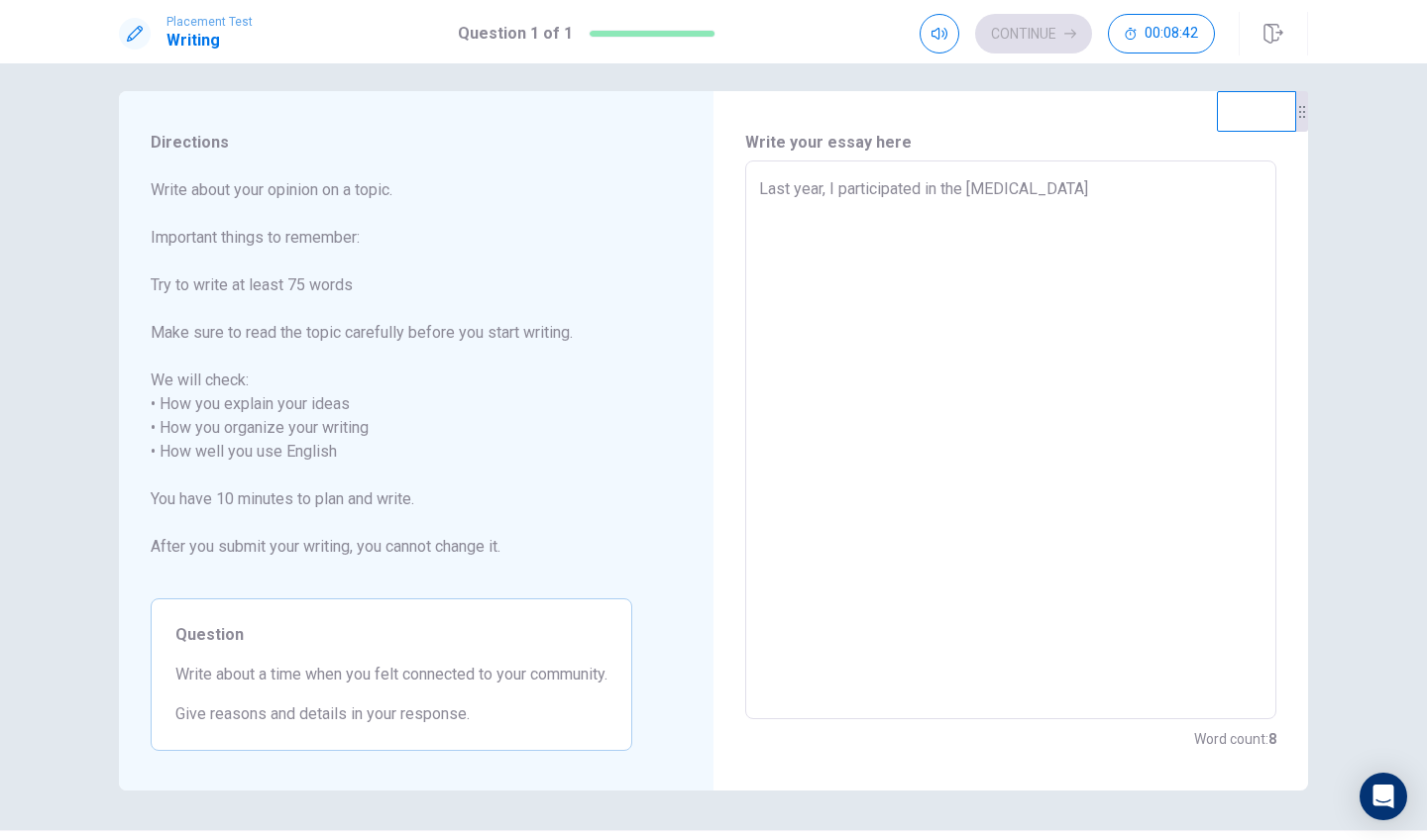 type on "Last year, I participated in the [MEDICAL_DATA]" 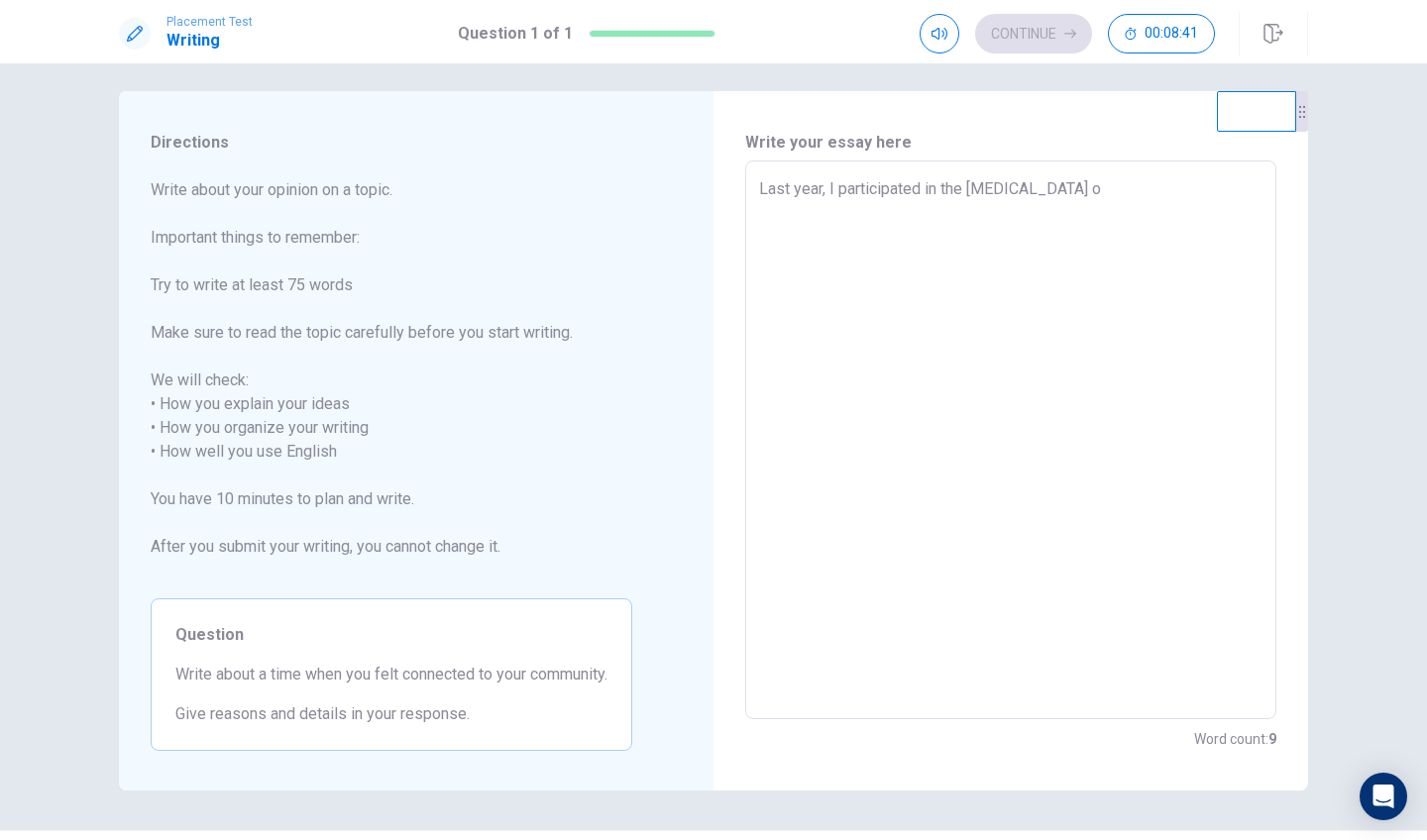 type on "x" 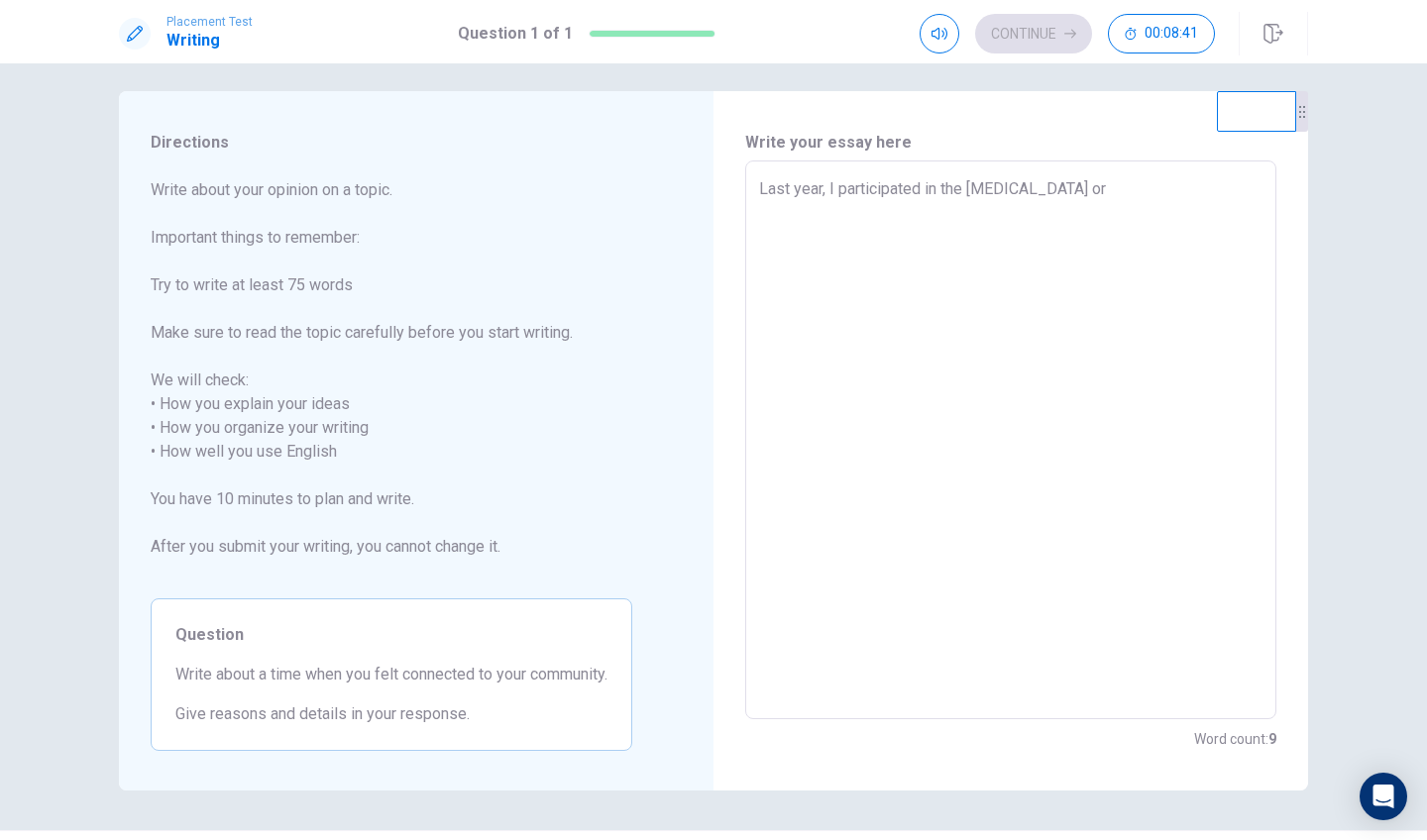 type on "x" 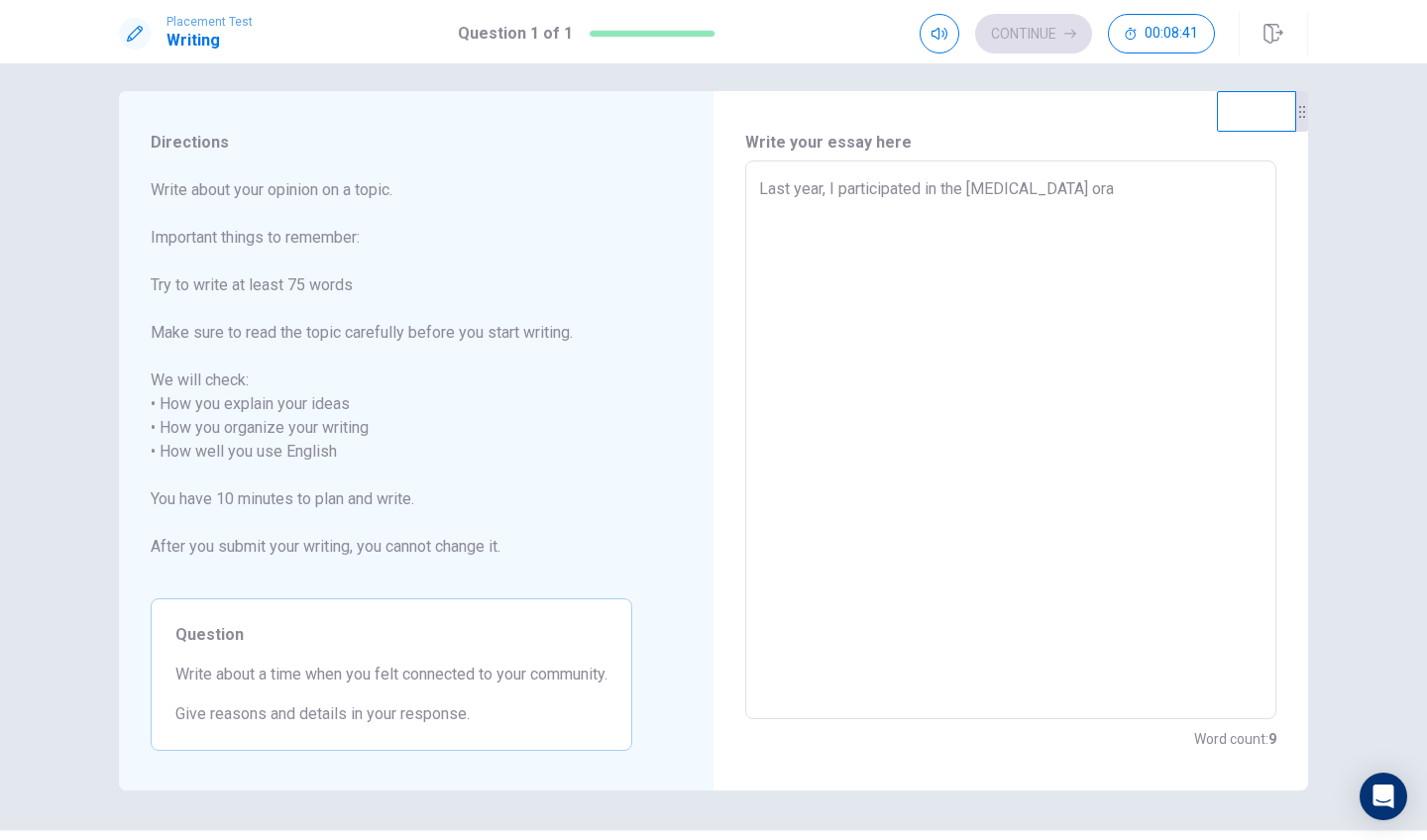 type on "x" 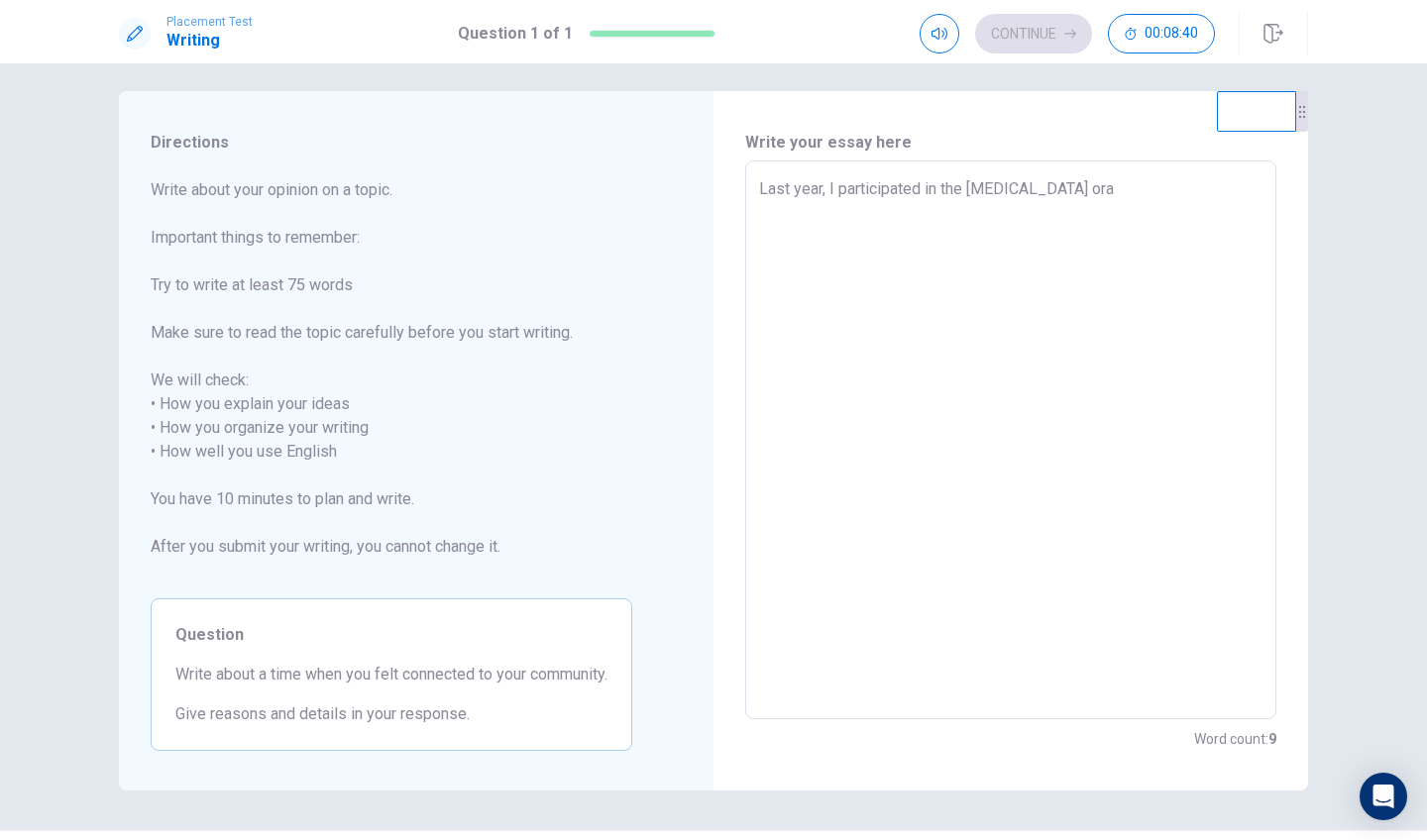type on "Last year, I participated in the [MEDICAL_DATA] or" 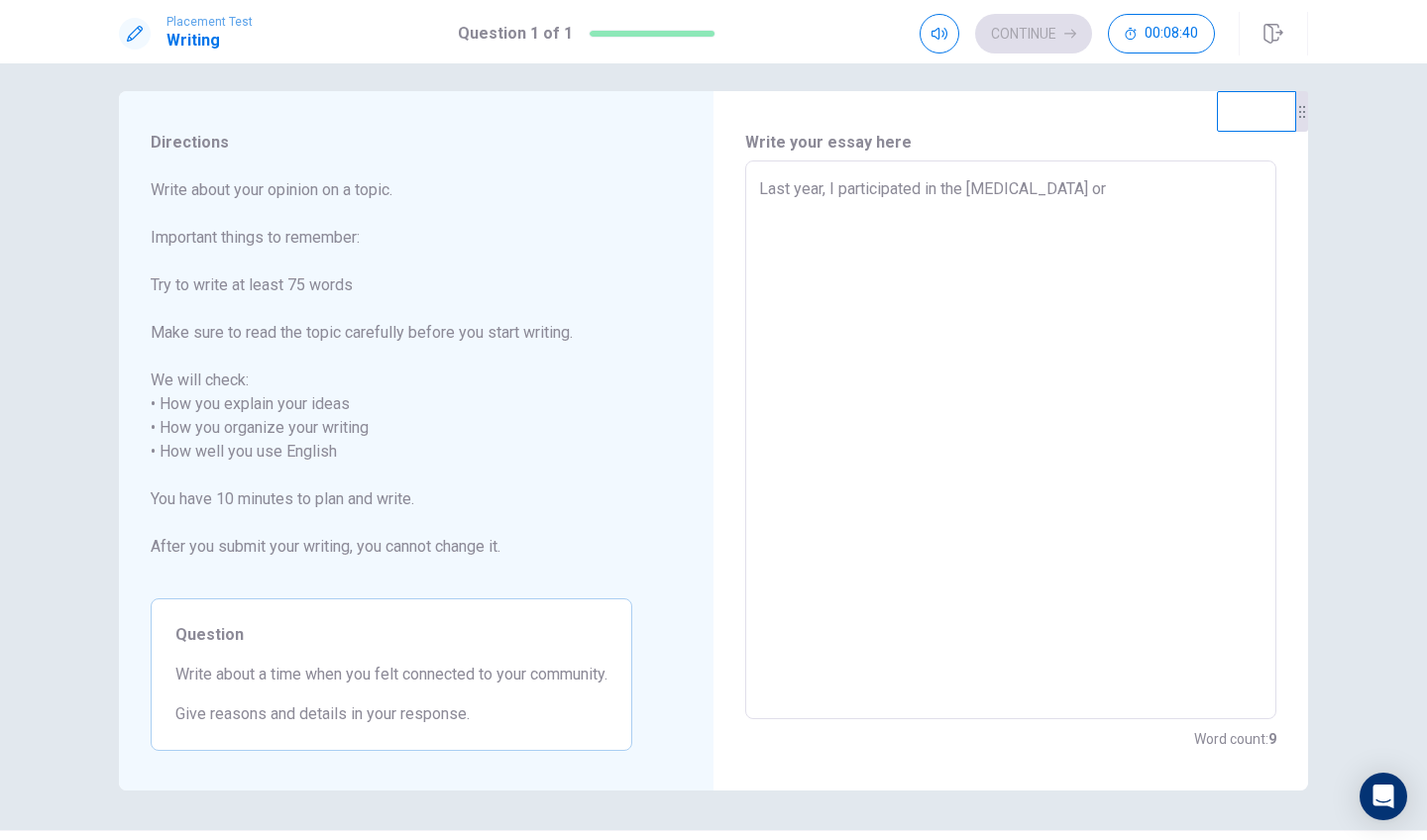 type on "x" 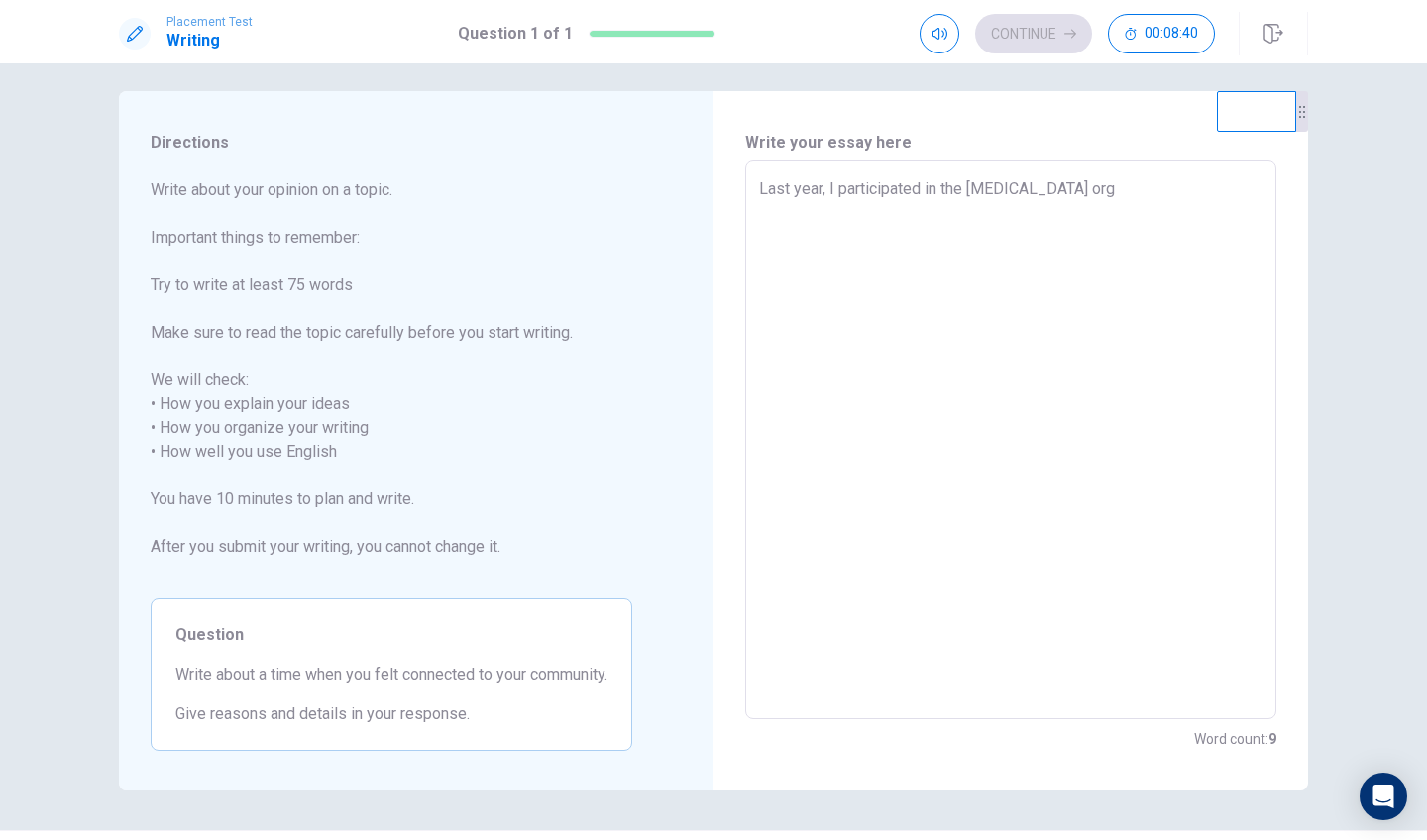 type on "x" 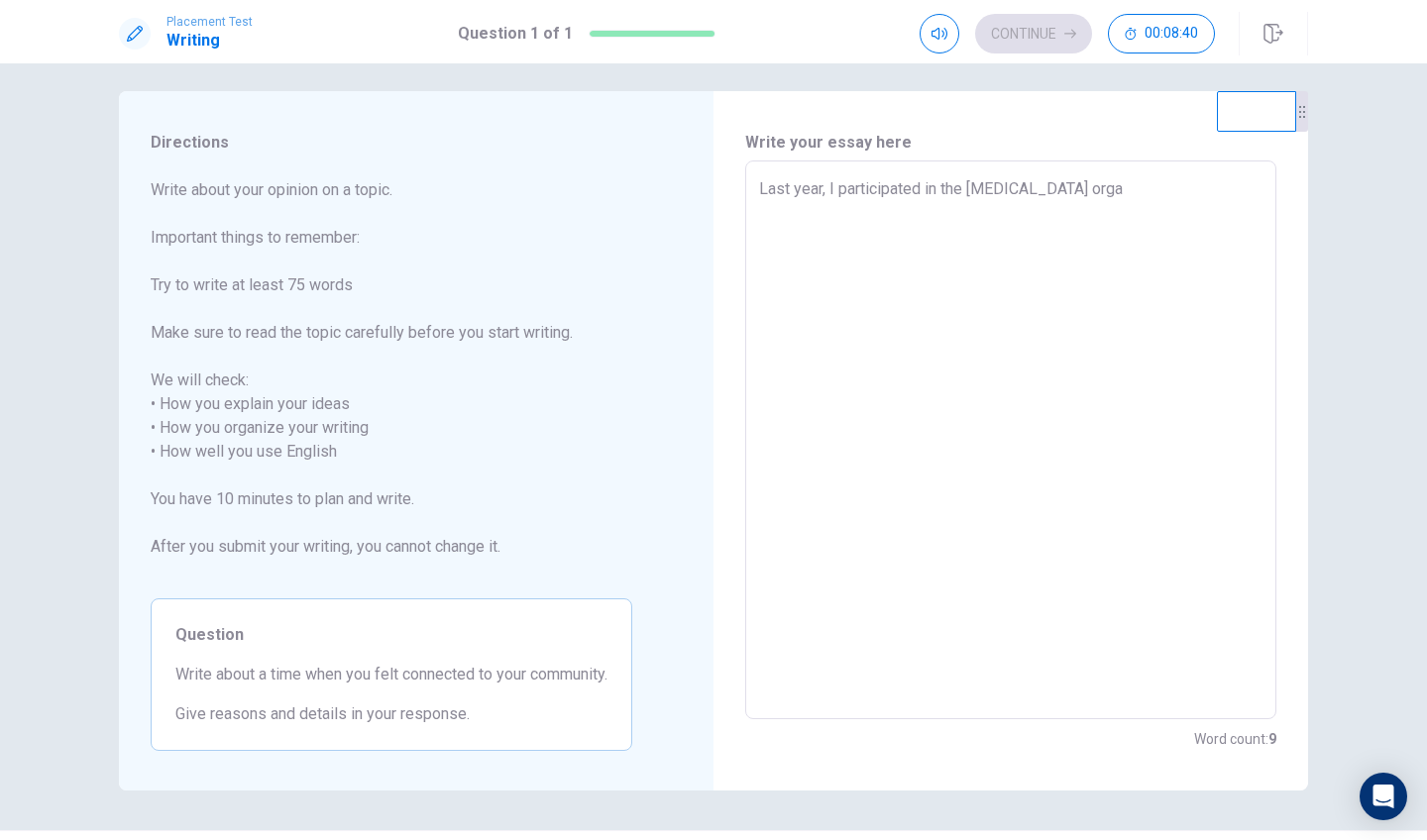 type on "x" 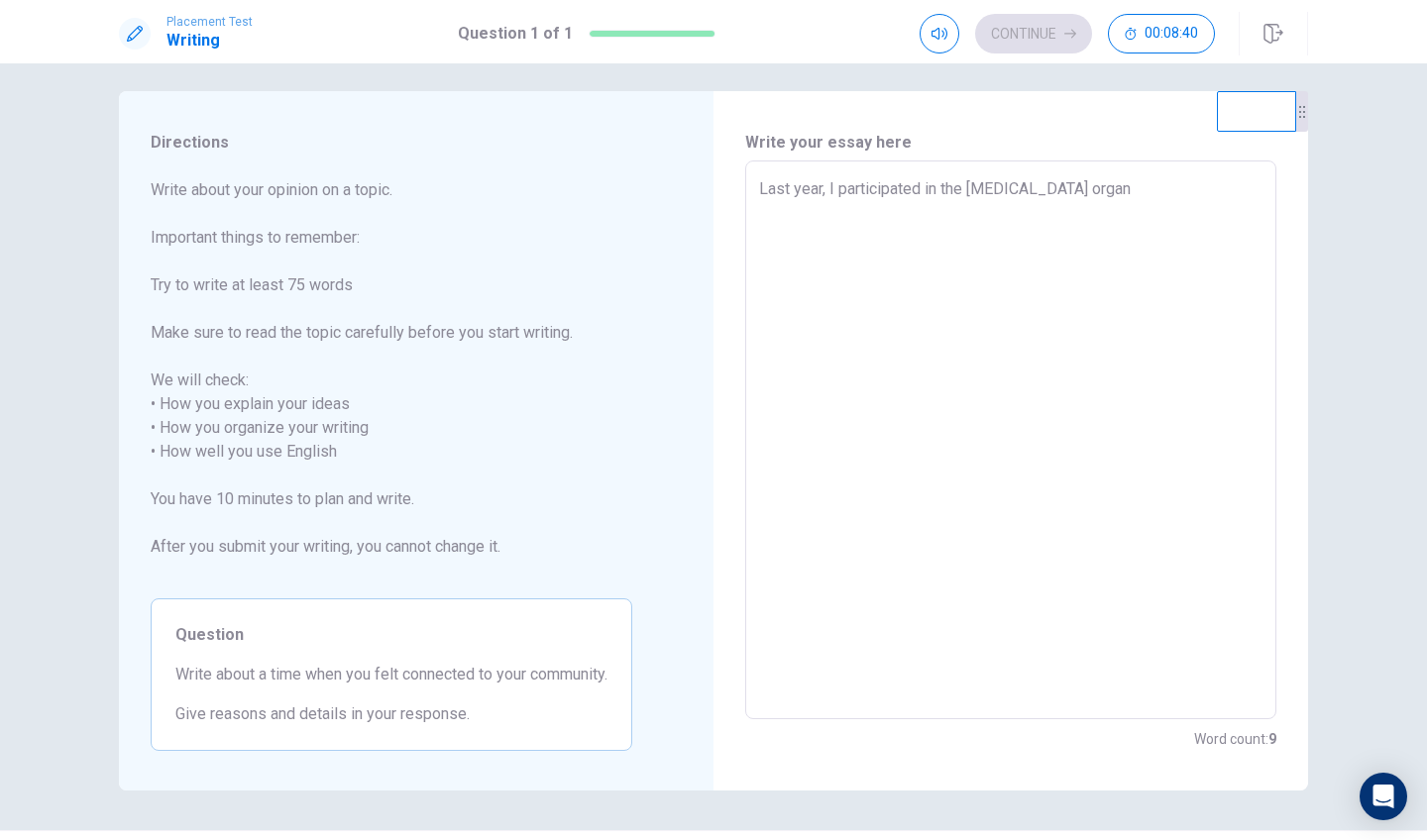 type on "x" 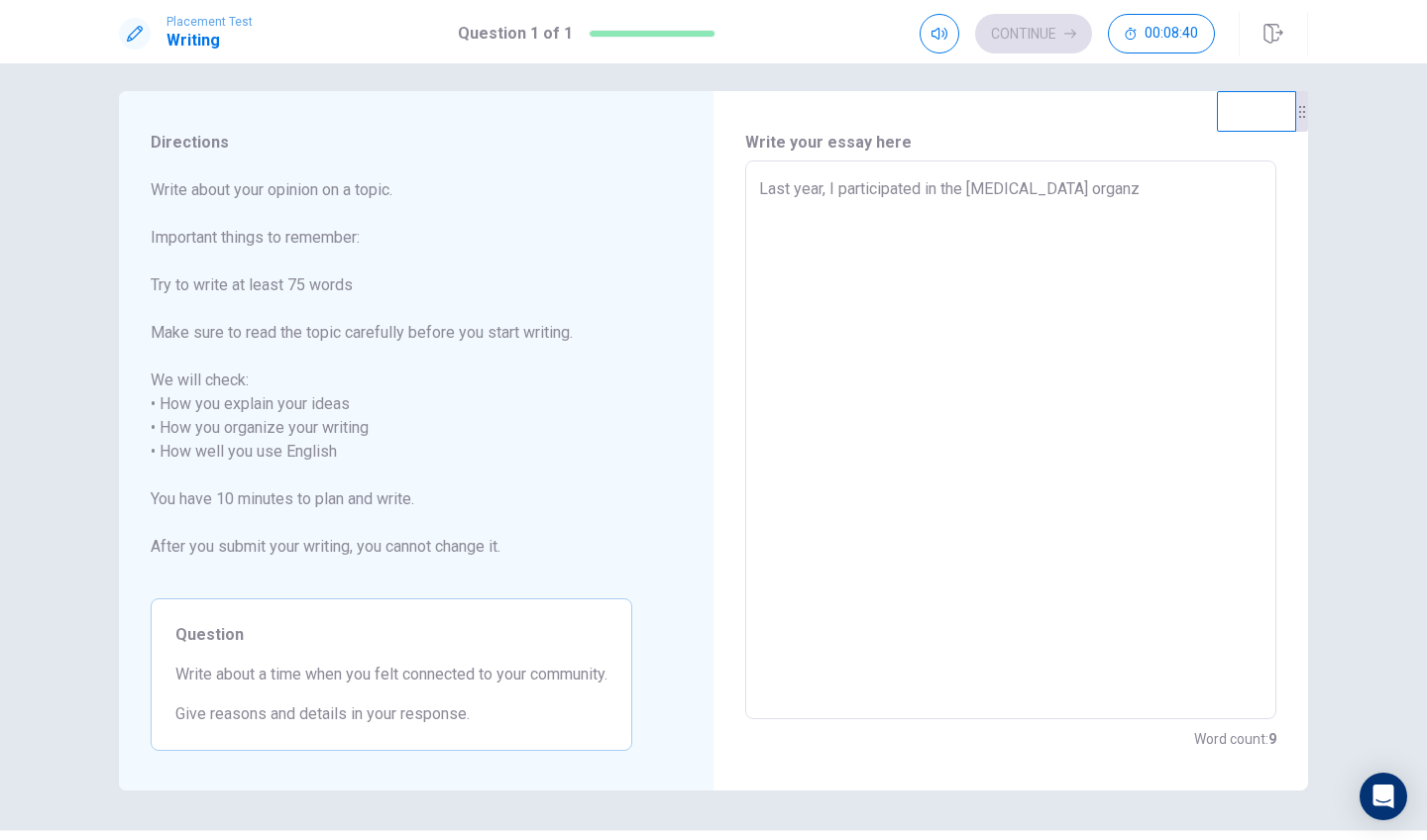 type on "x" 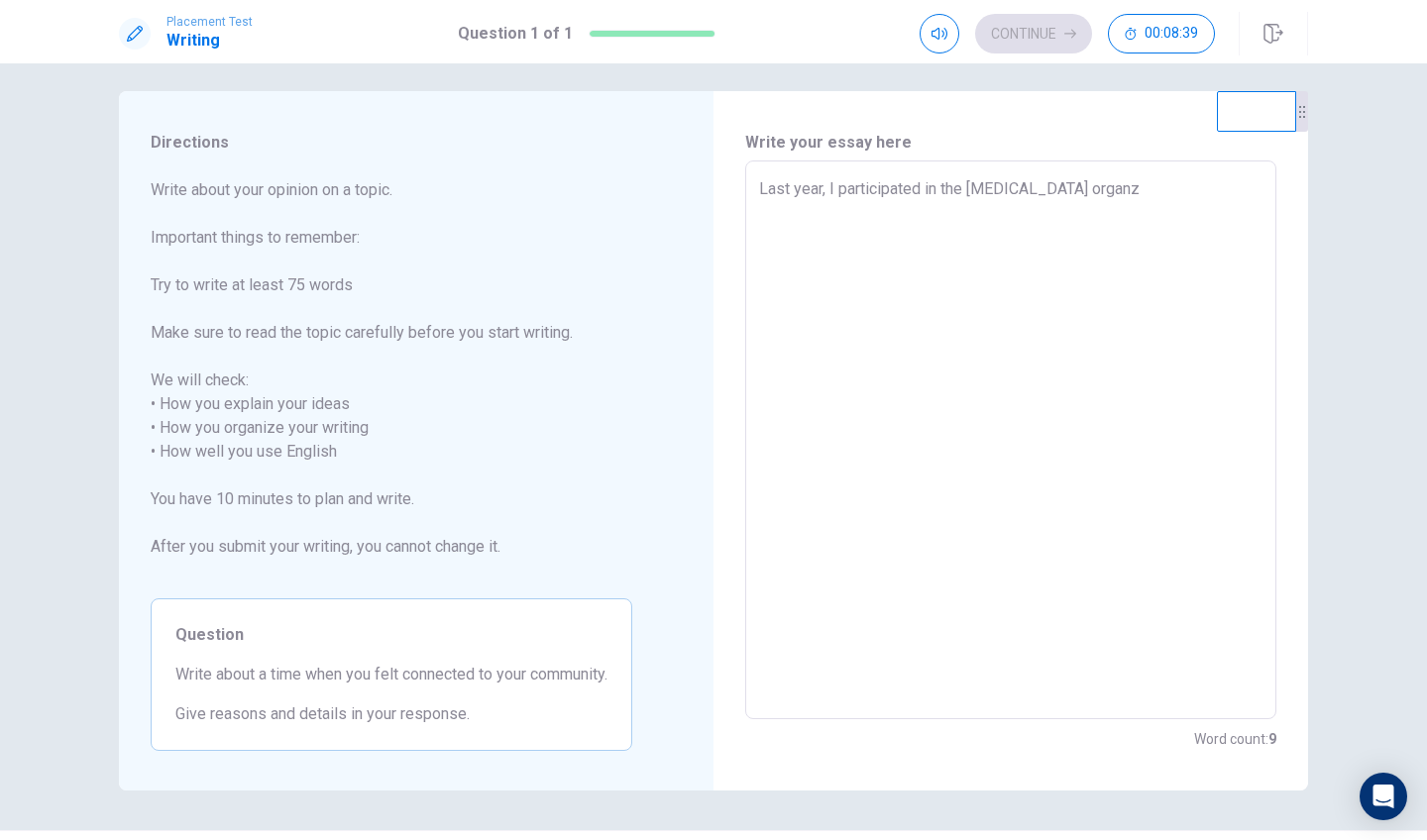 type on "Last year, I participated in the [MEDICAL_DATA] organzi" 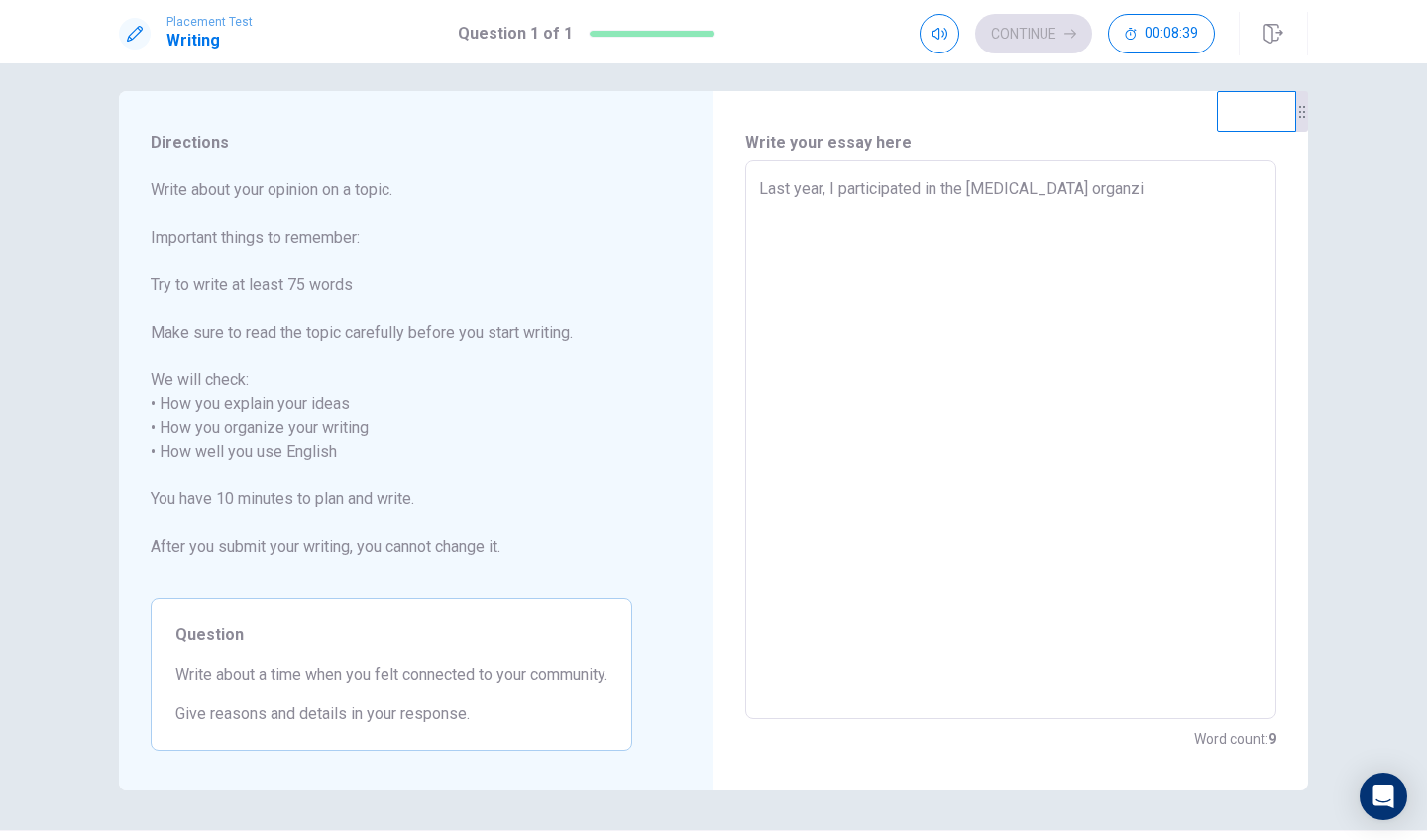 type on "x" 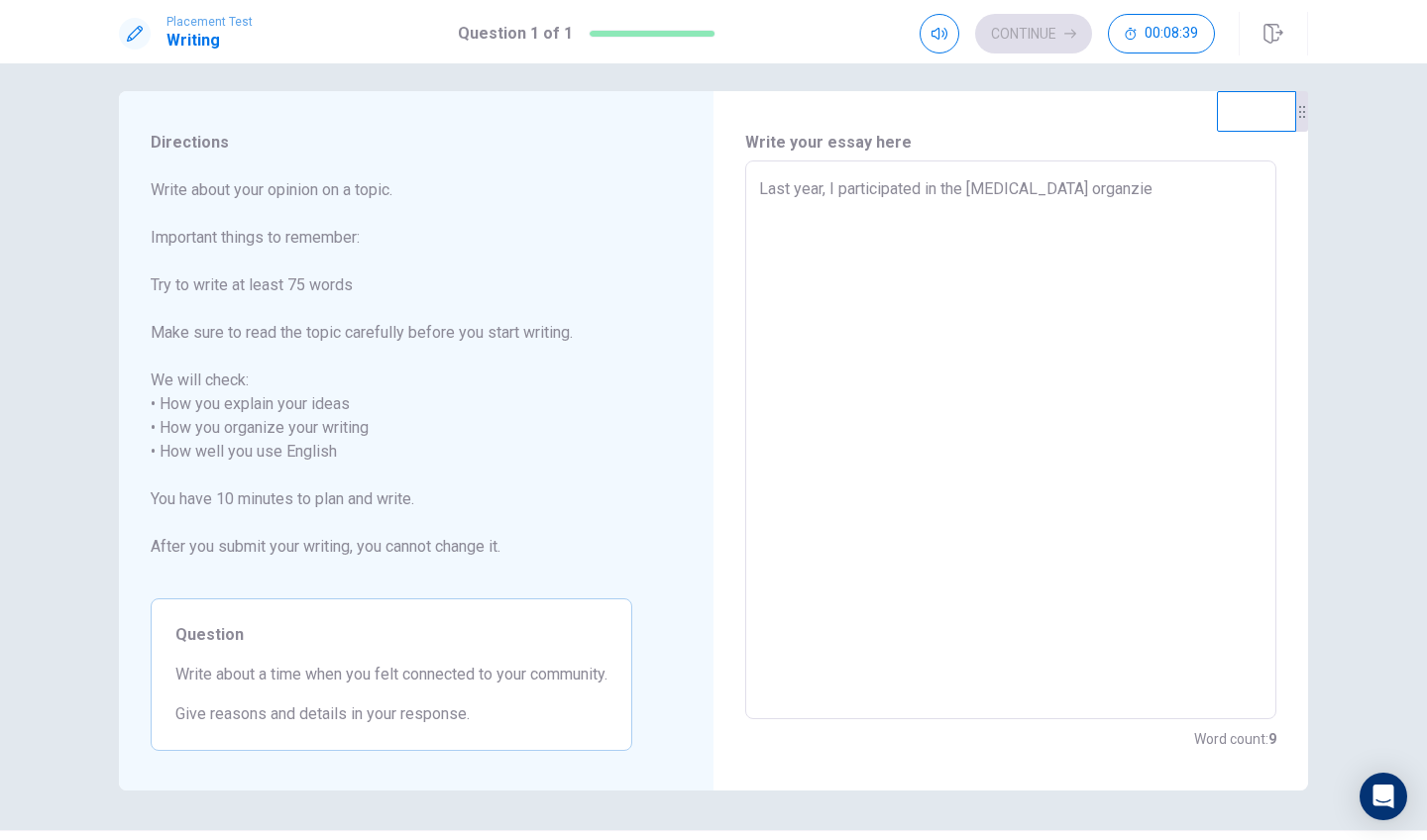 type on "x" 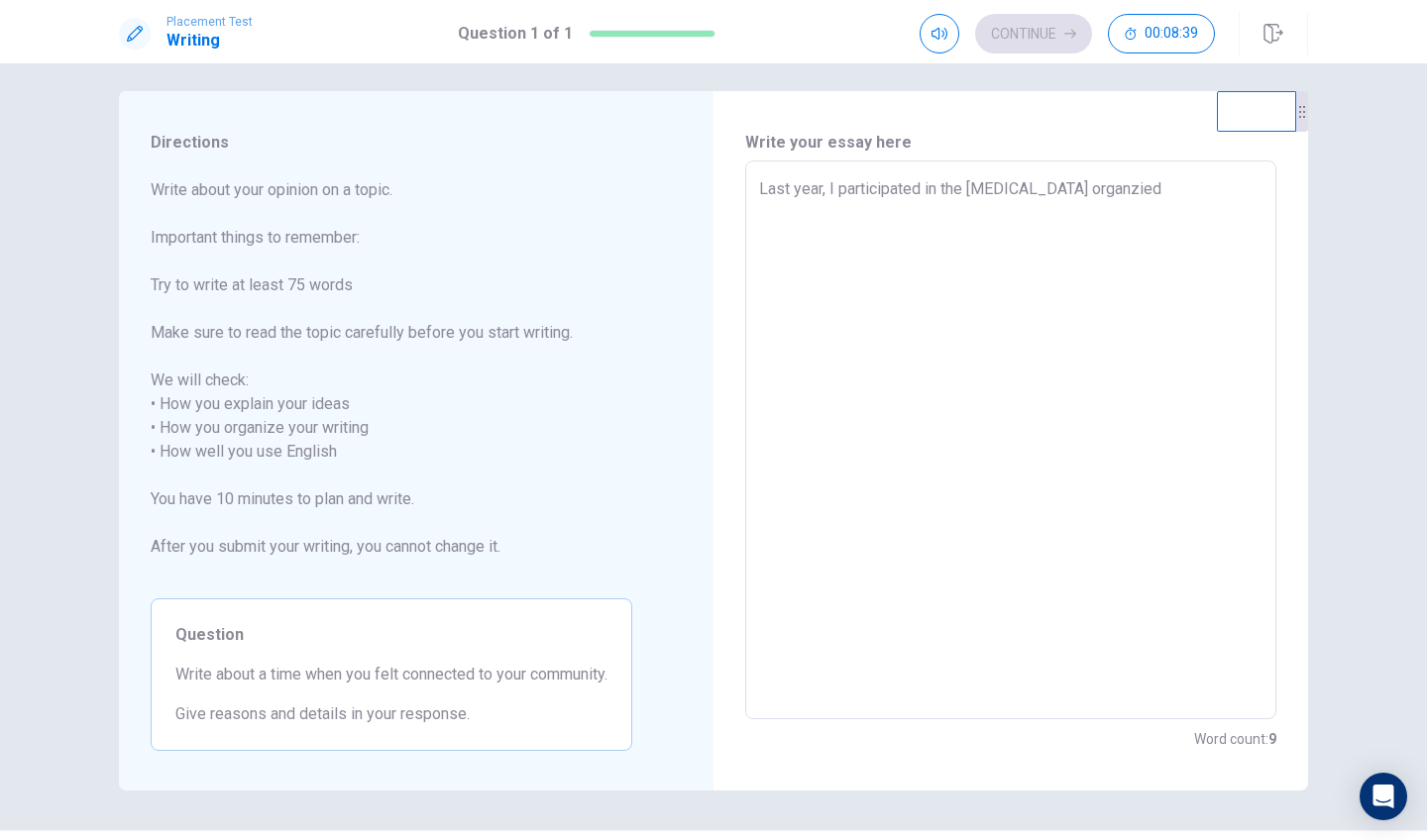 type on "x" 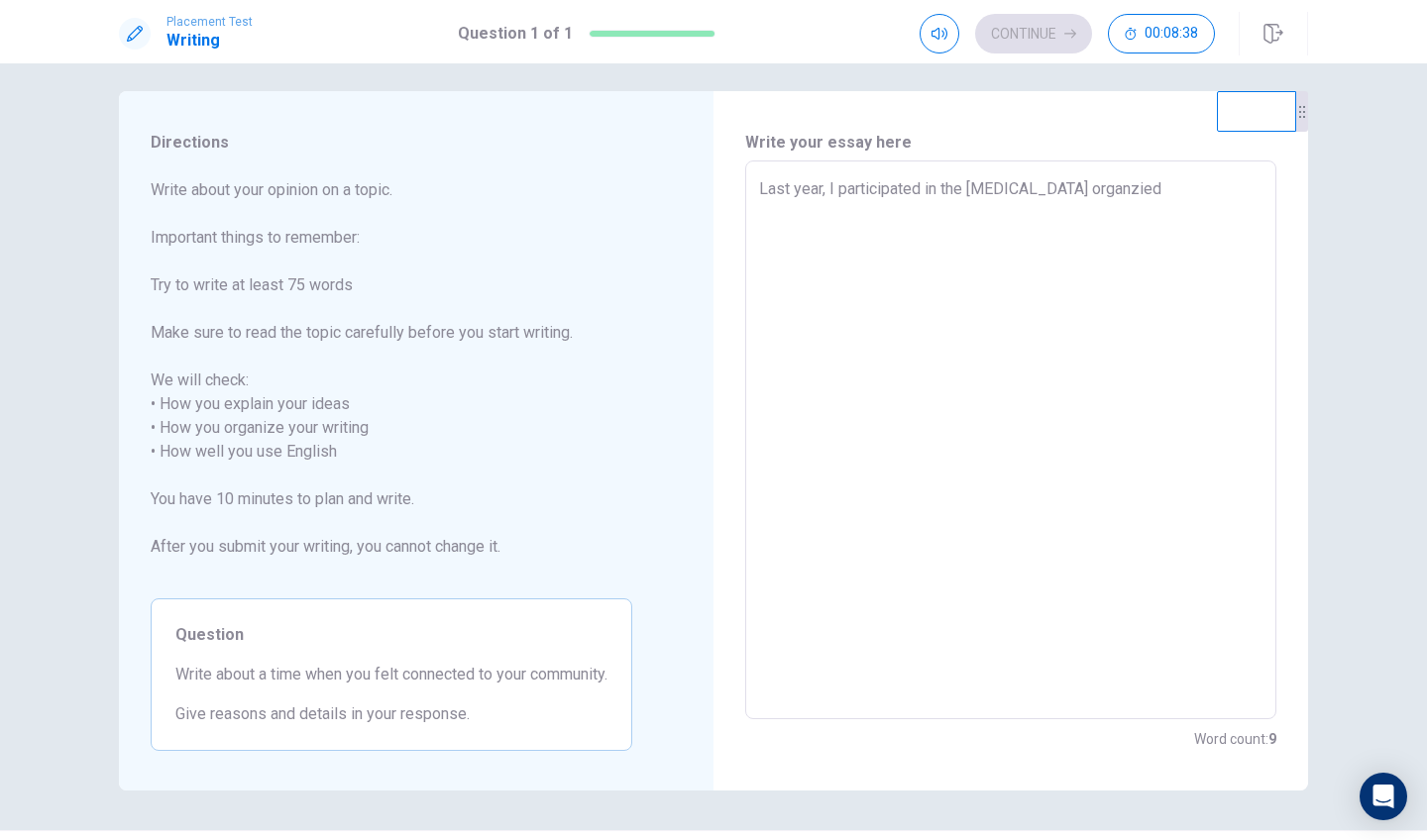 type on "Last year, I participated in the [MEDICAL_DATA] organzied" 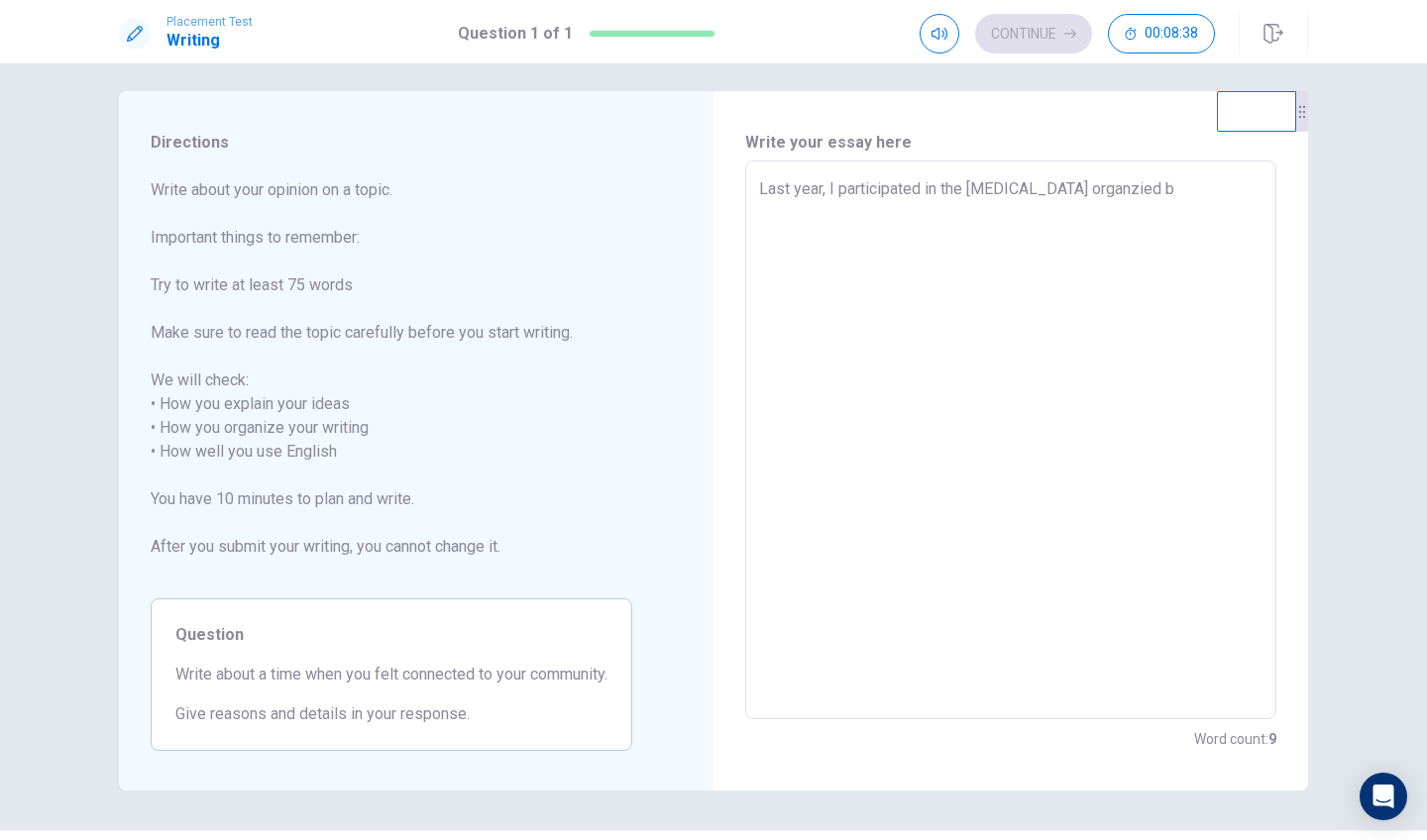 type on "x" 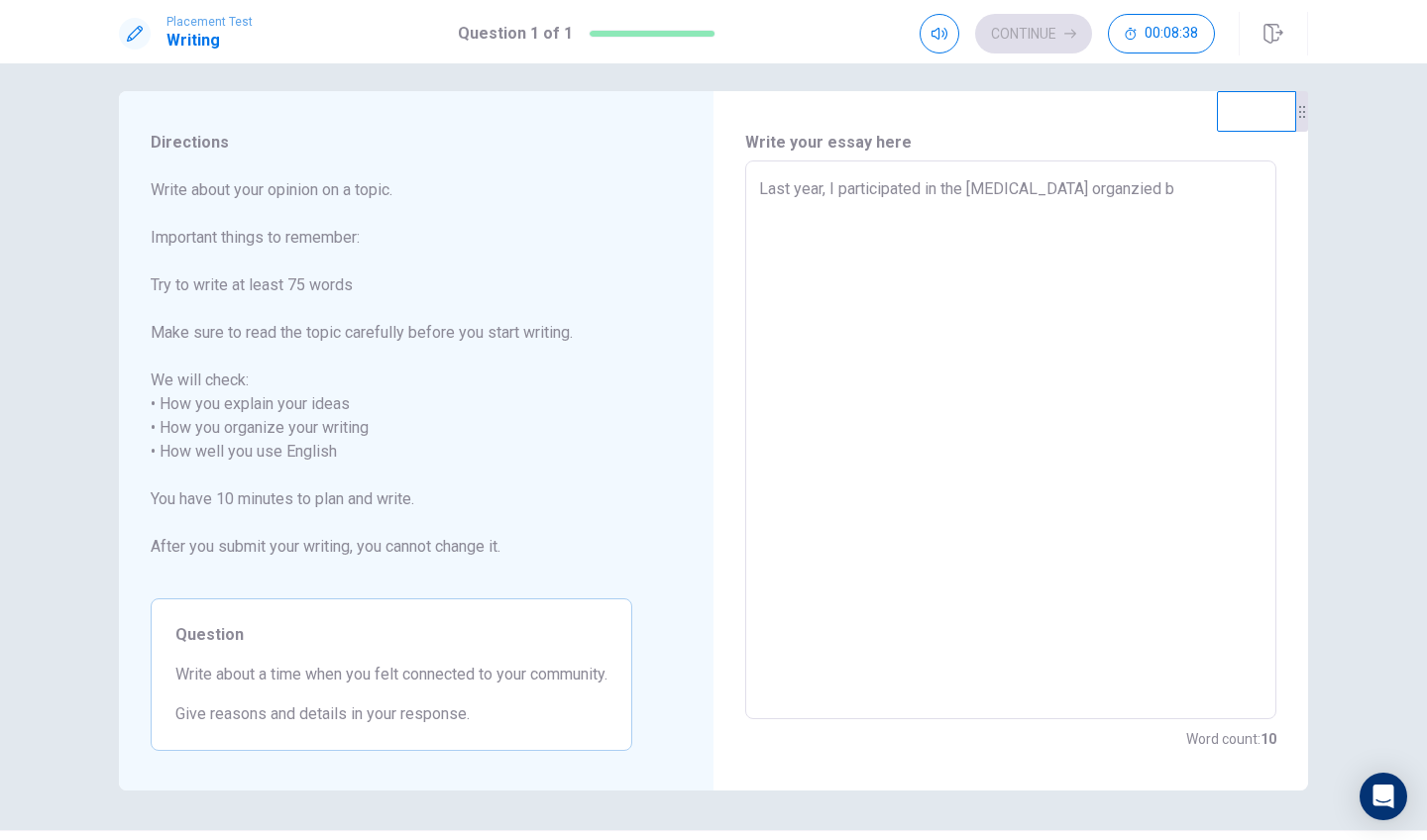 type on "Last year, I participated in the [MEDICAL_DATA] organzied by" 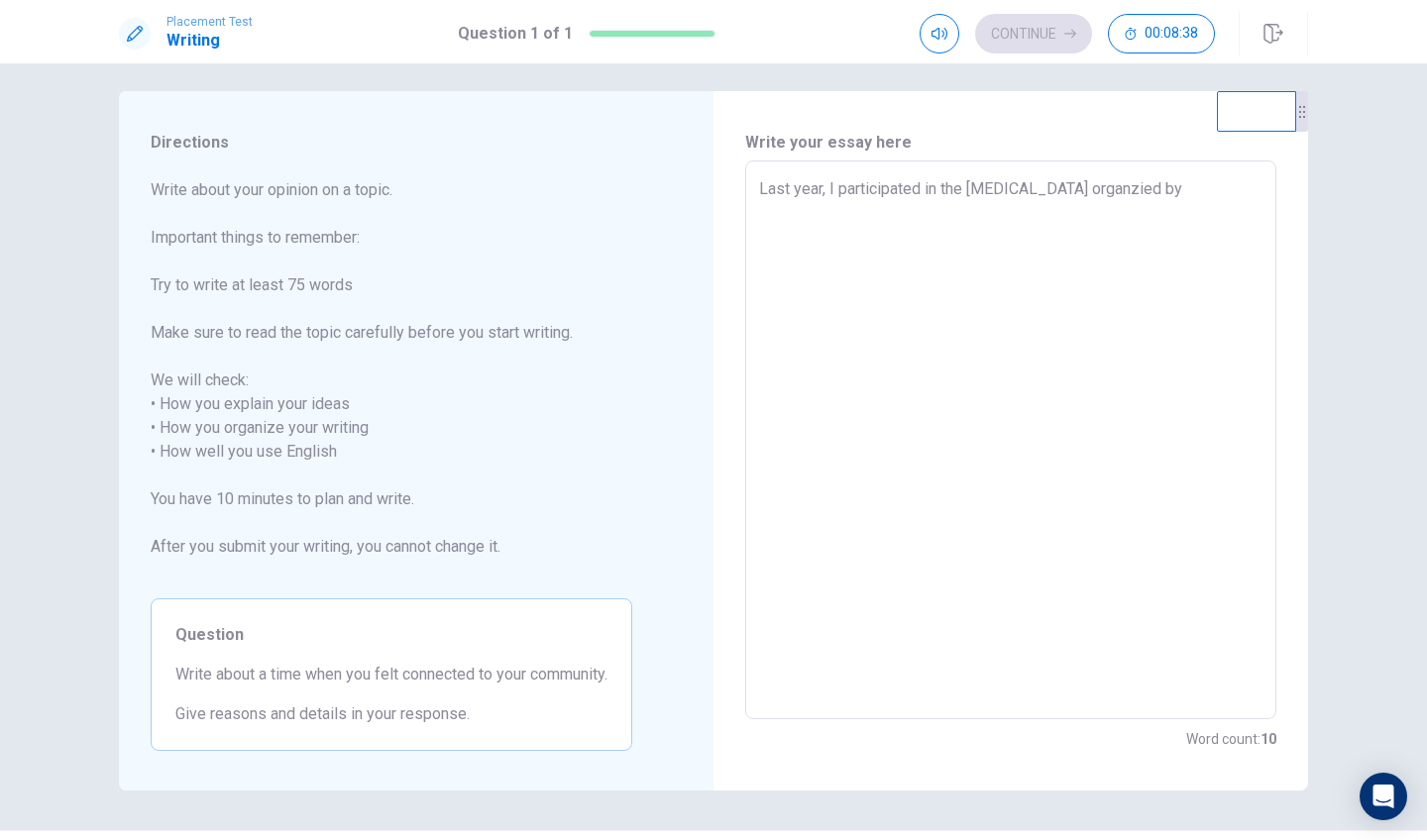 type on "x" 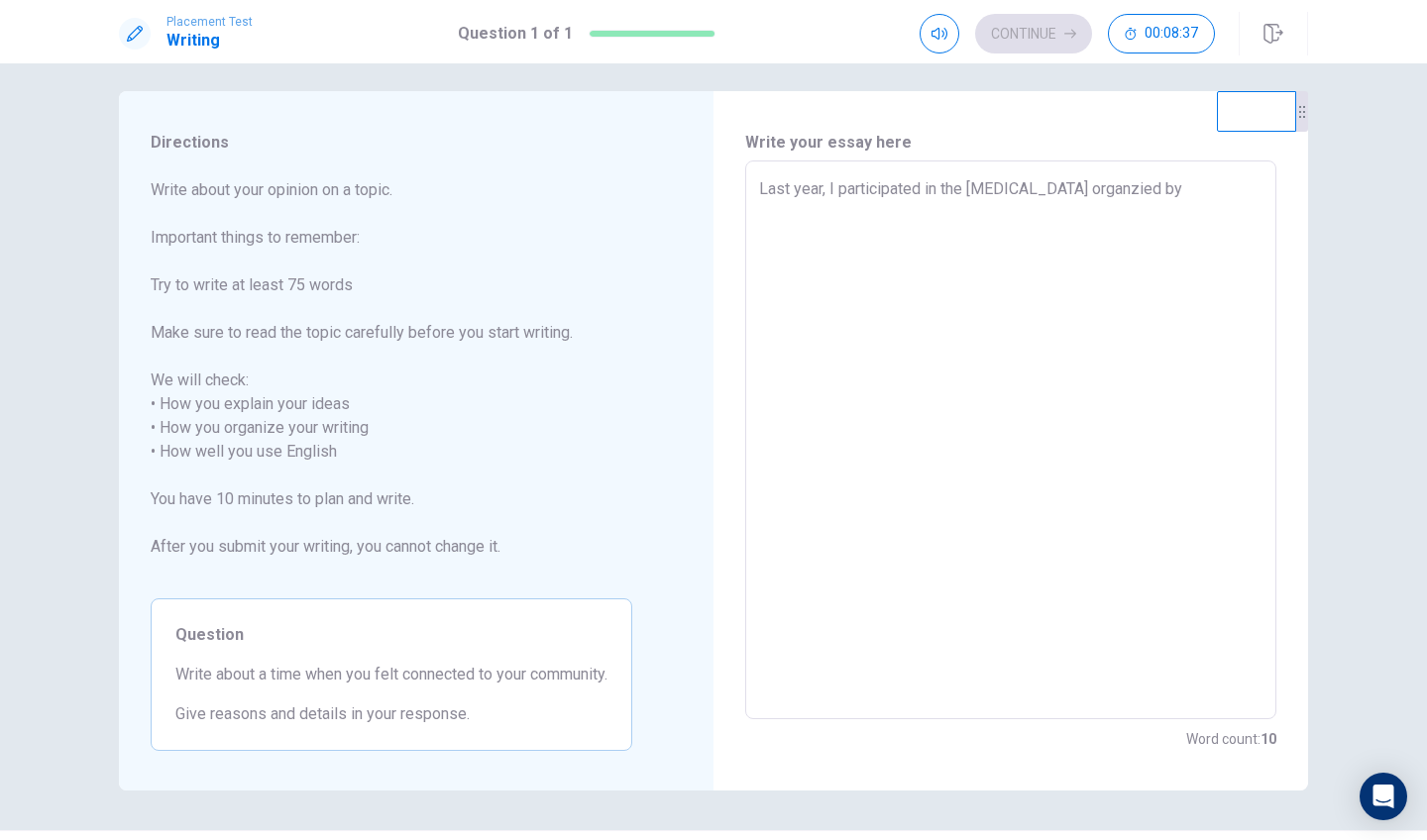 type on "Last year, I participated in the [MEDICAL_DATA] organzied by m" 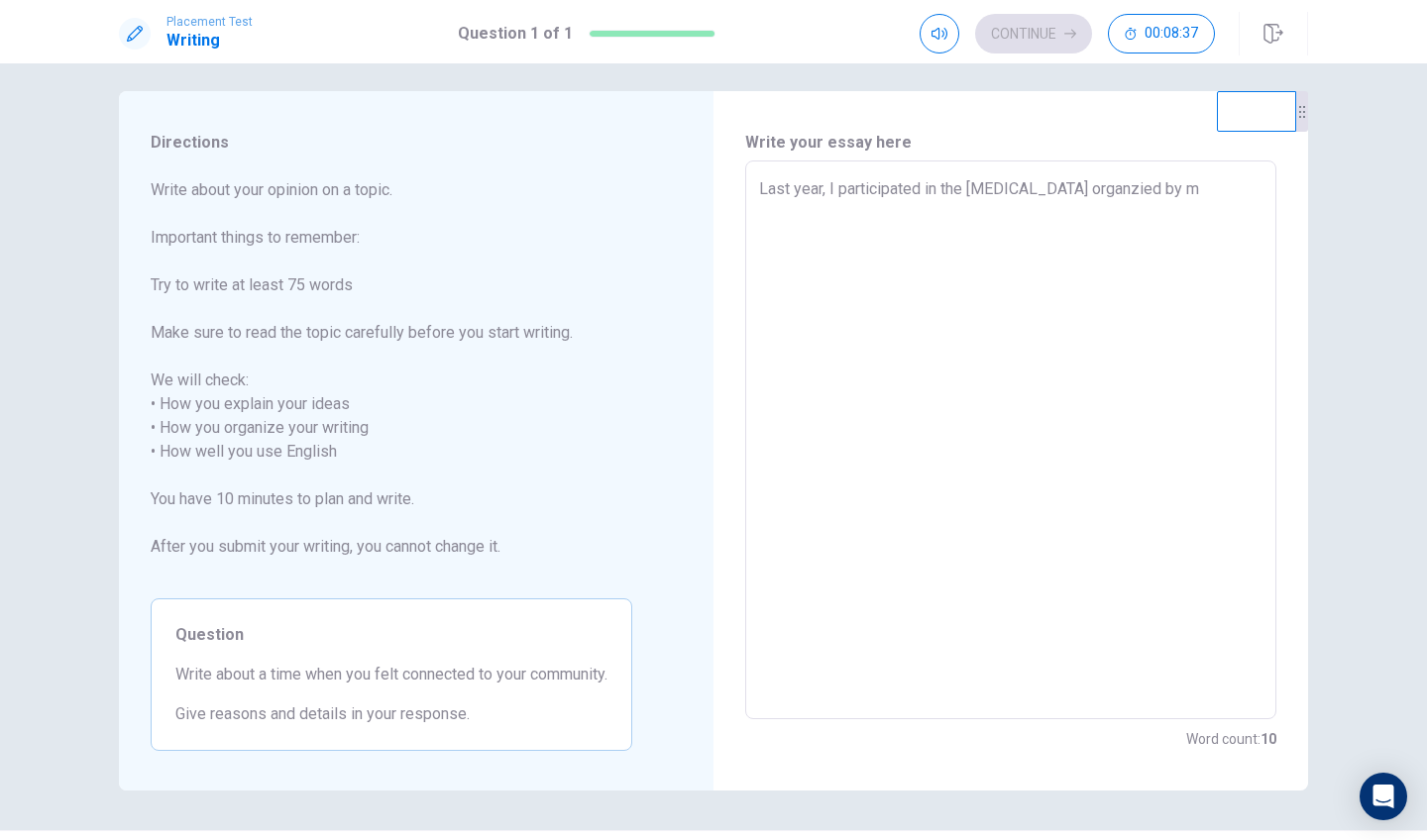type on "x" 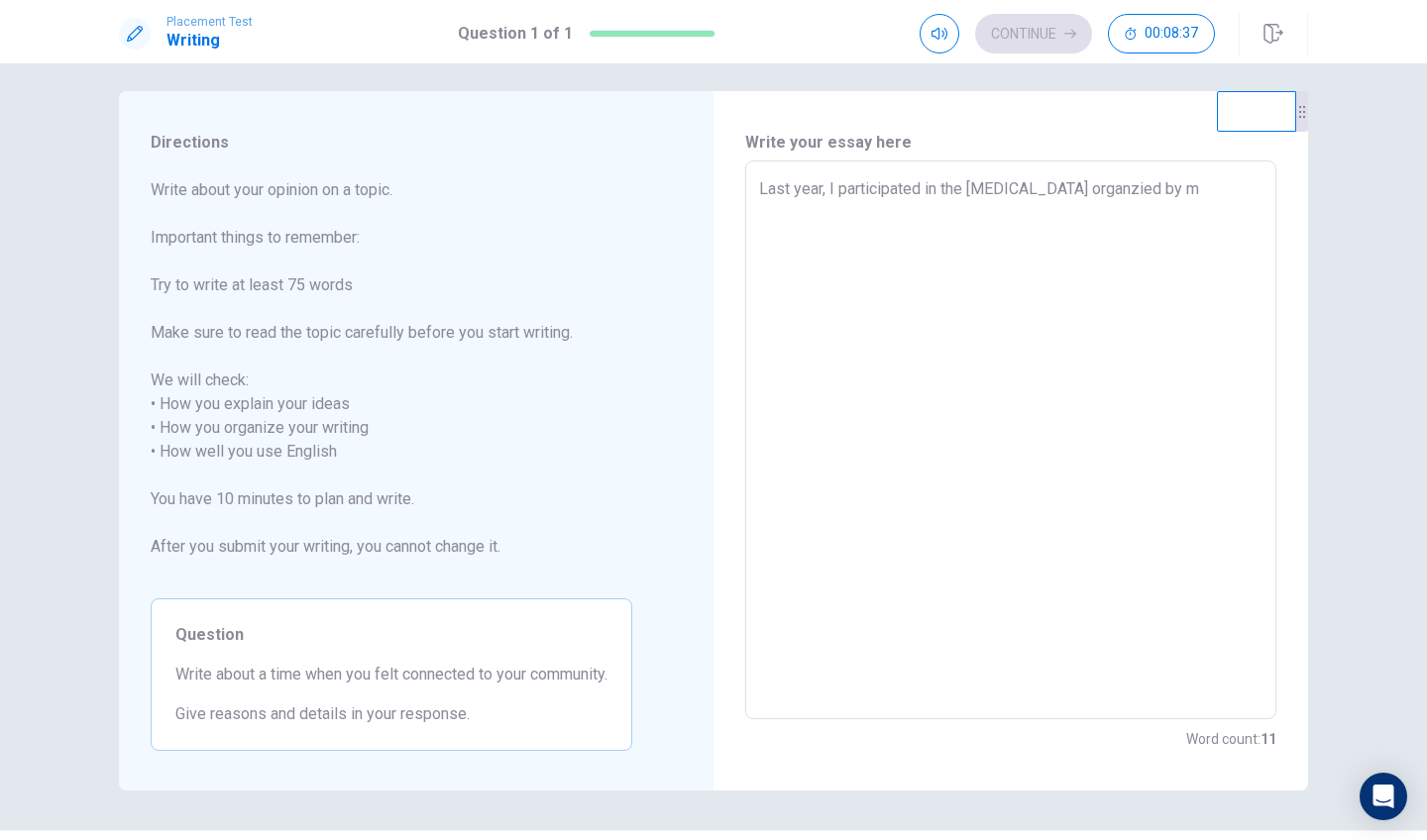 type on "Last year, I participated in the [MEDICAL_DATA] organzied by my" 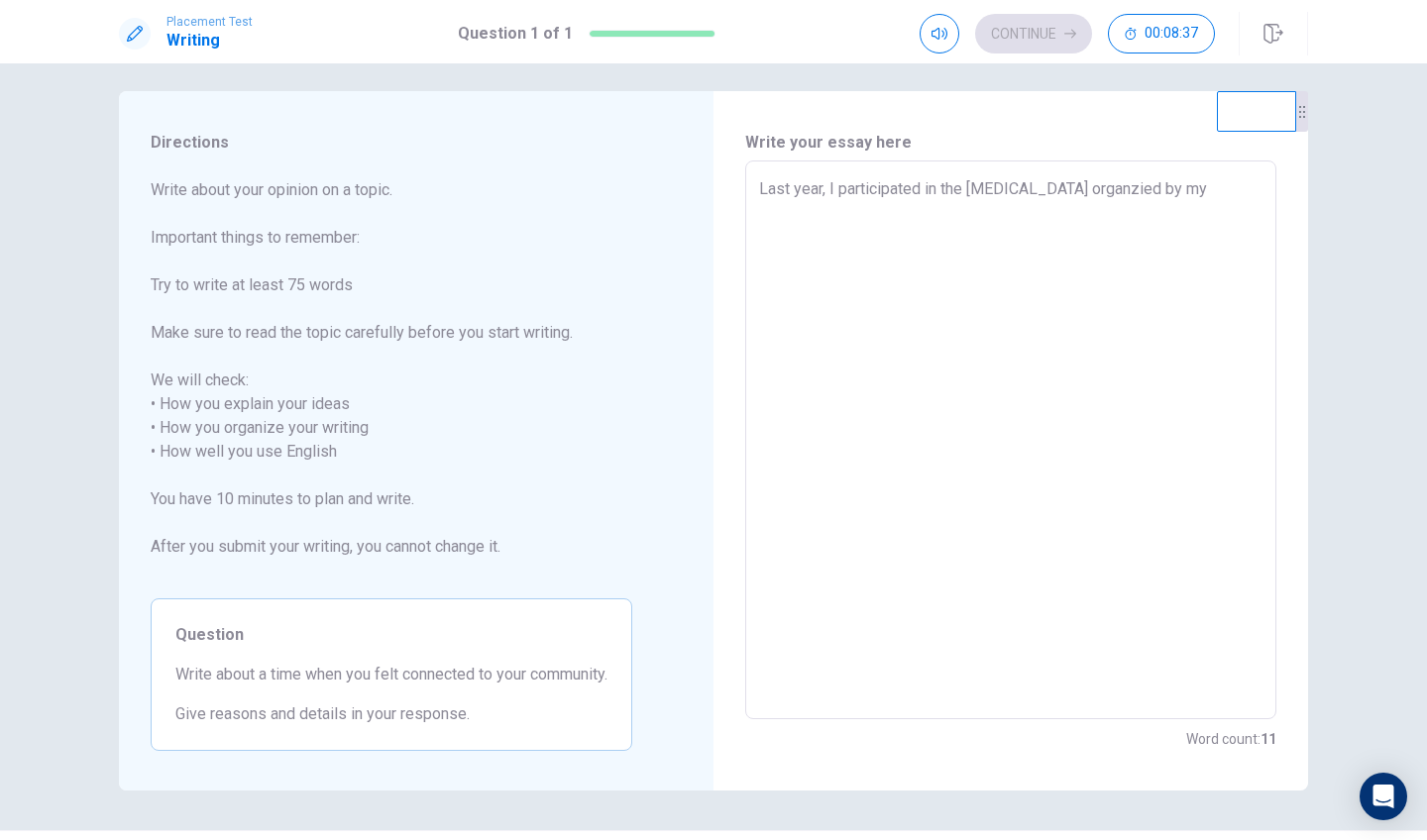 type on "x" 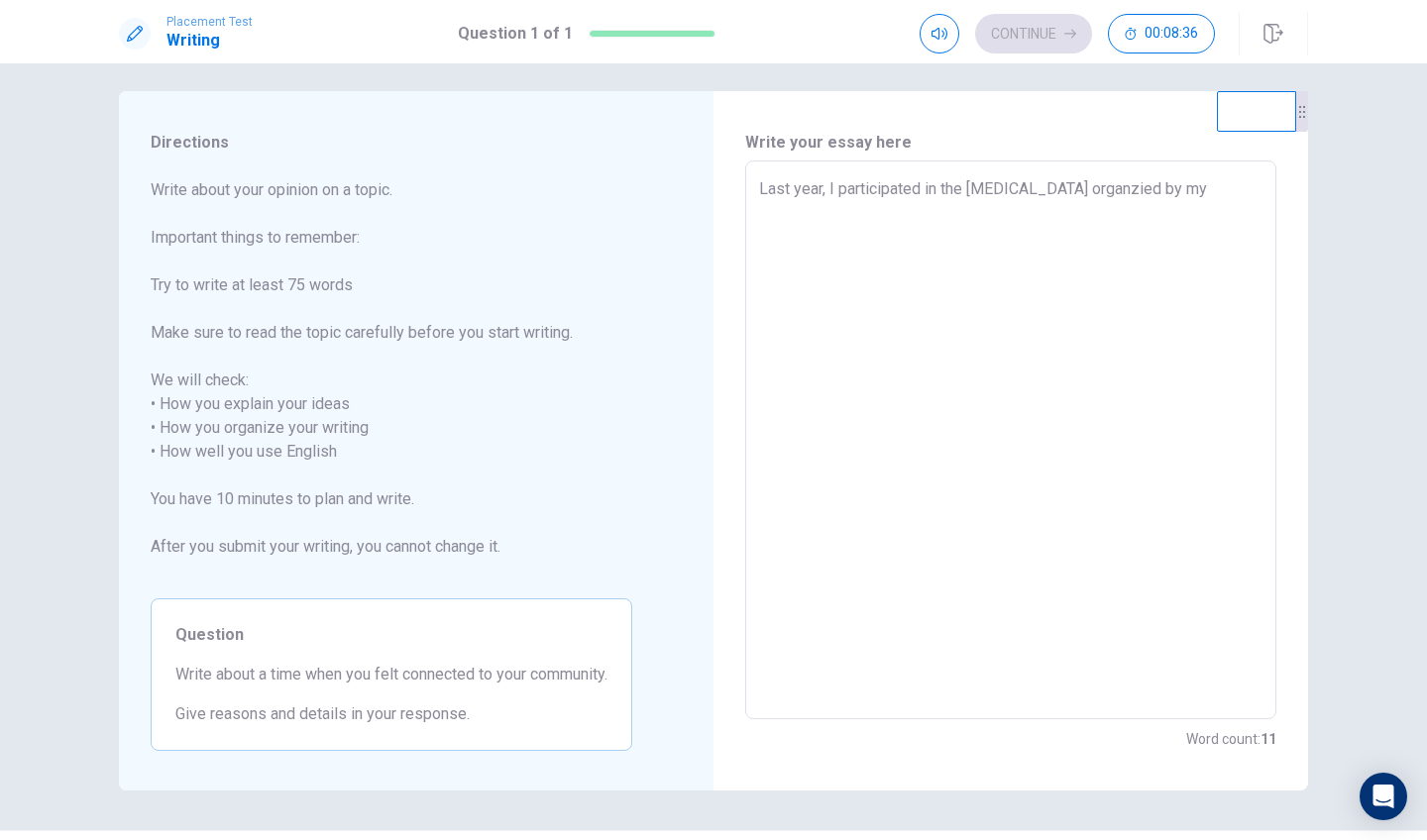 type 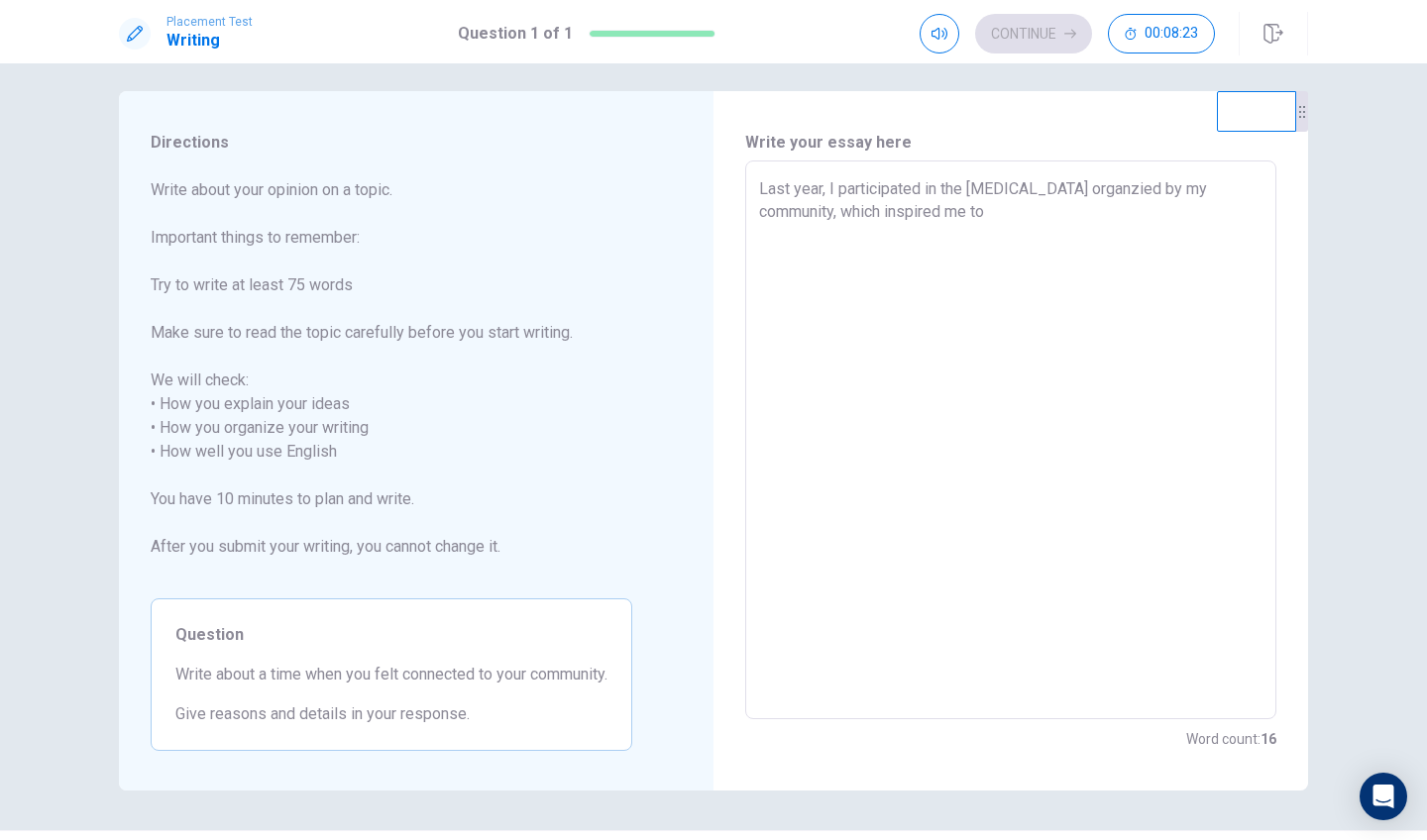 click on "Last year, I participated in the [MEDICAL_DATA] organzied by my community, which inspired me to" at bounding box center [1011, 440] 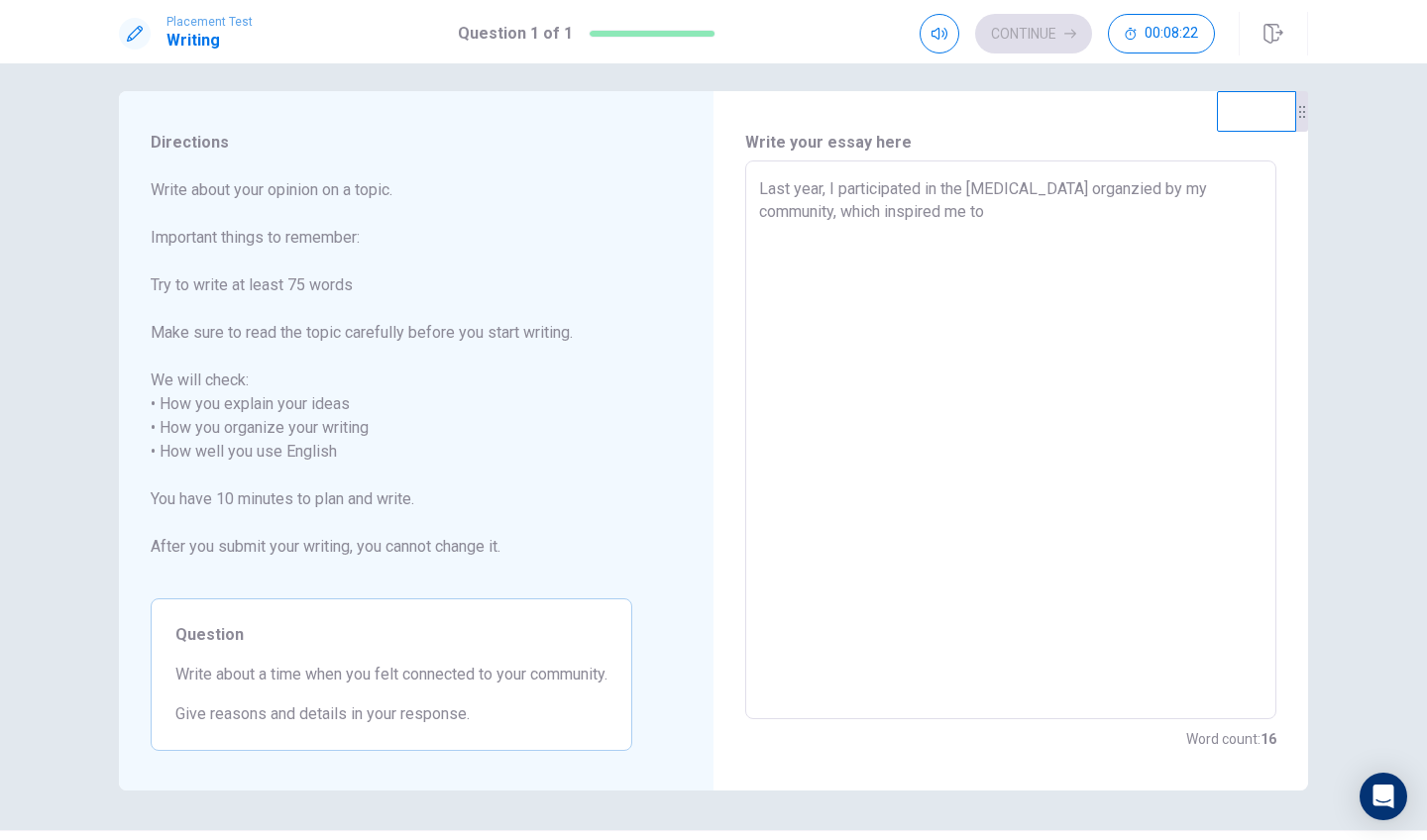 click on "Last year, I participated in the [MEDICAL_DATA] organzied by my community, which inspired me to" at bounding box center (1011, 440) 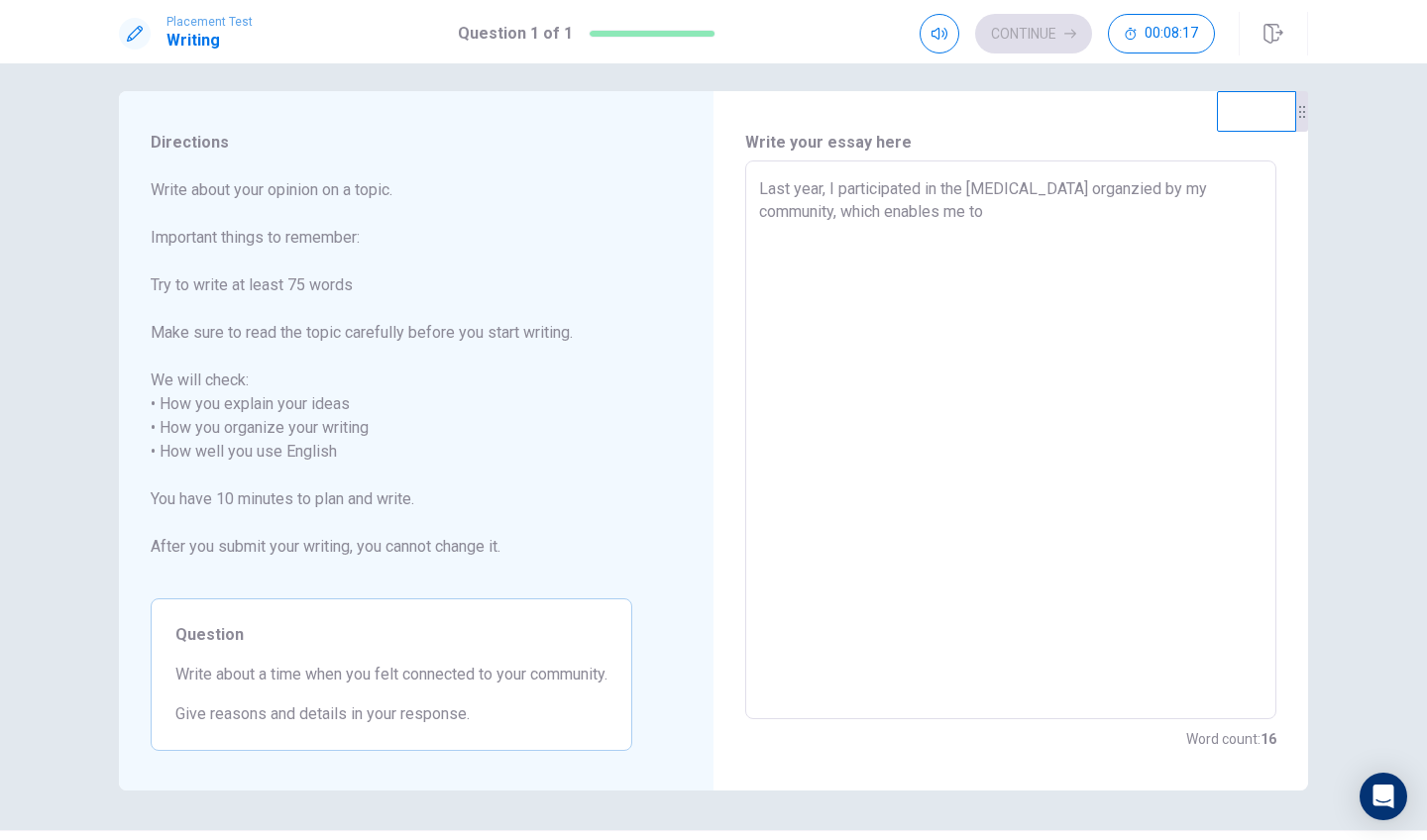 click on "Last year, I participated in the [MEDICAL_DATA] organzied by my community, which enables me to" at bounding box center (1011, 440) 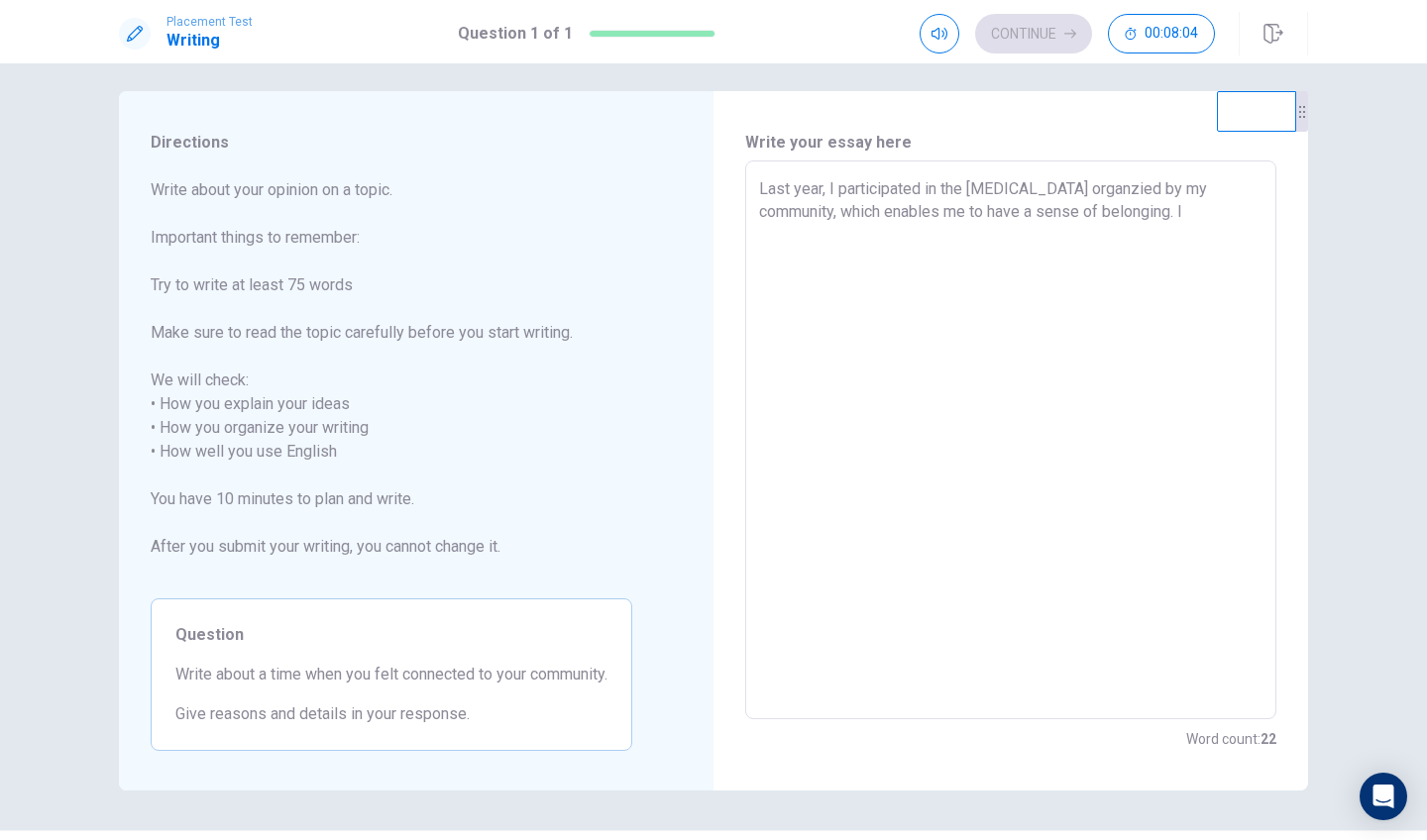click on "Last year, I participated in the [MEDICAL_DATA] organzied by my community, which enables me to have a sense of belonging. I" at bounding box center (1011, 440) 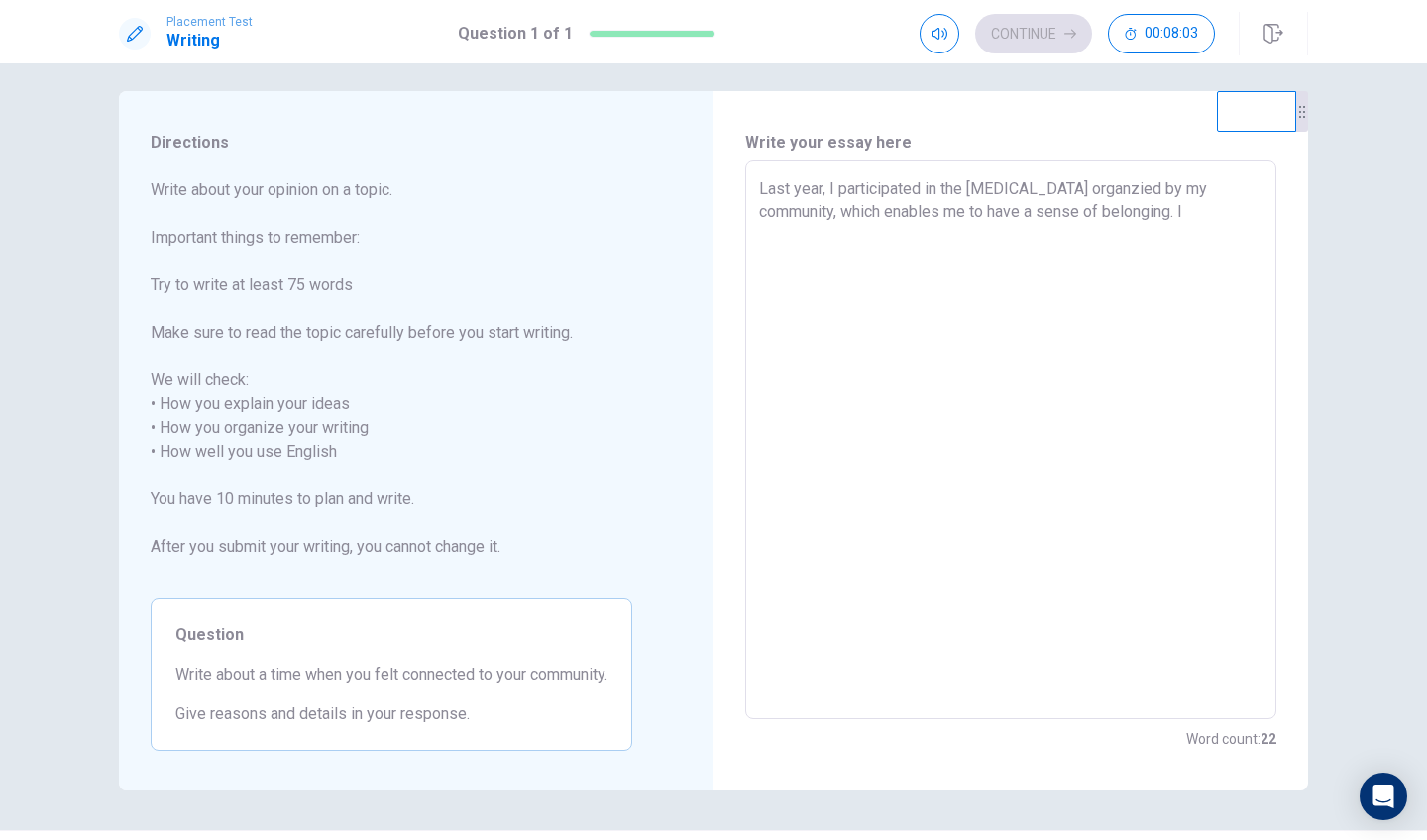 click on "Last year, I participated in the [MEDICAL_DATA] organzied by my community, which enables me to have a sense of belonging. I" at bounding box center (1011, 440) 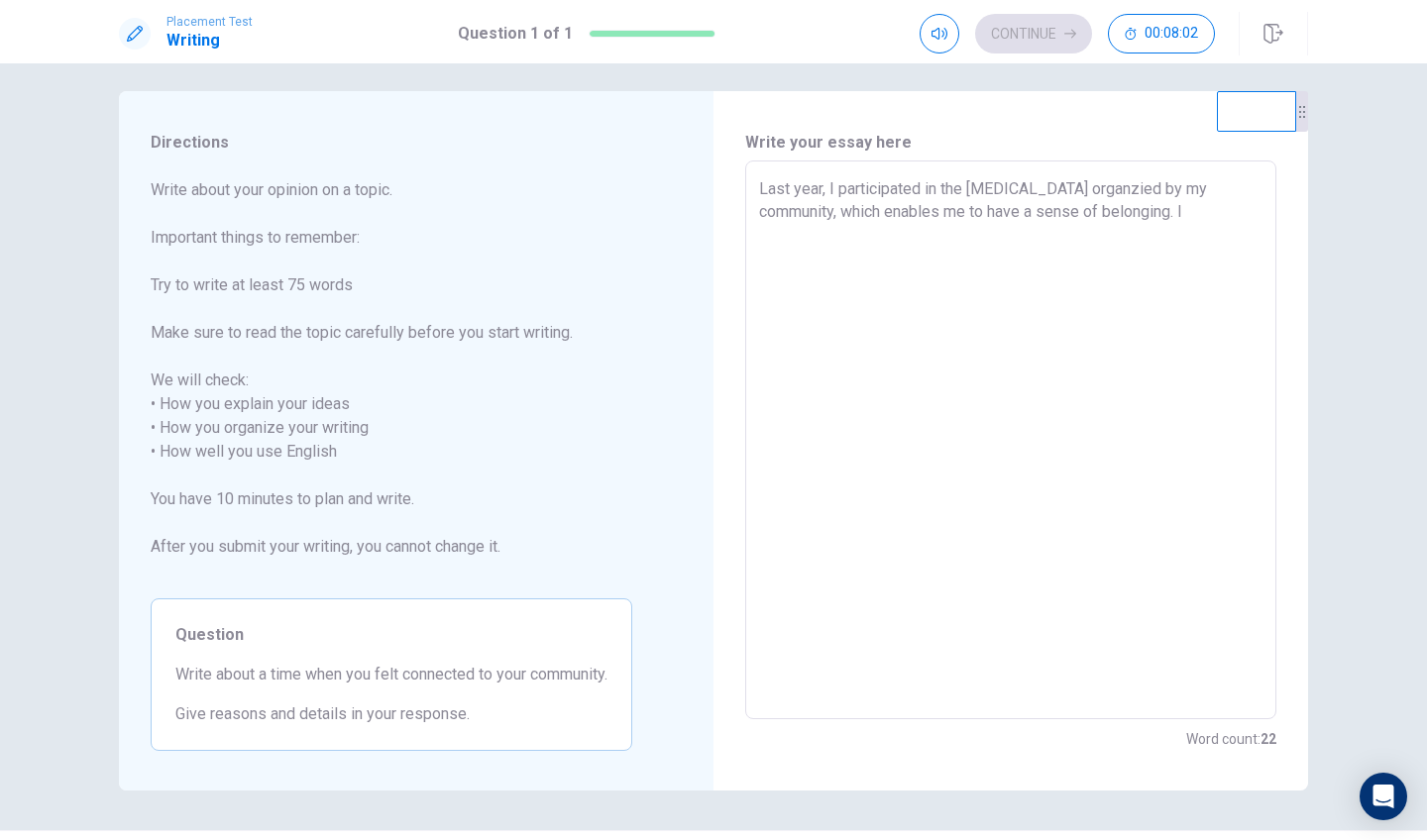 click on "Last year, I participated in the [MEDICAL_DATA] organzied by my community, which enables me to have a sense of belonging. I" at bounding box center [1011, 440] 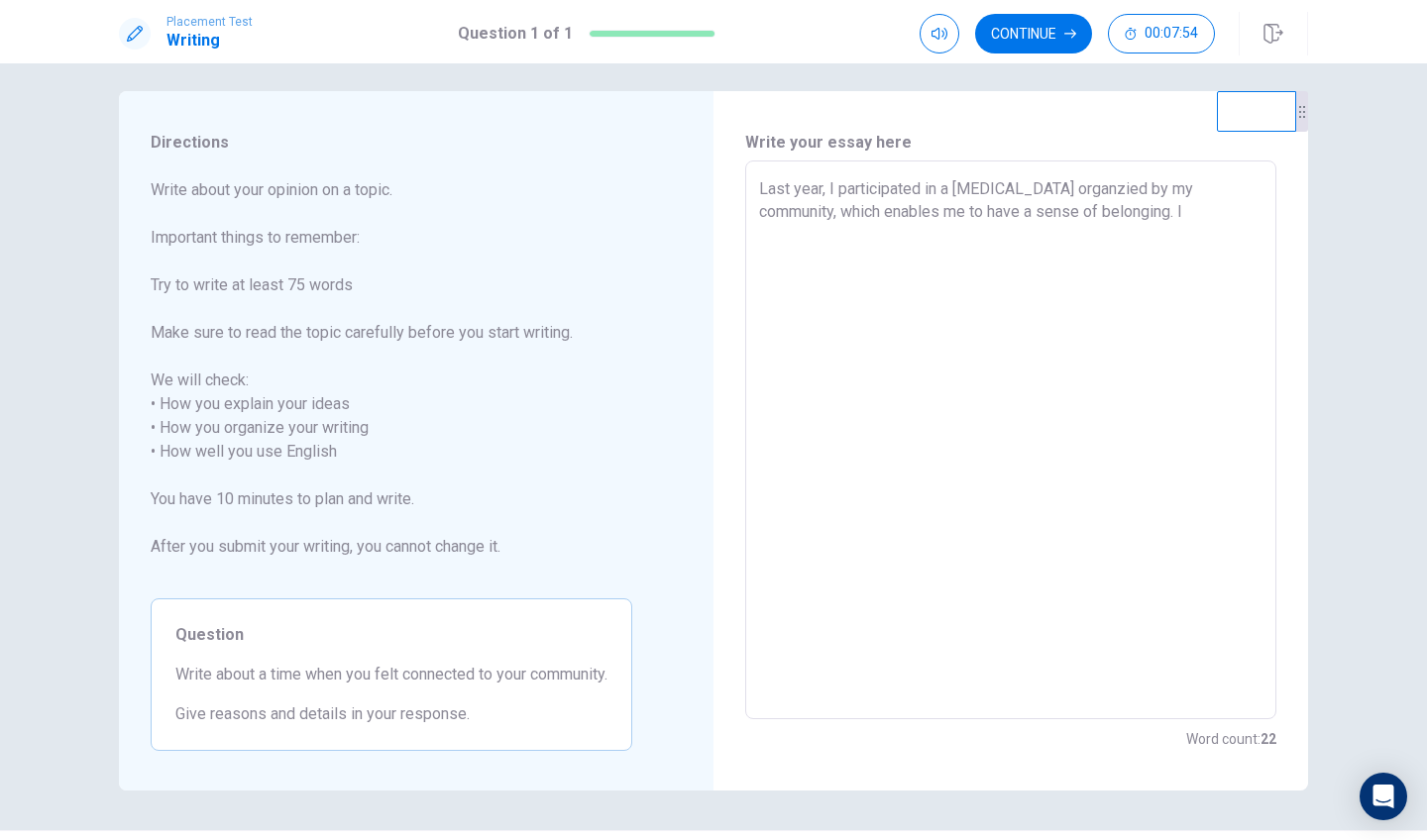 click on "Last year, I participated in a [MEDICAL_DATA] organzied by my community, which enables me to have a sense of belonging. I" at bounding box center [1011, 440] 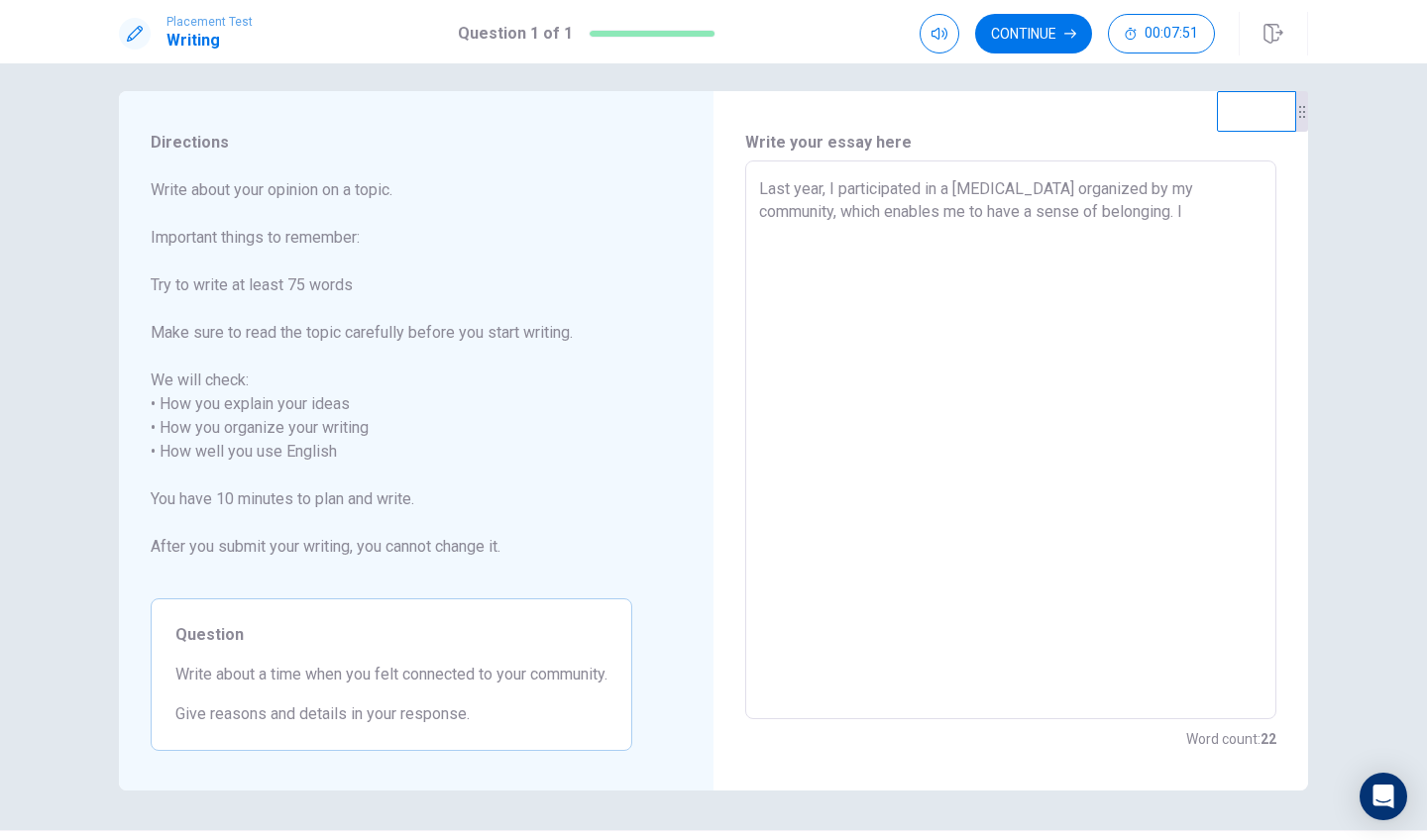 click on "Last year, I participated in a [MEDICAL_DATA] organized by my community, which enables me to have a sense of belonging. I" at bounding box center [1011, 440] 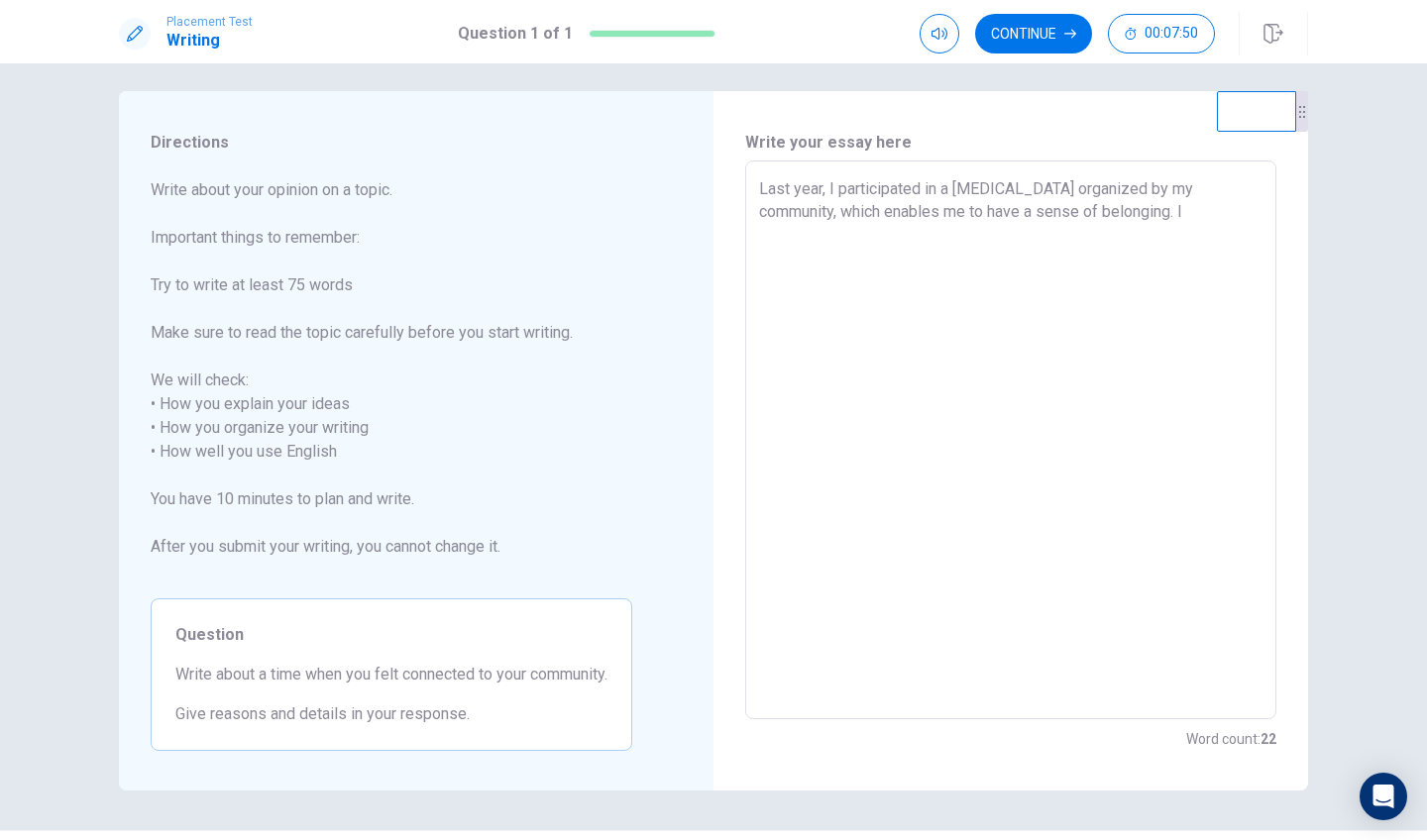 click on "Last year, I participated in a [MEDICAL_DATA] organized by my community, which enables me to have a sense of belonging. I" at bounding box center (1011, 440) 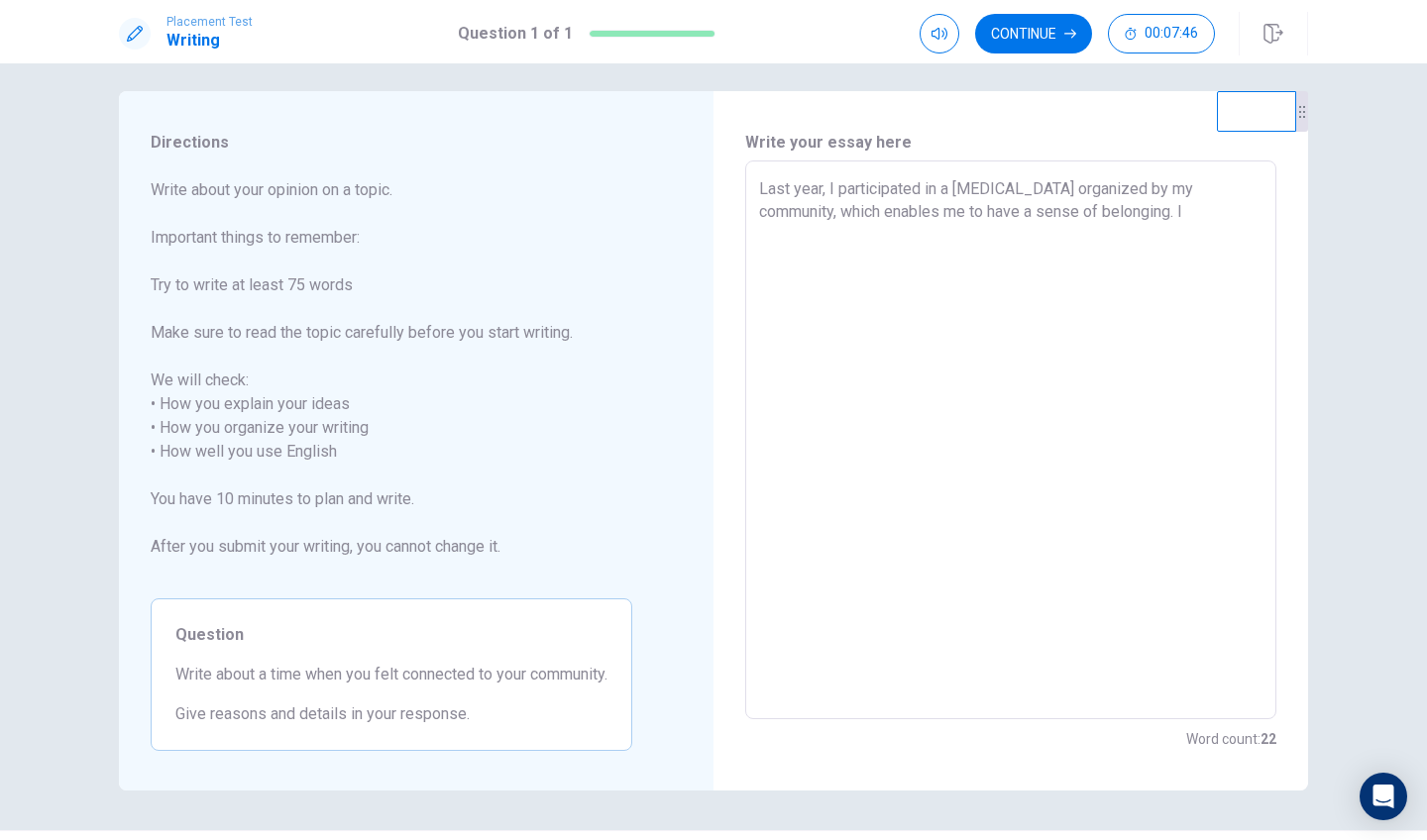 click on "Last year, I participated in a [MEDICAL_DATA] organized by my community, which enables me to have a sense of belonging. I" at bounding box center [1011, 440] 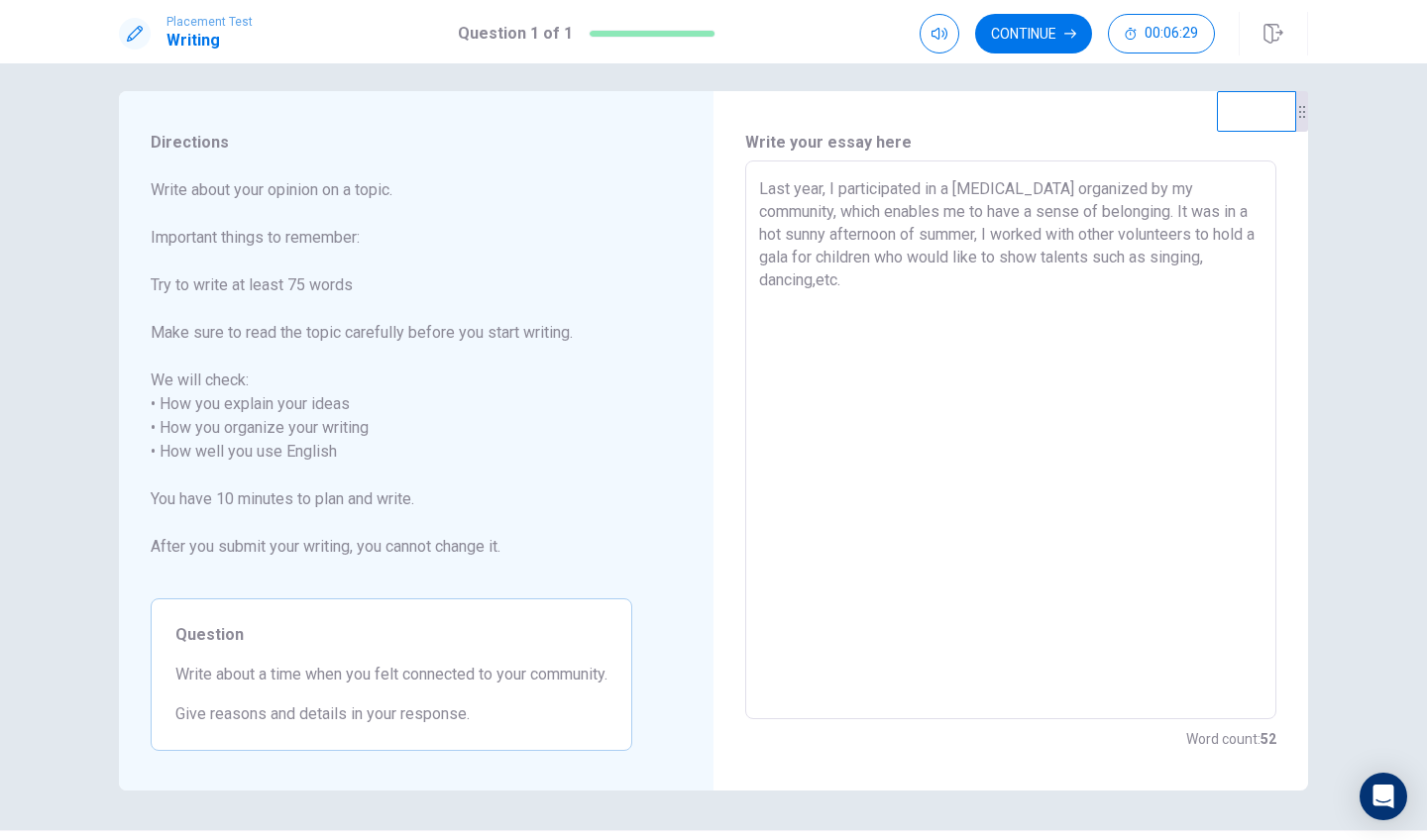 click on "Last year, I participated in a [MEDICAL_DATA] organized by my community, which enables me to have a sense of belonging. It was in a hot sunny afternoon of summer, I worked with other volunteers to hold a gala for children who would like to show talents such as singing, dancing,etc." at bounding box center [1011, 440] 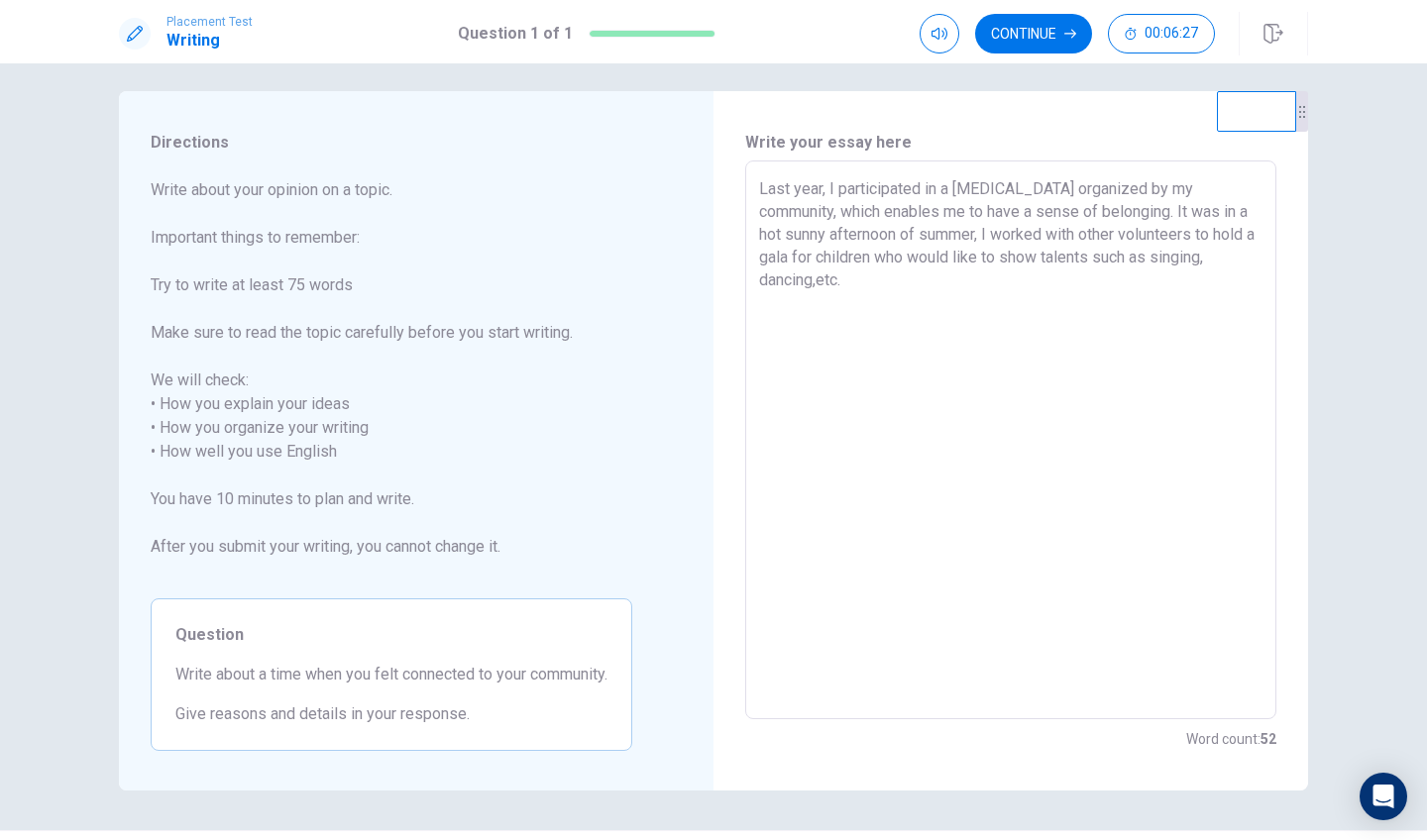click on "Last year, I participated in a [MEDICAL_DATA] organized by my community, which enables me to have a sense of belonging. It was in a hot sunny afternoon of summer, I worked with other volunteers to hold a gala for children who would like to show talents such as singing, dancing,etc." at bounding box center (1011, 440) 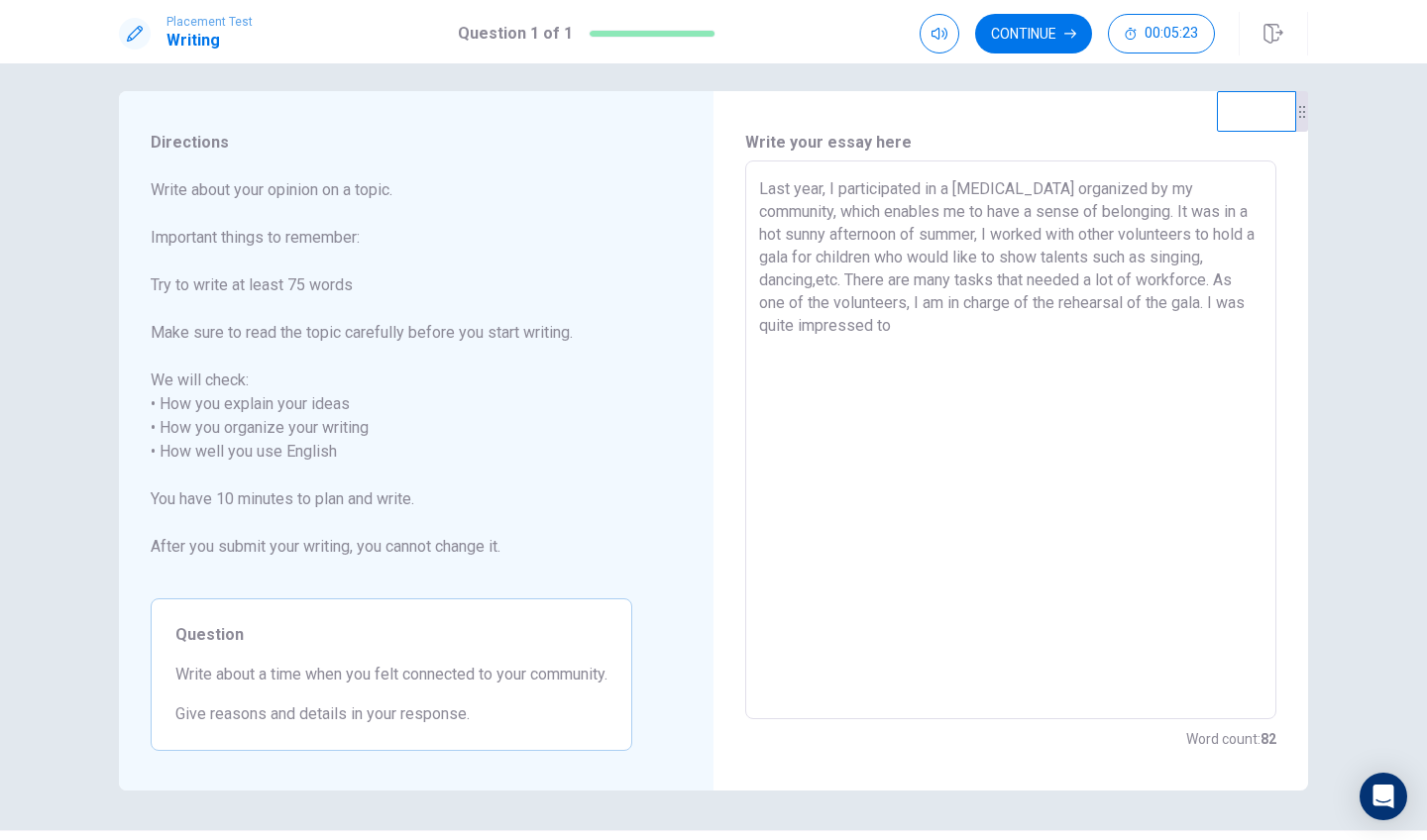 click on "Last year, I participated in a [MEDICAL_DATA] organized by my community, which enables me to have a sense of belonging. It was in a hot sunny afternoon of summer, I worked with other volunteers to hold a gala for children who would like to show talents such as singing, dancing,etc. There are many tasks that needed a lot of workforce. As one of the volunteers, I am in charge of the rehearsal of the gala. I was quite impressed to" at bounding box center (1011, 440) 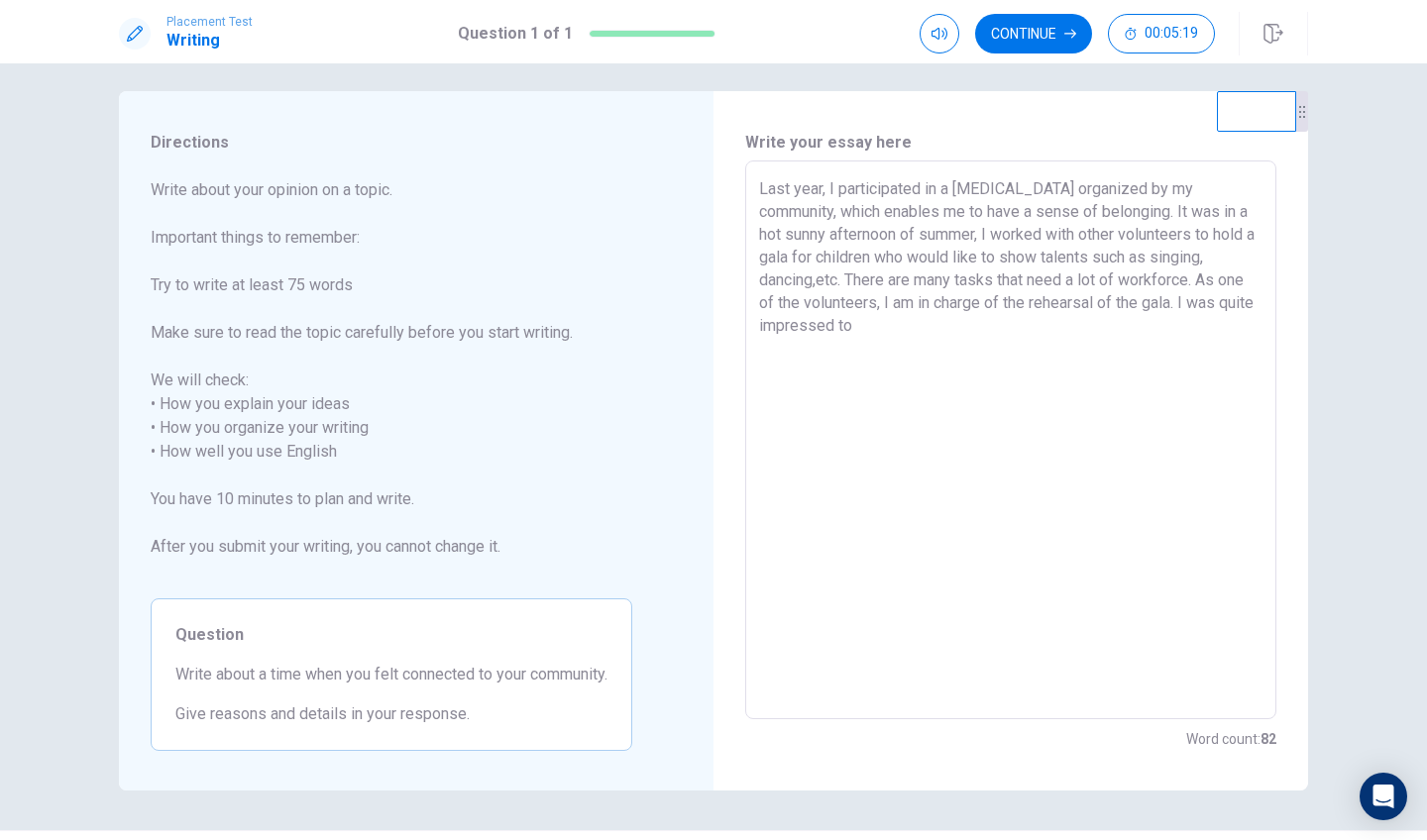 click on "Last year, I participated in a [MEDICAL_DATA] organized by my community, which enables me to have a sense of belonging. It was in a hot sunny afternoon of summer, I worked with other volunteers to hold a gala for children who would like to show talents such as singing, dancing,etc. There are many tasks that need a lot of workforce. As one of the volunteers, I am in charge of the rehearsal of the gala. I was quite impressed to" at bounding box center (1011, 440) 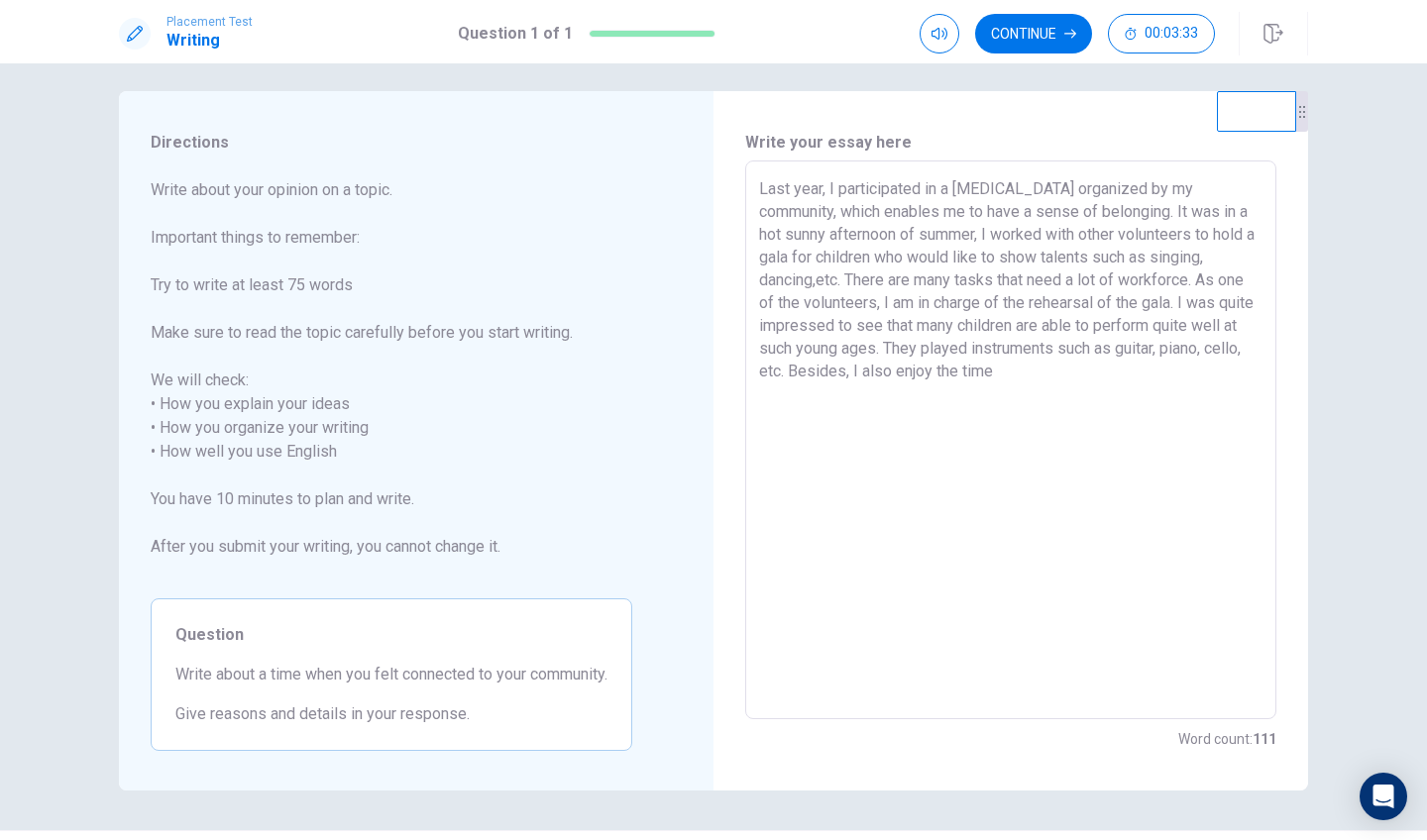click on "Last year, I participated in a [MEDICAL_DATA] organized by my community, which enables me to have a sense of belonging. It was in a hot sunny afternoon of summer, I worked with other volunteers to hold a gala for children who would like to show talents such as singing, dancing,etc. There are many tasks that need a lot of workforce. As one of the volunteers, I am in charge of the rehearsal of the gala. I was quite impressed to see that many children are able to perform quite well at such young ages. They played instruments such as guitar, piano, cello, etc. Besides, I also enjoy the time" at bounding box center (1011, 440) 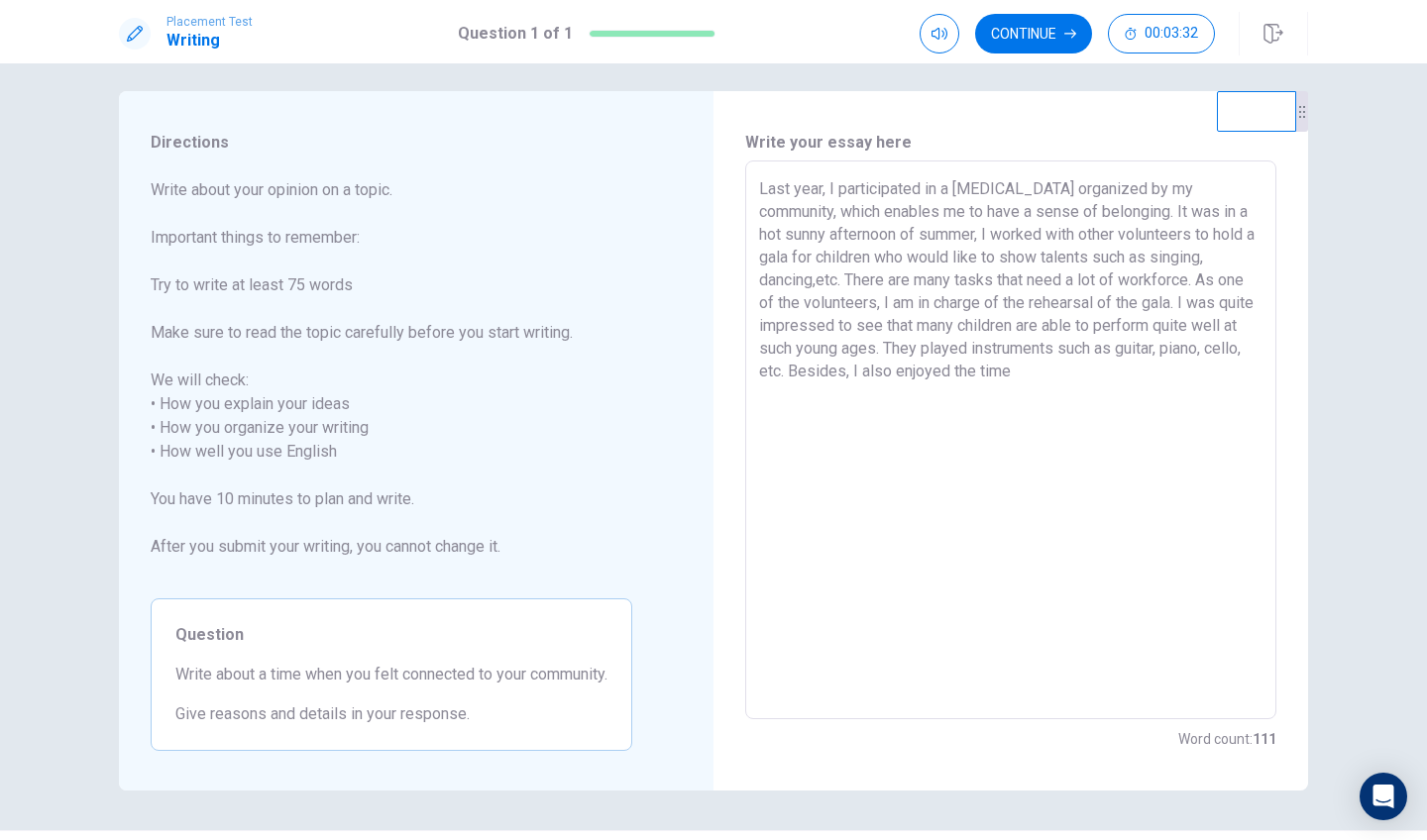 click on "Last year, I participated in a [MEDICAL_DATA] organized by my community, which enables me to have a sense of belonging. It was in a hot sunny afternoon of summer, I worked with other volunteers to hold a gala for children who would like to show talents such as singing, dancing,etc. There are many tasks that need a lot of workforce. As one of the volunteers, I am in charge of the rehearsal of the gala. I was quite impressed to see that many children are able to perform quite well at such young ages. They played instruments such as guitar, piano, cello, etc. Besides, I also enjoyed the time" at bounding box center [1011, 440] 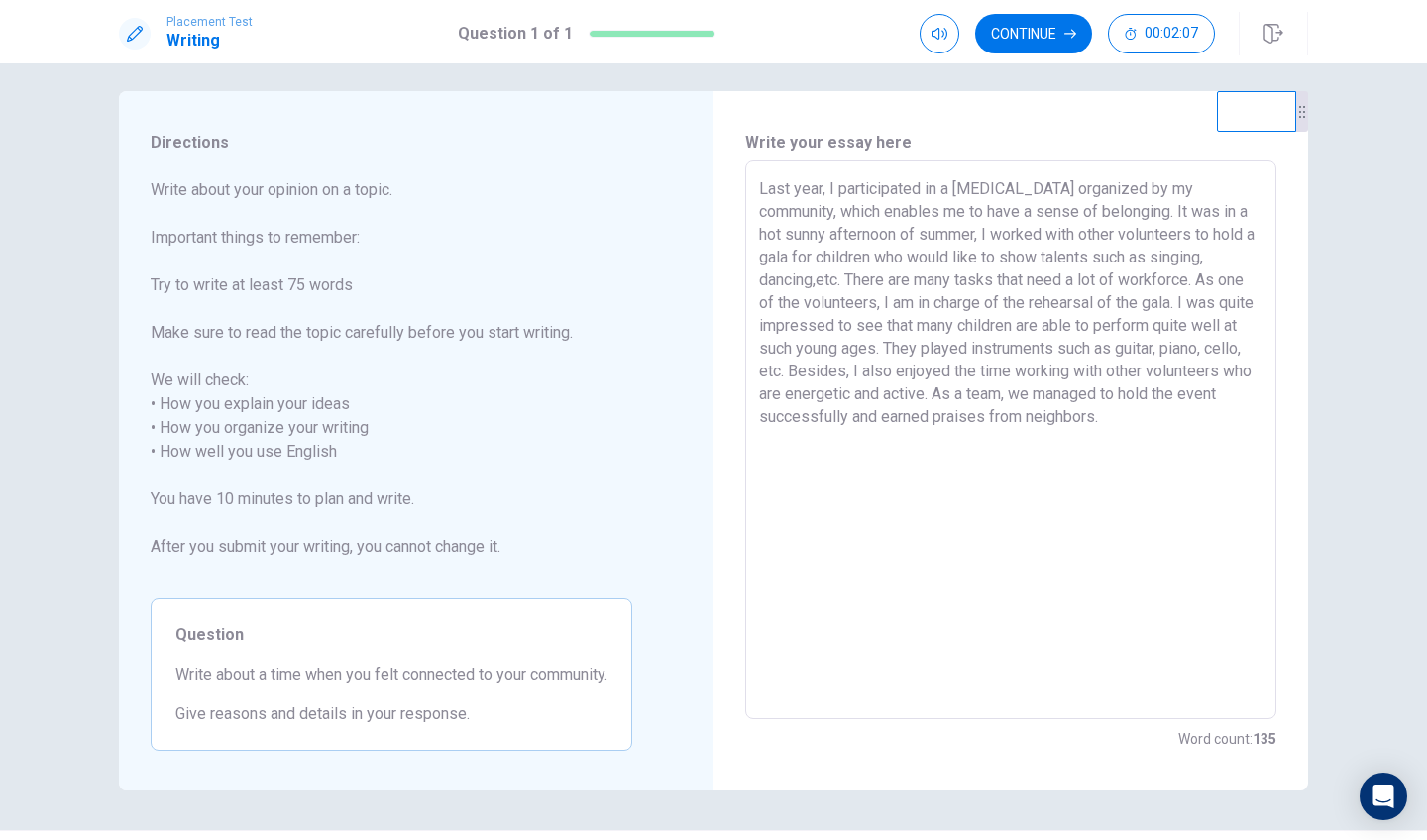 click on "Last year, I participated in a [MEDICAL_DATA] organized by my community, which enables me to have a sense of belonging. It was in a hot sunny afternoon of summer, I worked with other volunteers to hold a gala for children who would like to show talents such as singing, dancing,etc. There are many tasks that need a lot of workforce. As one of the volunteers, I am in charge of the rehearsal of the gala. I was quite impressed to see that many children are able to perform quite well at such young ages. They played instruments such as guitar, piano, cello, etc. Besides, I also enjoyed the time working with other volunteers who are energetic and active. As a team, we managed to hold the event successfully and earned praises from neighbors." at bounding box center (1011, 440) 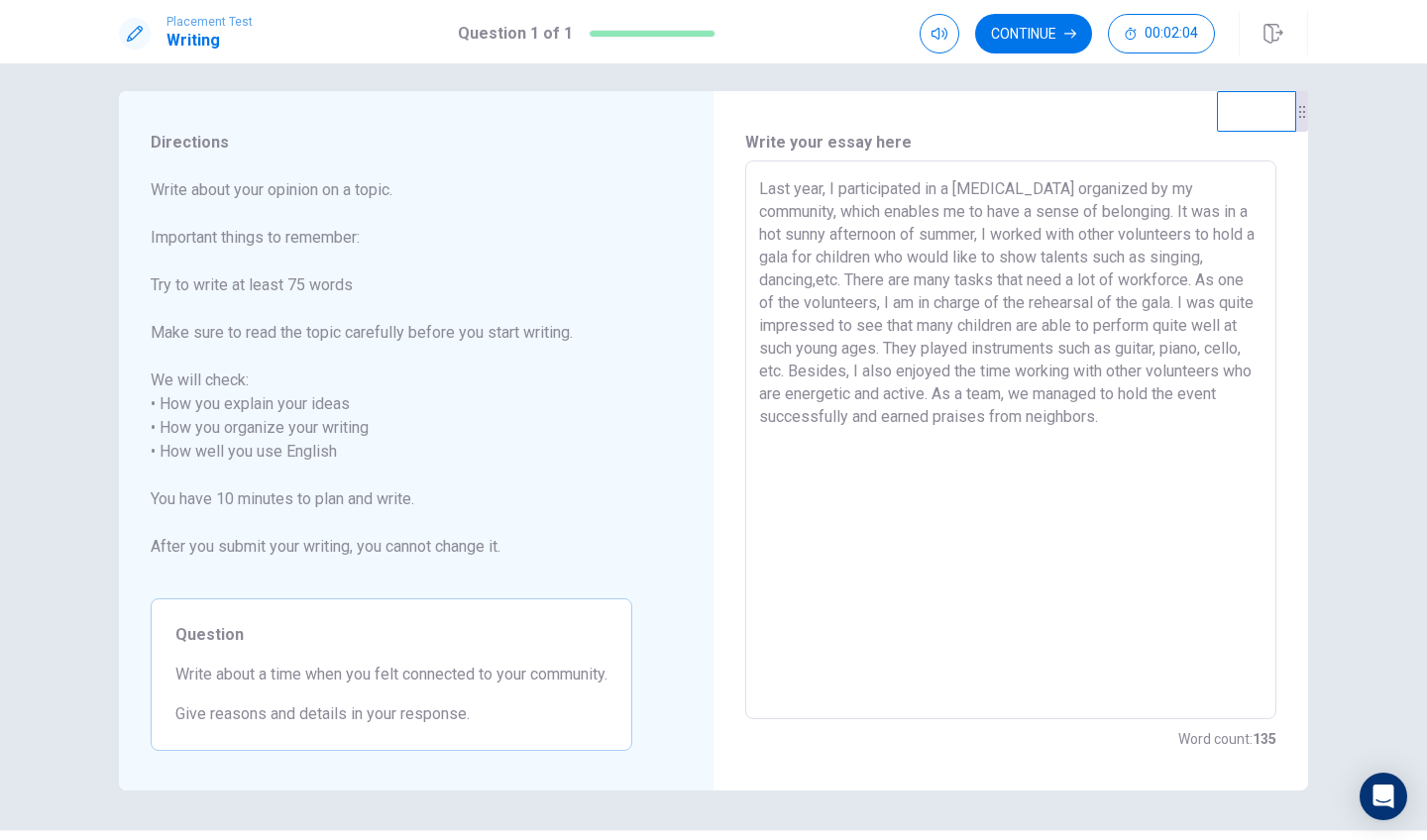 click on "Last year, I participated in a [MEDICAL_DATA] organized by my community, which enables me to have a sense of belonging. It was in a hot sunny afternoon of summer, I worked with other volunteers to hold a gala for children who would like to show talents such as singing, dancing,etc. There are many tasks that need a lot of workforce. As one of the volunteers, I am in charge of the rehearsal of the gala. I was quite impressed to see that many children are able to perform quite well at such young ages. They played instruments such as guitar, piano, cello, etc. Besides, I also enjoyed the time working with other volunteers who are energetic and active. As a team, we managed to hold the event successfully and earned praises from neighbors." at bounding box center [1011, 440] 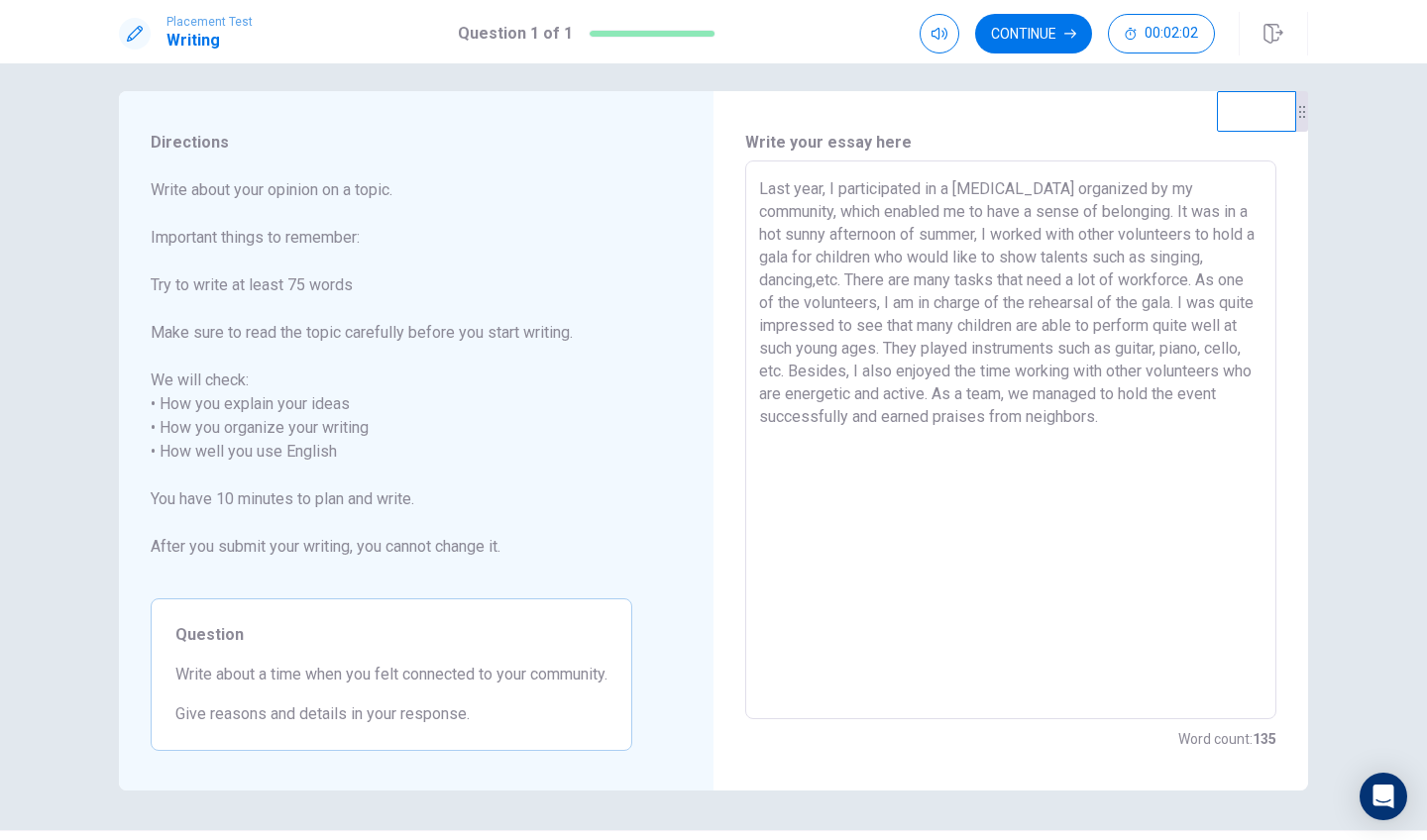click on "Last year, I participated in a [MEDICAL_DATA] organized by my community, which enabled me to have a sense of belonging. It was in a hot sunny afternoon of summer, I worked with other volunteers to hold a gala for children who would like to show talents such as singing, dancing,etc. There are many tasks that need a lot of workforce. As one of the volunteers, I am in charge of the rehearsal of the gala. I was quite impressed to see that many children are able to perform quite well at such young ages. They played instruments such as guitar, piano, cello, etc. Besides, I also enjoyed the time working with other volunteers who are energetic and active. As a team, we managed to hold the event successfully and earned praises from neighbors." at bounding box center [1011, 440] 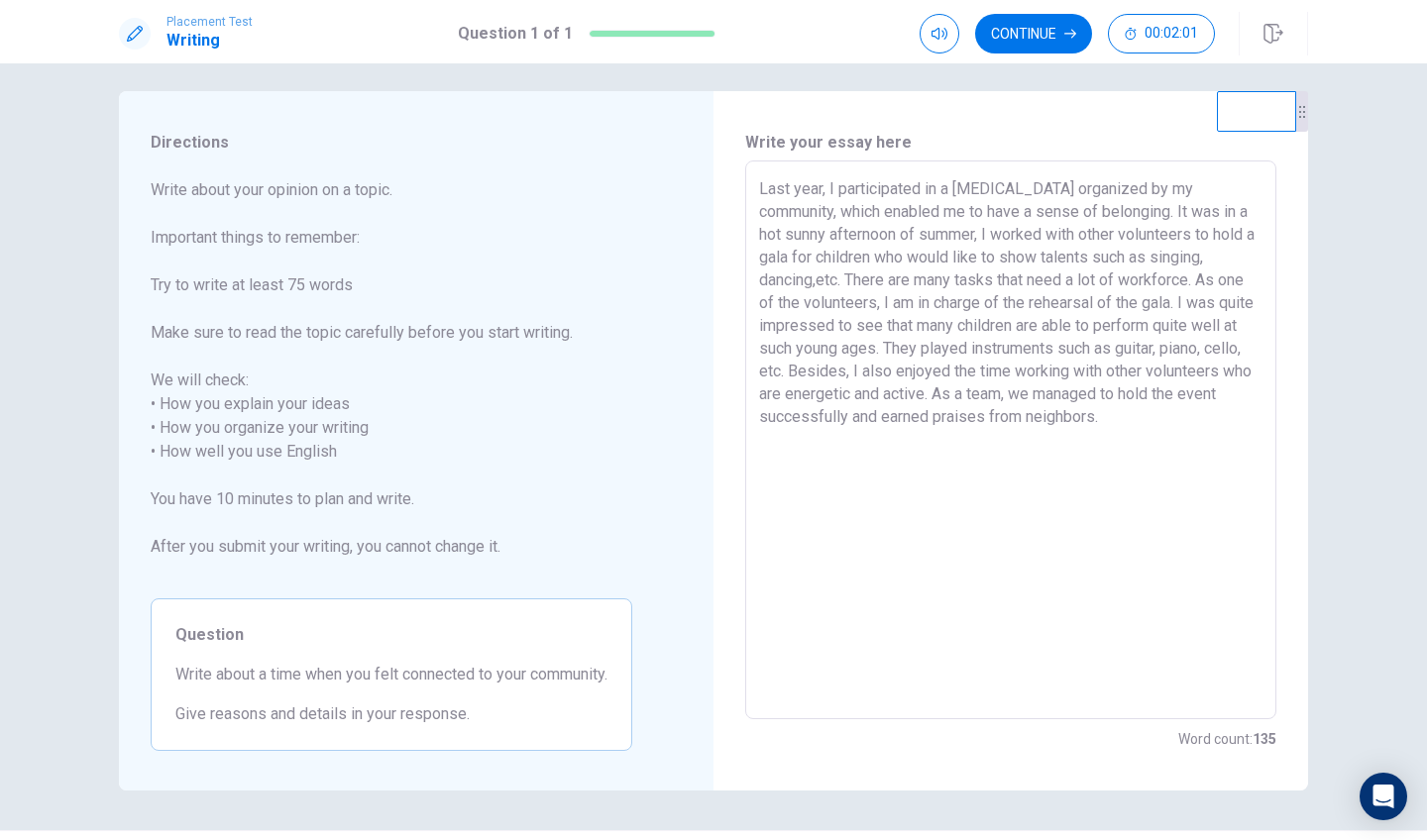 click on "Last year, I participated in a [MEDICAL_DATA] organized by my community, which enabled me to have a sense of belonging. It was in a hot sunny afternoon of summer, I worked with other volunteers to hold a gala for children who would like to show talents such as singing, dancing,etc. There are many tasks that need a lot of workforce. As one of the volunteers, I am in charge of the rehearsal of the gala. I was quite impressed to see that many children are able to perform quite well at such young ages. They played instruments such as guitar, piano, cello, etc. Besides, I also enjoyed the time working with other volunteers who are energetic and active. As a team, we managed to hold the event successfully and earned praises from neighbors." at bounding box center [1011, 440] 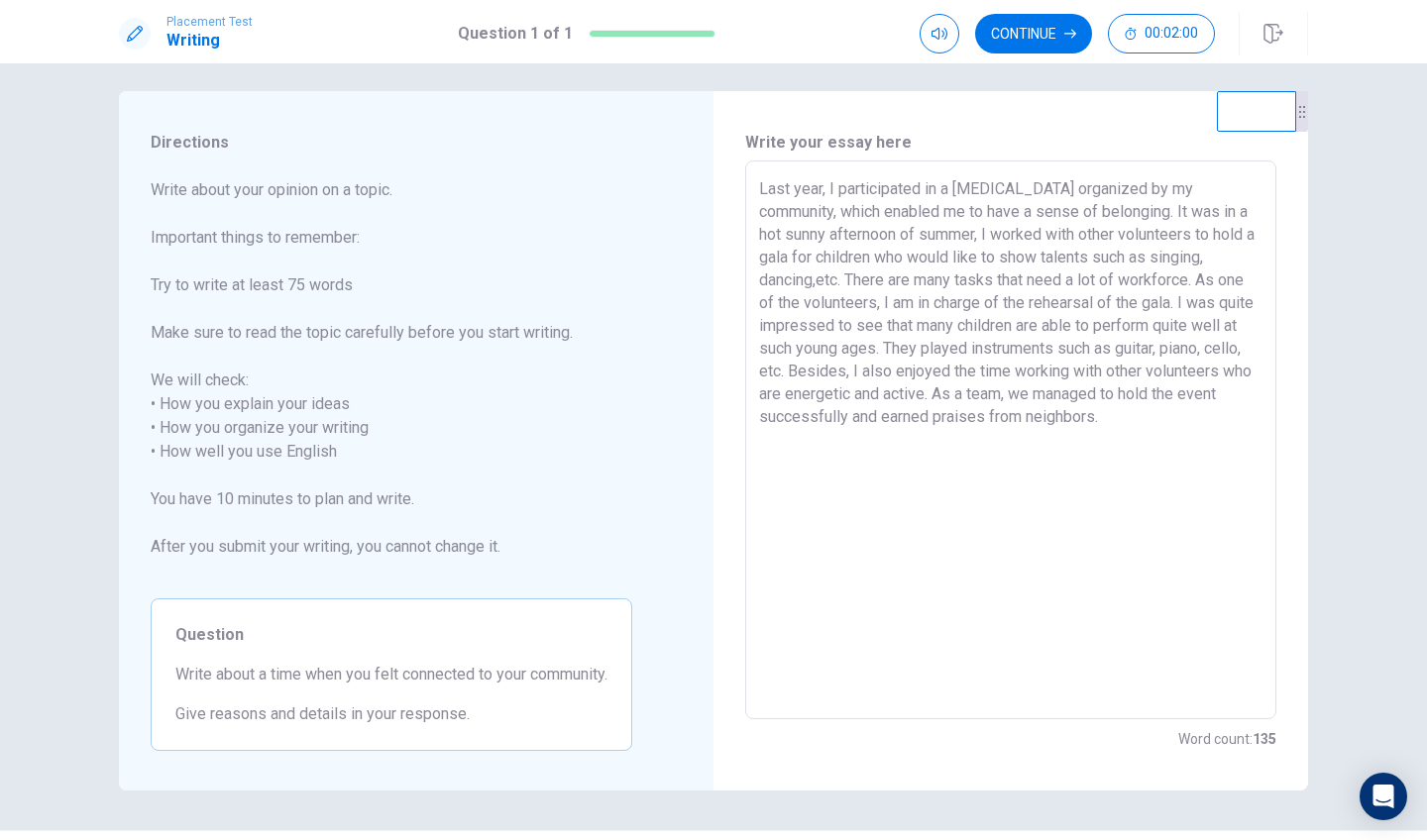 click on "Last year, I participated in a [MEDICAL_DATA] organized by my community, which enabled me to have a sense of belonging. It was in a hot sunny afternoon of summer, I worked with other volunteers to hold a gala for children who would like to show talents such as singing, dancing,etc. There are many tasks that need a lot of workforce. As one of the volunteers, I am in charge of the rehearsal of the gala. I was quite impressed to see that many children are able to perform quite well at such young ages. They played instruments such as guitar, piano, cello, etc. Besides, I also enjoyed the time working with other volunteers who are energetic and active. As a team, we managed to hold the event successfully and earned praises from neighbors." at bounding box center [1011, 440] 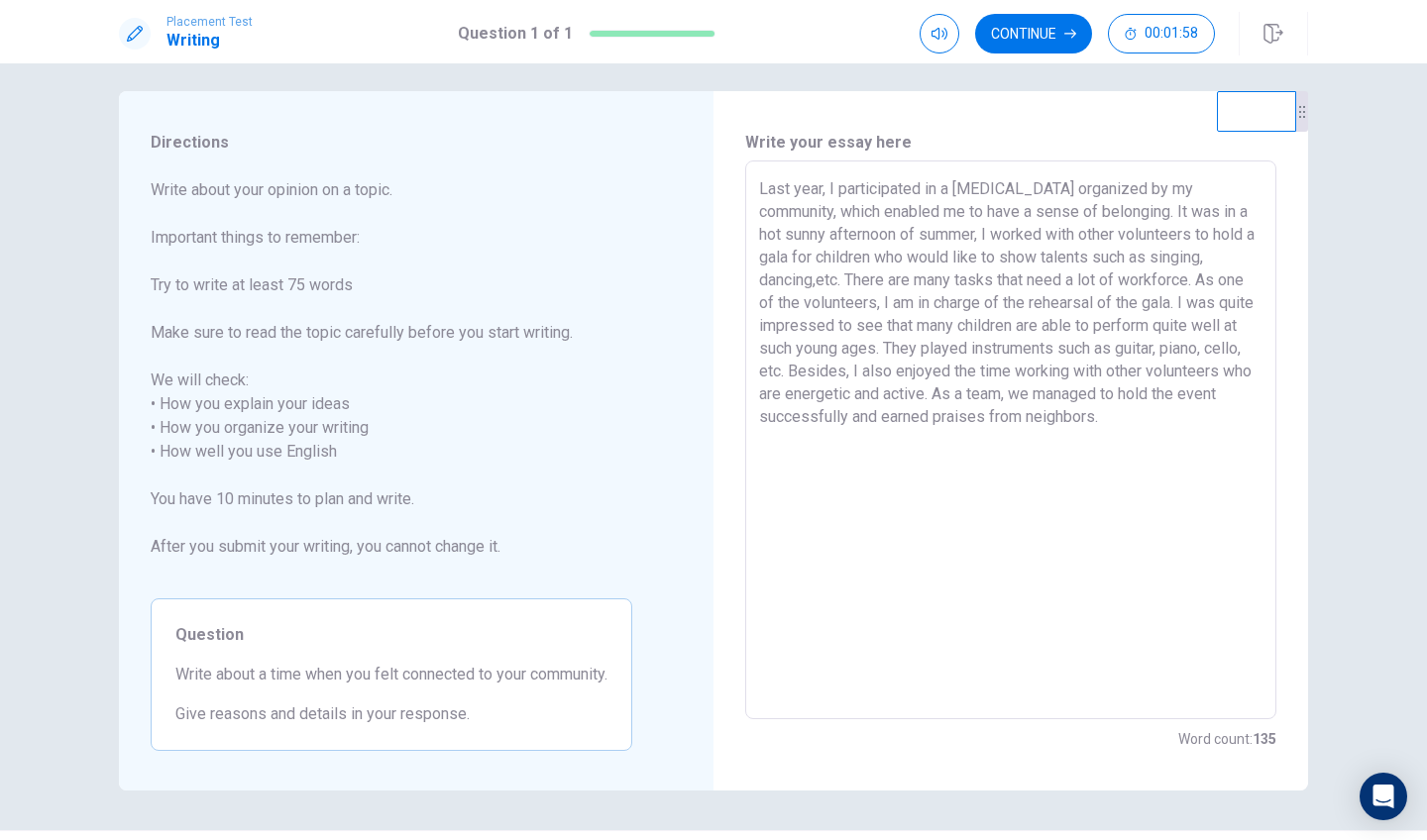 click on "Last year, I participated in a [MEDICAL_DATA] organized by my community, which enabled me to have a sense of belonging. It was in a hot sunny afternoon of summer, I worked with other volunteers to hold a gala for children who would like to show talents such as singing, dancing,etc. There are many tasks that need a lot of workforce. As one of the volunteers, I am in charge of the rehearsal of the gala. I was quite impressed to see that many children are able to perform quite well at such young ages. They played instruments such as guitar, piano, cello, etc. Besides, I also enjoyed the time working with other volunteers who are energetic and active. As a team, we managed to hold the event successfully and earned praises from neighbors." at bounding box center [1011, 440] 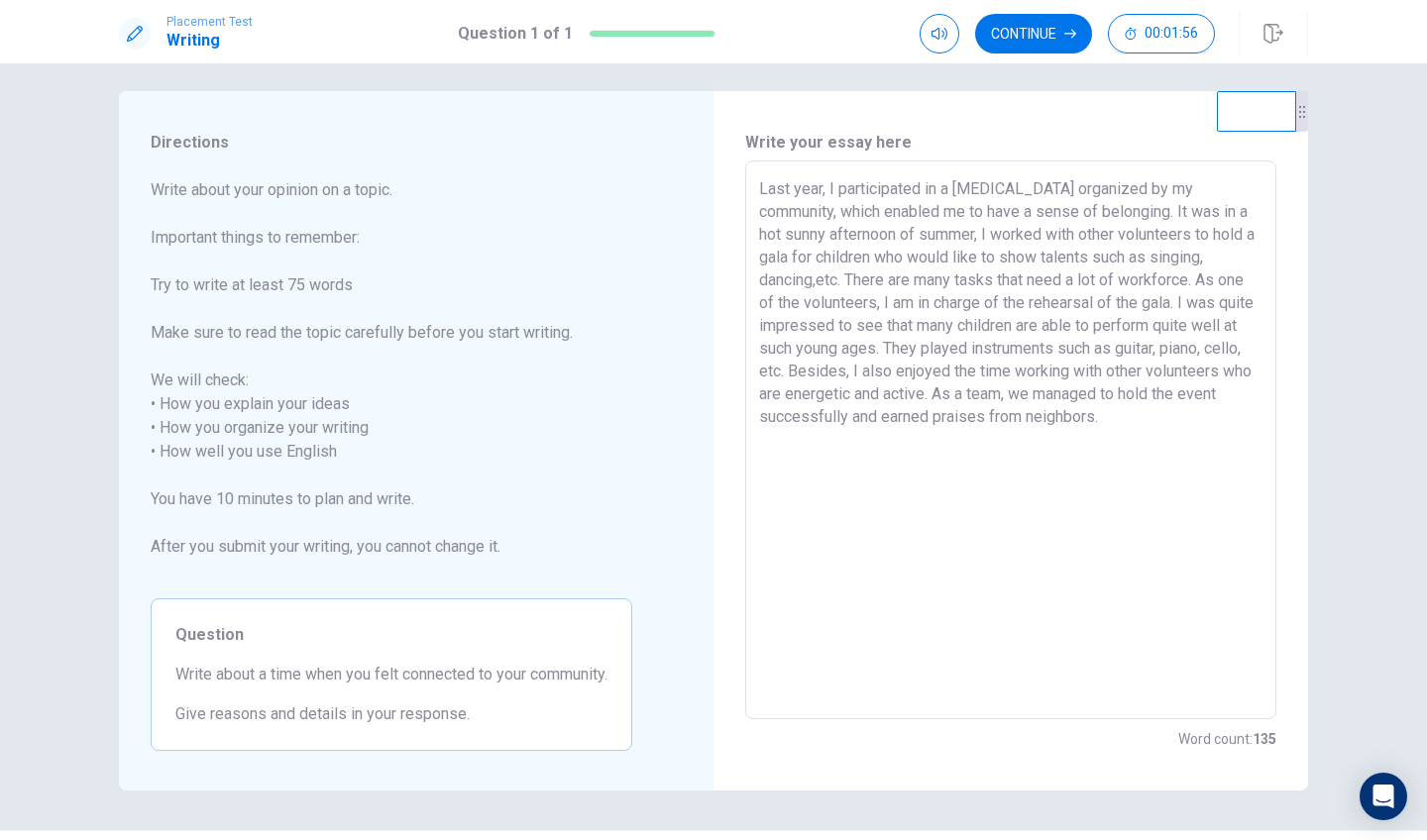 click on "Last year, I participated in a [MEDICAL_DATA] organized by my community, which enabled me to have a sense of belonging. It was in a hot sunny afternoon of summer, I worked with other volunteers to hold a gala for children who would like to show talents such as singing, dancing,etc. There are many tasks that need a lot of workforce. As one of the volunteers, I am in charge of the rehearsal of the gala. I was quite impressed to see that many children are able to perform quite well at such young ages. They played instruments such as guitar, piano, cello, etc. Besides, I also enjoyed the time working with other volunteers who are energetic and active. As a team, we managed to hold the event successfully and earned praises from neighbors." at bounding box center [1011, 440] 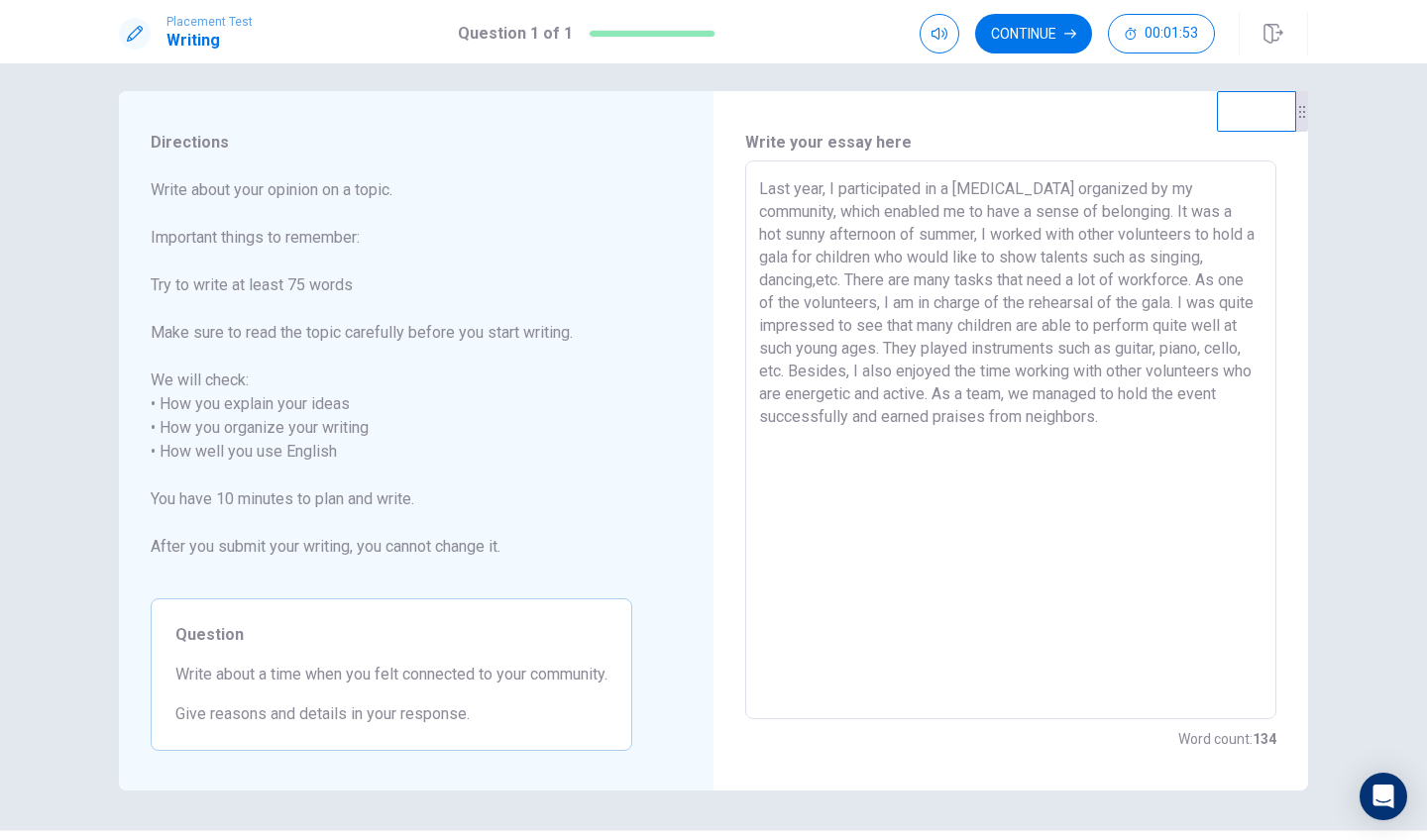 click on "Last year, I participated in a [MEDICAL_DATA] organized by my community, which enabled me to have a sense of belonging. It was a hot sunny afternoon of summer, I worked with other volunteers to hold a gala for children who would like to show talents such as singing, dancing,etc. There are many tasks that need a lot of workforce. As one of the volunteers, I am in charge of the rehearsal of the gala. I was quite impressed to see that many children are able to perform quite well at such young ages. They played instruments such as guitar, piano, cello, etc. Besides, I also enjoyed the time working with other volunteers who are energetic and active. As a team, we managed to hold the event successfully and earned praises from neighbors." at bounding box center [1011, 440] 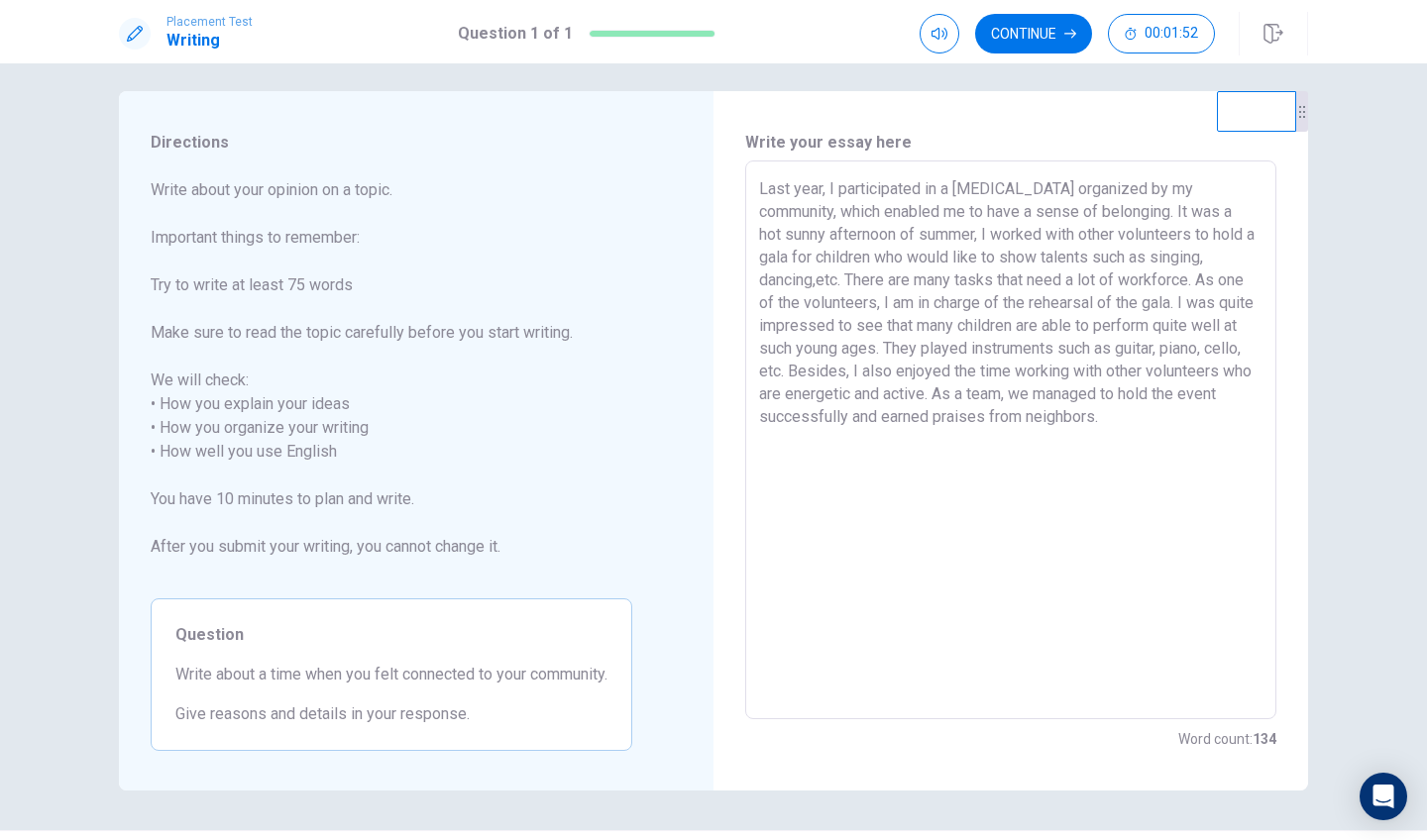 click on "Last year, I participated in a [MEDICAL_DATA] organized by my community, which enabled me to have a sense of belonging. It was a hot sunny afternoon of summer, I worked with other volunteers to hold a gala for children who would like to show talents such as singing, dancing,etc. There are many tasks that need a lot of workforce. As one of the volunteers, I am in charge of the rehearsal of the gala. I was quite impressed to see that many children are able to perform quite well at such young ages. They played instruments such as guitar, piano, cello, etc. Besides, I also enjoyed the time working with other volunteers who are energetic and active. As a team, we managed to hold the event successfully and earned praises from neighbors." at bounding box center [1011, 440] 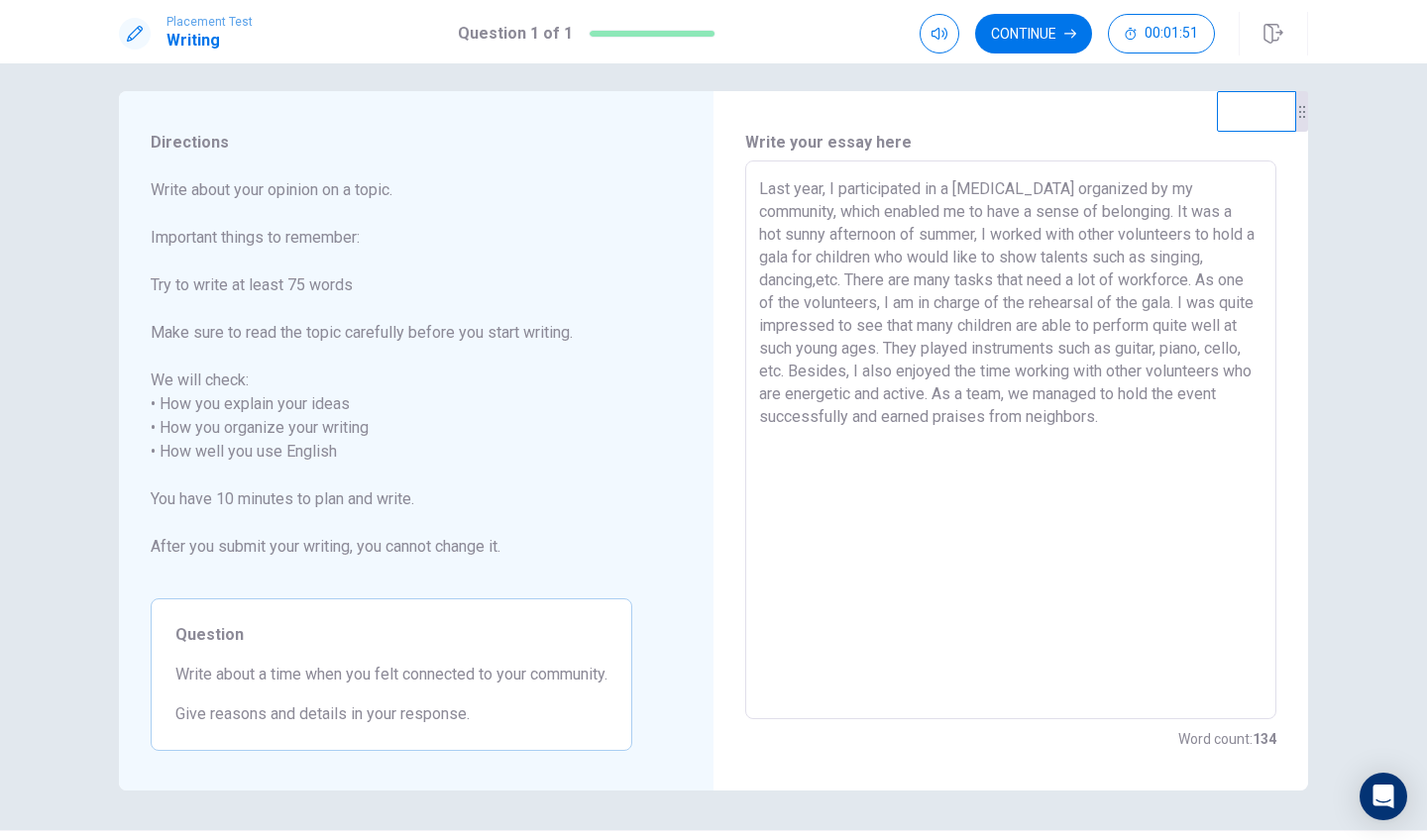 click on "Last year, I participated in a [MEDICAL_DATA] organized by my community, which enabled me to have a sense of belonging. It was a hot sunny afternoon of summer, I worked with other volunteers to hold a gala for children who would like to show talents such as singing, dancing,etc. There are many tasks that need a lot of workforce. As one of the volunteers, I am in charge of the rehearsal of the gala. I was quite impressed to see that many children are able to perform quite well at such young ages. They played instruments such as guitar, piano, cello, etc. Besides, I also enjoyed the time working with other volunteers who are energetic and active. As a team, we managed to hold the event successfully and earned praises from neighbors." at bounding box center [1011, 440] 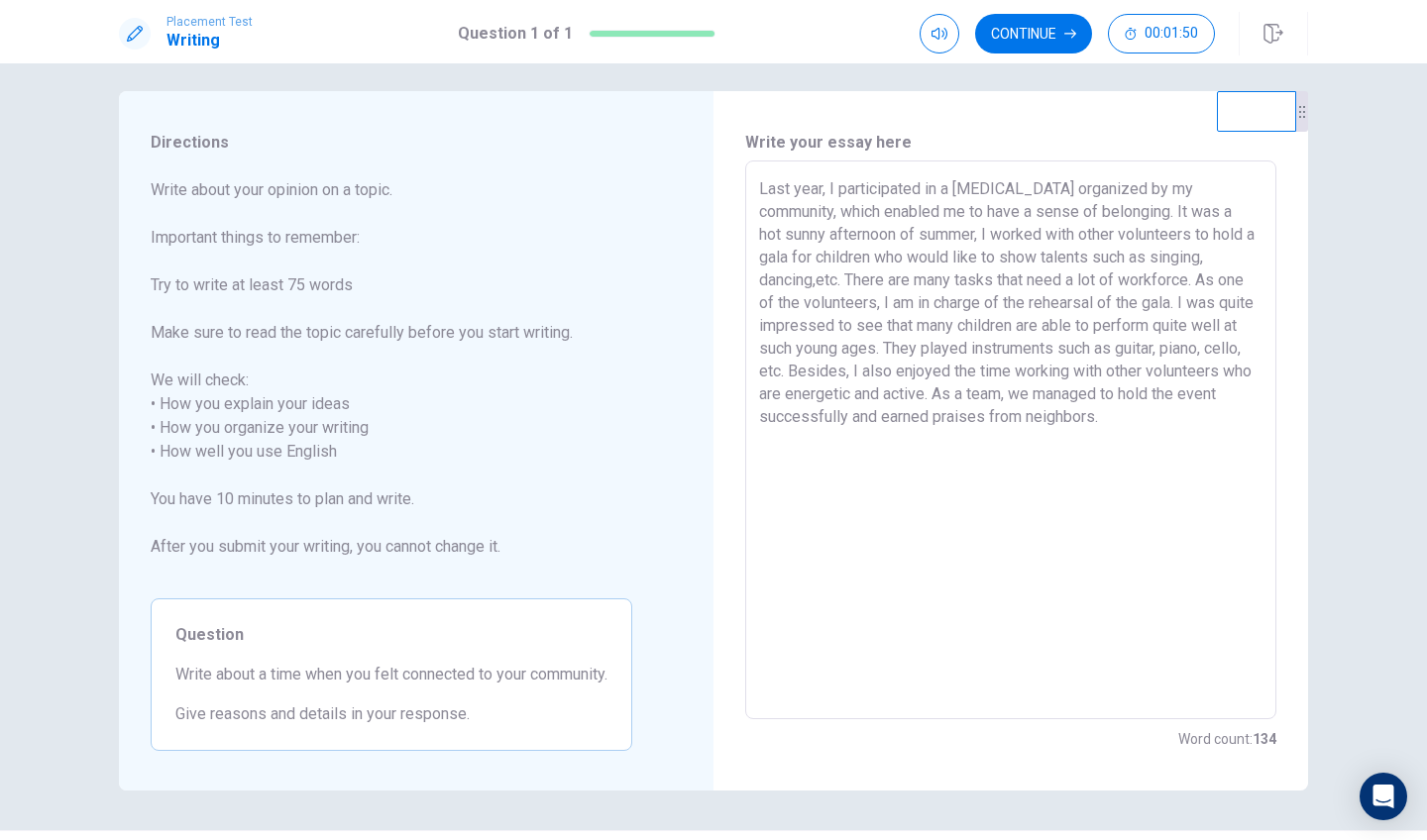 click on "Last year, I participated in a [MEDICAL_DATA] organized by my community, which enabled me to have a sense of belonging. It was a hot sunny afternoon of summer, I worked with other volunteers to hold a gala for children who would like to show talents such as singing, dancing,etc. There are many tasks that need a lot of workforce. As one of the volunteers, I am in charge of the rehearsal of the gala. I was quite impressed to see that many children are able to perform quite well at such young ages. They played instruments such as guitar, piano, cello, etc. Besides, I also enjoyed the time working with other volunteers who are energetic and active. As a team, we managed to hold the event successfully and earned praises from neighbors." at bounding box center (1011, 440) 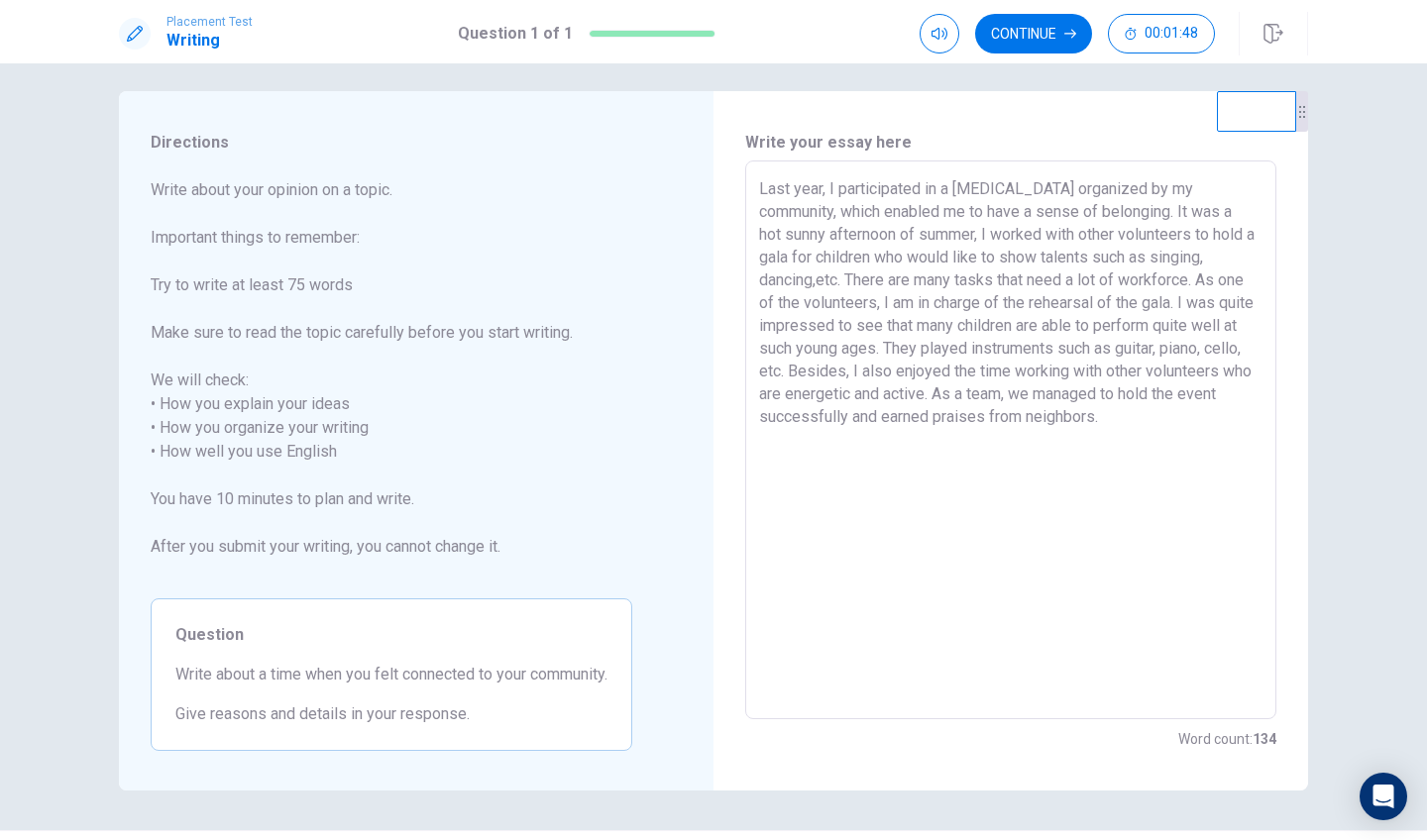 click on "Last year, I participated in a [MEDICAL_DATA] organized by my community, which enabled me to have a sense of belonging. It was a hot sunny afternoon of summer, I worked with other volunteers to hold a gala for children who would like to show talents such as singing, dancing,etc. There are many tasks that need a lot of workforce. As one of the volunteers, I am in charge of the rehearsal of the gala. I was quite impressed to see that many children are able to perform quite well at such young ages. They played instruments such as guitar, piano, cello, etc. Besides, I also enjoyed the time working with other volunteers who are energetic and active. As a team, we managed to hold the event successfully and earned praises from neighbors." at bounding box center [1011, 440] 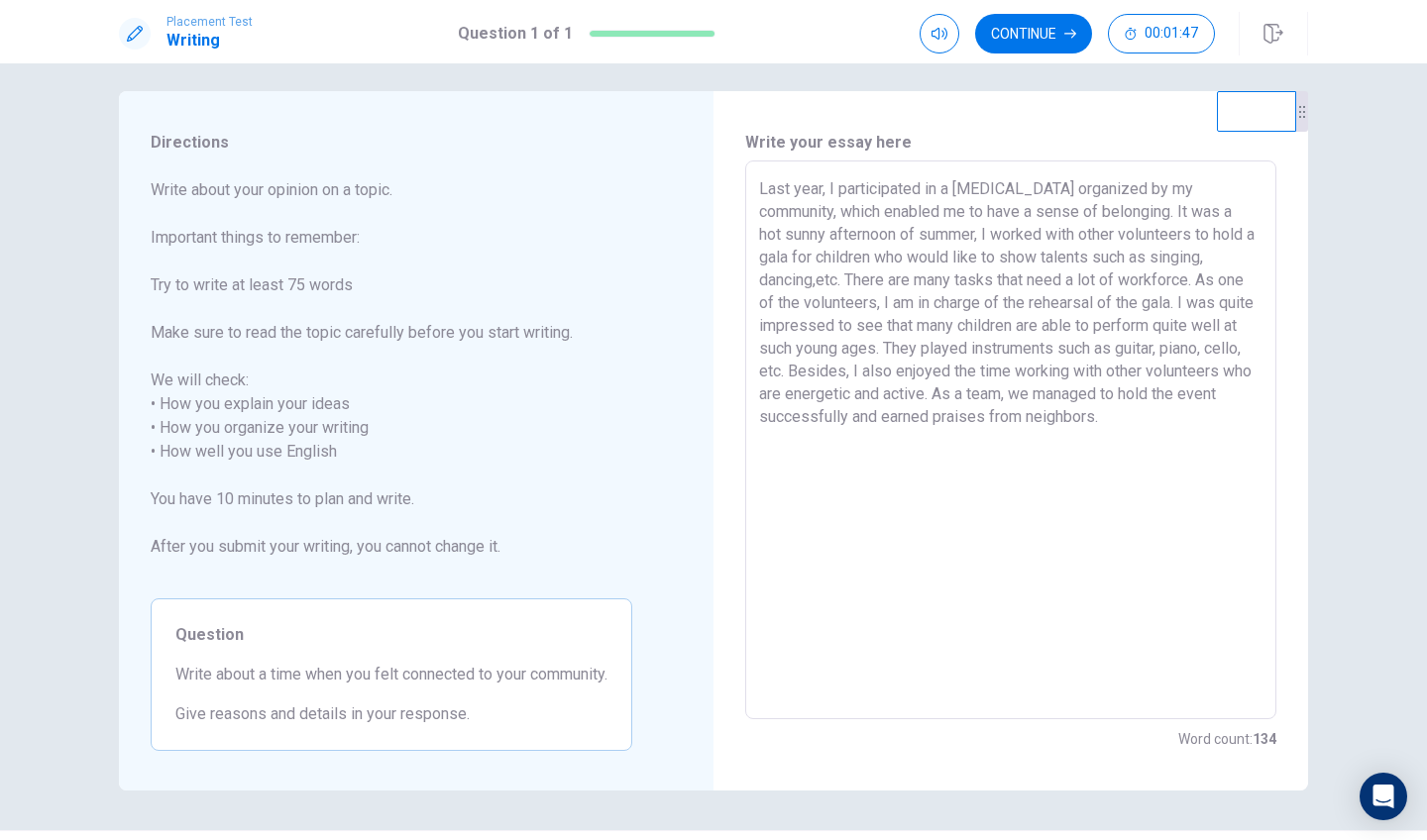 click on "Last year, I participated in a [MEDICAL_DATA] organized by my community, which enabled me to have a sense of belonging. It was a hot sunny afternoon of summer, I worked with other volunteers to hold a gala for children who would like to show talents such as singing, dancing,etc. There are many tasks that need a lot of workforce. As one of the volunteers, I am in charge of the rehearsal of the gala. I was quite impressed to see that many children are able to perform quite well at such young ages. They played instruments such as guitar, piano, cello, etc. Besides, I also enjoyed the time working with other volunteers who are energetic and active. As a team, we managed to hold the event successfully and earned praises from neighbors." at bounding box center [1011, 440] 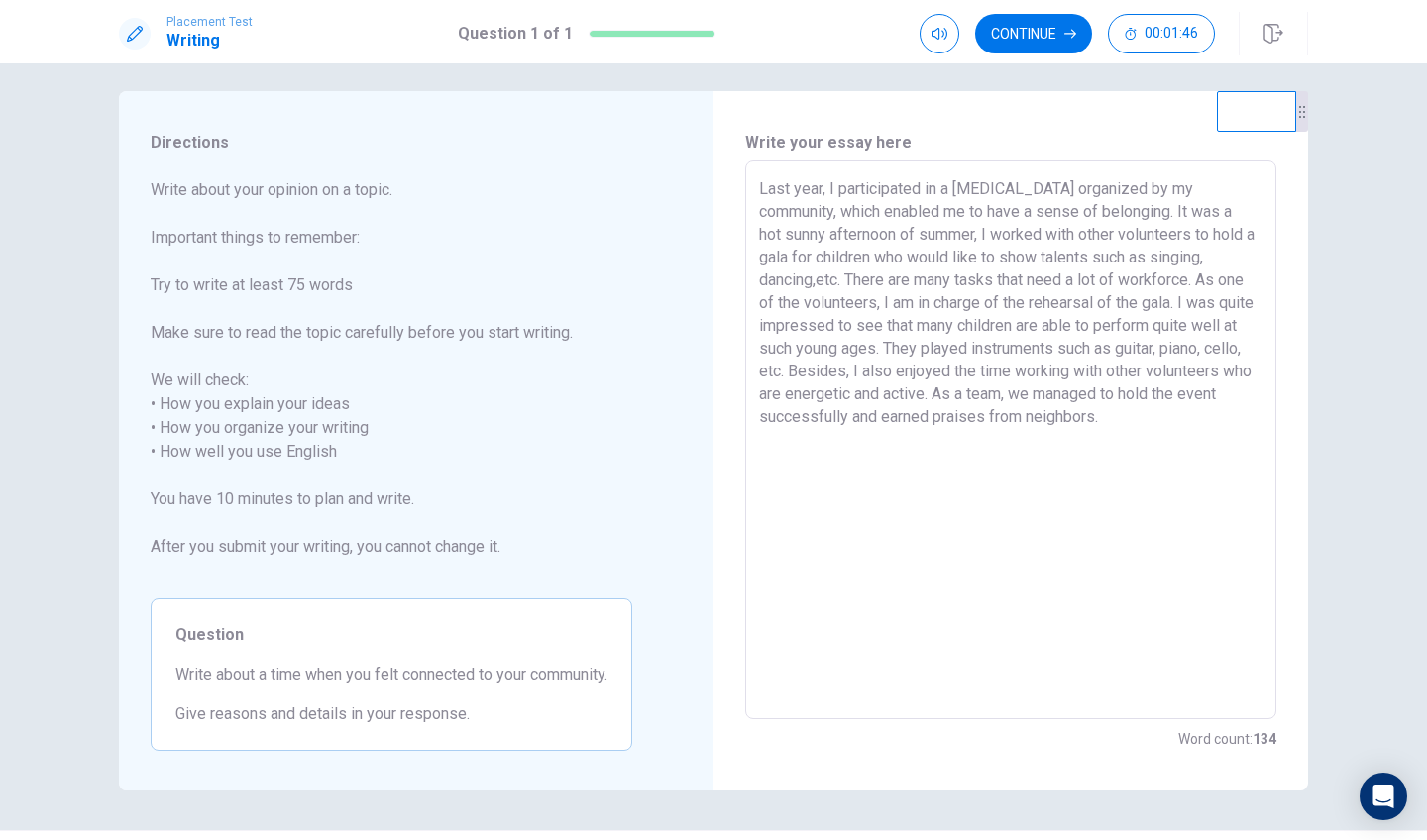 click on "Last year, I participated in a [MEDICAL_DATA] organized by my community, which enabled me to have a sense of belonging. It was a hot sunny afternoon of summer, I worked with other volunteers to hold a gala for children who would like to show talents such as singing, dancing,etc. There are many tasks that need a lot of workforce. As one of the volunteers, I am in charge of the rehearsal of the gala. I was quite impressed to see that many children are able to perform quite well at such young ages. They played instruments such as guitar, piano, cello, etc. Besides, I also enjoyed the time working with other volunteers who are energetic and active. As a team, we managed to hold the event successfully and earned praises from neighbors." at bounding box center [1011, 440] 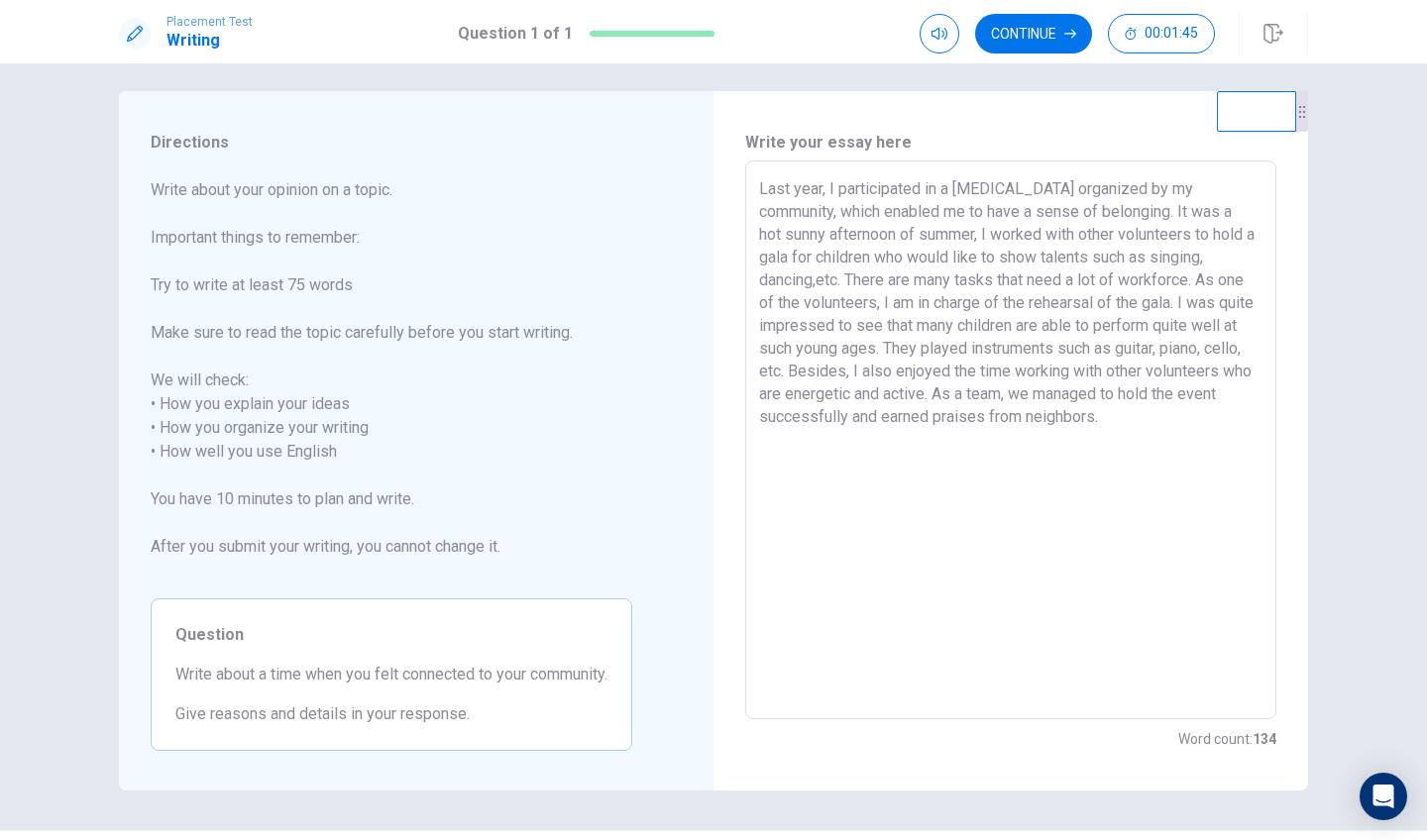 click on "Last year, I participated in a [MEDICAL_DATA] organized by my community, which enabled me to have a sense of belonging. It was a hot sunny afternoon of summer, I worked with other volunteers to hold a gala for children who would like to show talents such as singing, dancing,etc. There are many tasks that need a lot of workforce. As one of the volunteers, I am in charge of the rehearsal of the gala. I was quite impressed to see that many children are able to perform quite well at such young ages. They played instruments such as guitar, piano, cello, etc. Besides, I also enjoyed the time working with other volunteers who are energetic and active. As a team, we managed to hold the event successfully and earned praises from neighbors." at bounding box center [1011, 440] 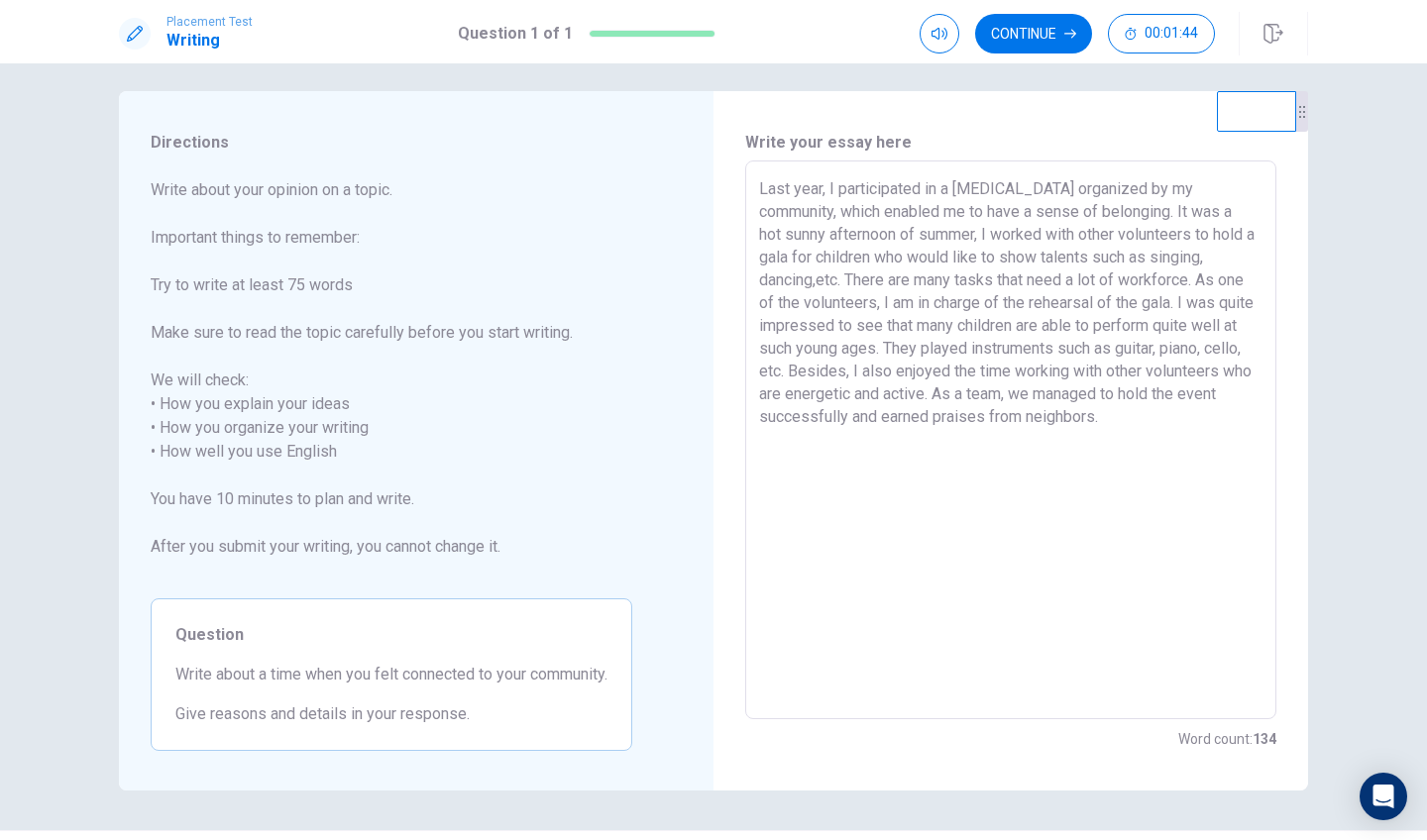 click on "Last year, I participated in a [MEDICAL_DATA] organized by my community, which enabled me to have a sense of belonging. It was a hot sunny afternoon of summer, I worked with other volunteers to hold a gala for children who would like to show talents such as singing, dancing,etc. There are many tasks that need a lot of workforce. As one of the volunteers, I am in charge of the rehearsal of the gala. I was quite impressed to see that many children are able to perform quite well at such young ages. They played instruments such as guitar, piano, cello, etc. Besides, I also enjoyed the time working with other volunteers who are energetic and active. As a team, we managed to hold the event successfully and earned praises from neighbors." at bounding box center (1011, 440) 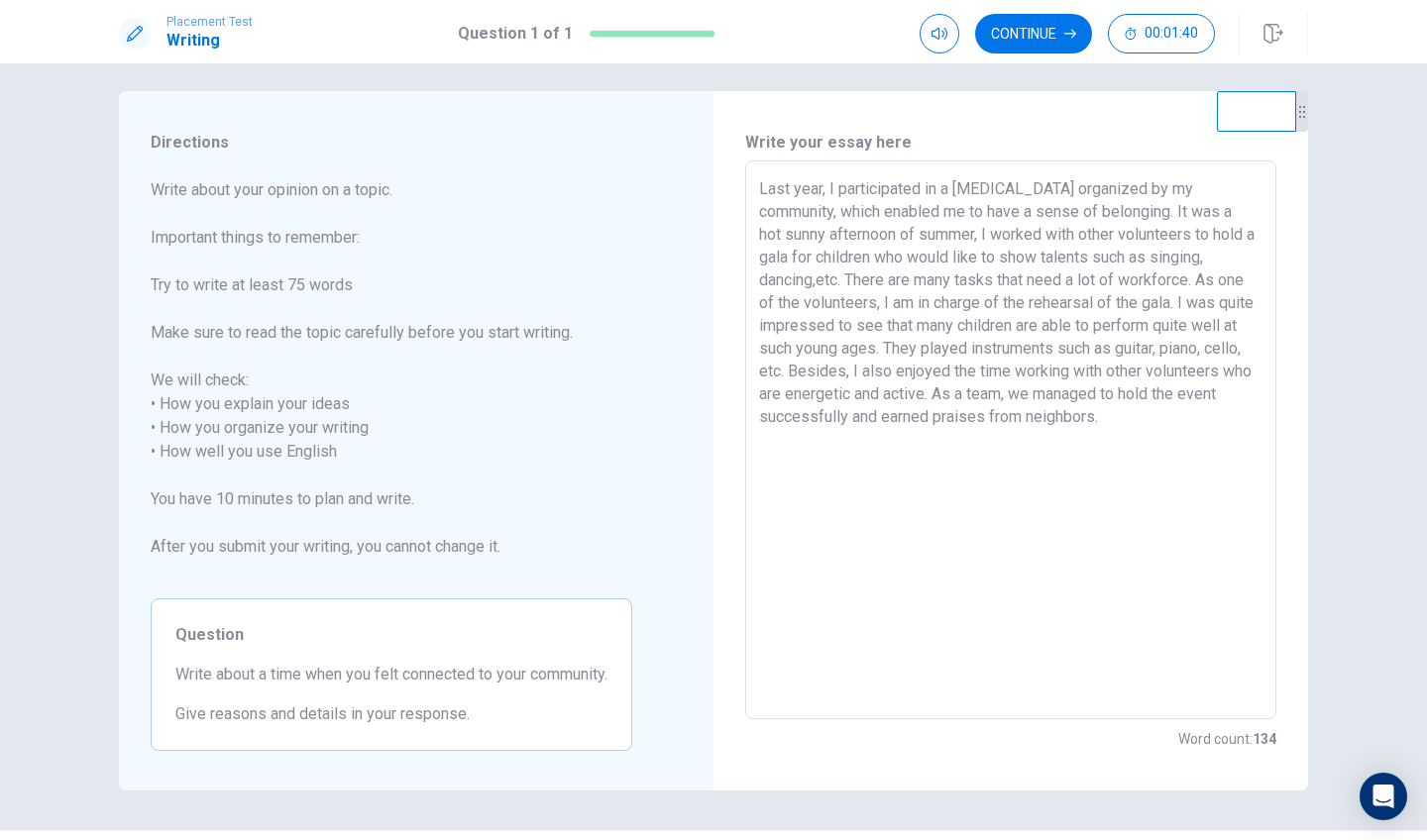click on "Last year, I participated in a [MEDICAL_DATA] organized by my community, which enabled me to have a sense of belonging. It was a hot sunny afternoon of summer, I worked with other volunteers to hold a gala for children who would like to show talents such as singing, dancing,etc. There are many tasks that need a lot of workforce. As one of the volunteers, I am in charge of the rehearsal of the gala. I was quite impressed to see that many children are able to perform quite well at such young ages. They played instruments such as guitar, piano, cello, etc. Besides, I also enjoyed the time working with other volunteers who are energetic and active. As a team, we managed to hold the event successfully and earned praises from neighbors." at bounding box center (1011, 440) 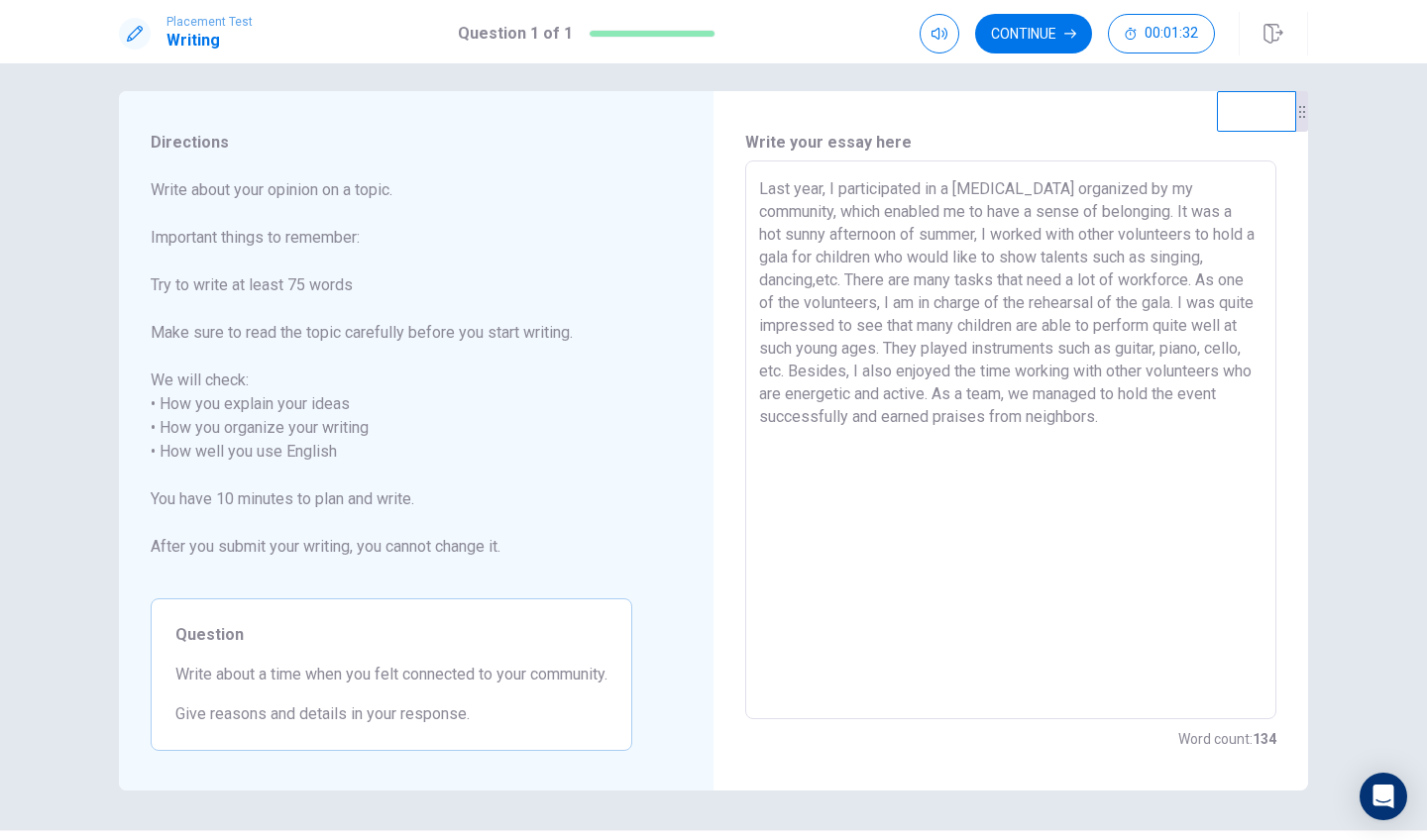 click on "Last year, I participated in a [MEDICAL_DATA] organized by my community, which enabled me to have a sense of belonging. It was a hot sunny afternoon of summer, I worked with other volunteers to hold a gala for children who would like to show talents such as singing, dancing,etc. There are many tasks that need a lot of workforce. As one of the volunteers, I am in charge of the rehearsal of the gala. I was quite impressed to see that many children are able to perform quite well at such young ages. They played instruments such as guitar, piano, cello, etc. Besides, I also enjoyed the time working with other volunteers who are energetic and active. As a team, we managed to hold the event successfully and earned praises from neighbors." at bounding box center [1011, 440] 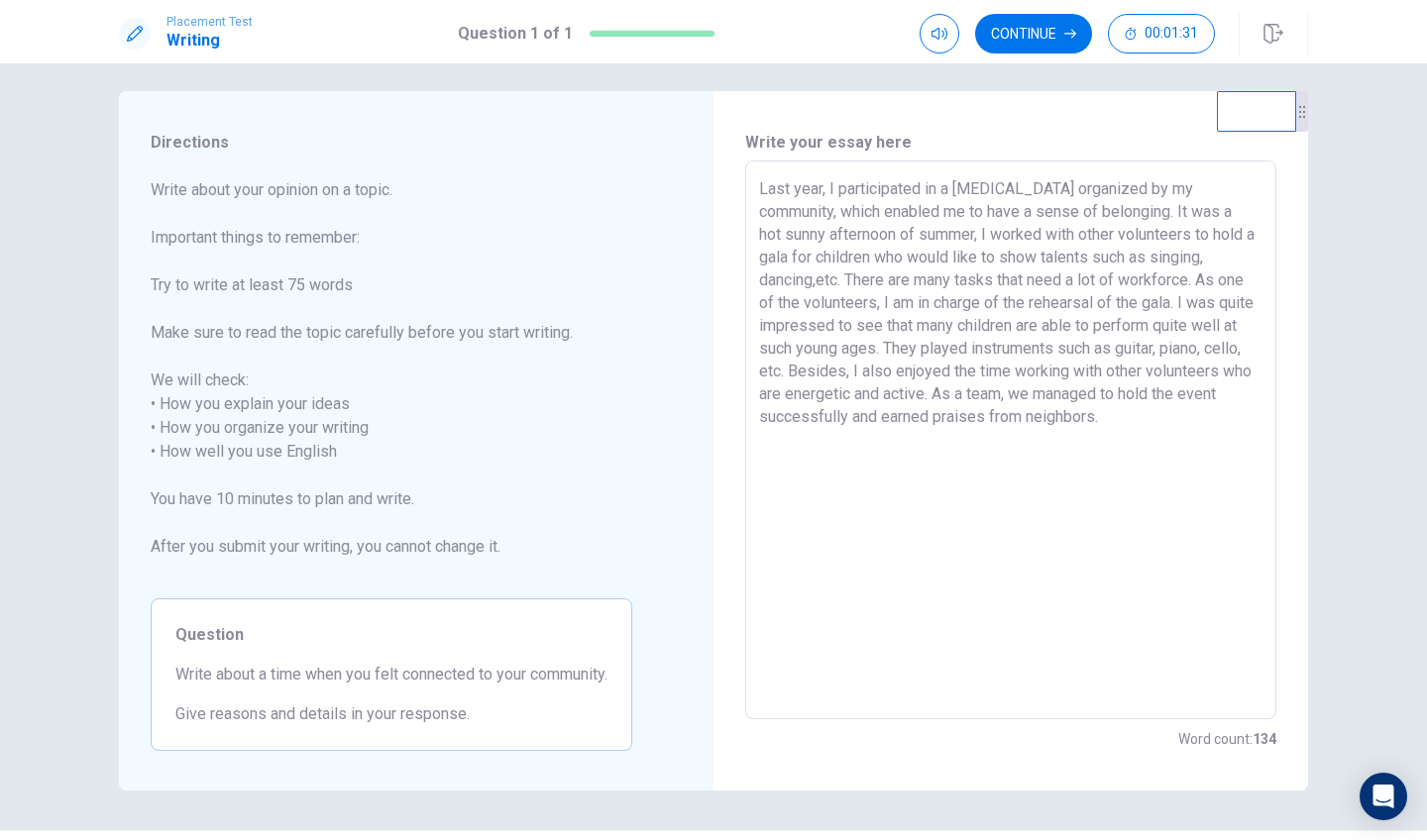click on "Last year, I participated in a [MEDICAL_DATA] organized by my community, which enabled me to have a sense of belonging. It was a hot sunny afternoon of summer, I worked with other volunteers to hold a gala for children who would like to show talents such as singing, dancing,etc. There are many tasks that need a lot of workforce. As one of the volunteers, I am in charge of the rehearsal of the gala. I was quite impressed to see that many children are able to perform quite well at such young ages. They played instruments such as guitar, piano, cello, etc. Besides, I also enjoyed the time working with other volunteers who are energetic and active. As a team, we managed to hold the event successfully and earned praises from neighbors." at bounding box center (1011, 440) 